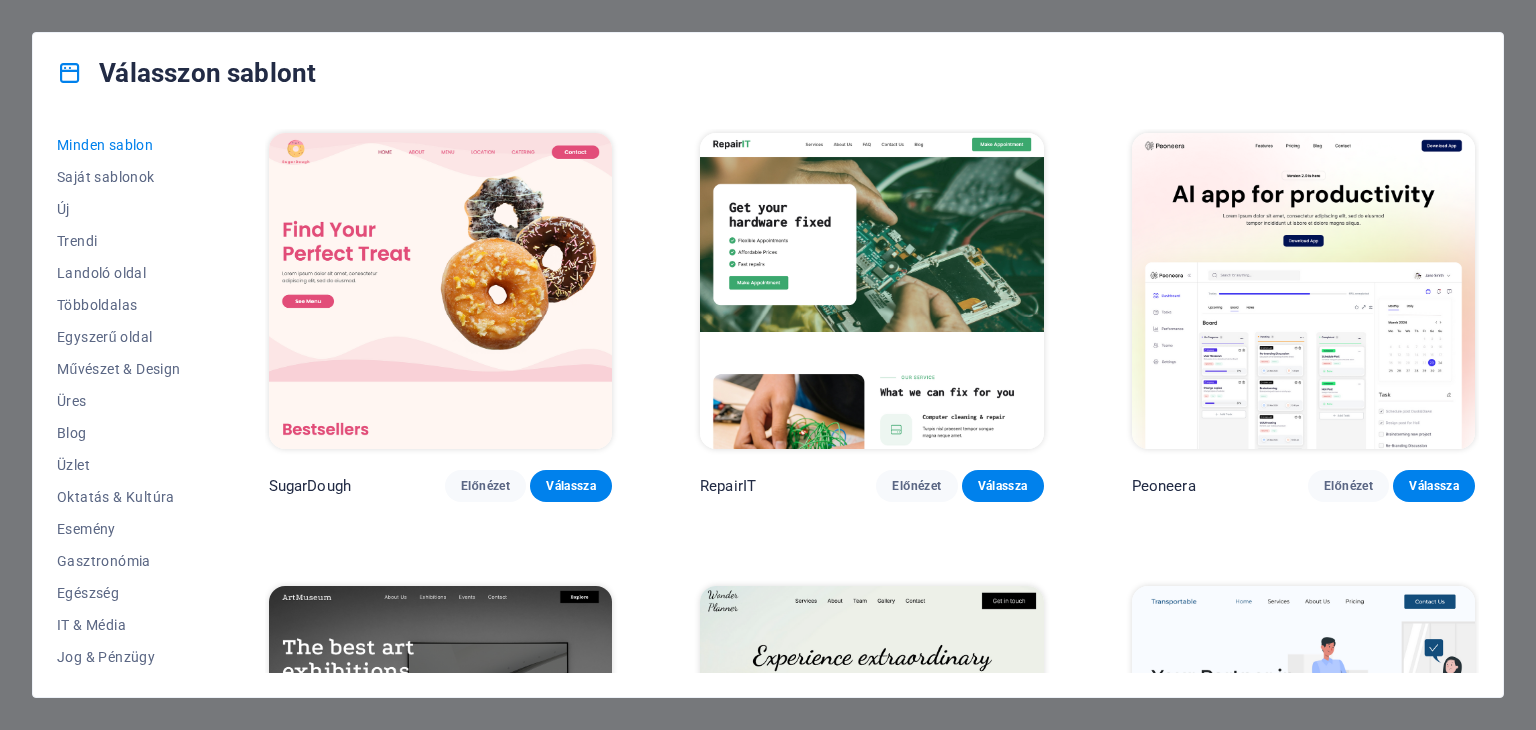 scroll, scrollTop: 0, scrollLeft: 0, axis: both 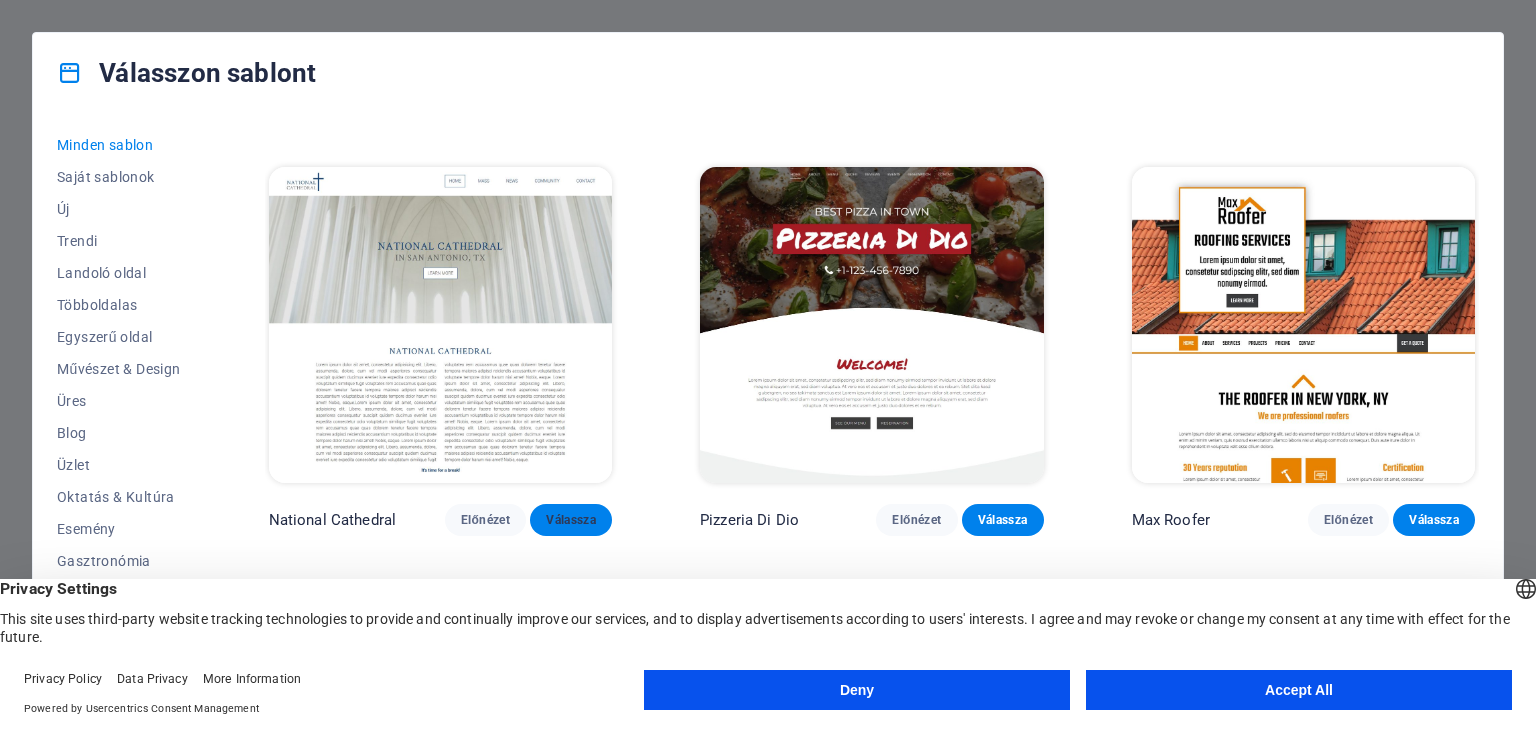 click on "Válassza" at bounding box center [571, 520] 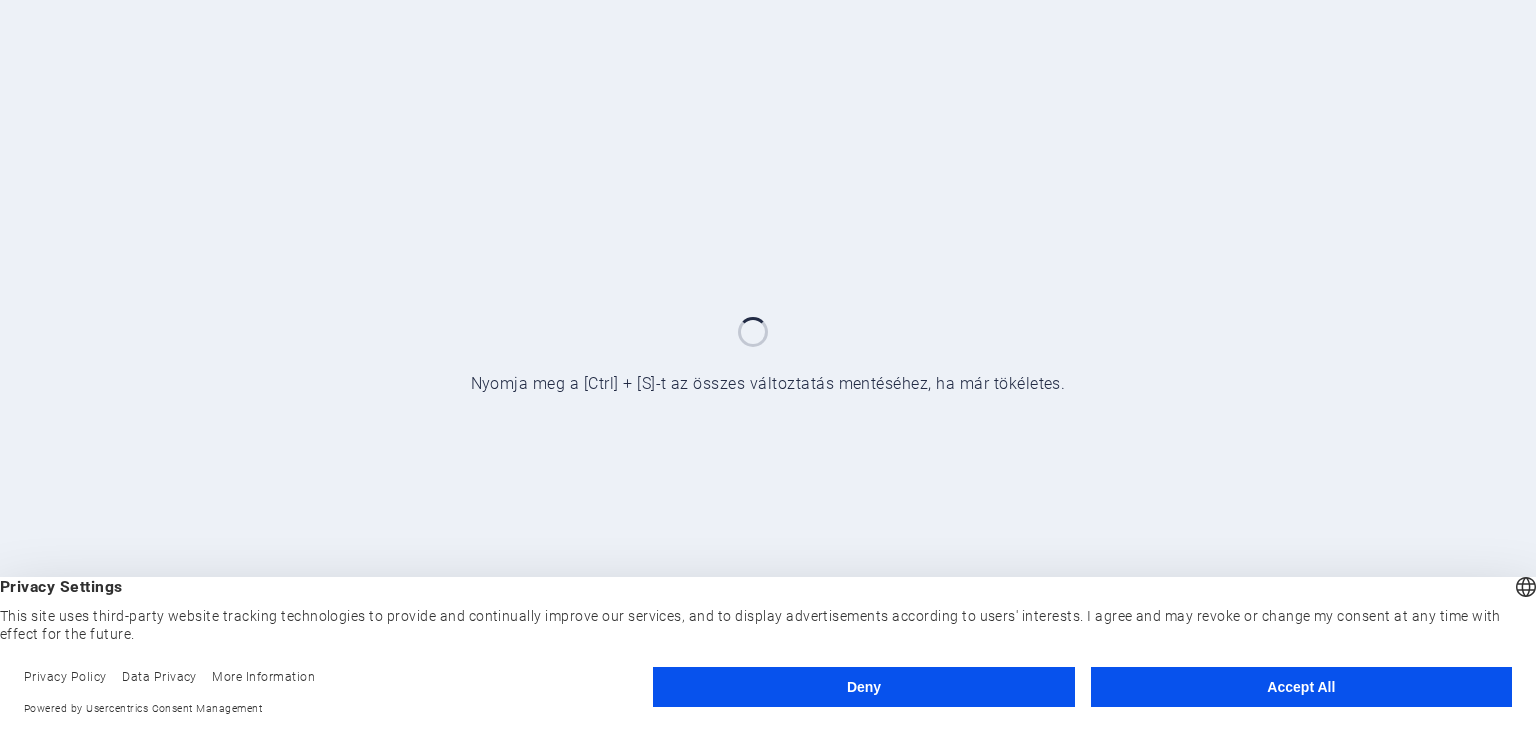 scroll, scrollTop: 0, scrollLeft: 0, axis: both 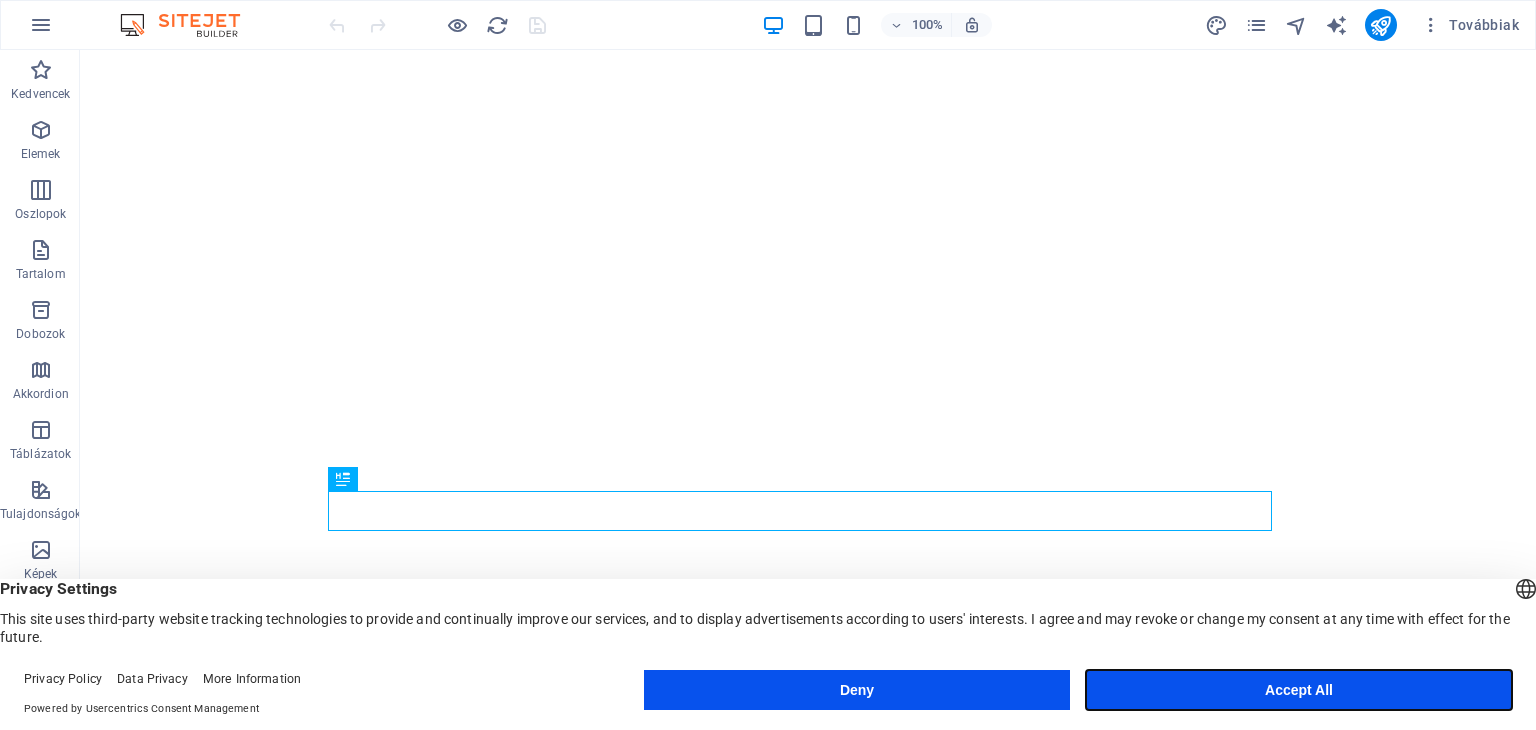 click on "Accept All" at bounding box center [1299, 690] 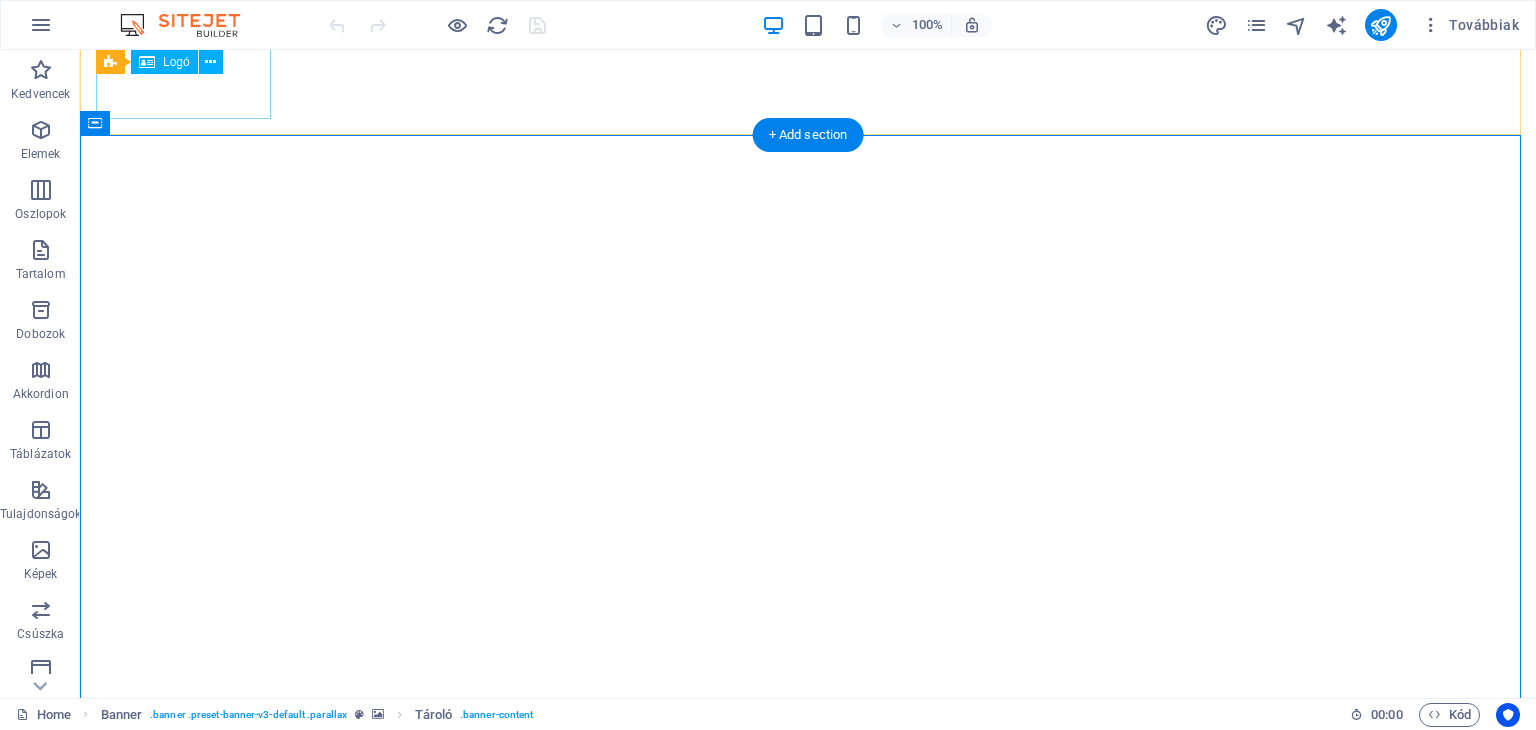select on "px" 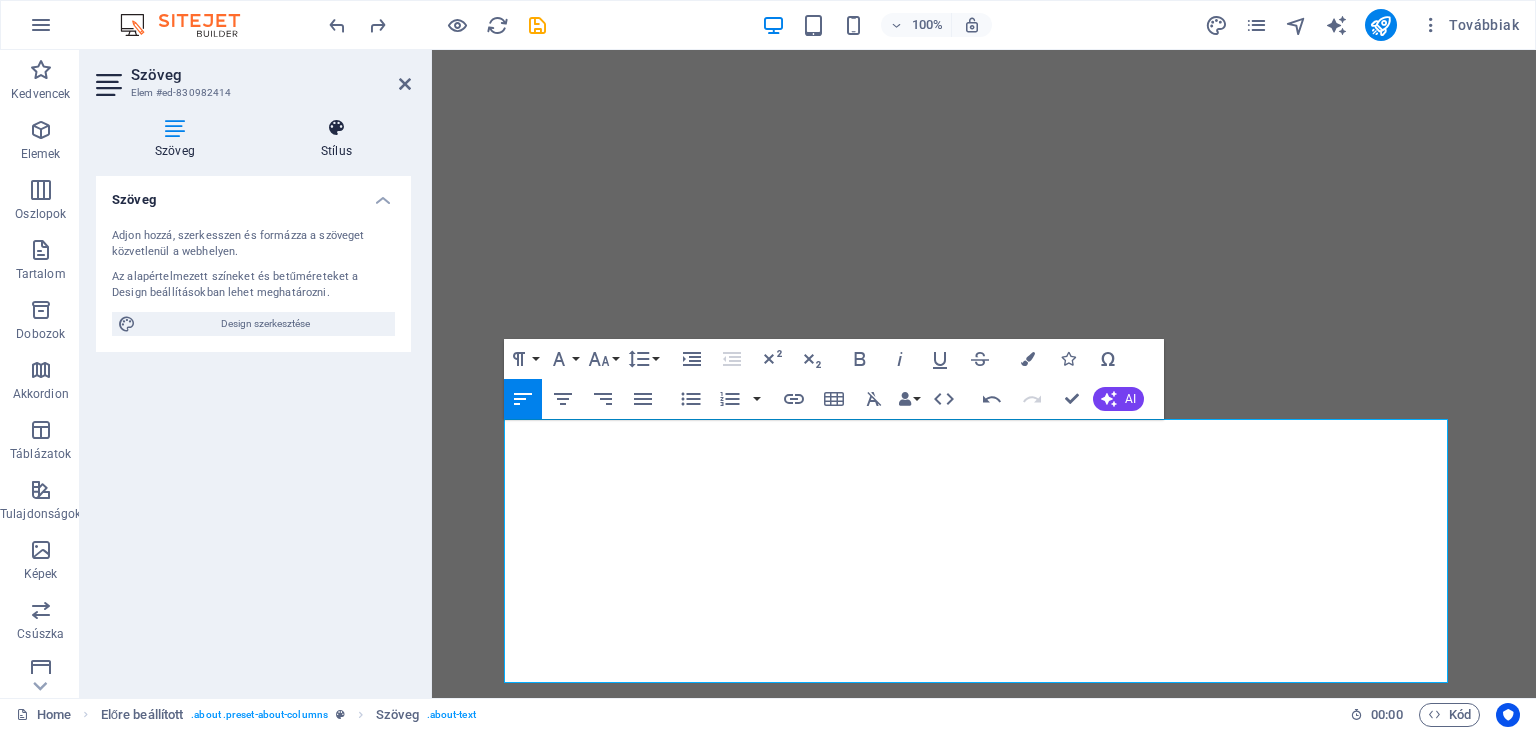 click on "Stílus" at bounding box center (336, 139) 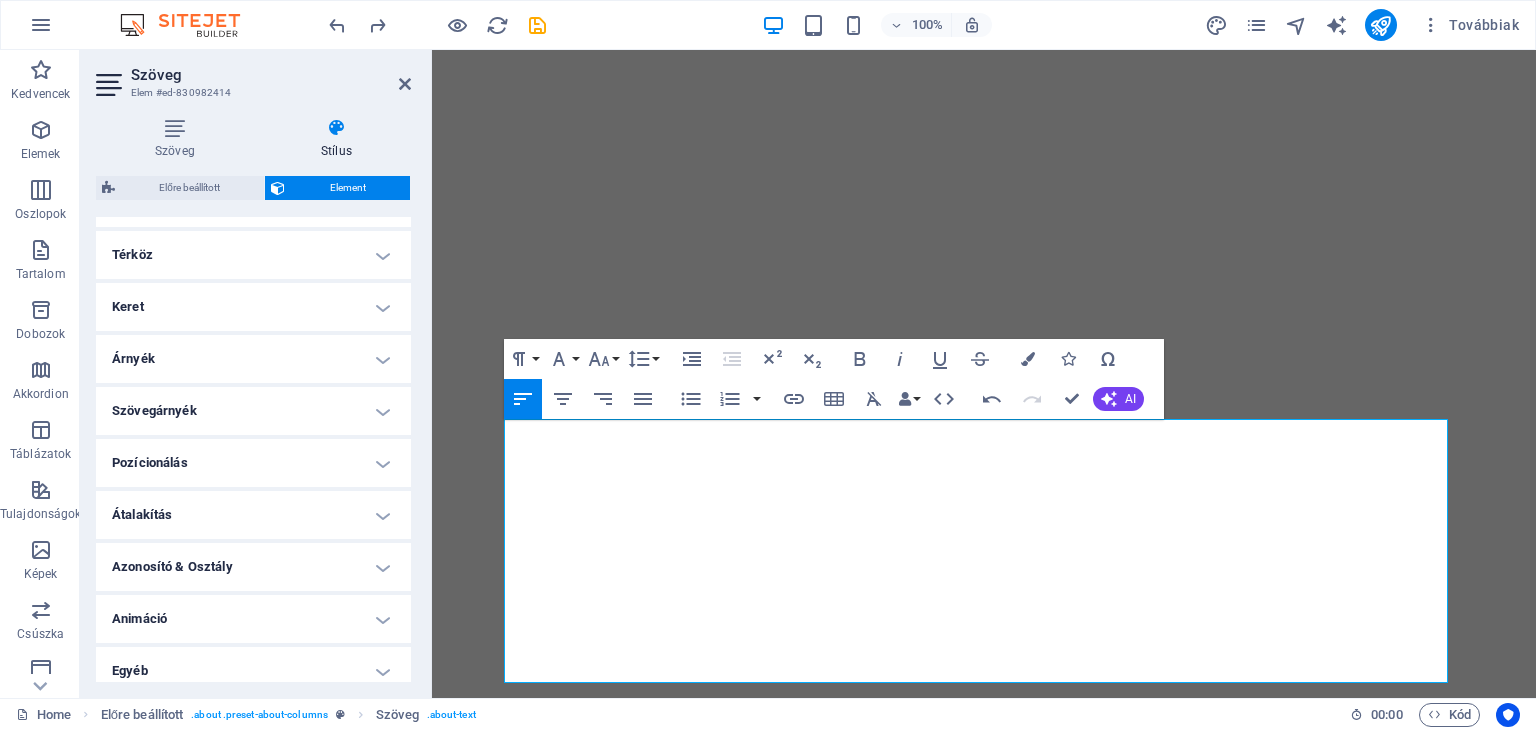 scroll, scrollTop: 396, scrollLeft: 0, axis: vertical 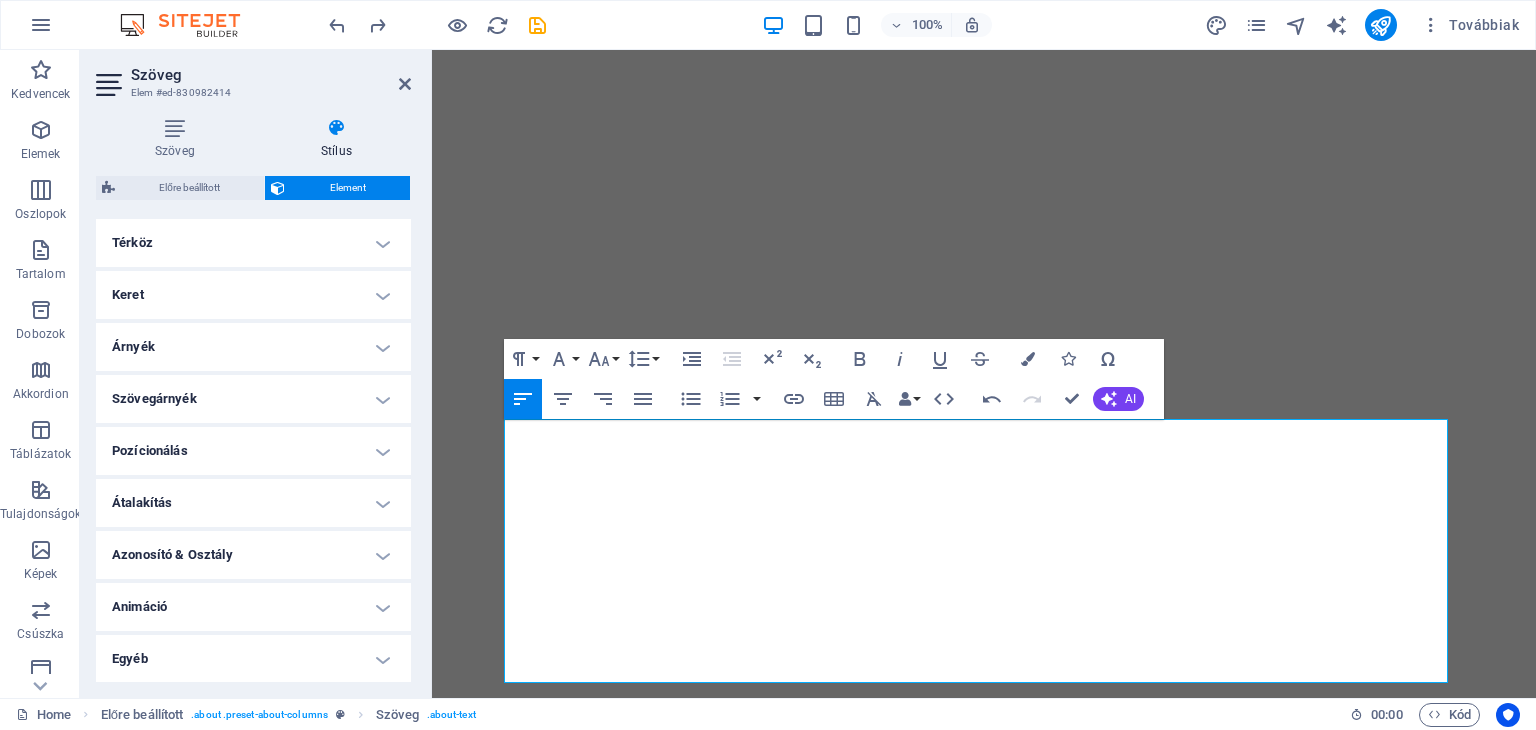 click on "Egyéb" at bounding box center [253, 659] 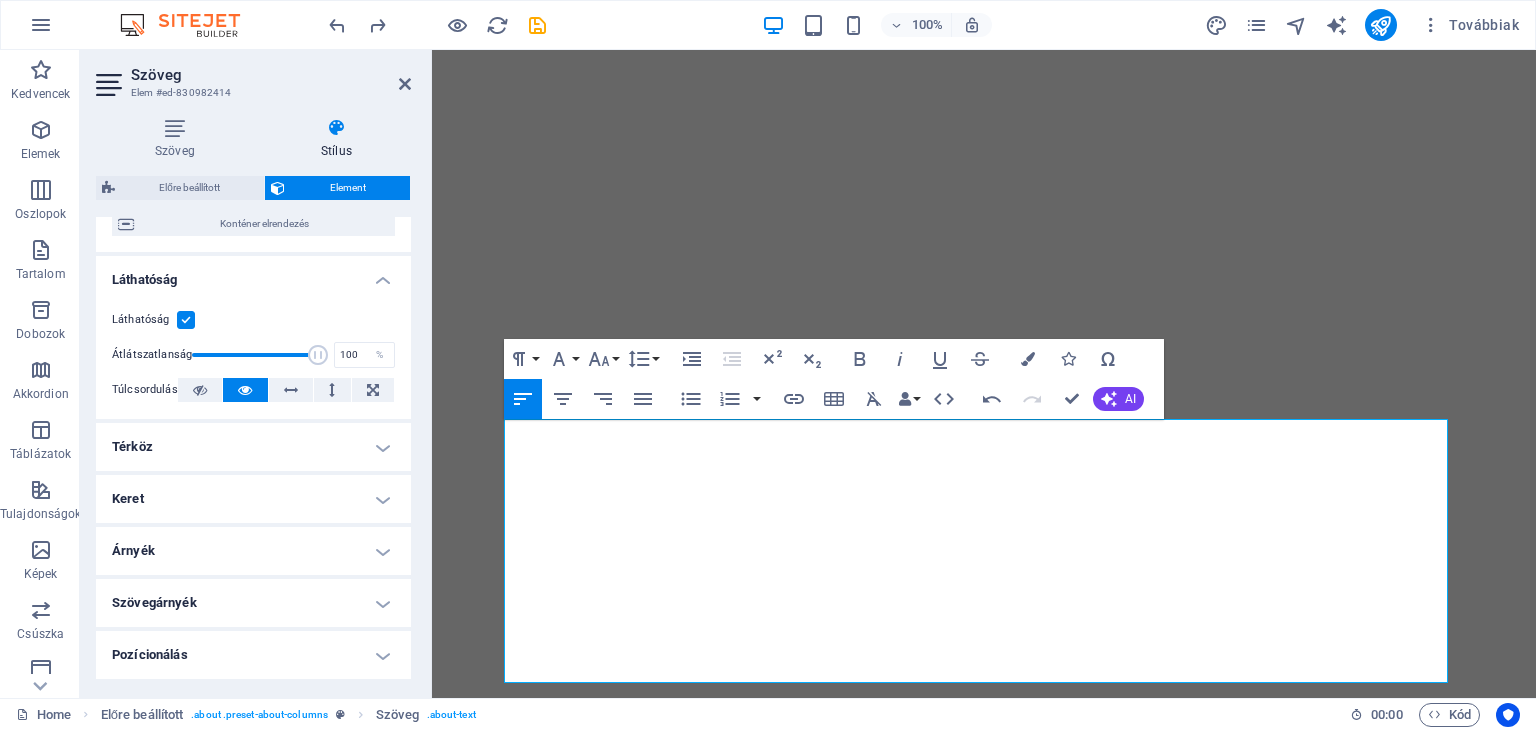 scroll, scrollTop: 186, scrollLeft: 0, axis: vertical 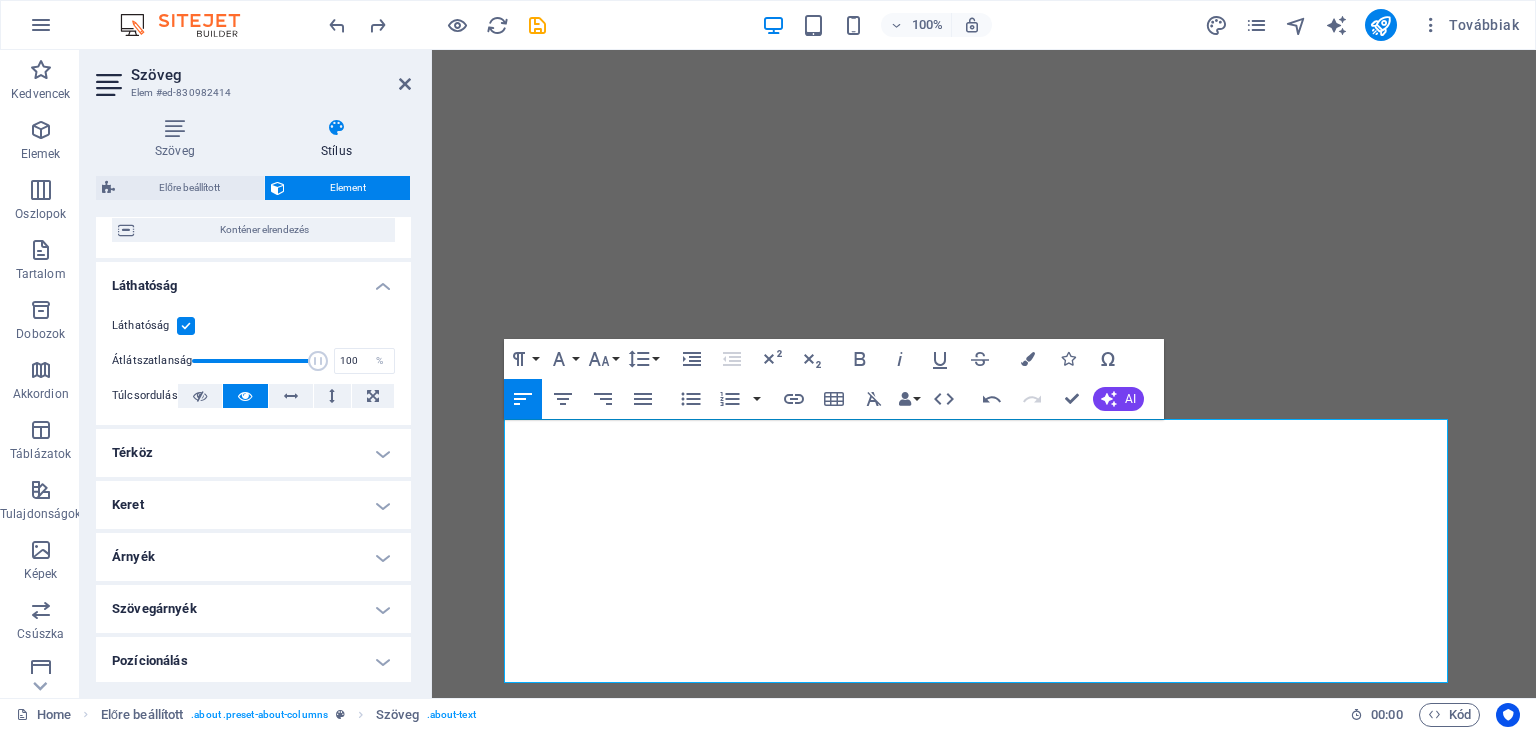 click on "Keret" at bounding box center [253, 505] 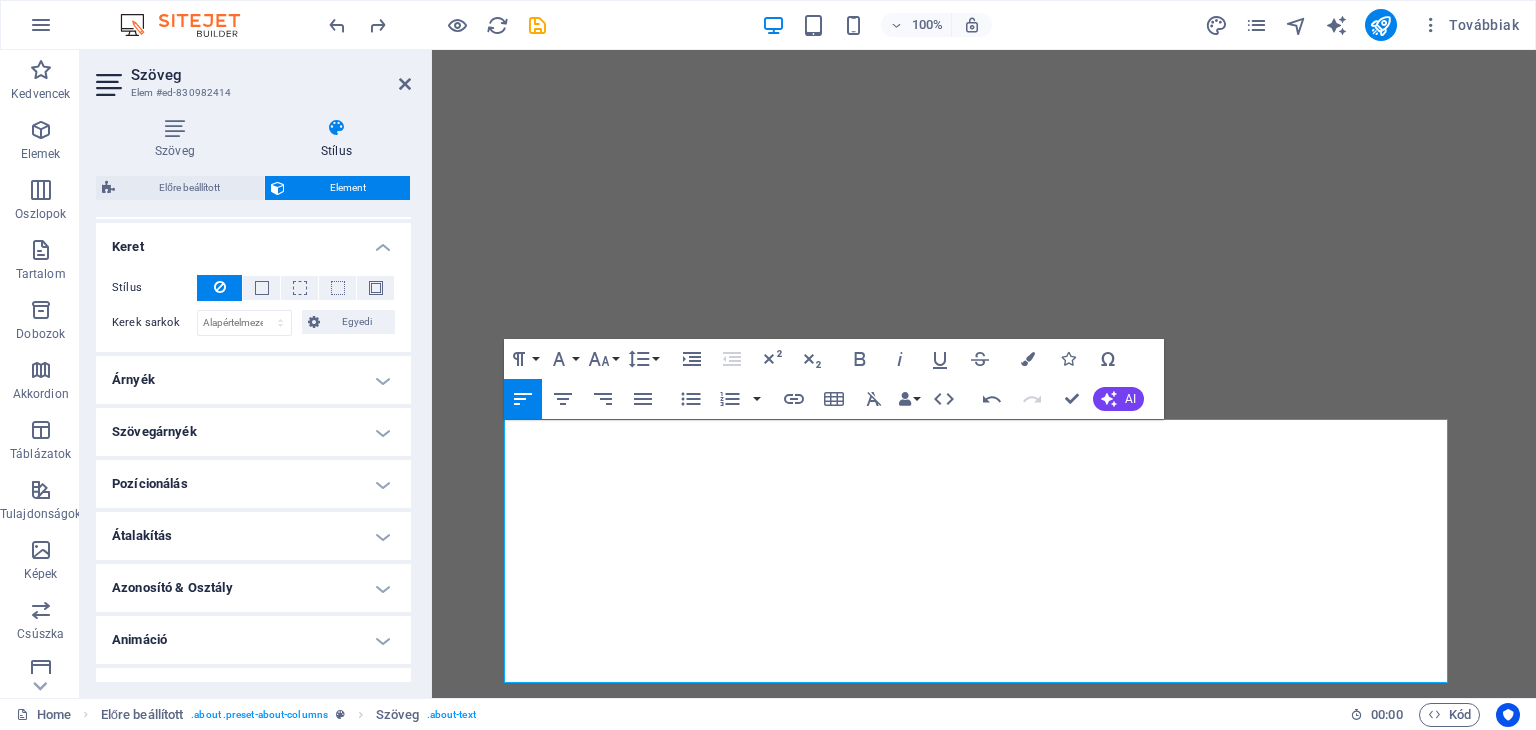 scroll, scrollTop: 448, scrollLeft: 0, axis: vertical 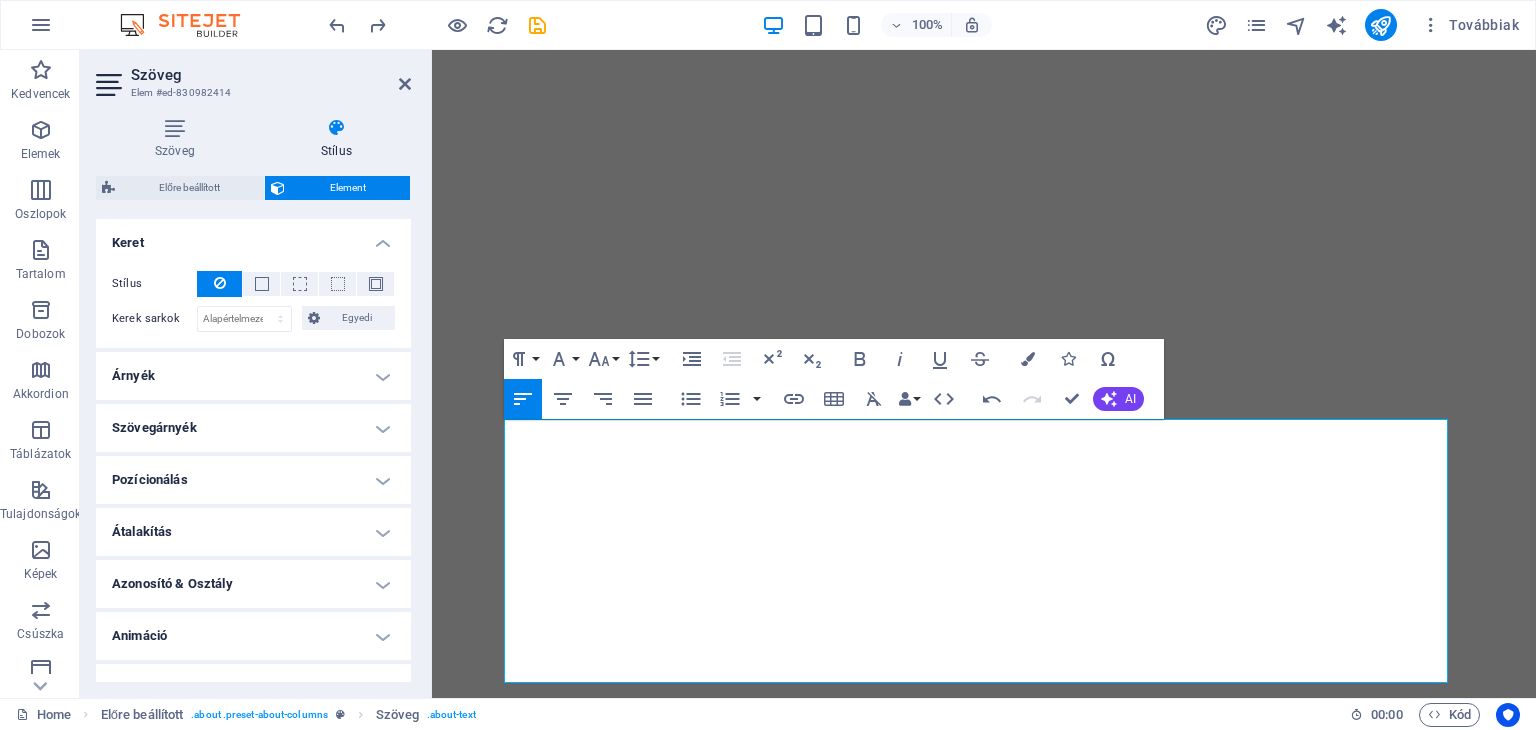 click on "Pozícionálás" at bounding box center [253, 480] 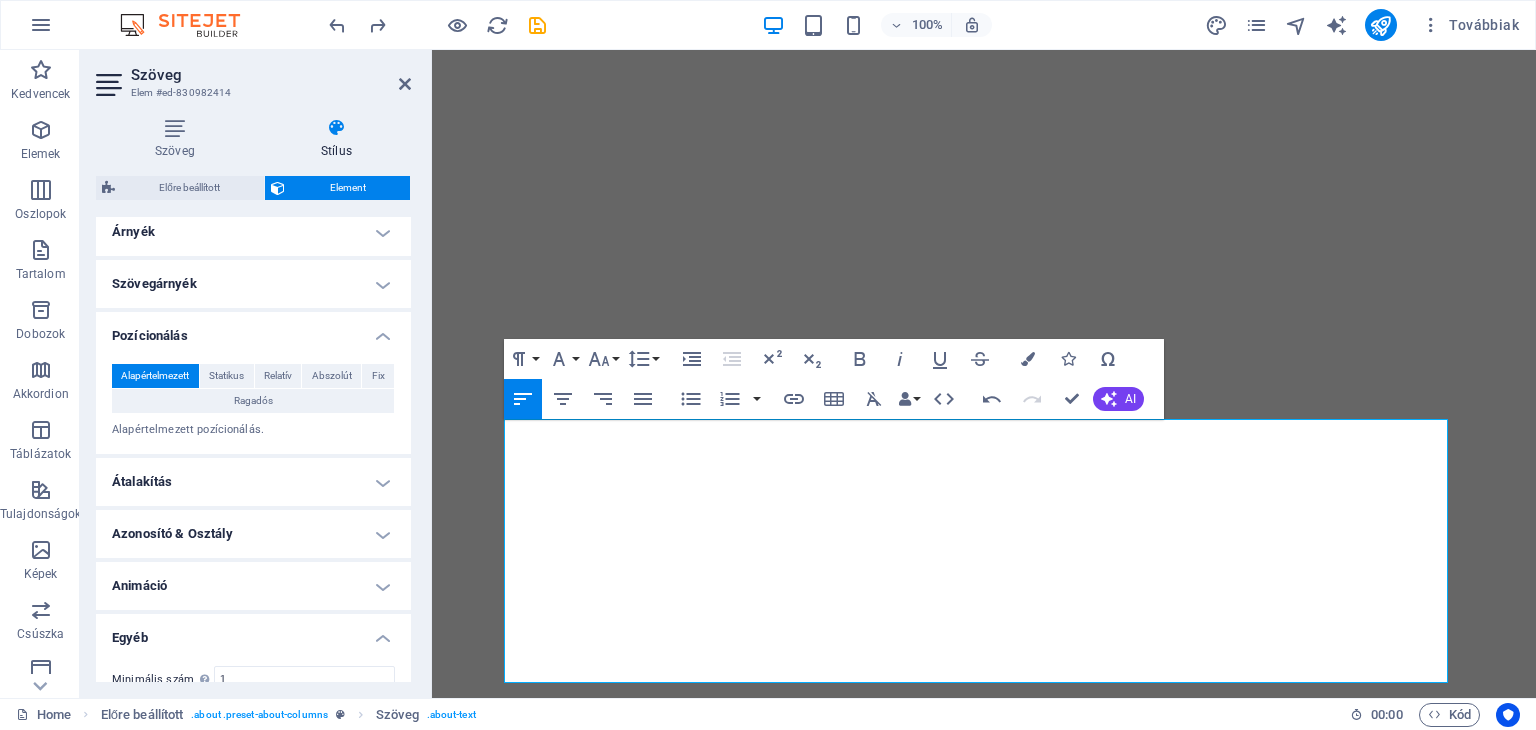 scroll, scrollTop: 592, scrollLeft: 0, axis: vertical 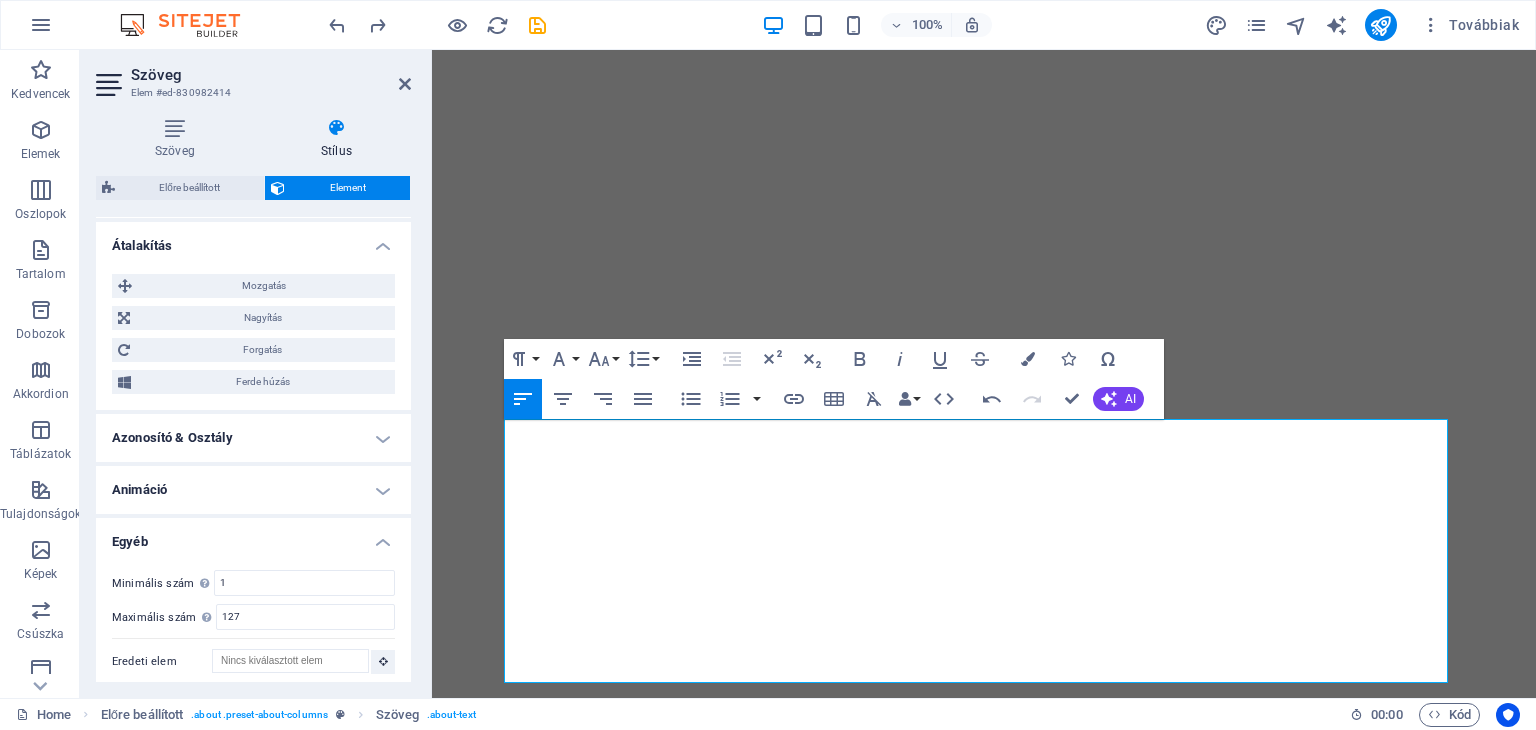 click on "Azonosító & Osztály" at bounding box center [253, 438] 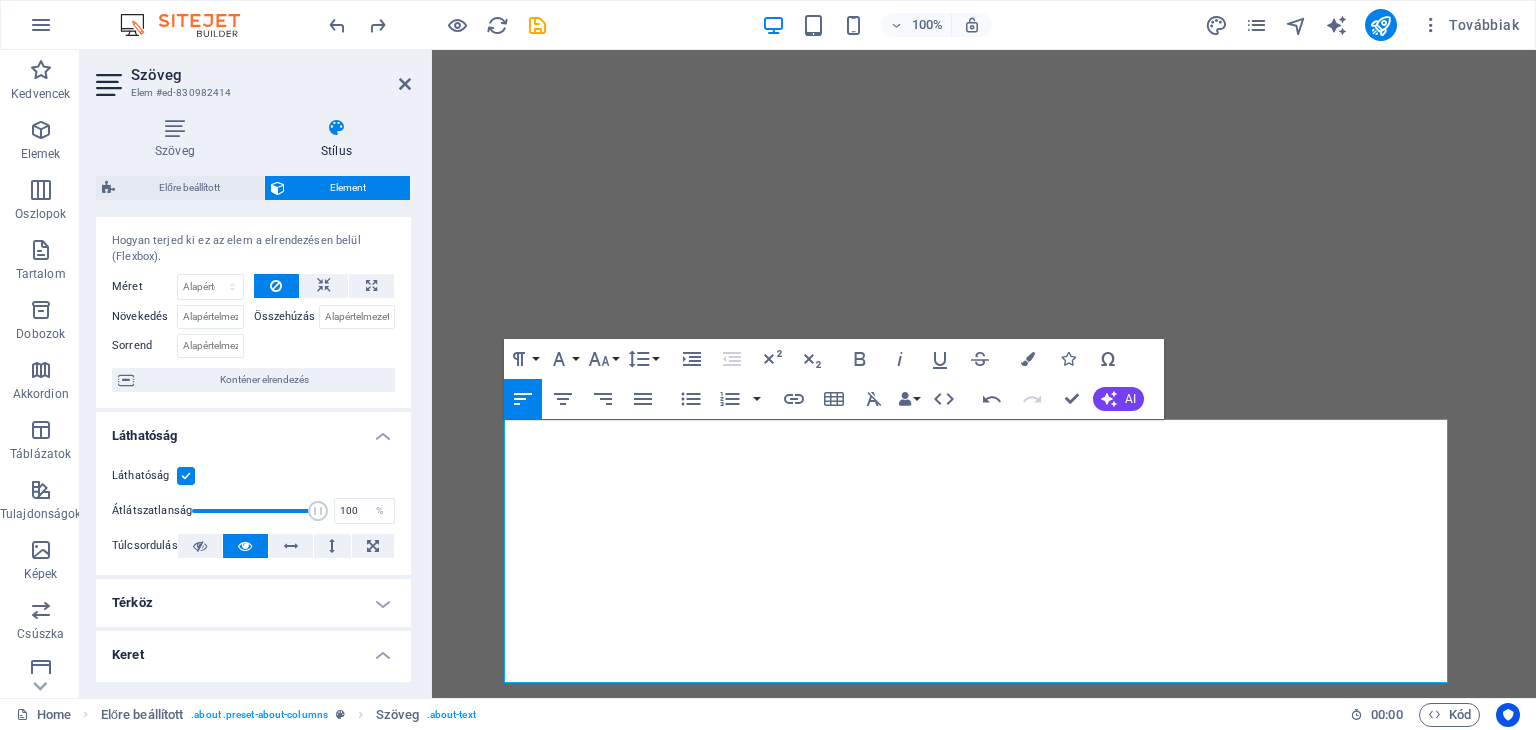 scroll, scrollTop: 0, scrollLeft: 0, axis: both 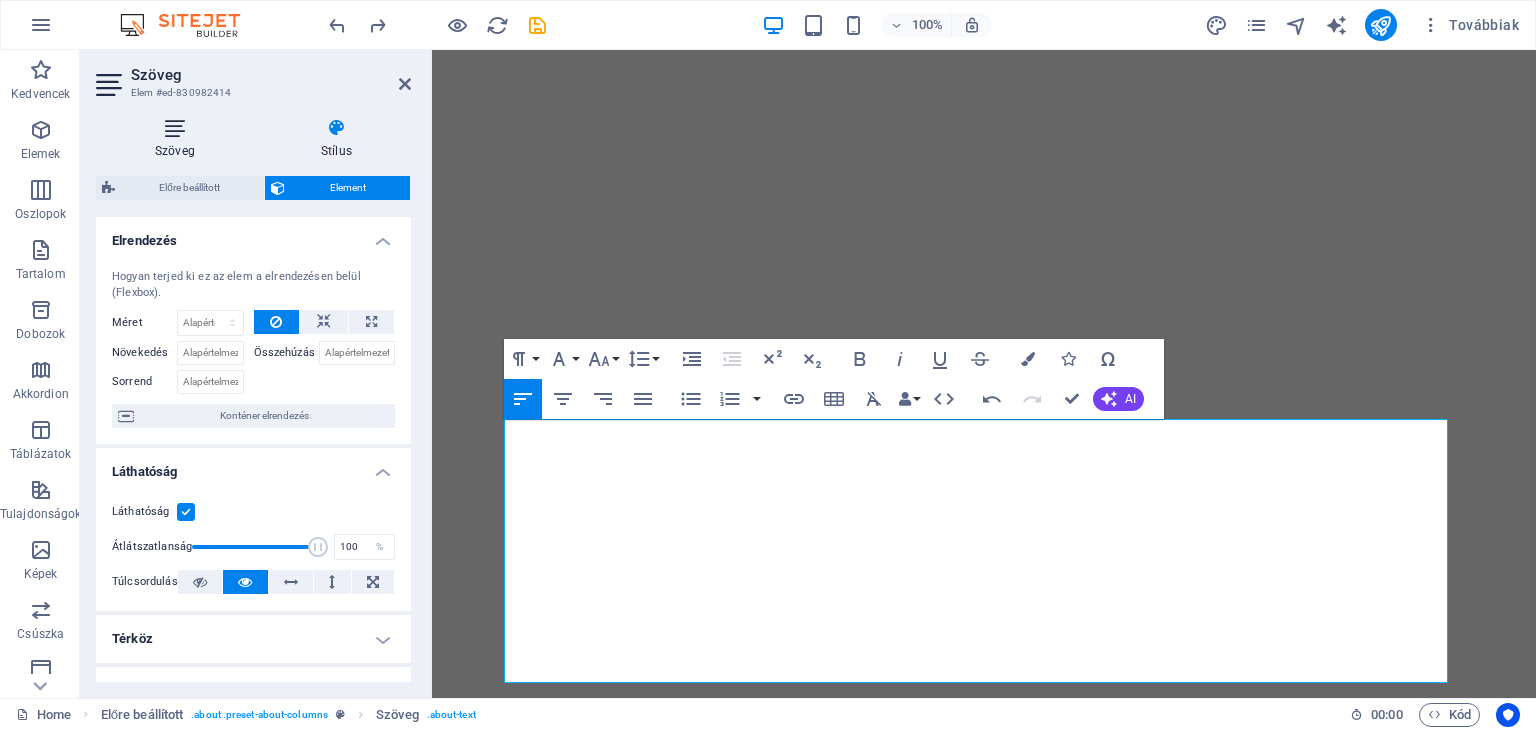 click on "Szöveg" at bounding box center [179, 139] 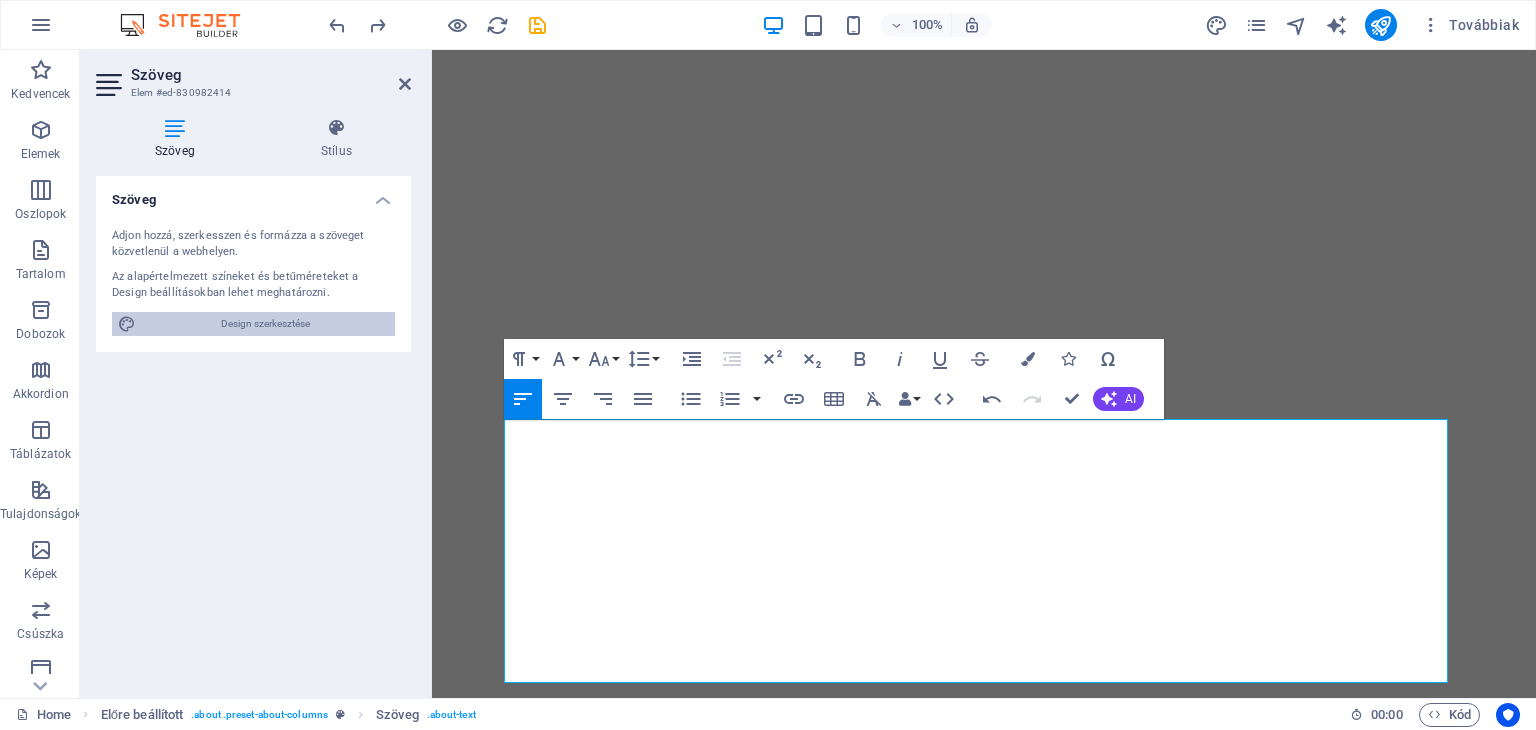 click on "Design szerkesztése" at bounding box center (265, 324) 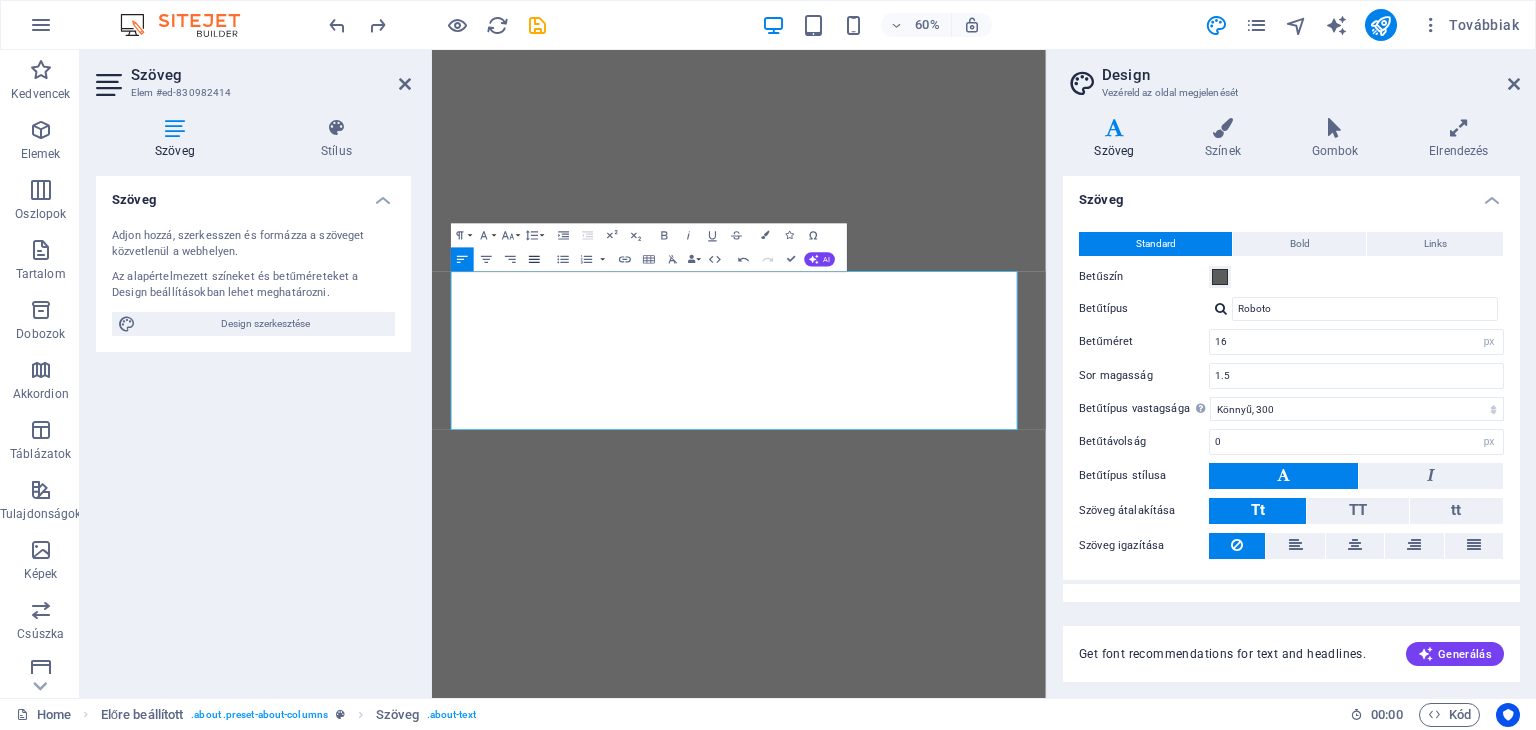 click 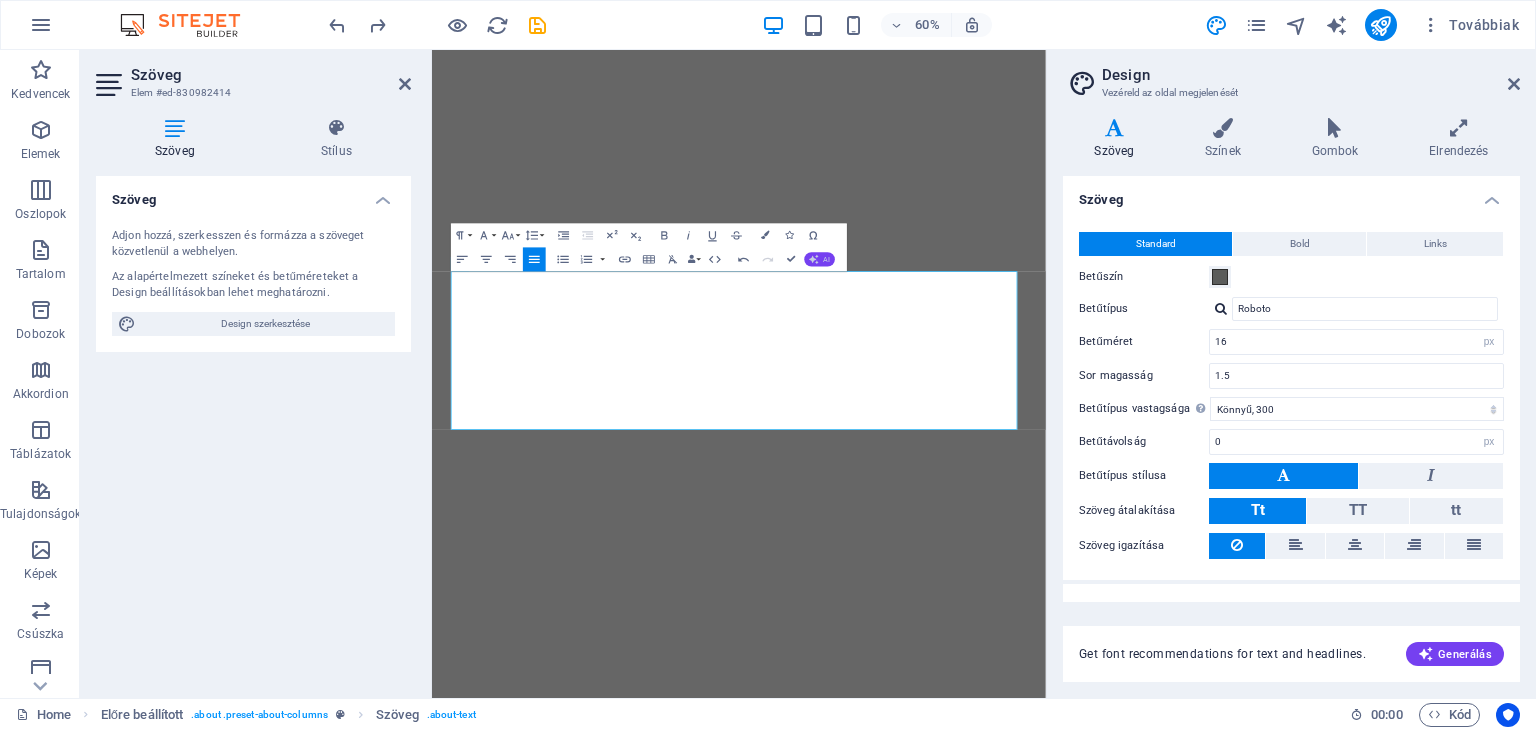 click 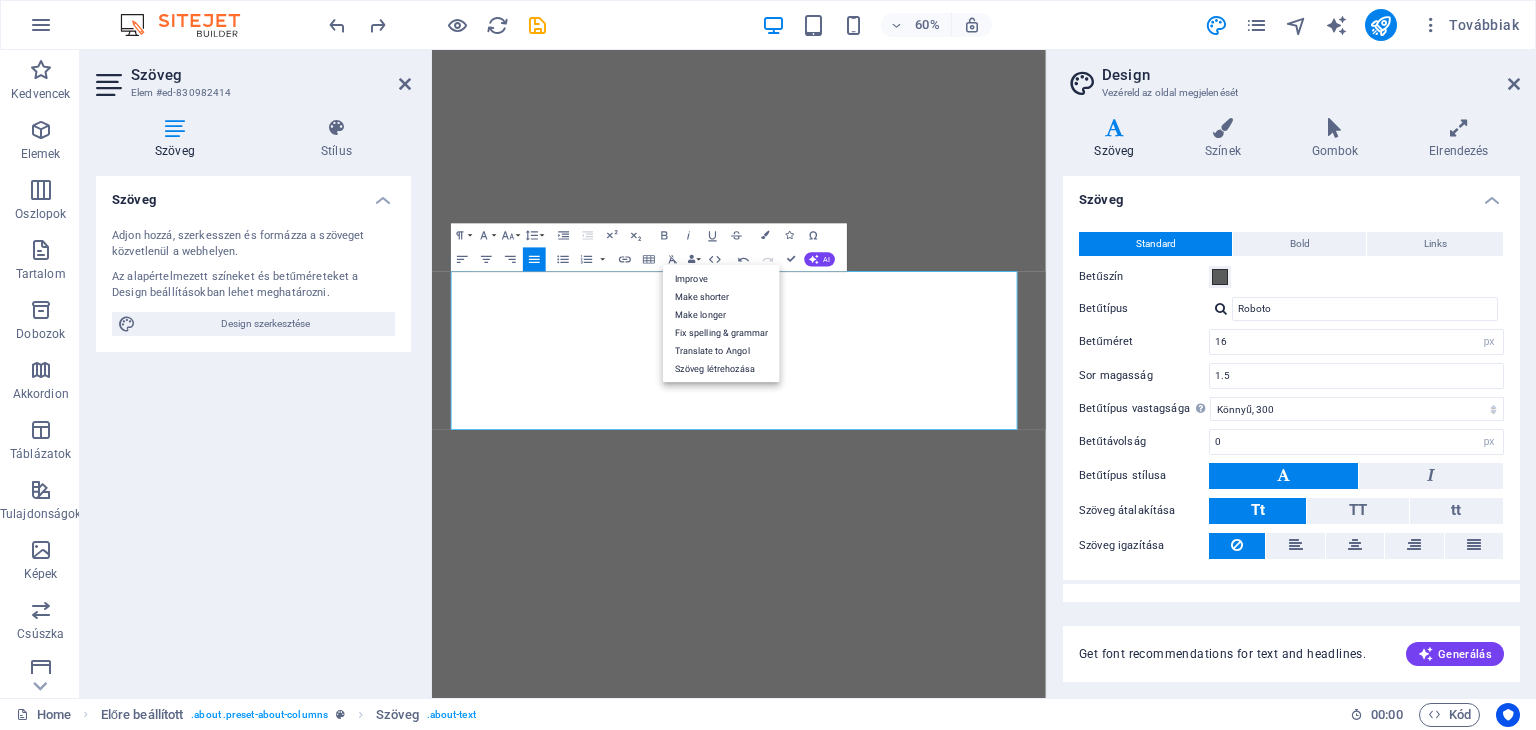 click on "Paragraph Format Normal Heading 1 Heading 2 Heading 3 Heading 4 Heading 5 Heading 6 Code Font Family Arial Georgia Impact Tahoma Times New Roman Verdana Crimson Text Roboto Font Size 8 9 10 11 12 14 18 24 30 36 48 60 72 96 Line Height Default Single 1.15 1.5 Double Increase Indent Decrease Indent Superscript Subscript Bold Italic Underline Strikethrough Colors Icons Special Characters Align Left Align Center Align Right Align Justify Unordered List   Default Circle Disc Square    Ordered List   Default Lower Alpha Lower Greek Lower Roman Upper Alpha Upper Roman    Insert Link Insert Table Clear Formatting Data Bindings Cég Keresztnév Vezetéknév Utca Irányítószám Város Email Phone Mobil Fax Egyedi mező 1 Egyedi mező 2 Egyedi mező 3 Egyedi mező 4 Egyedi mező 5 Egyedi mező 6 HTML Undo Redo Confirm (Ctrl+⏎) AI Improve Make shorter Make longer Fix spelling & grammar Translate to Angol Szöveg létrehozása" at bounding box center [649, 247] 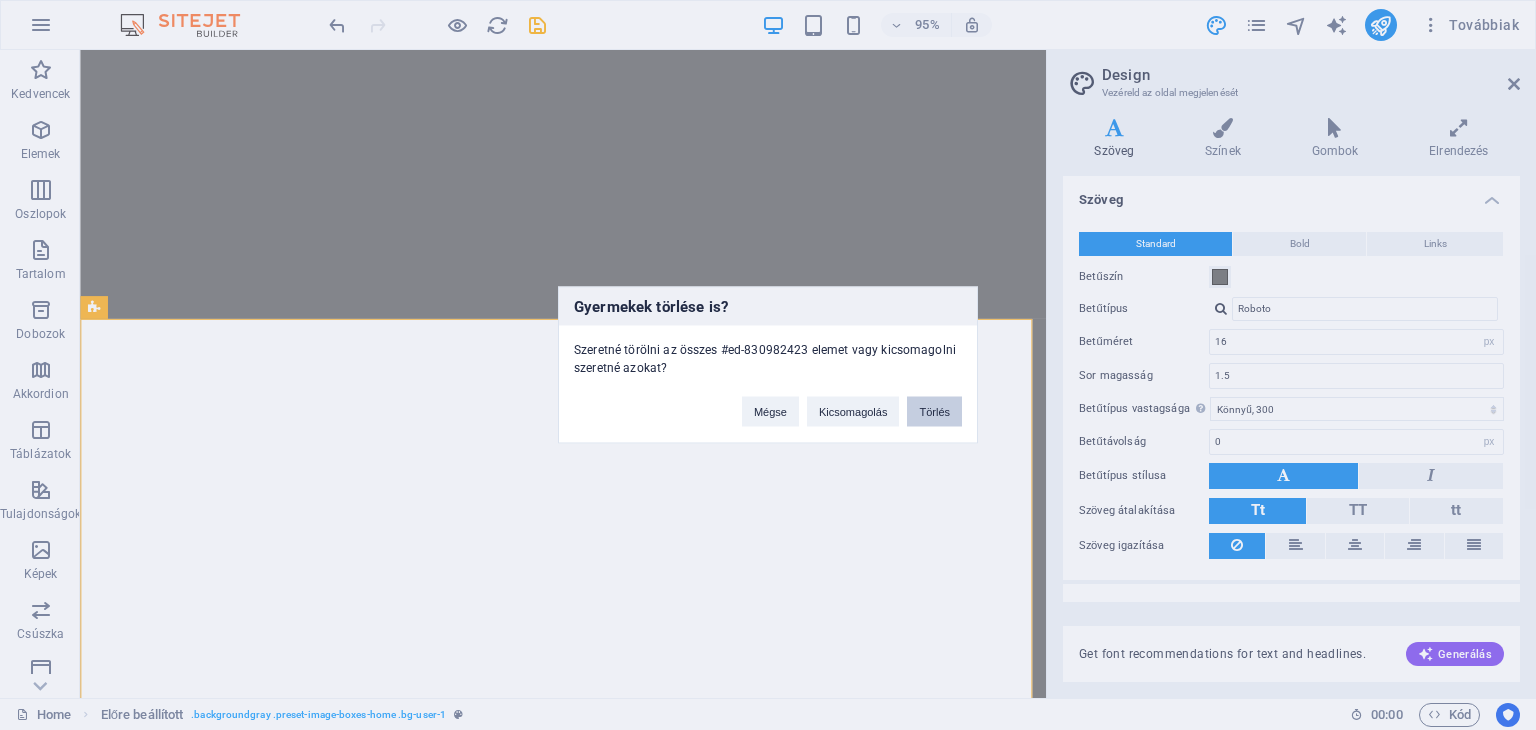 click on "Törlés" at bounding box center (934, 412) 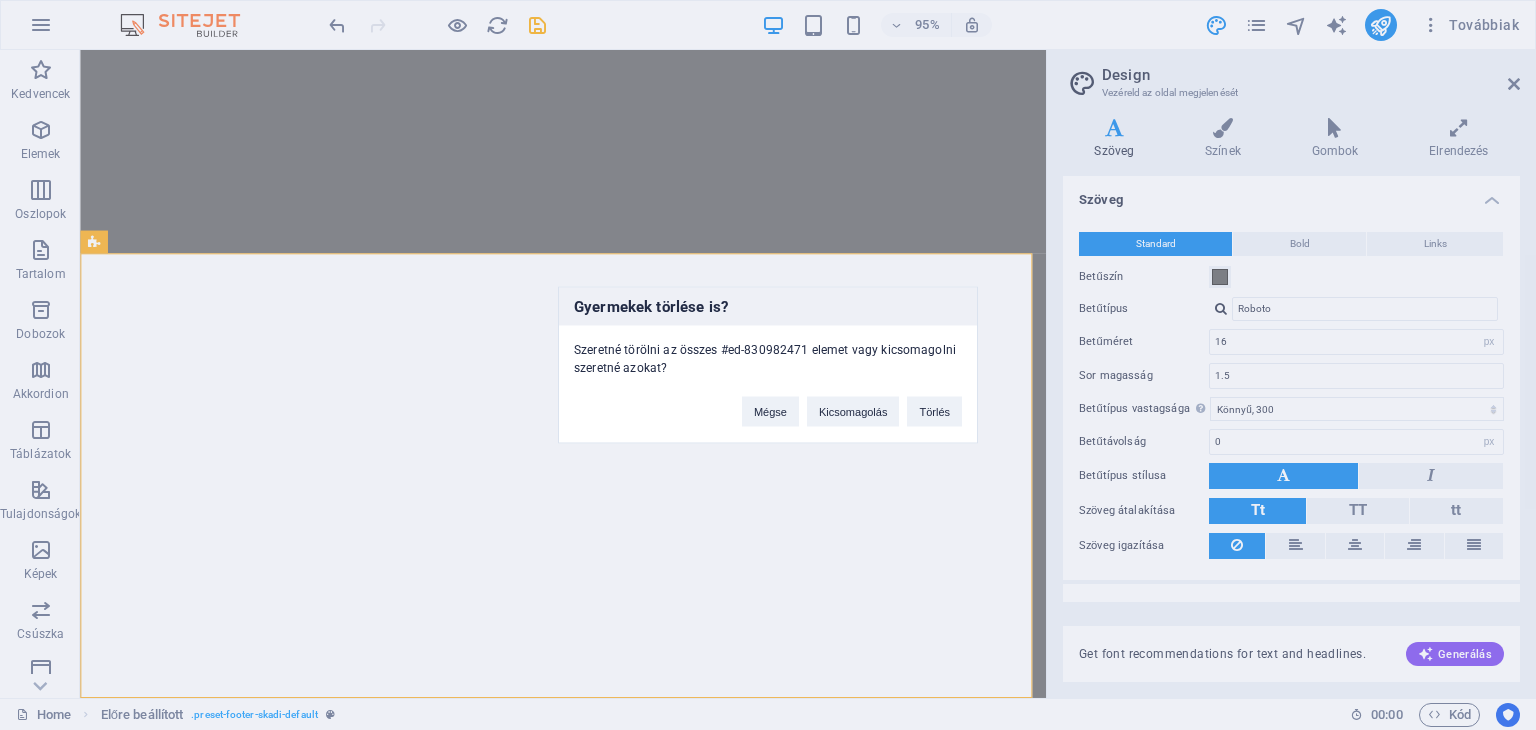 type 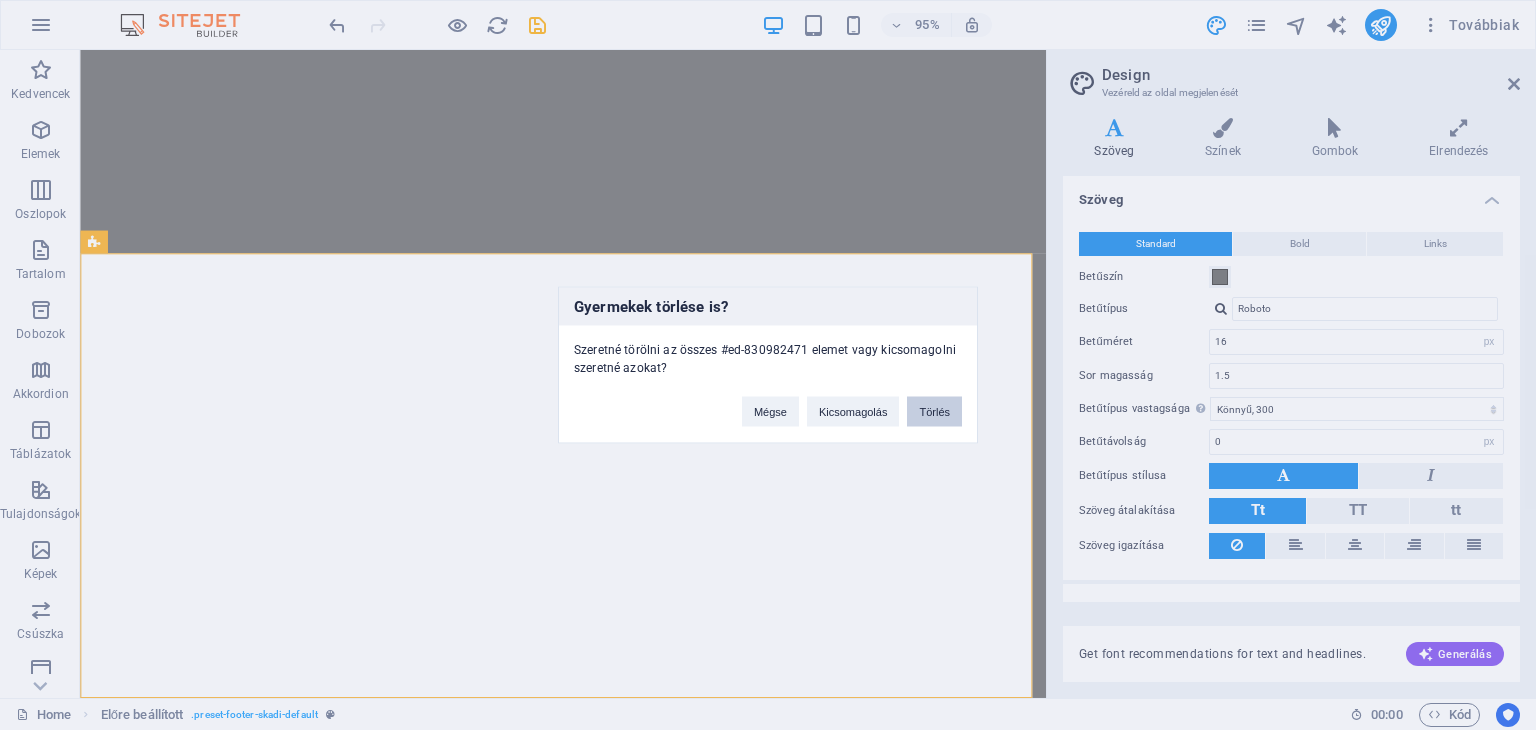 click on "Törlés" at bounding box center [934, 412] 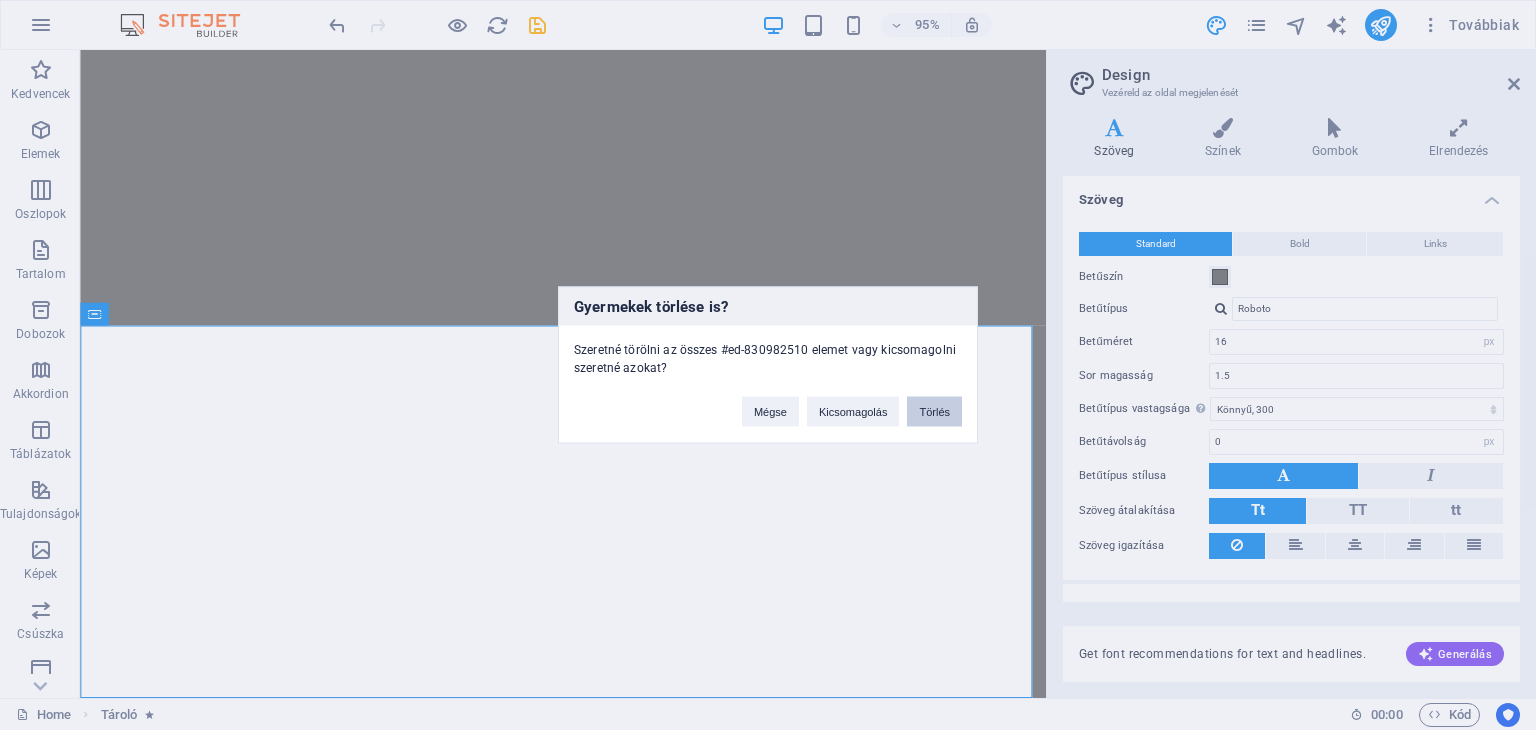 click on "Törlés" at bounding box center (934, 412) 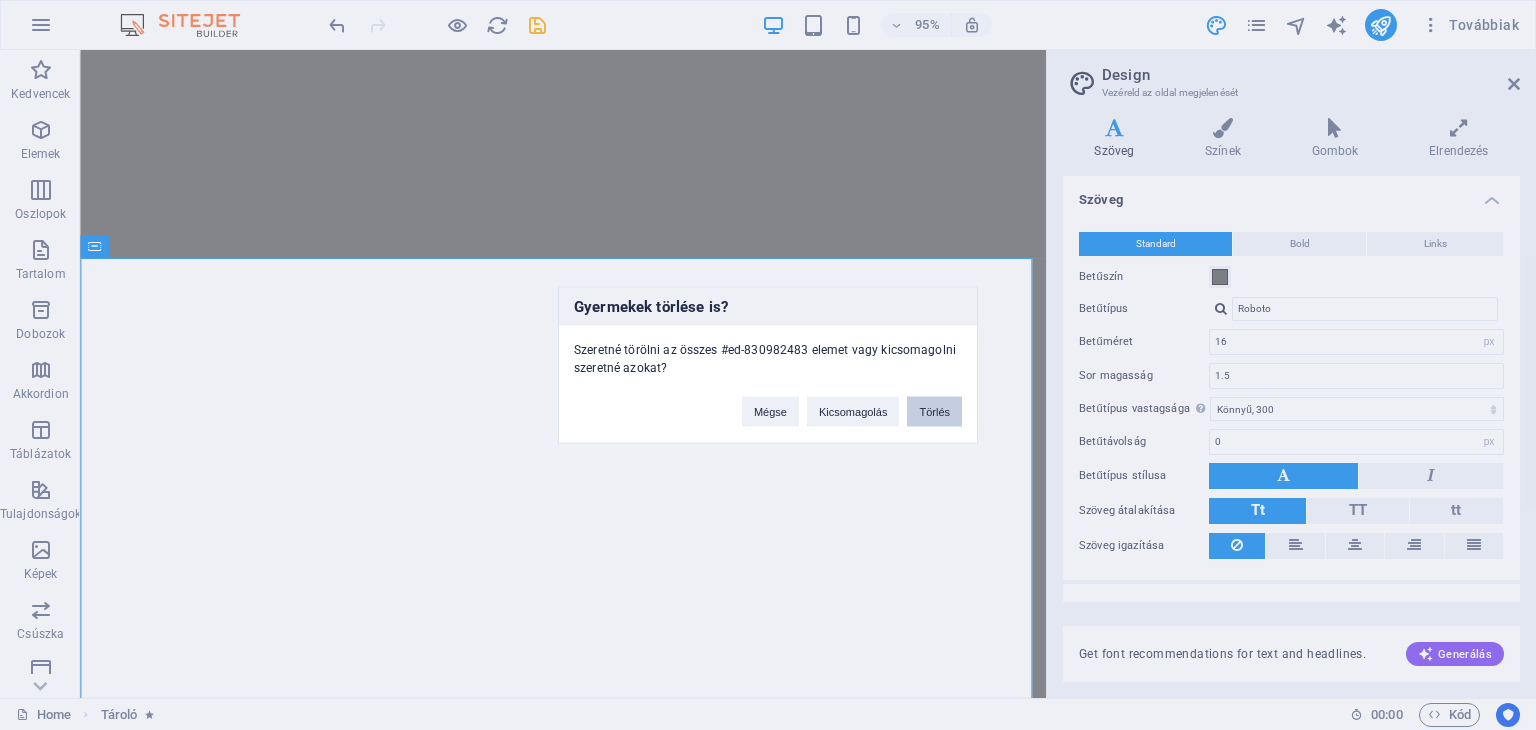 click on "Törlés" at bounding box center (934, 412) 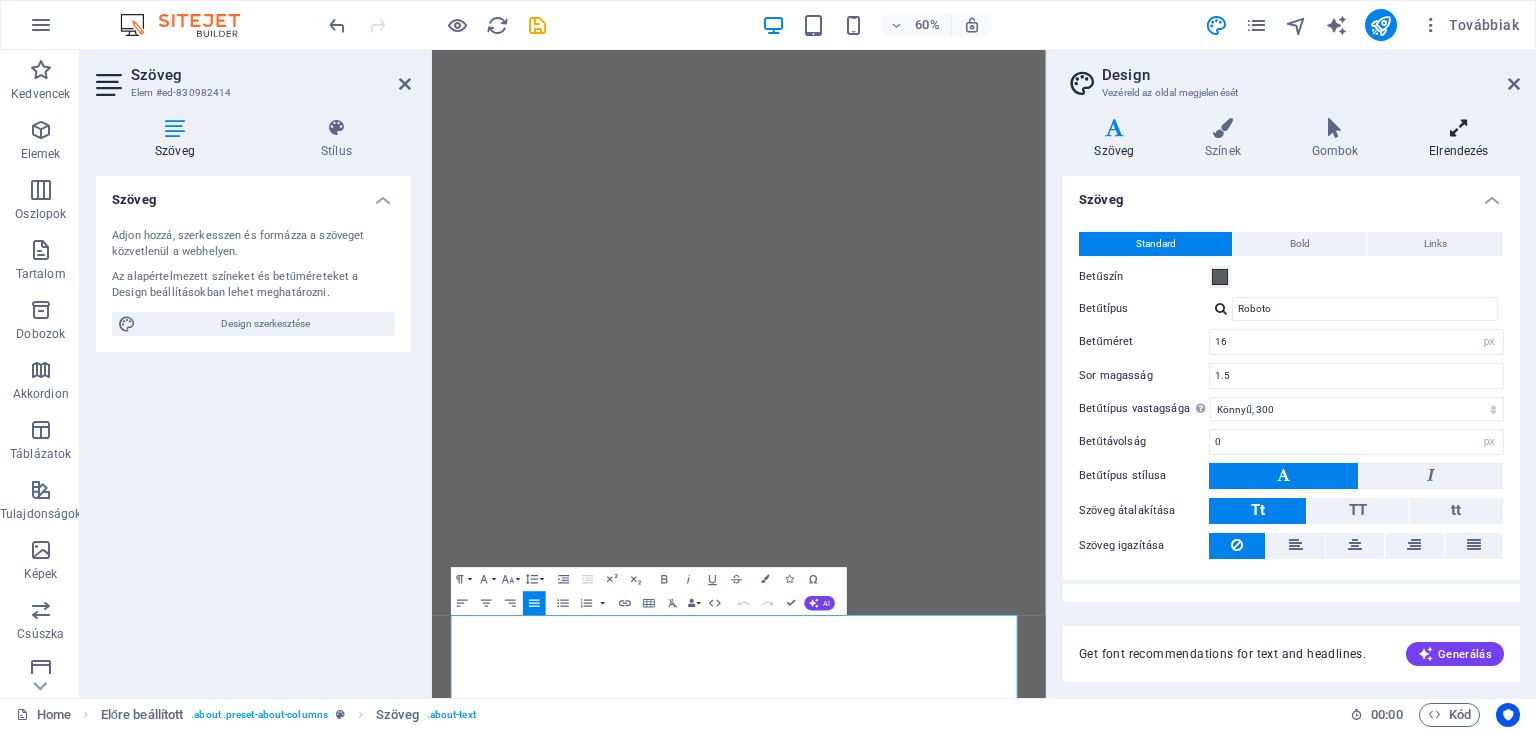 click at bounding box center (1459, 128) 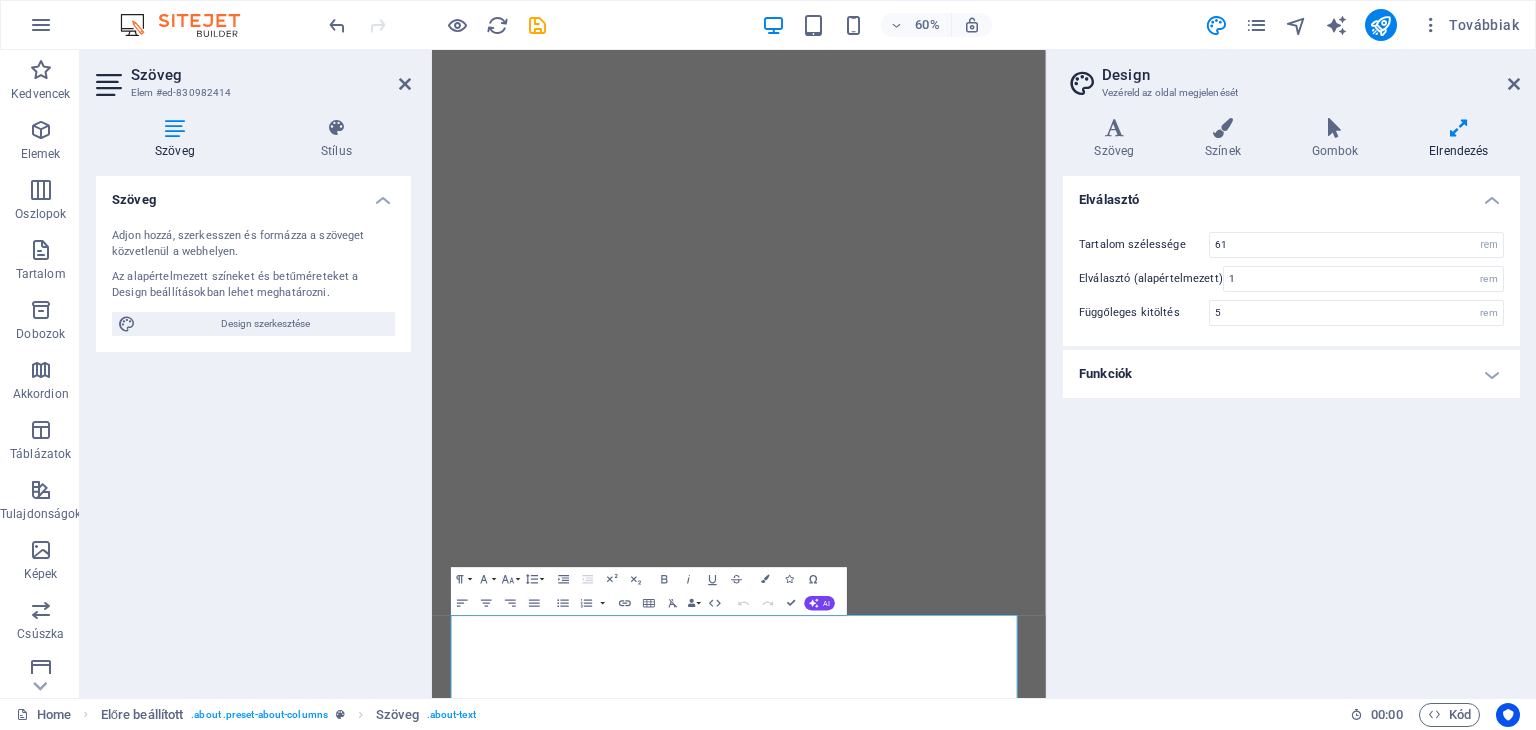 click on "Funkciók" at bounding box center (1291, 374) 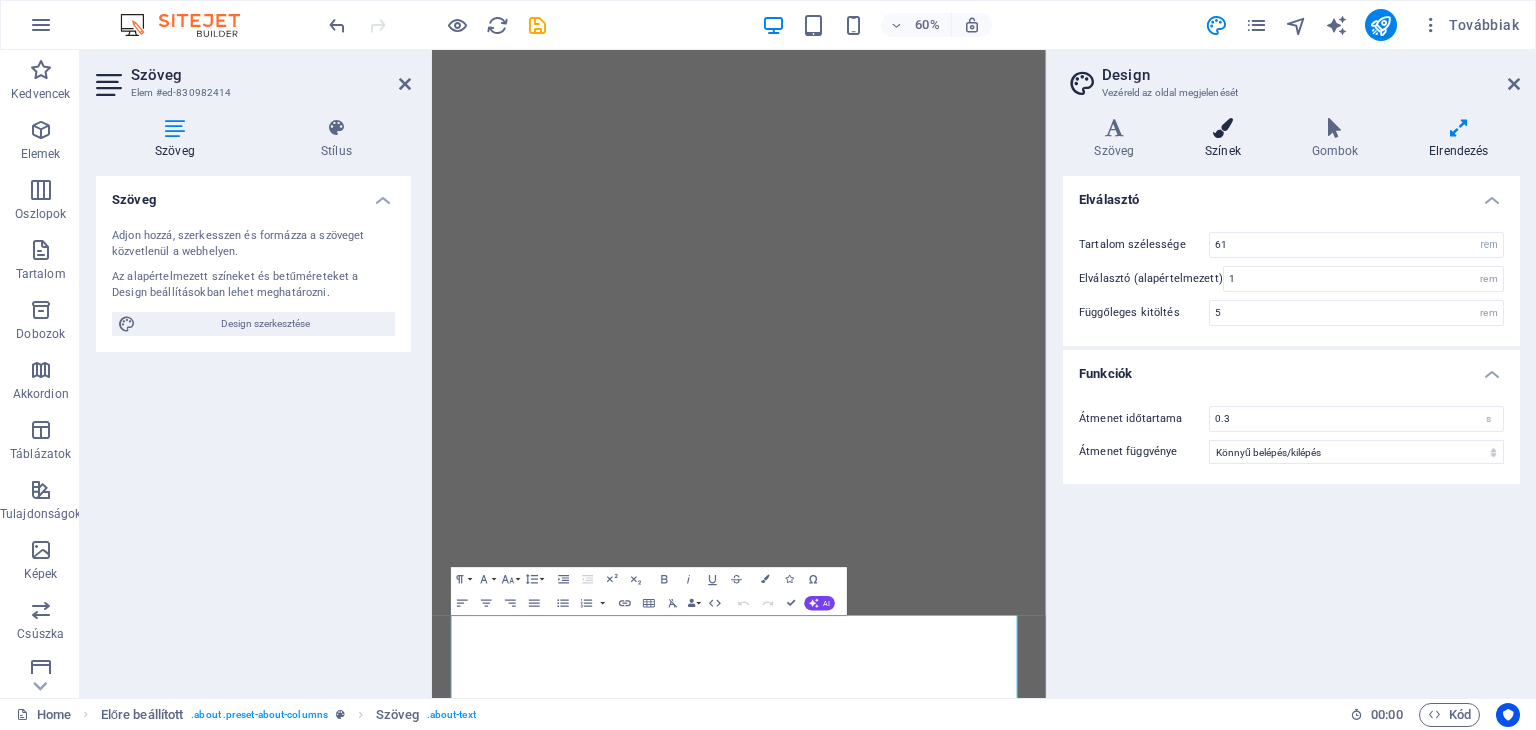 click on "Színek" at bounding box center [1227, 139] 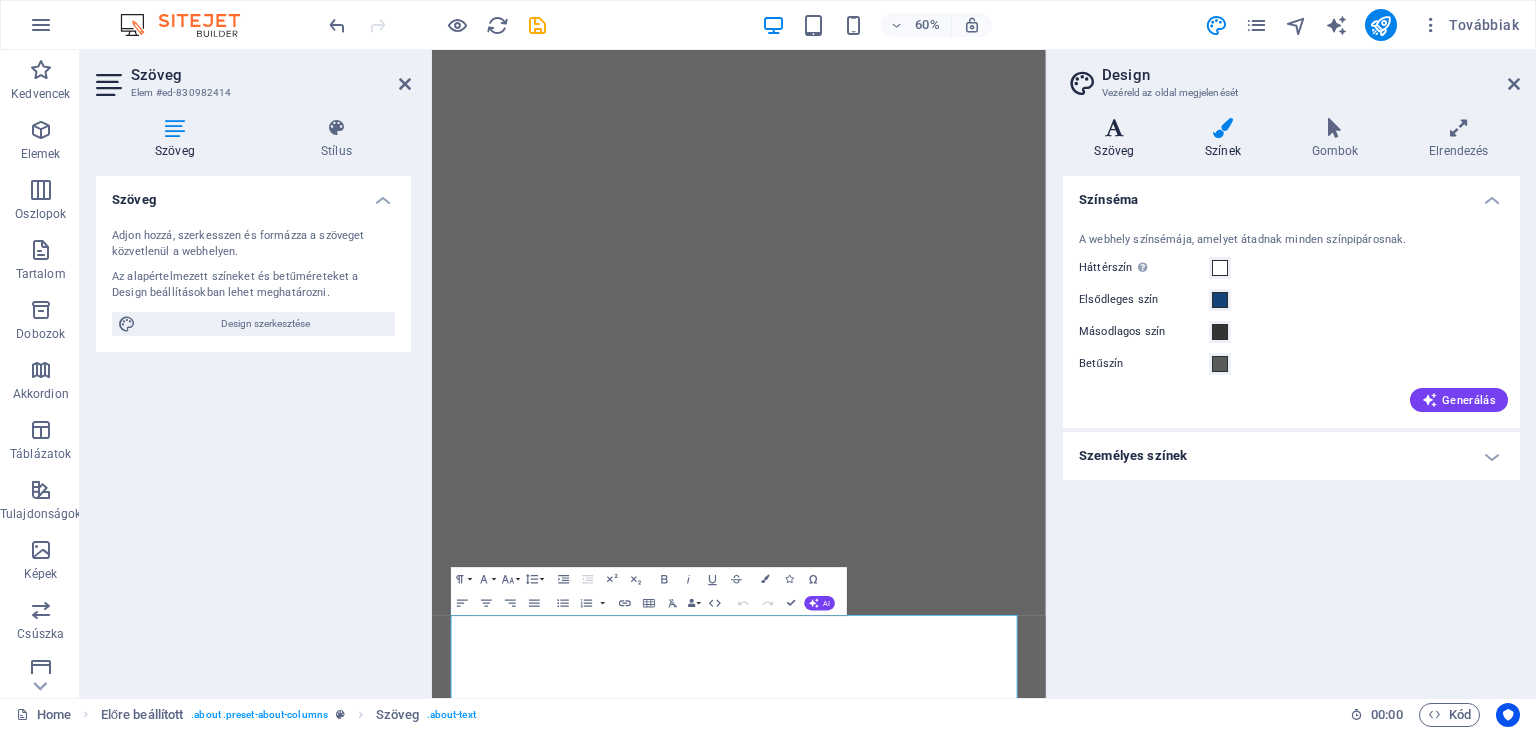 click at bounding box center (1114, 128) 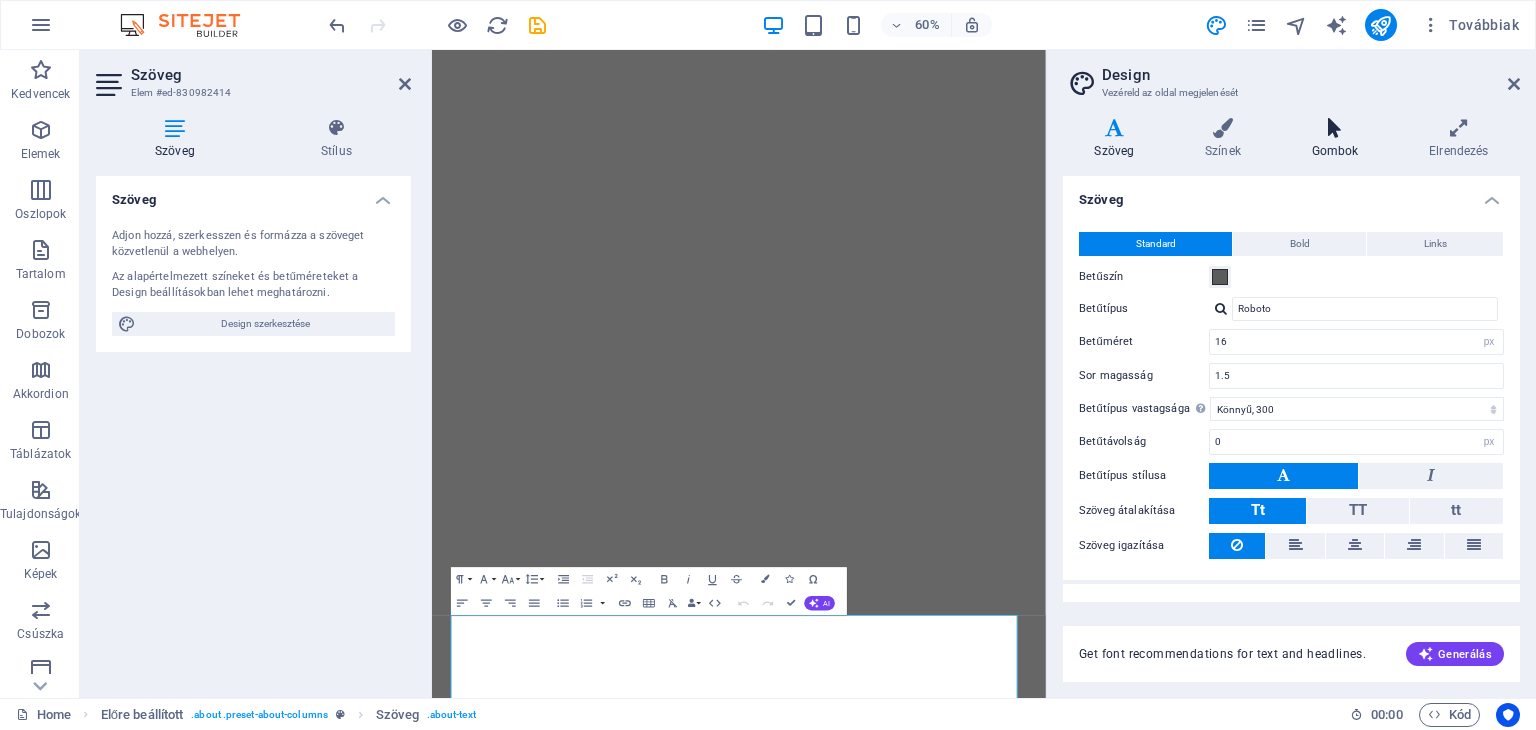 click on "Gombok" at bounding box center [1339, 139] 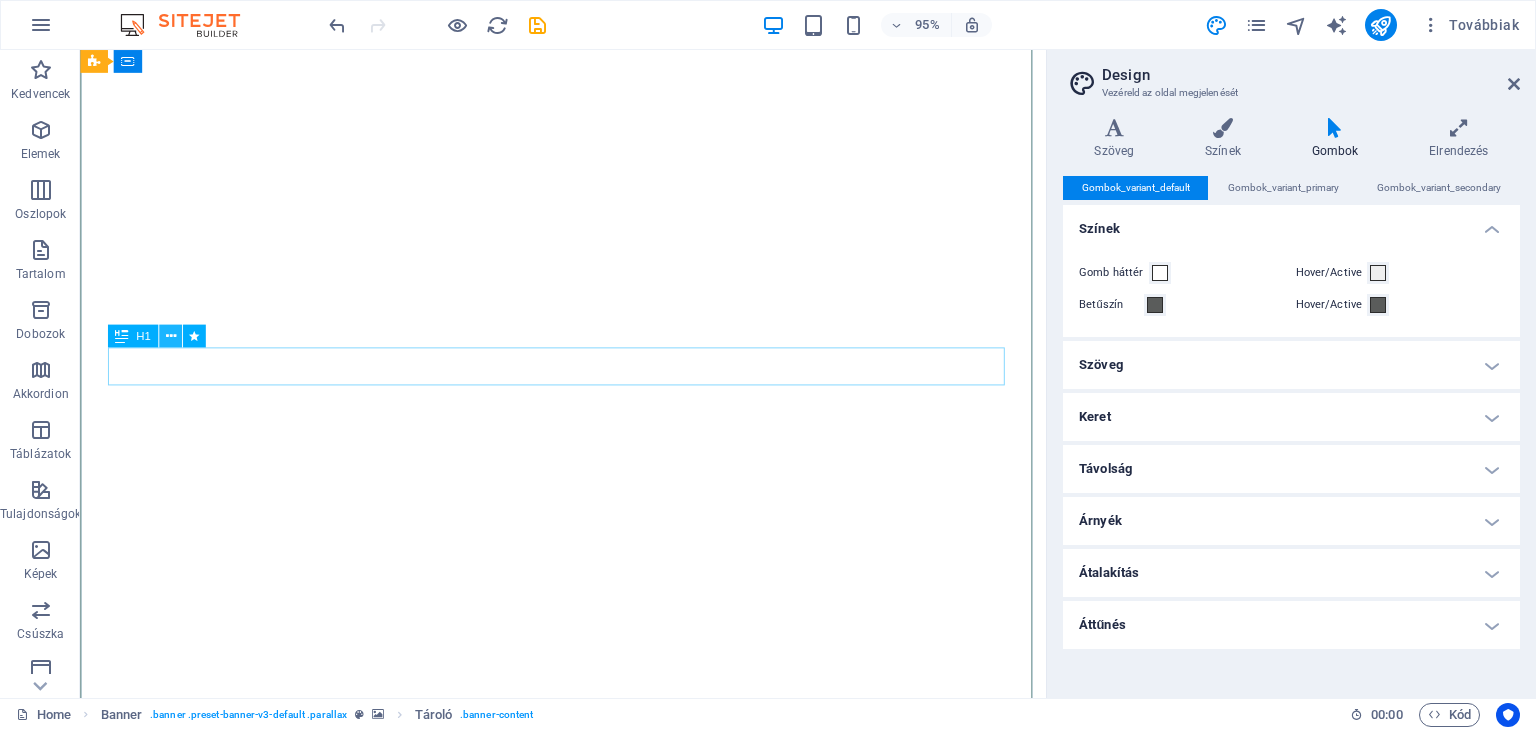 click at bounding box center (170, 336) 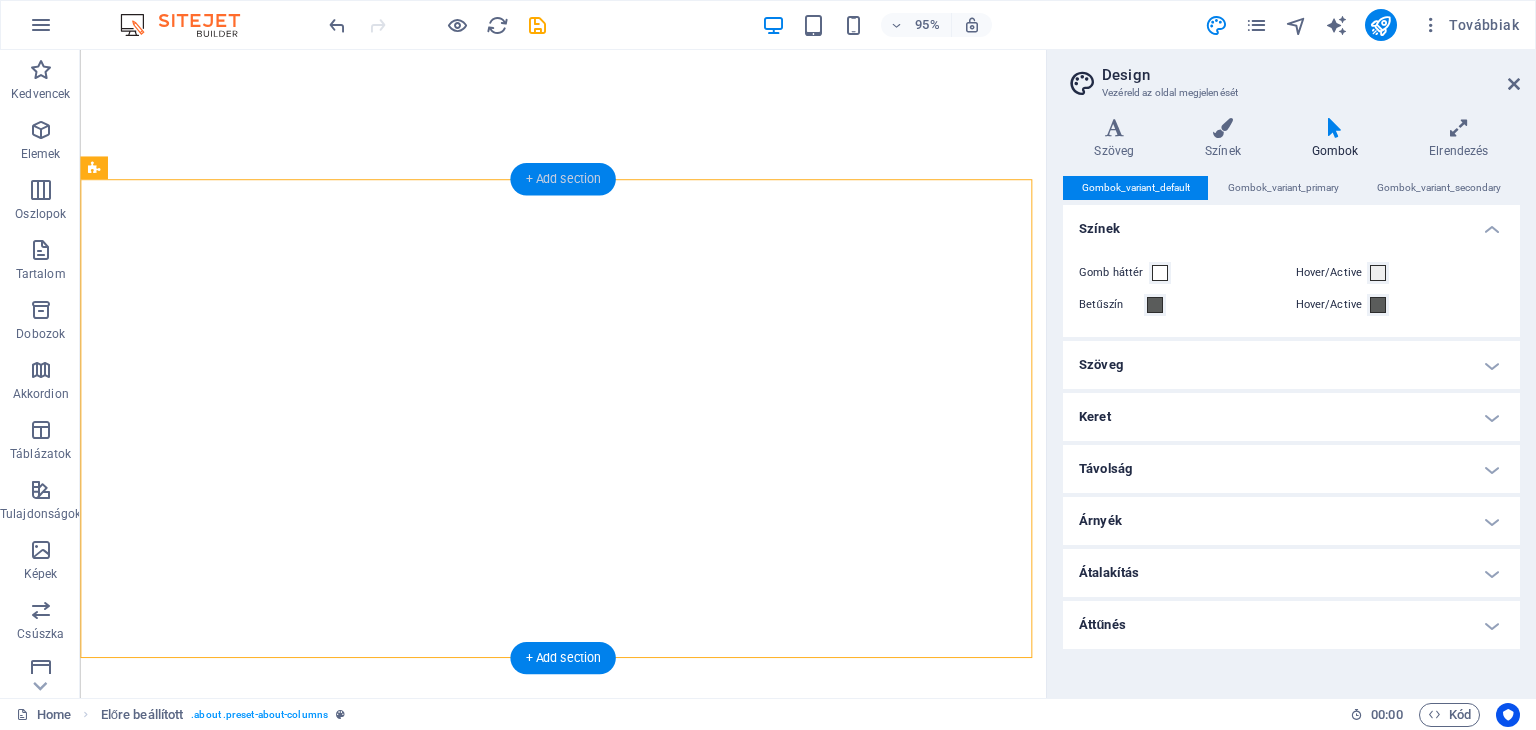 click on "+ Add section" at bounding box center (562, 179) 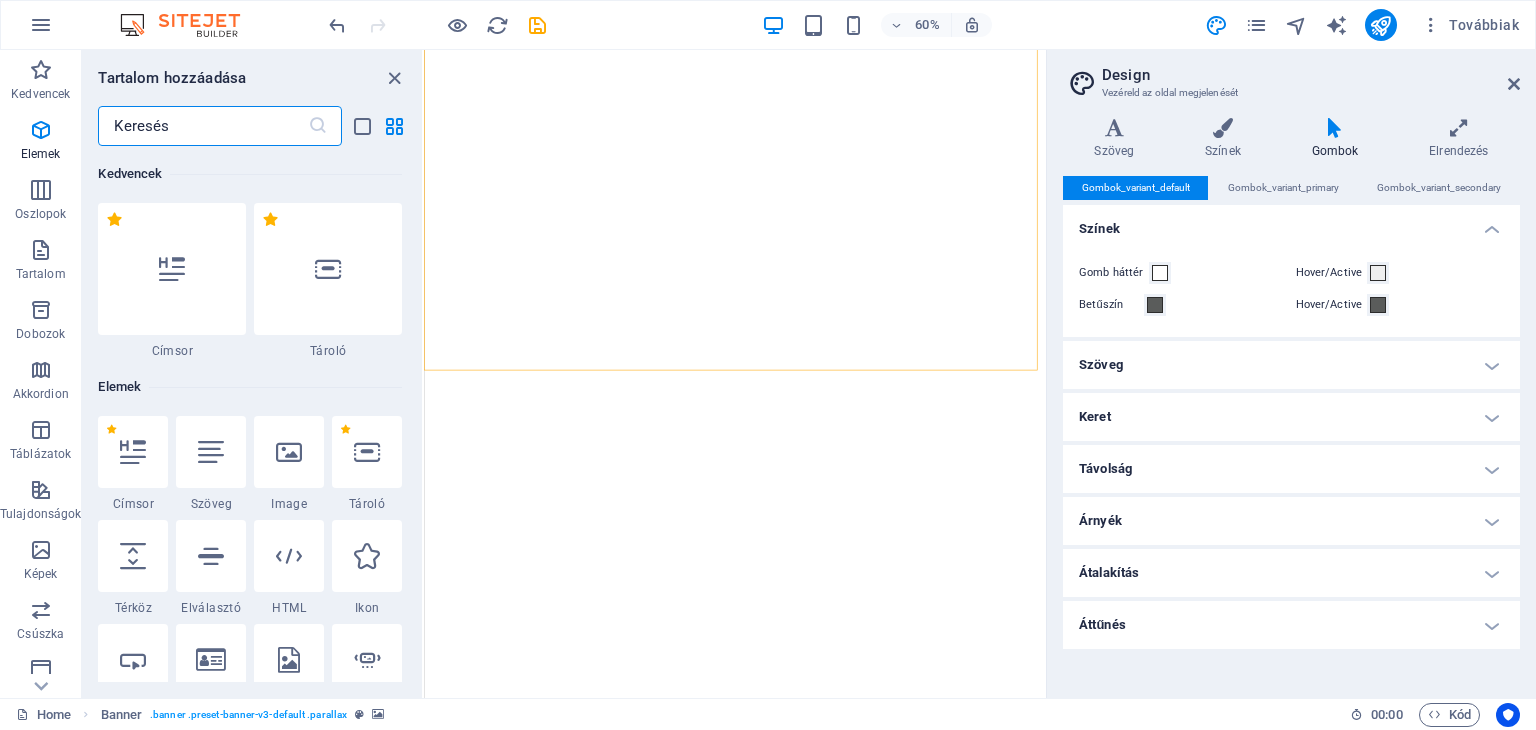 scroll, scrollTop: 3499, scrollLeft: 0, axis: vertical 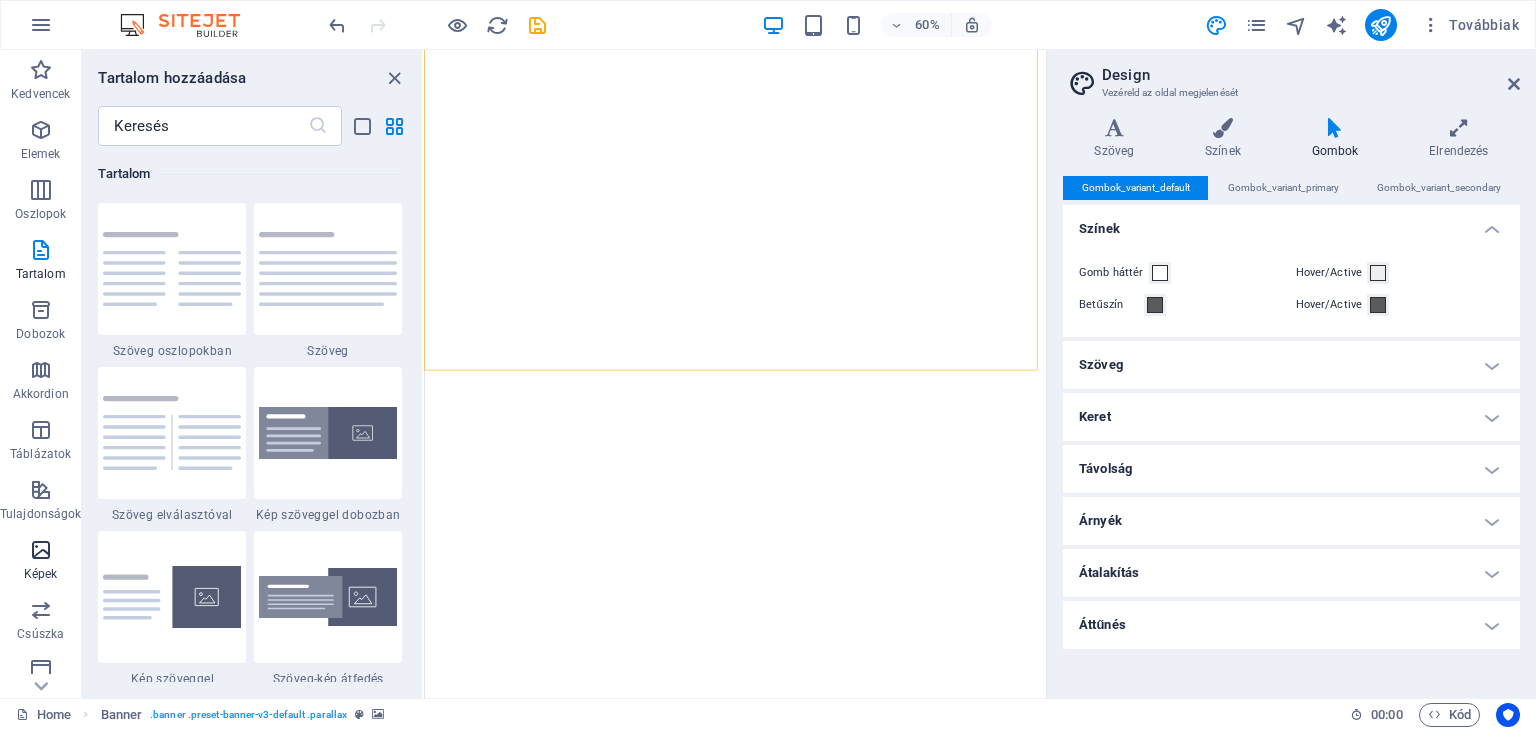 click at bounding box center (41, 550) 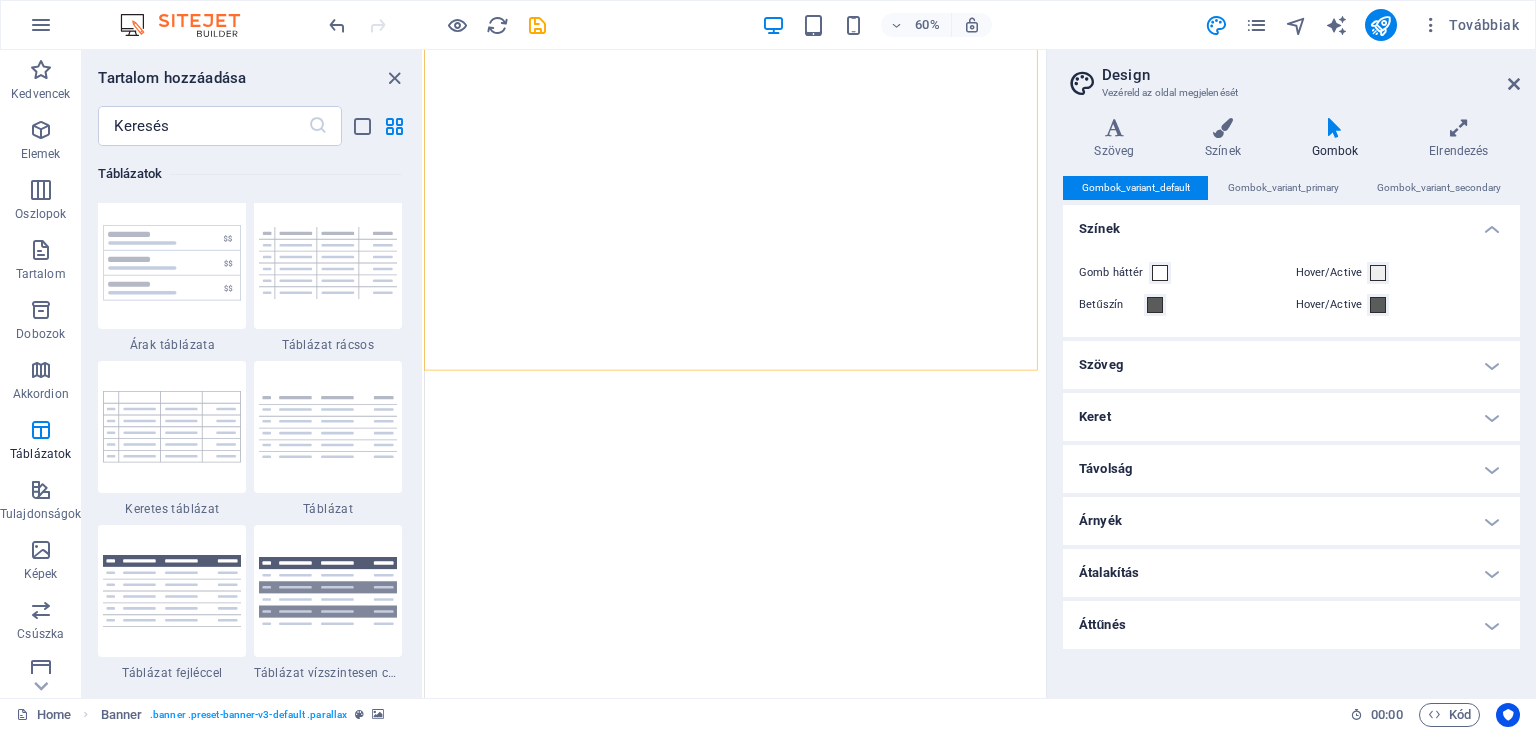 scroll, scrollTop: 7095, scrollLeft: 0, axis: vertical 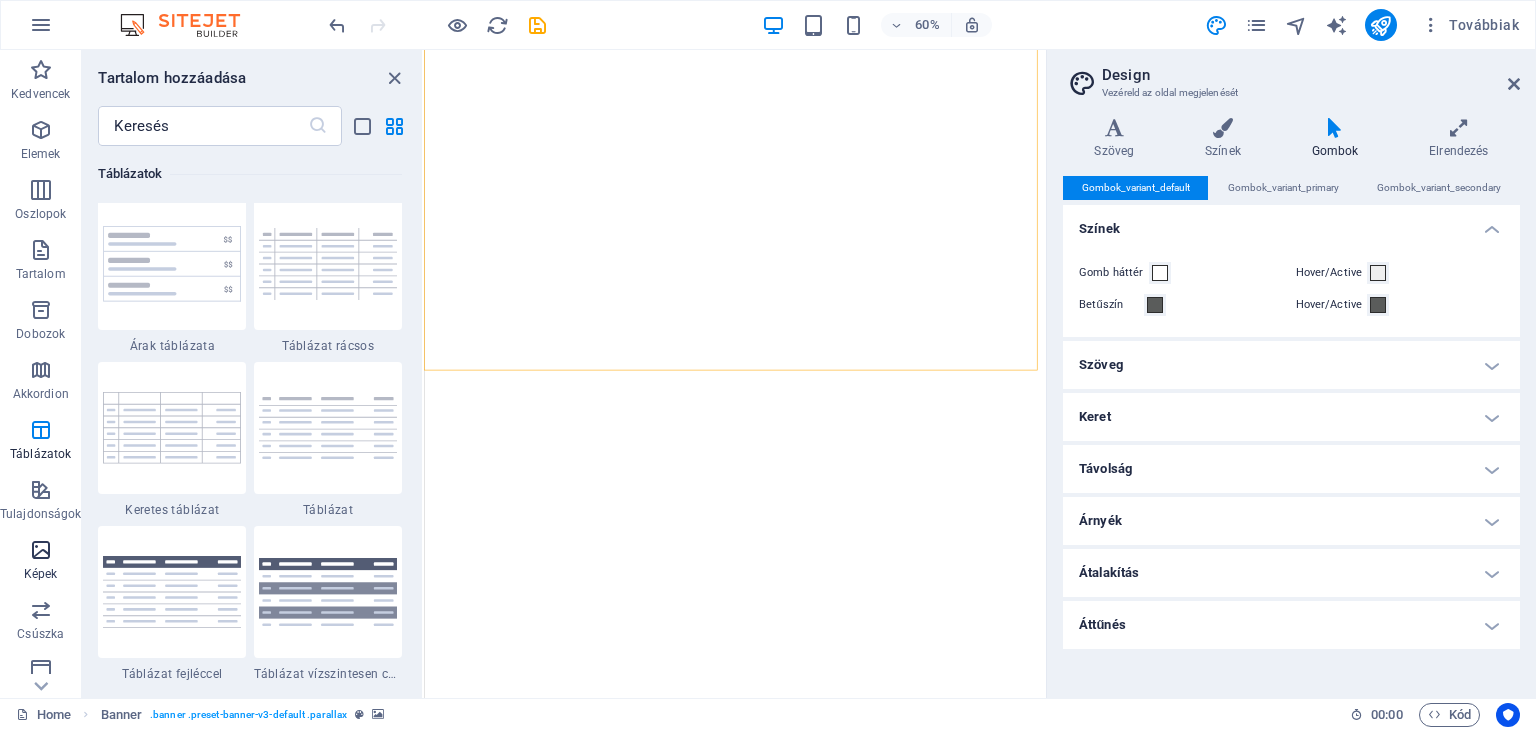 click at bounding box center (41, 550) 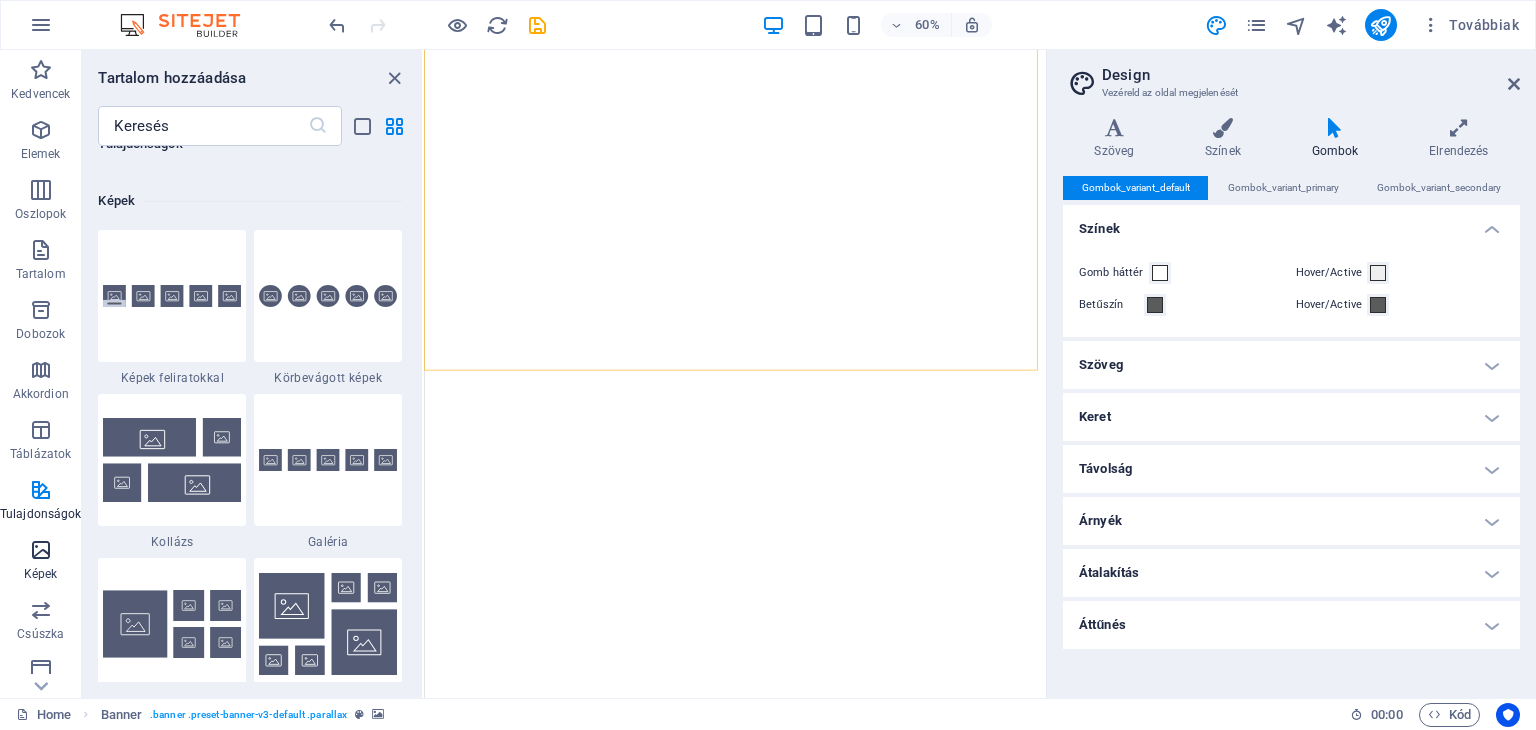 scroll, scrollTop: 10140, scrollLeft: 0, axis: vertical 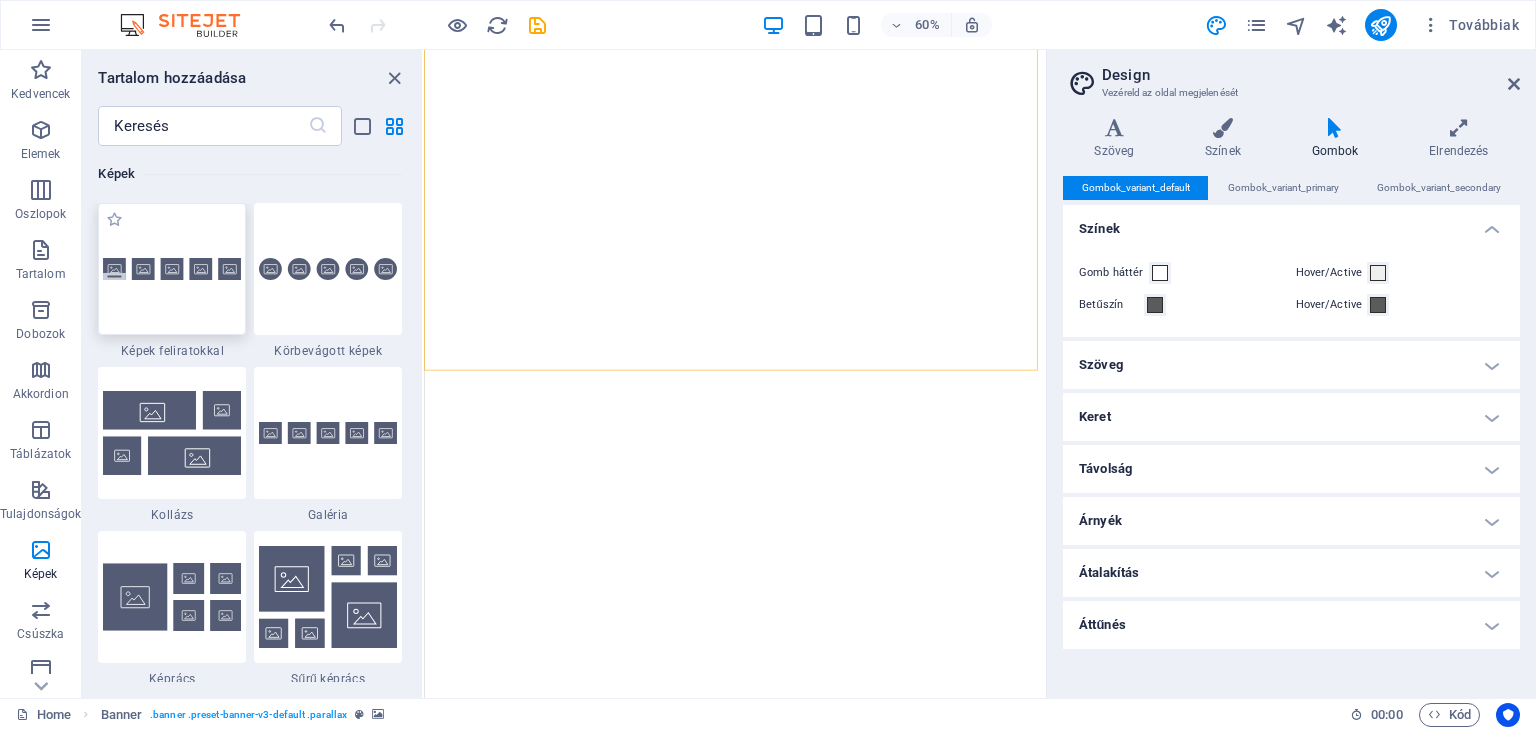 click at bounding box center [172, 269] 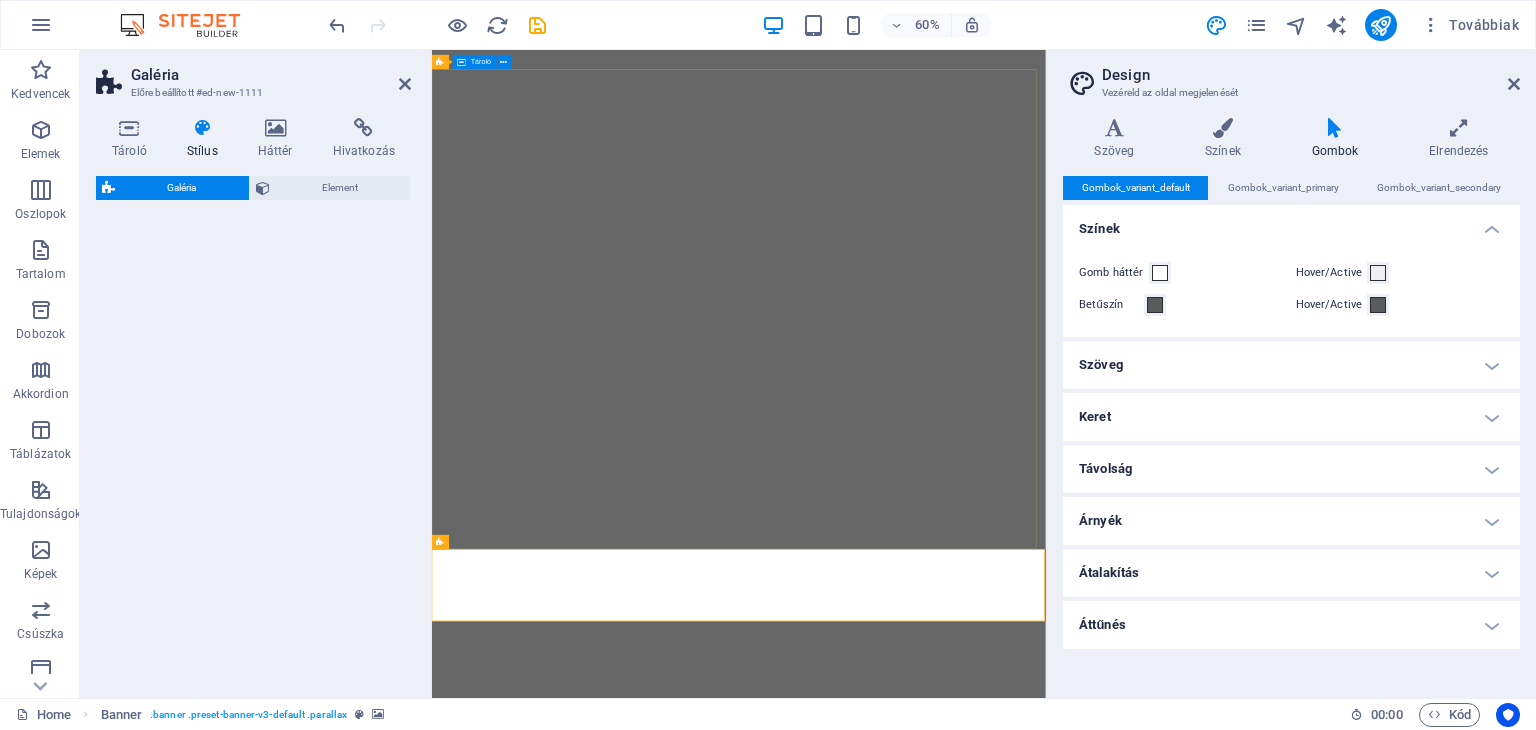 select on "rem" 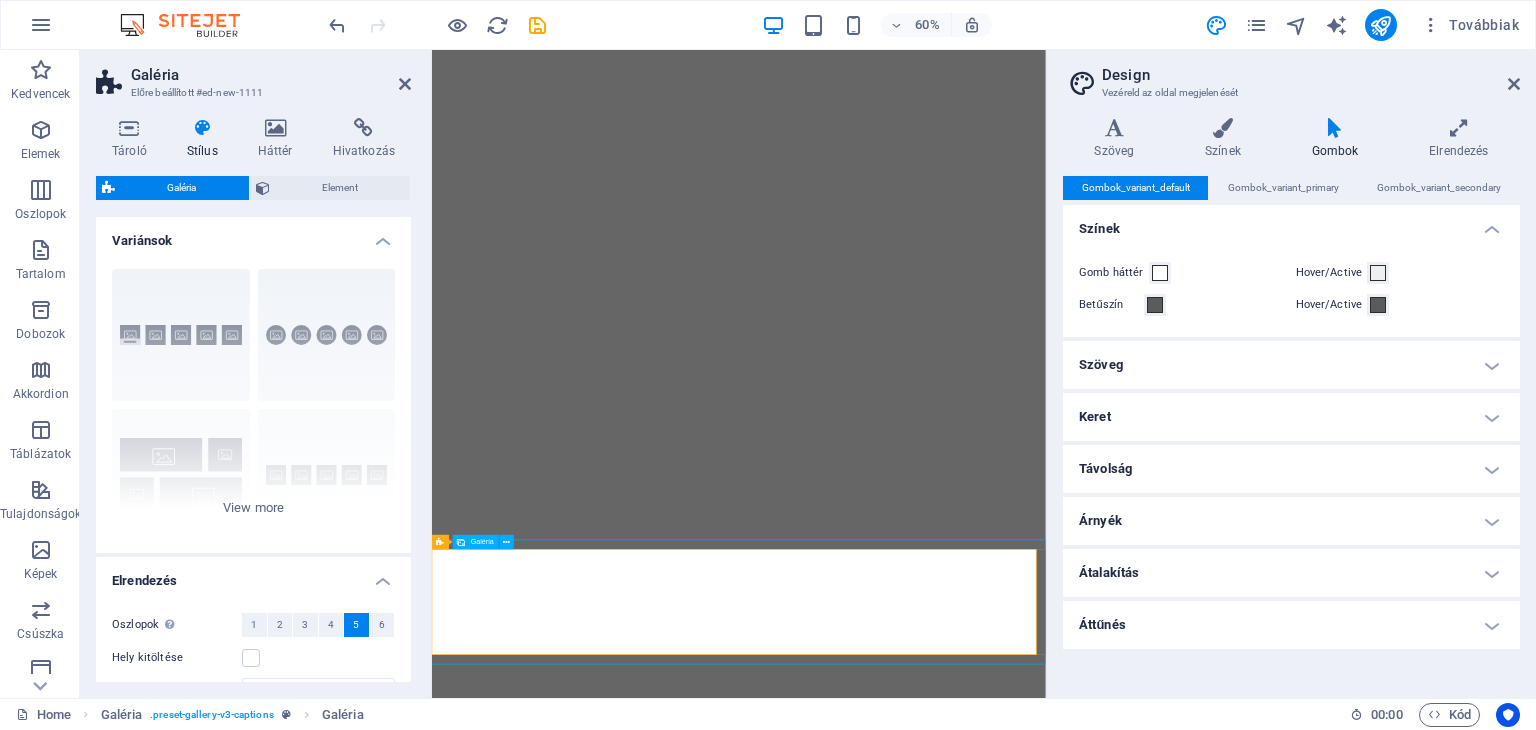 select on "4" 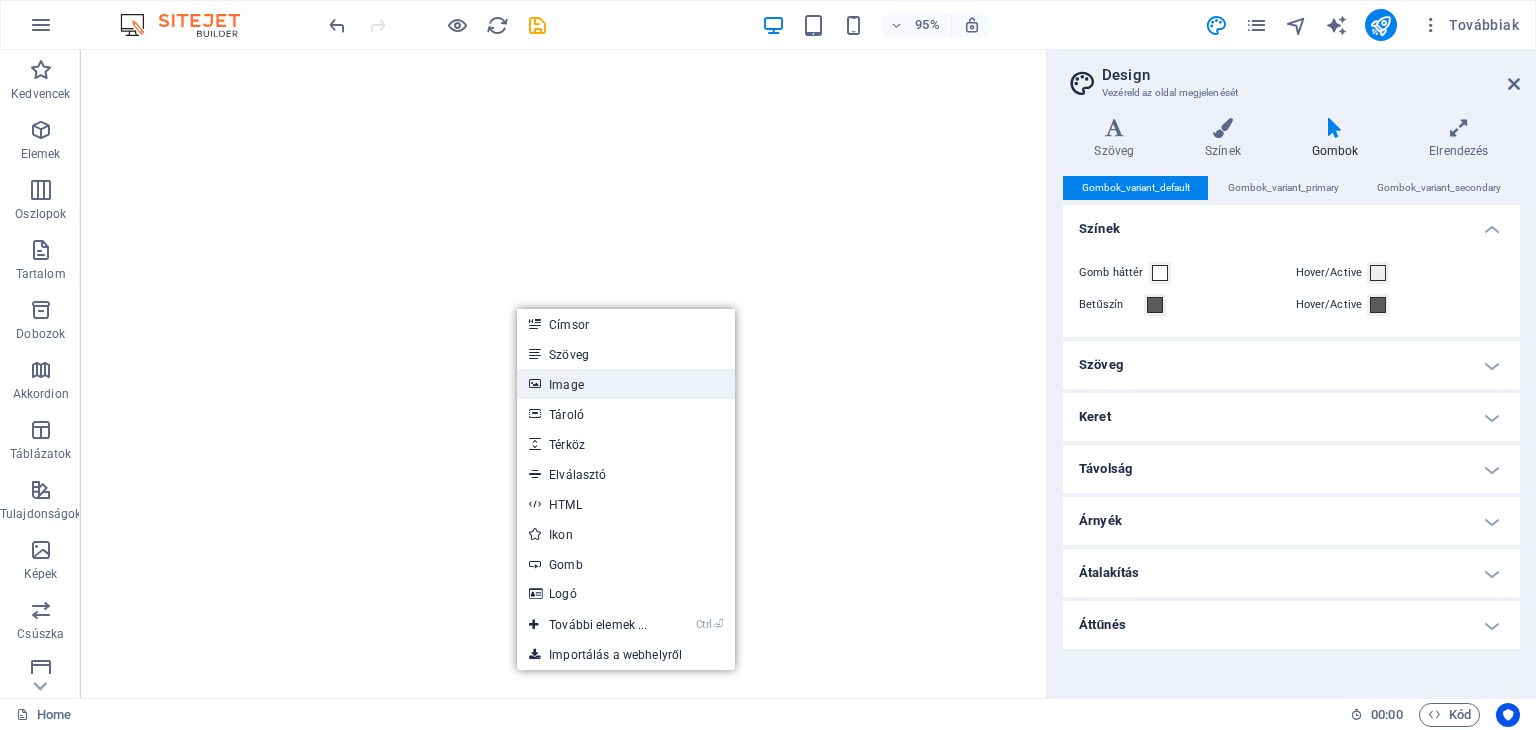 click on "Image" at bounding box center (626, 384) 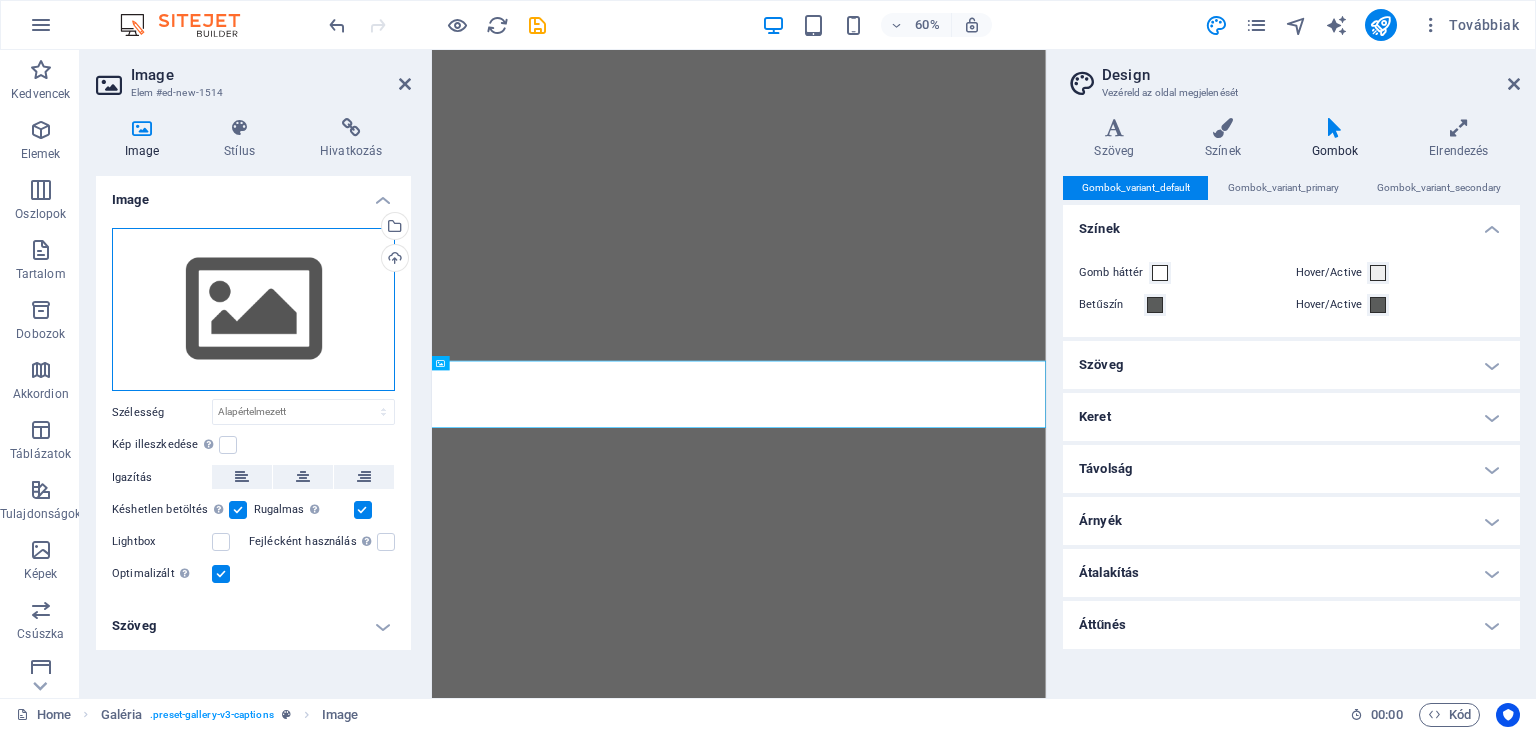 click on "Húzza ide a fájlokat, kattintson a fájlok kiválasztásához, vagy válasszon fájlokat a Fájlokból vagy a szabadon elérhető képek és videók közül" at bounding box center (253, 310) 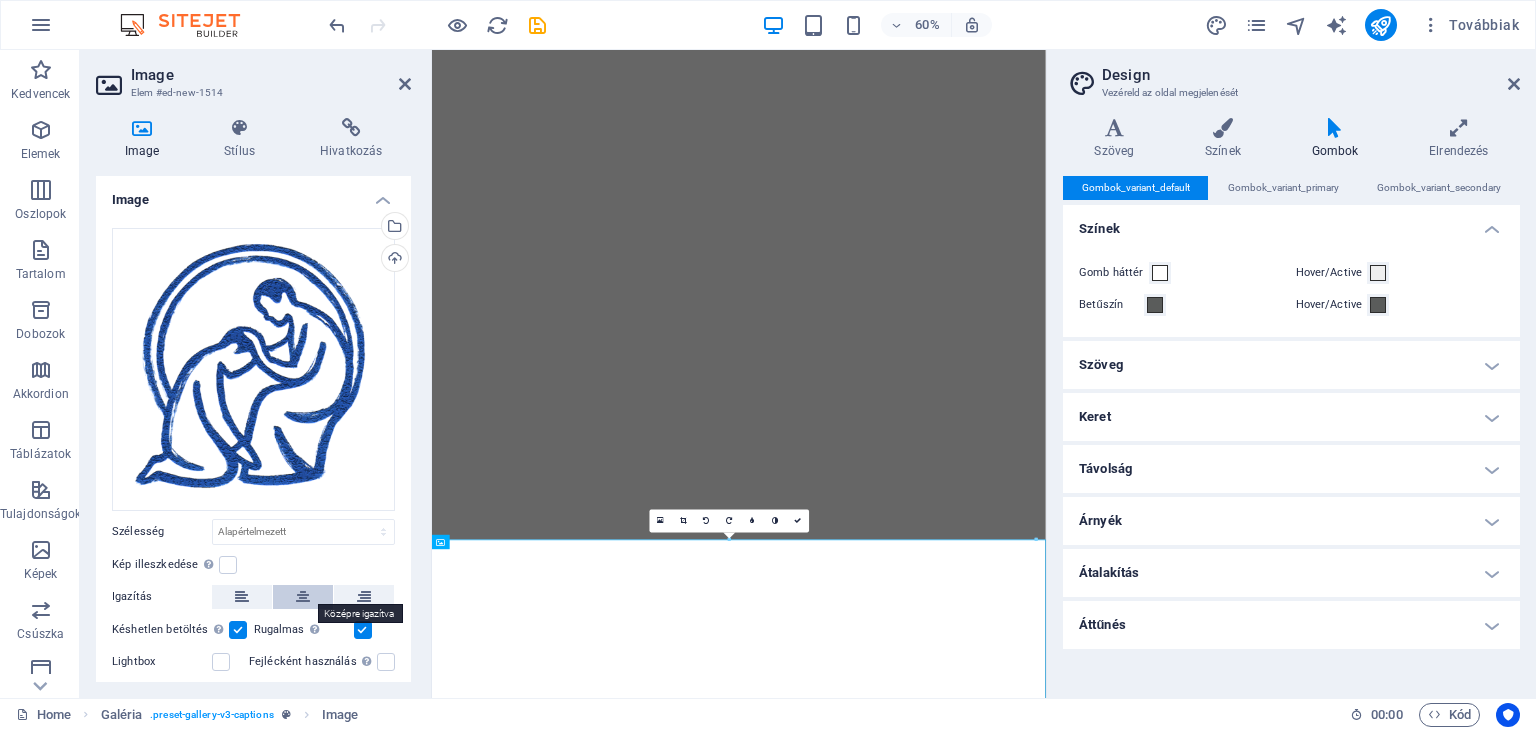 click at bounding box center (303, 597) 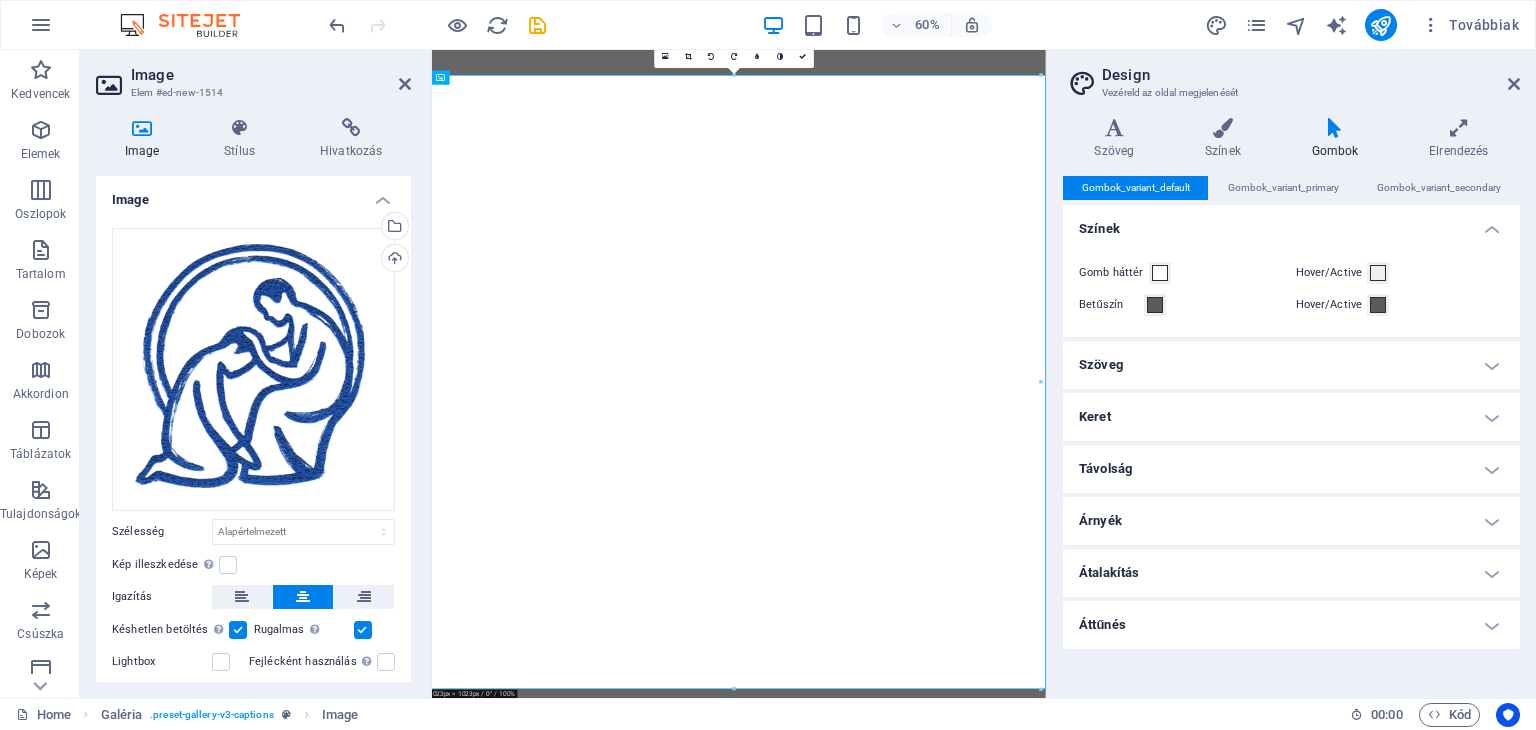 click at bounding box center (734, 75) 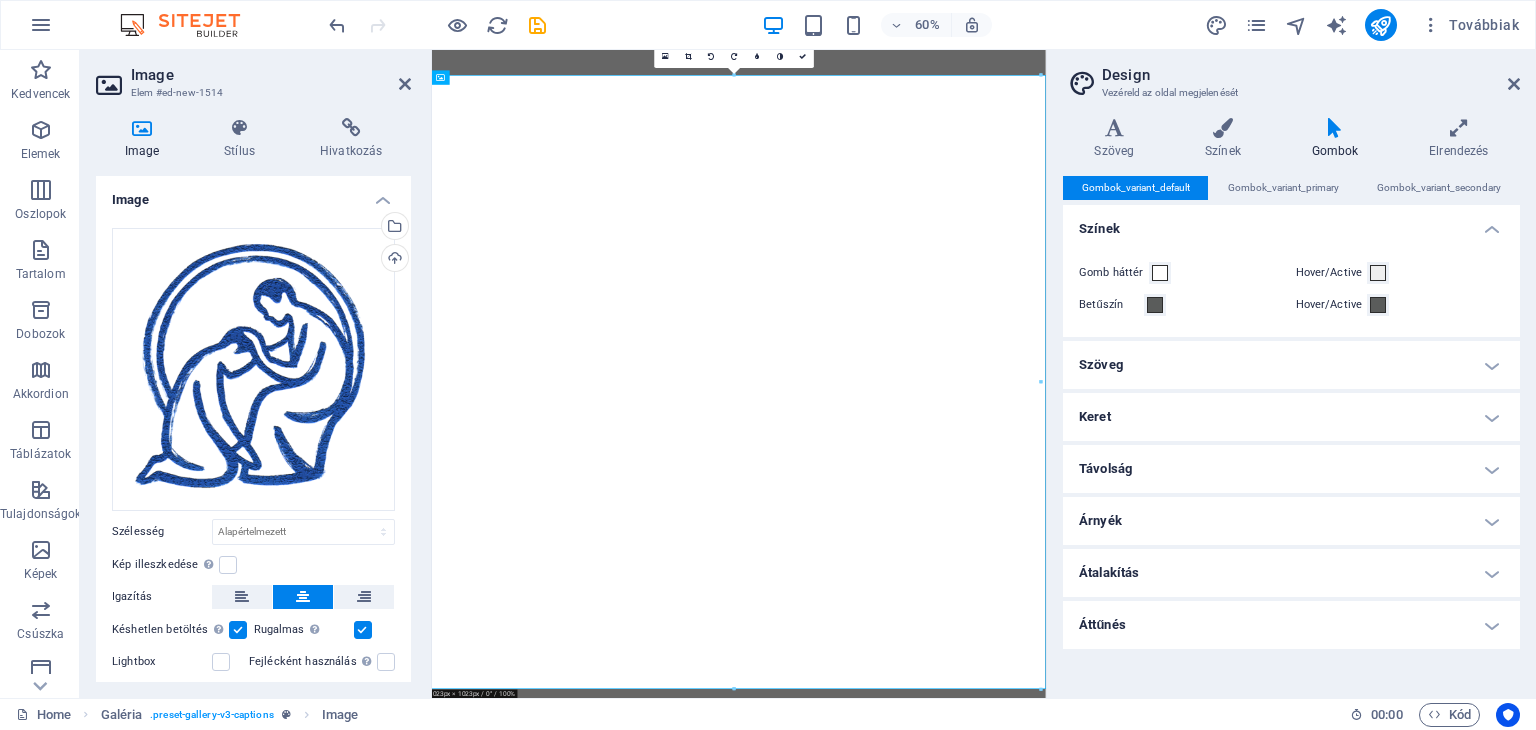 scroll, scrollTop: 83, scrollLeft: 0, axis: vertical 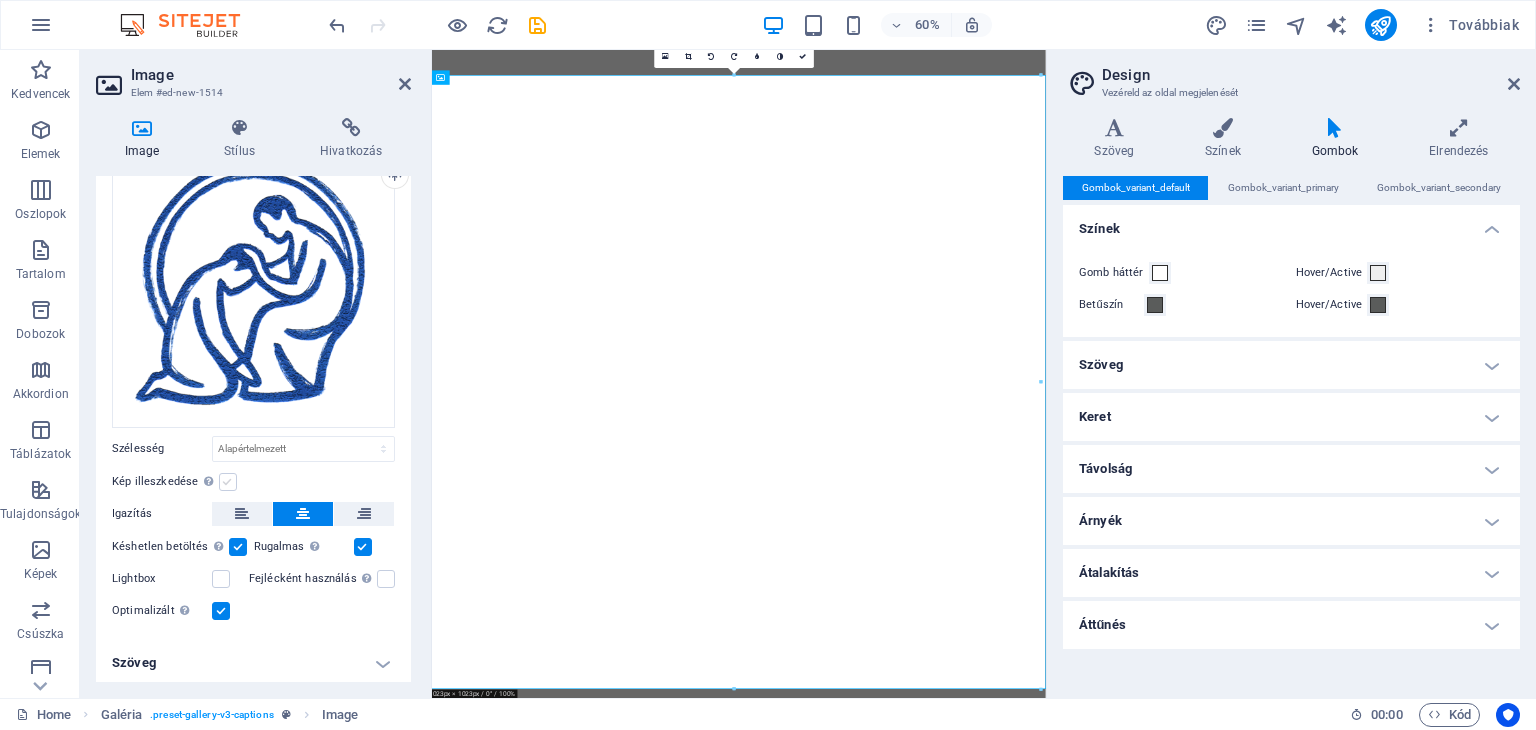 click at bounding box center (228, 482) 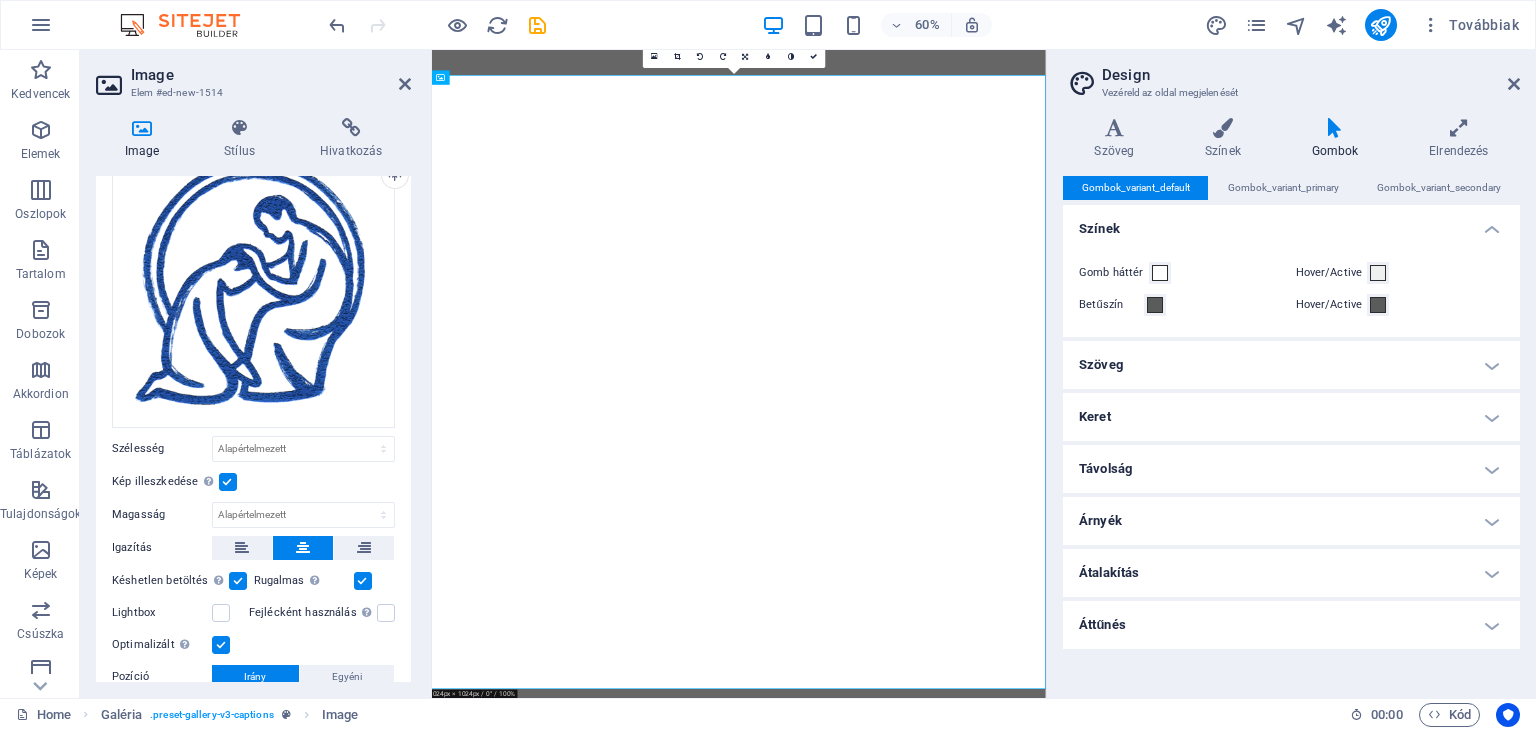 click at bounding box center [228, 482] 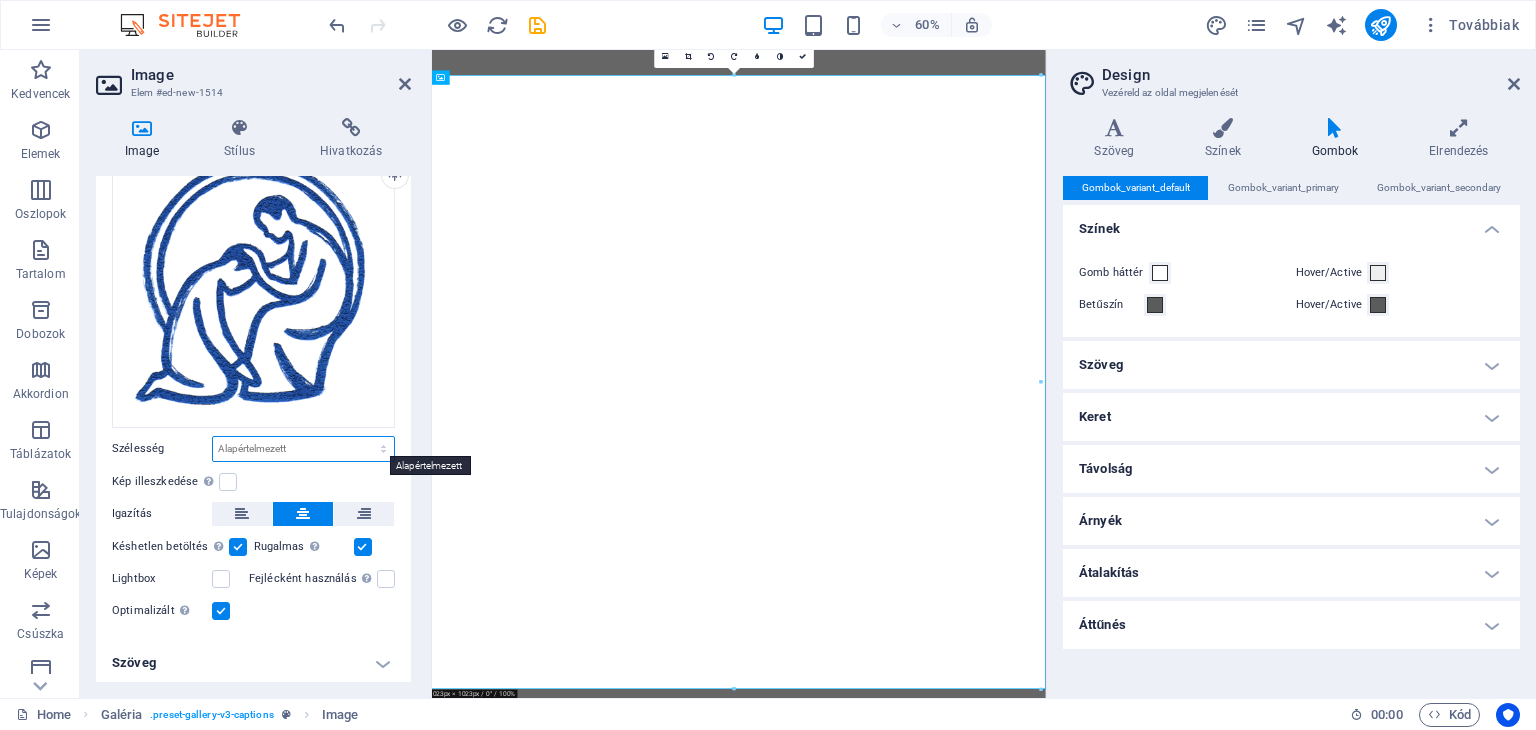 click on "Alapértelmezett automatikus px rem % em vh vw" at bounding box center (303, 449) 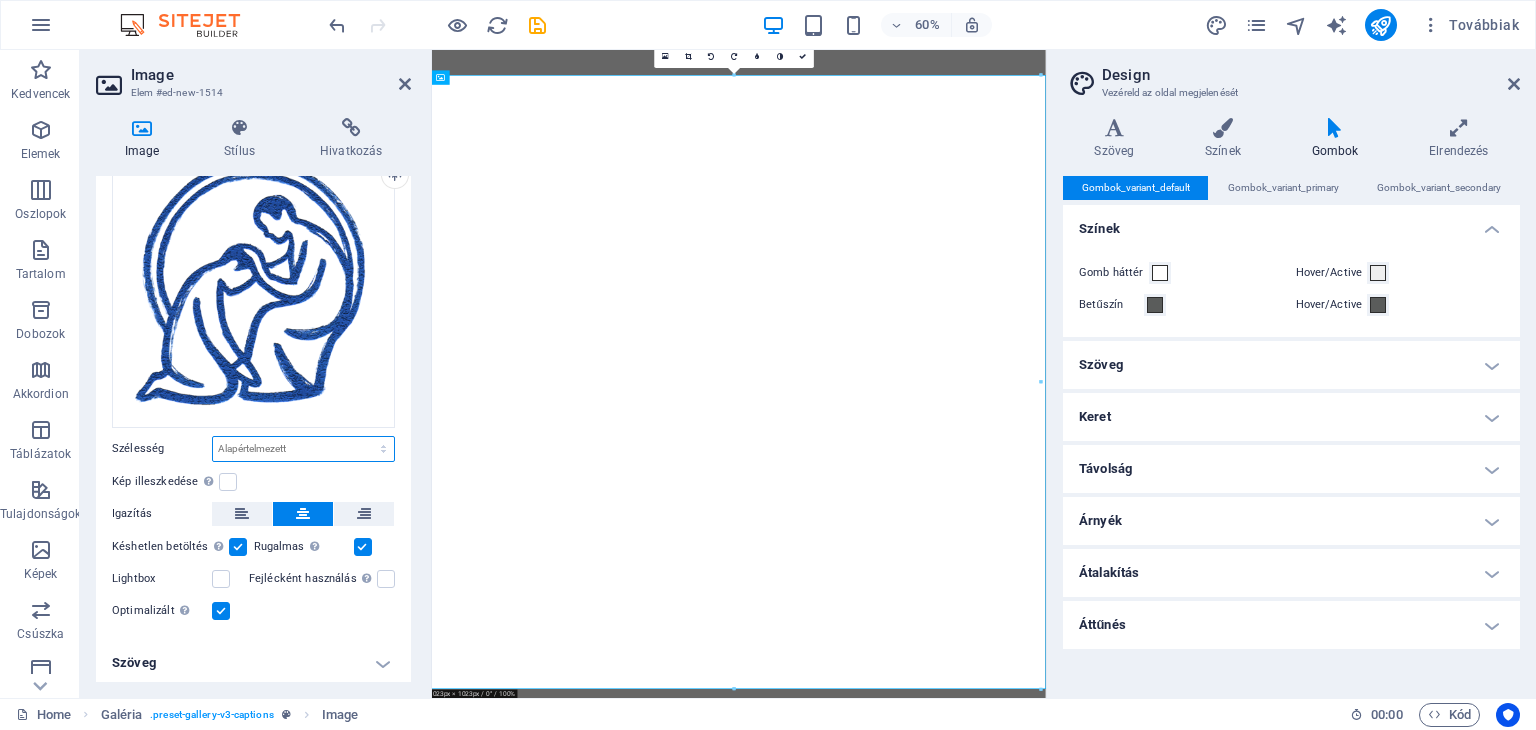 select on "%" 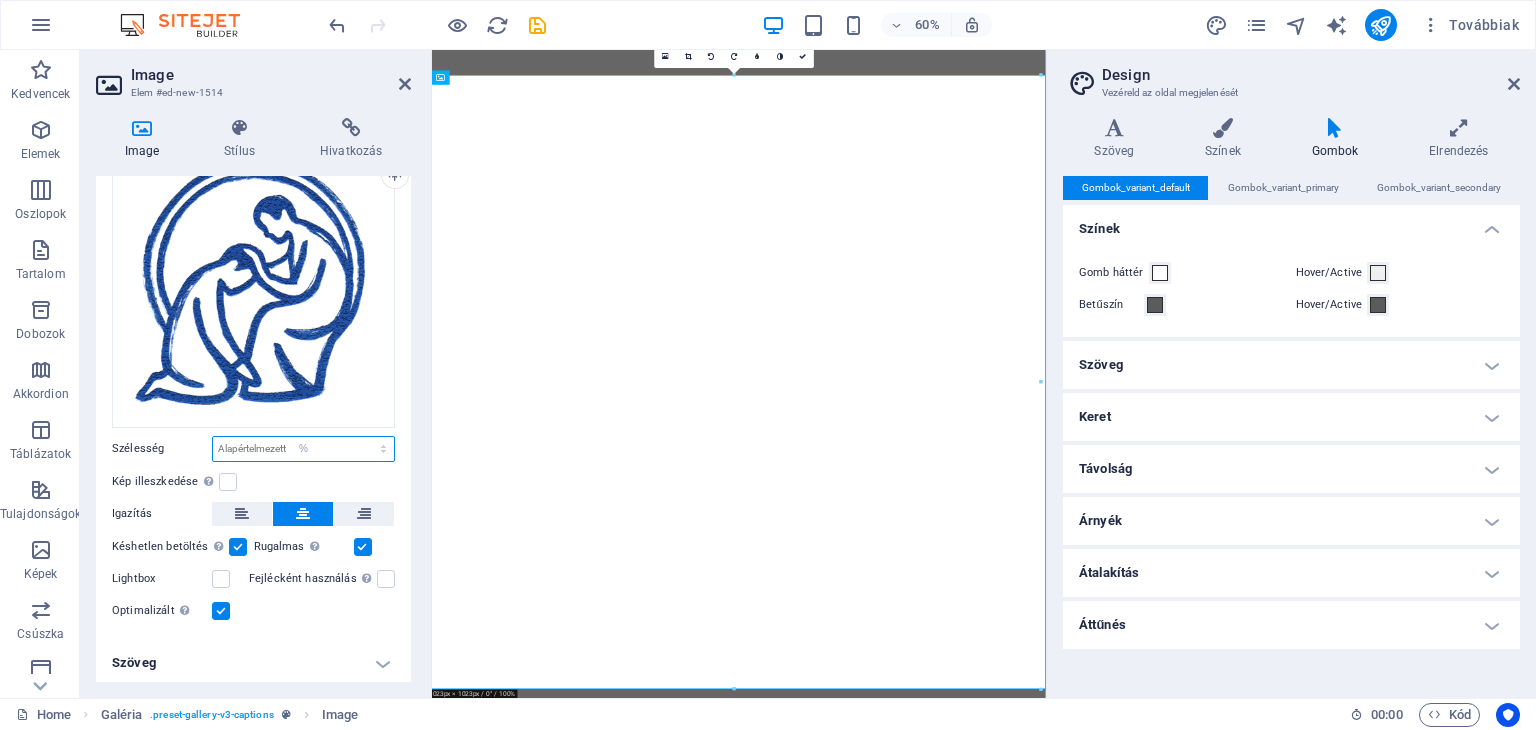 click on "Alapértelmezett automatikus px rem % em vh vw" at bounding box center (303, 449) 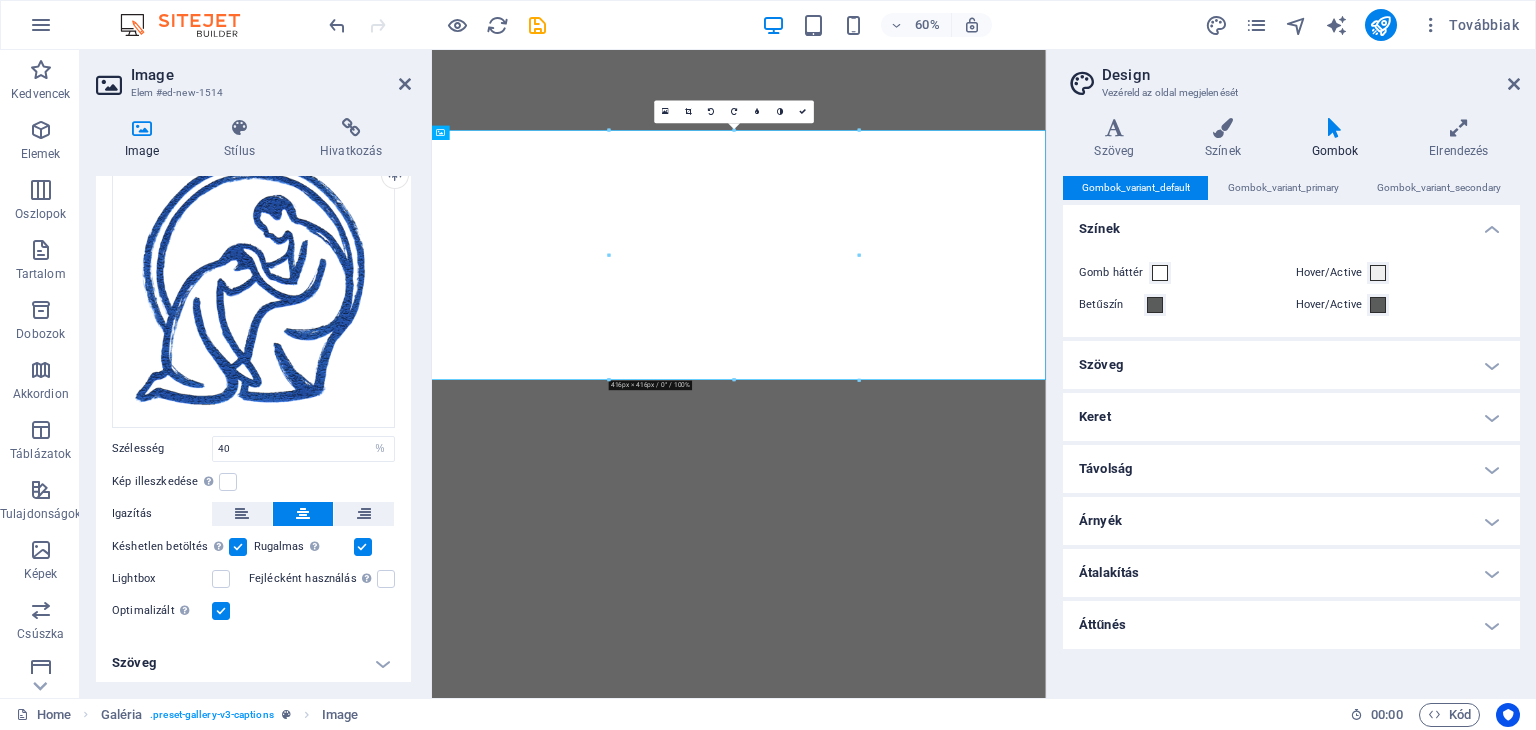 click on "Kép illeszkedése Automatikusan igazítja a képet egy fix szélességhez és magassághoz" at bounding box center [253, 482] 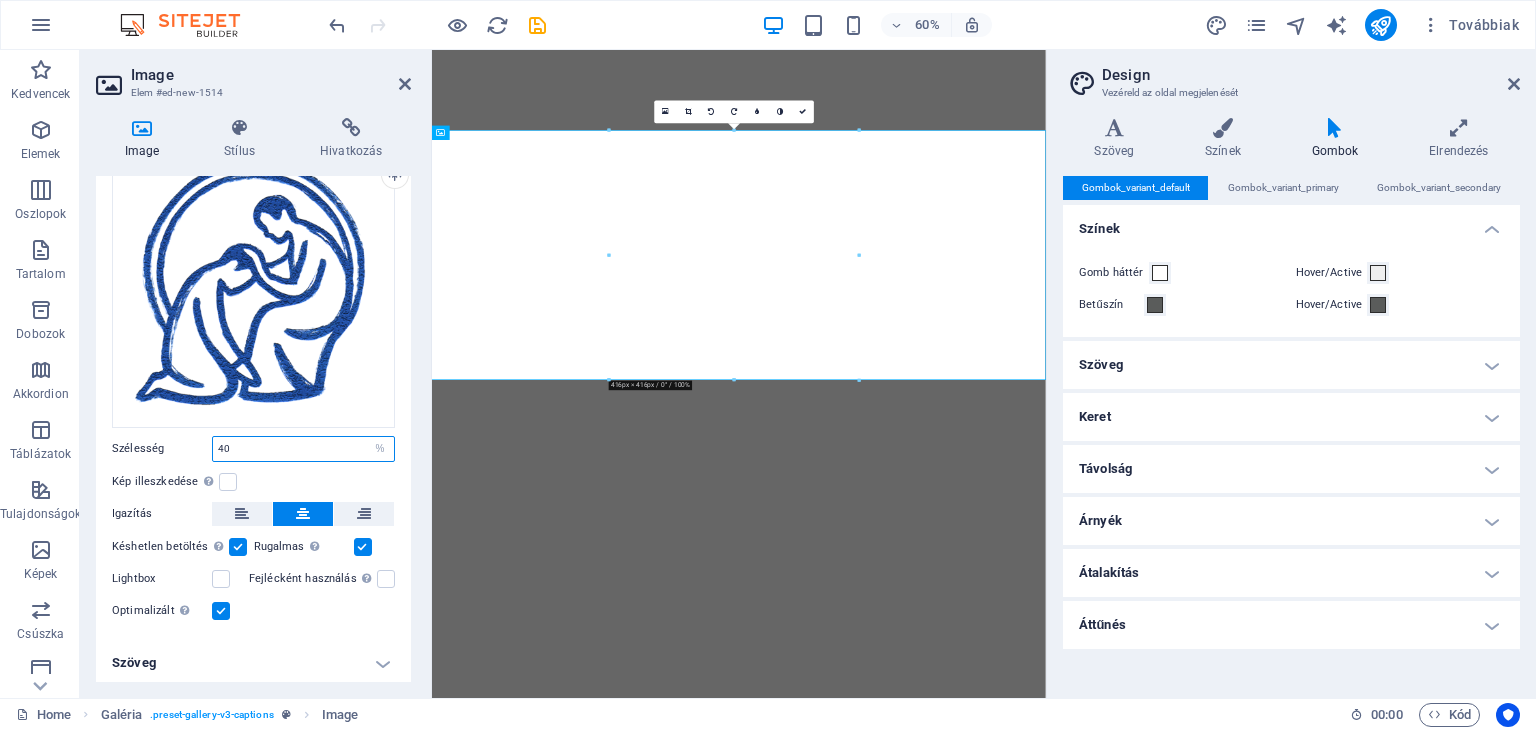 click on "40" at bounding box center [303, 449] 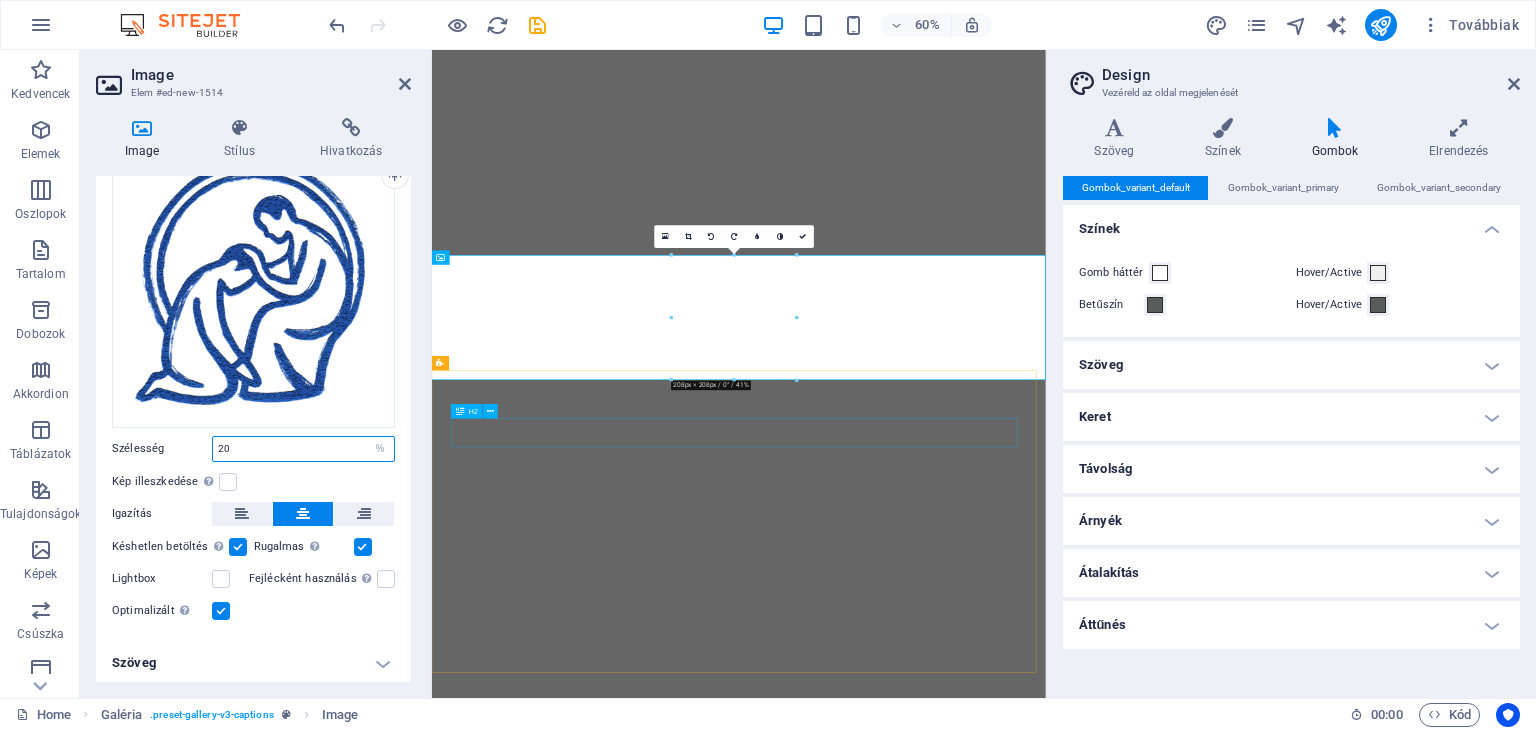 type on "20" 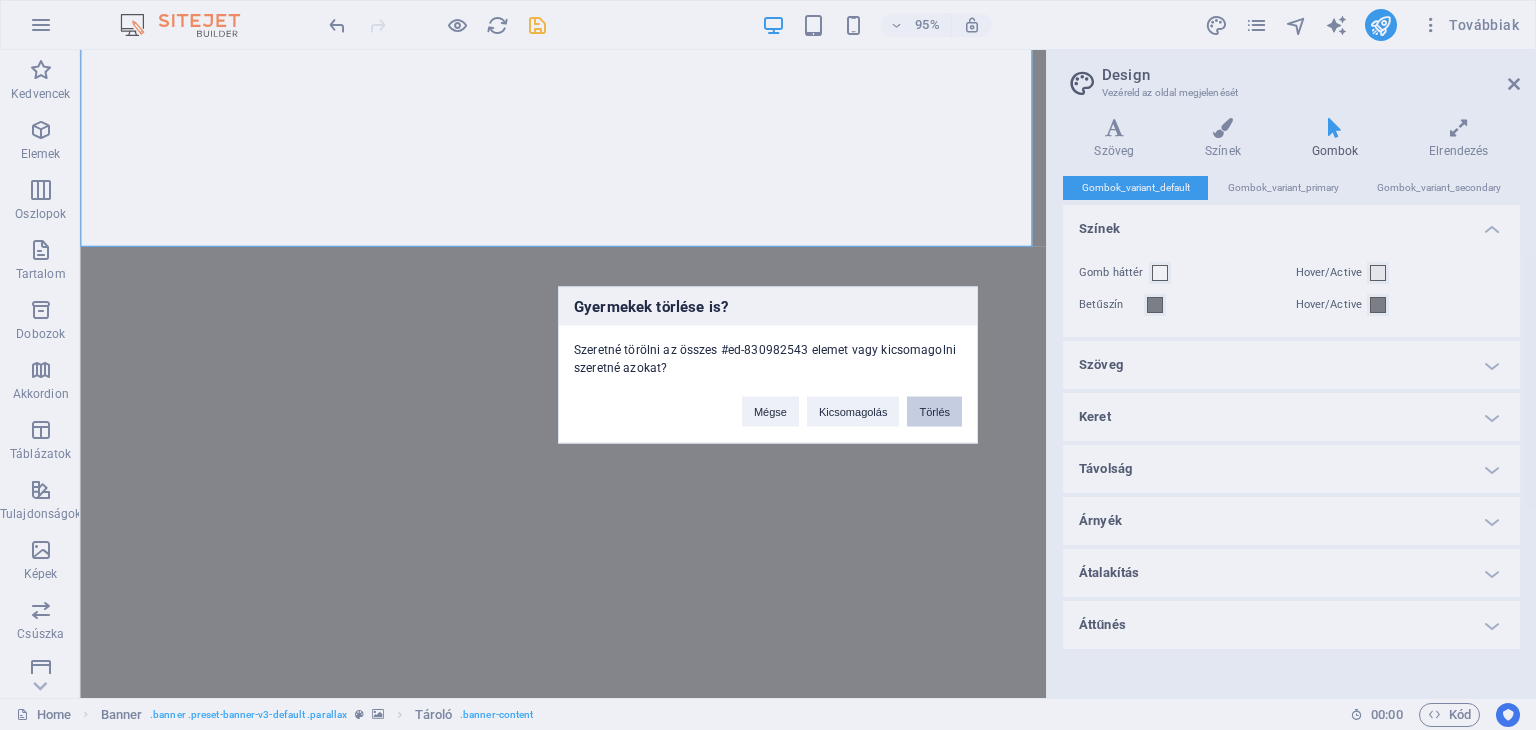 type 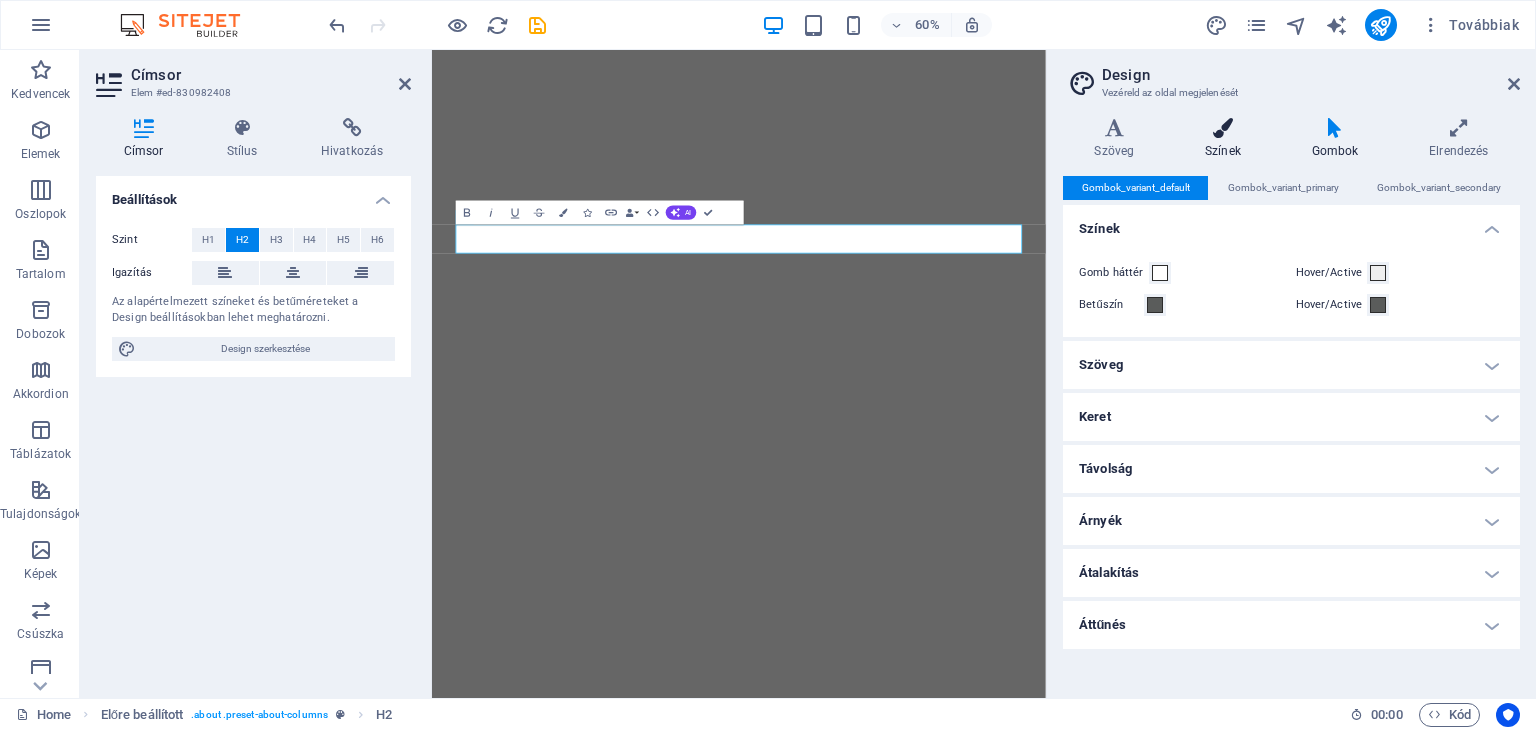 click at bounding box center [1223, 128] 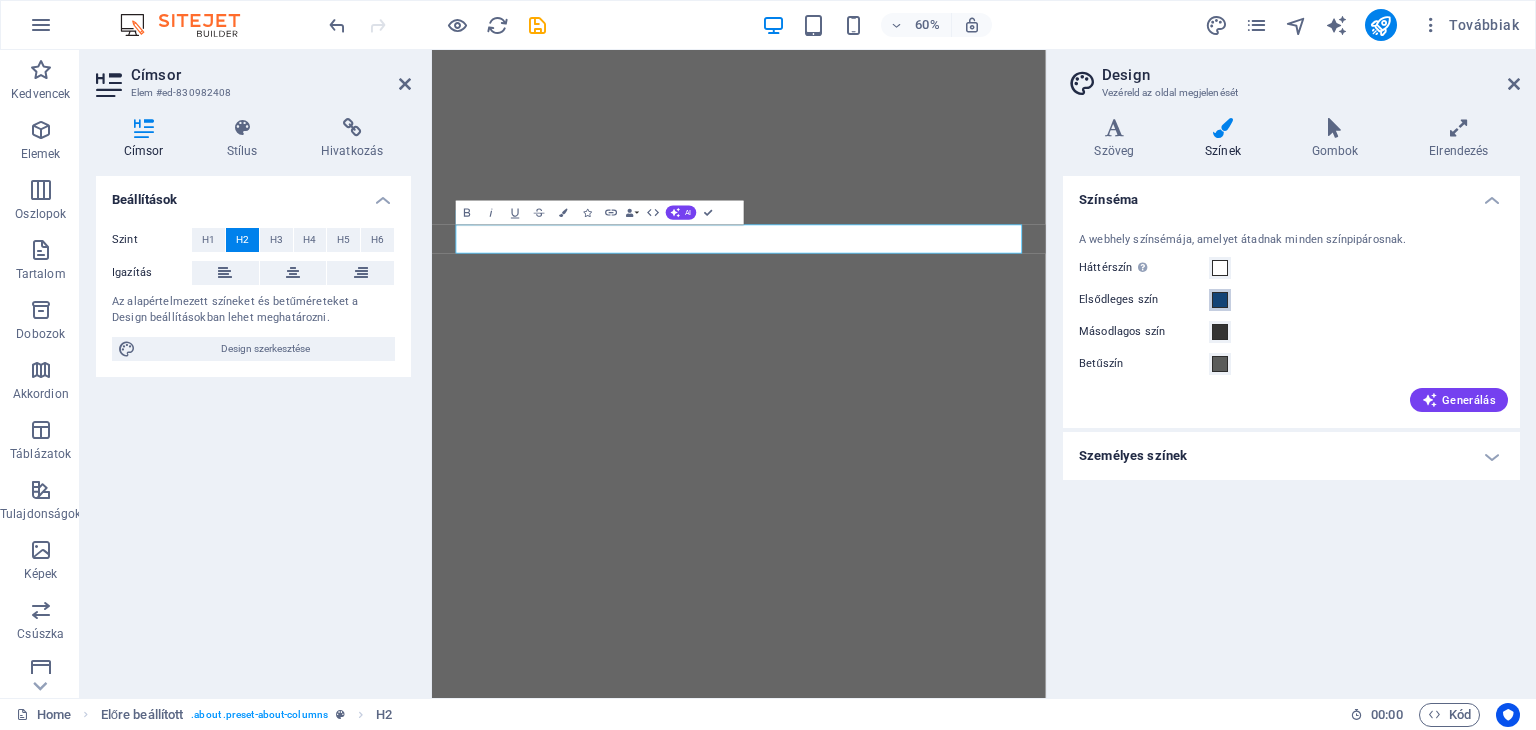 click at bounding box center (1220, 300) 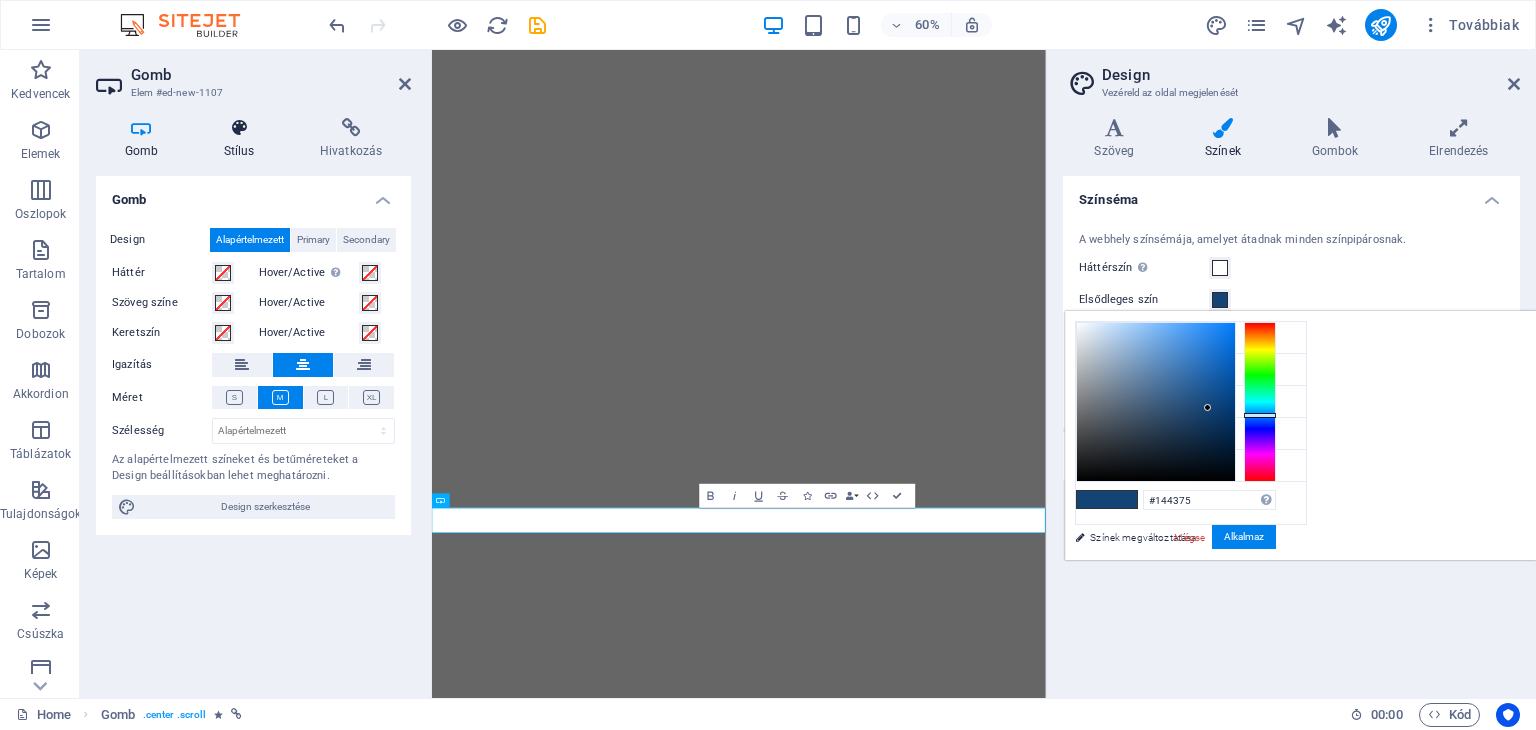 click on "Stílus" at bounding box center [243, 139] 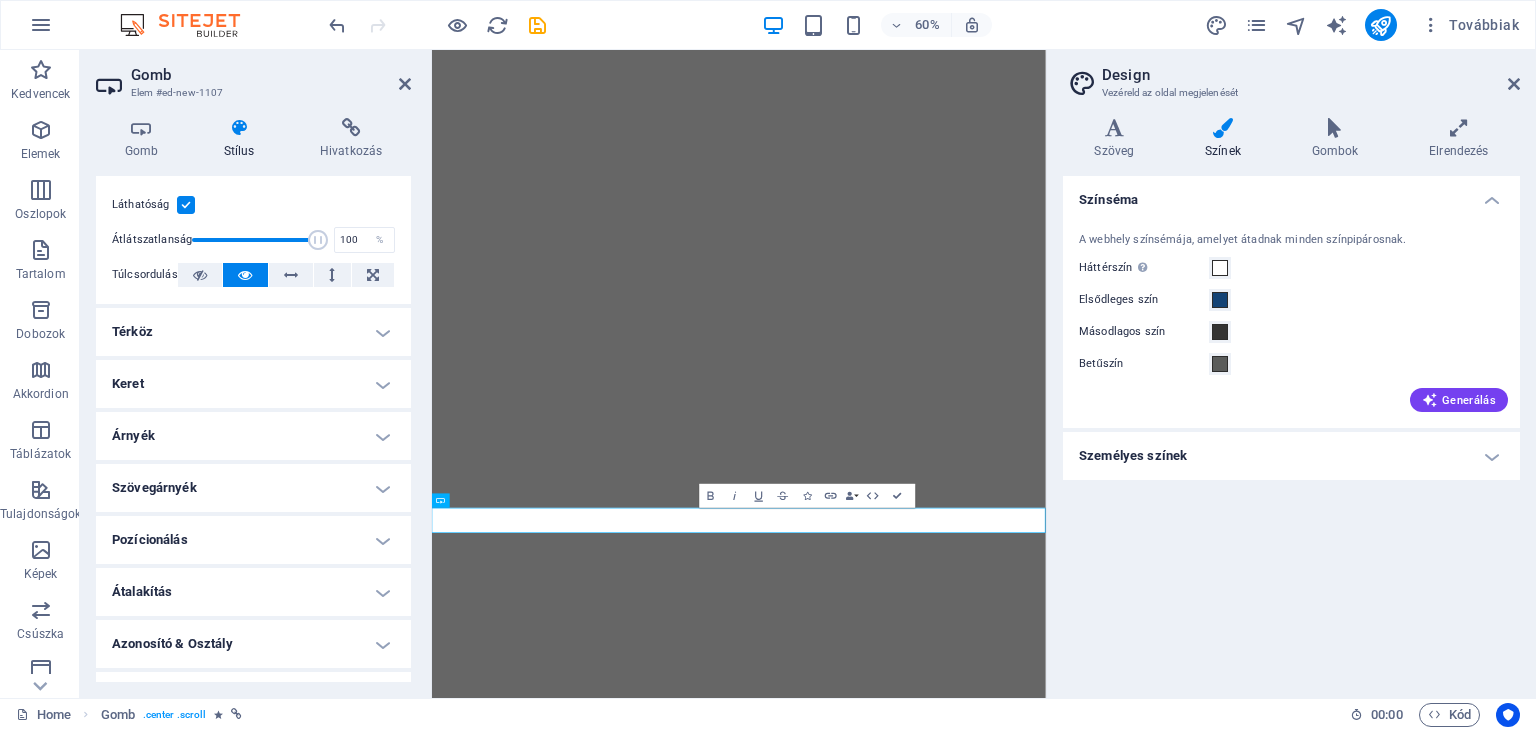 scroll, scrollTop: 0, scrollLeft: 0, axis: both 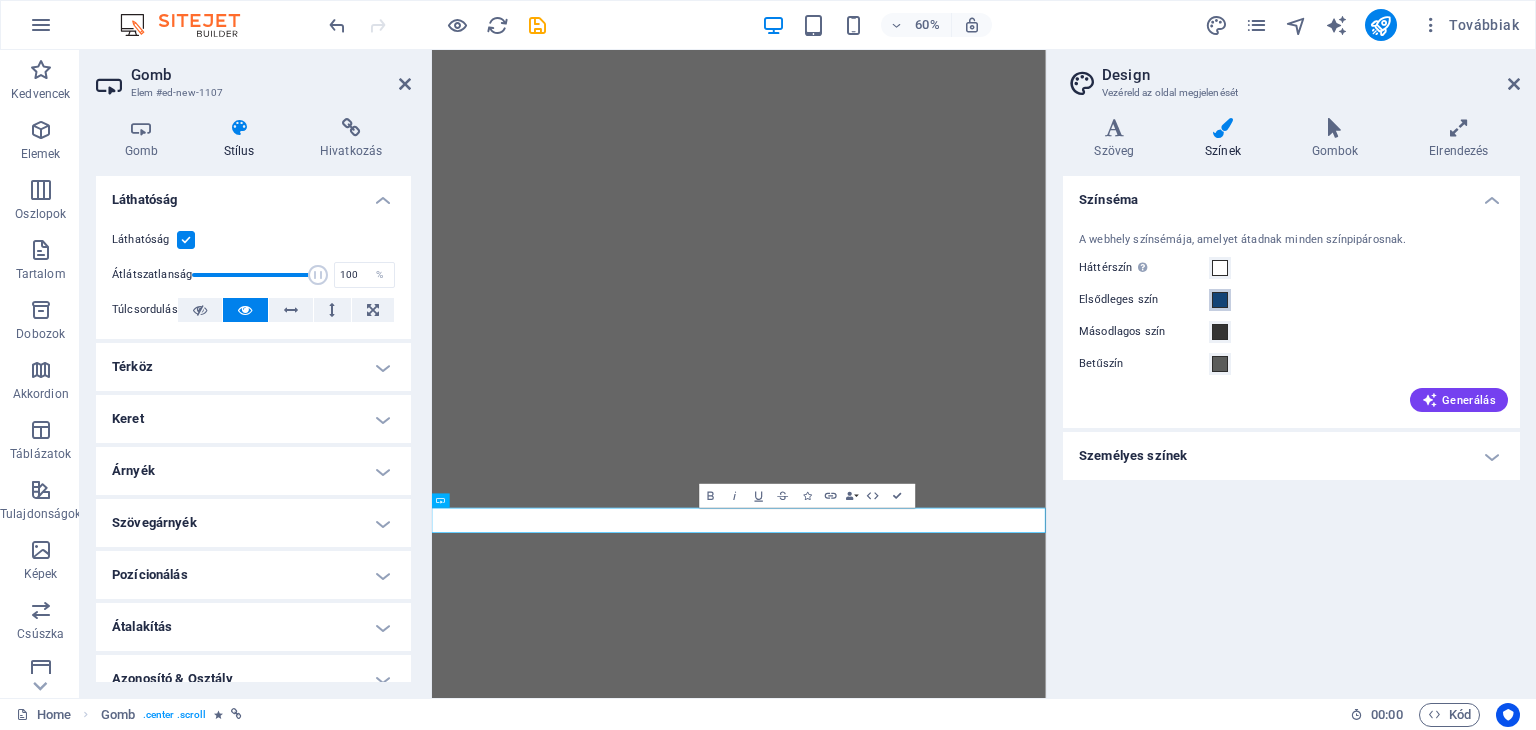 click on "Elsődleges szín" at bounding box center (1220, 300) 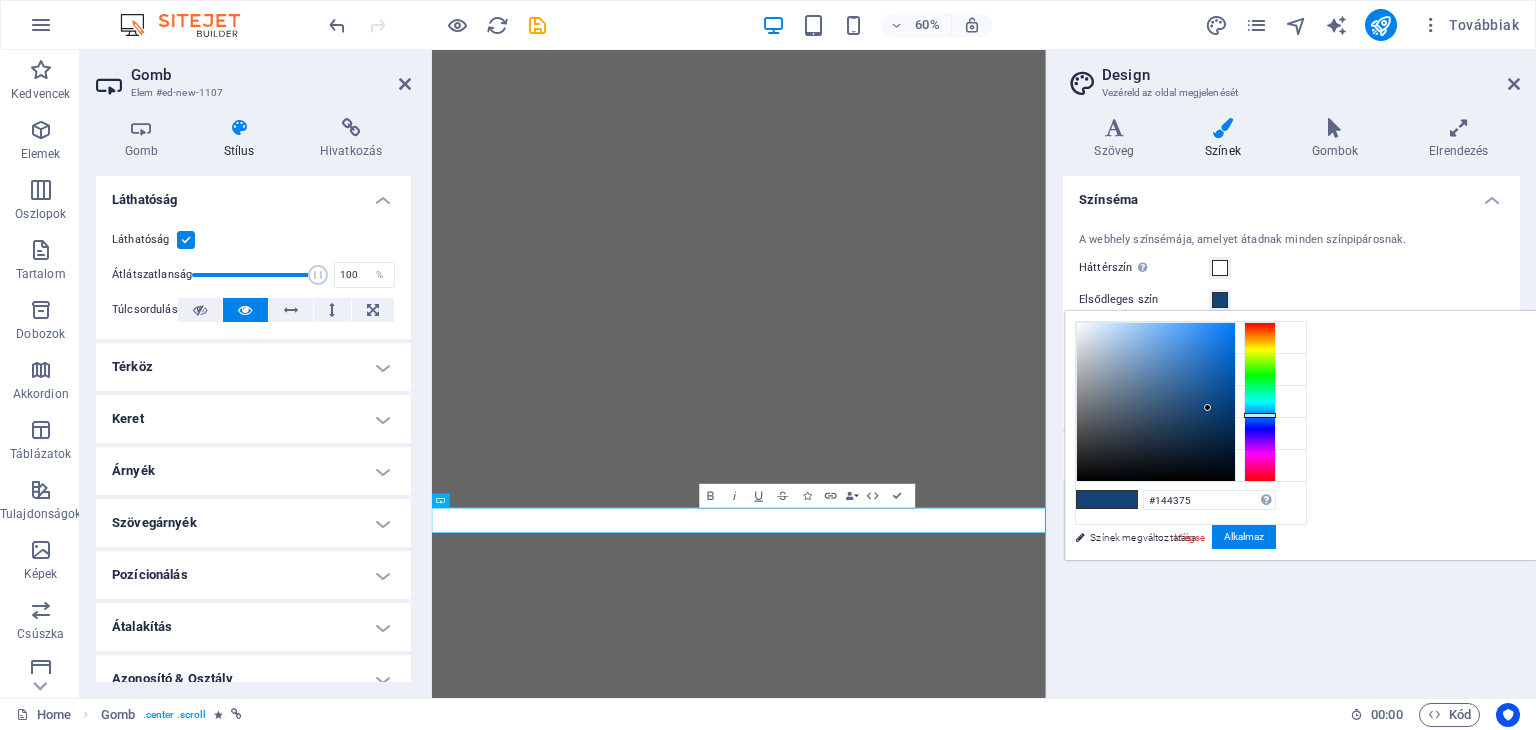 click on "Elsődleges szín" at bounding box center (1291, 300) 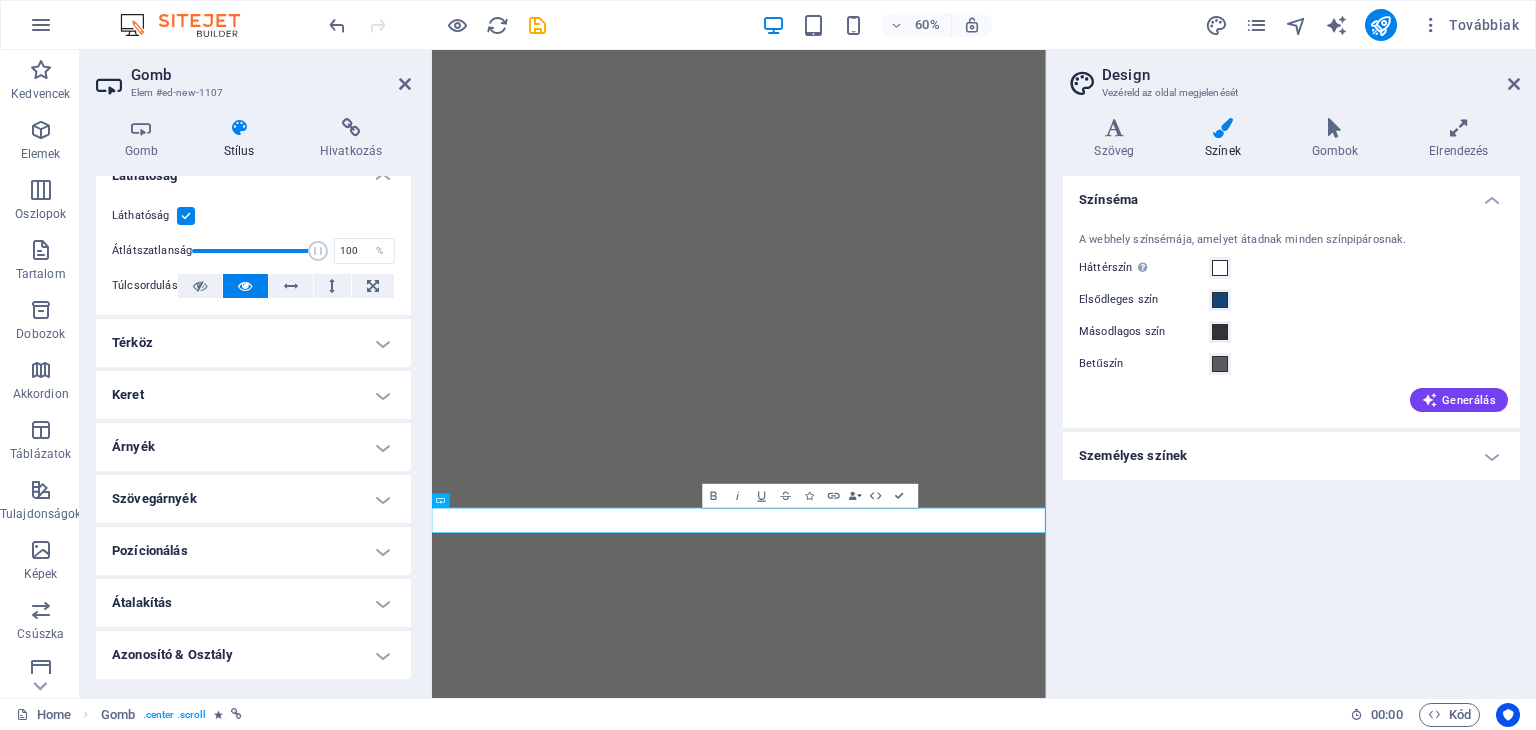scroll, scrollTop: 0, scrollLeft: 0, axis: both 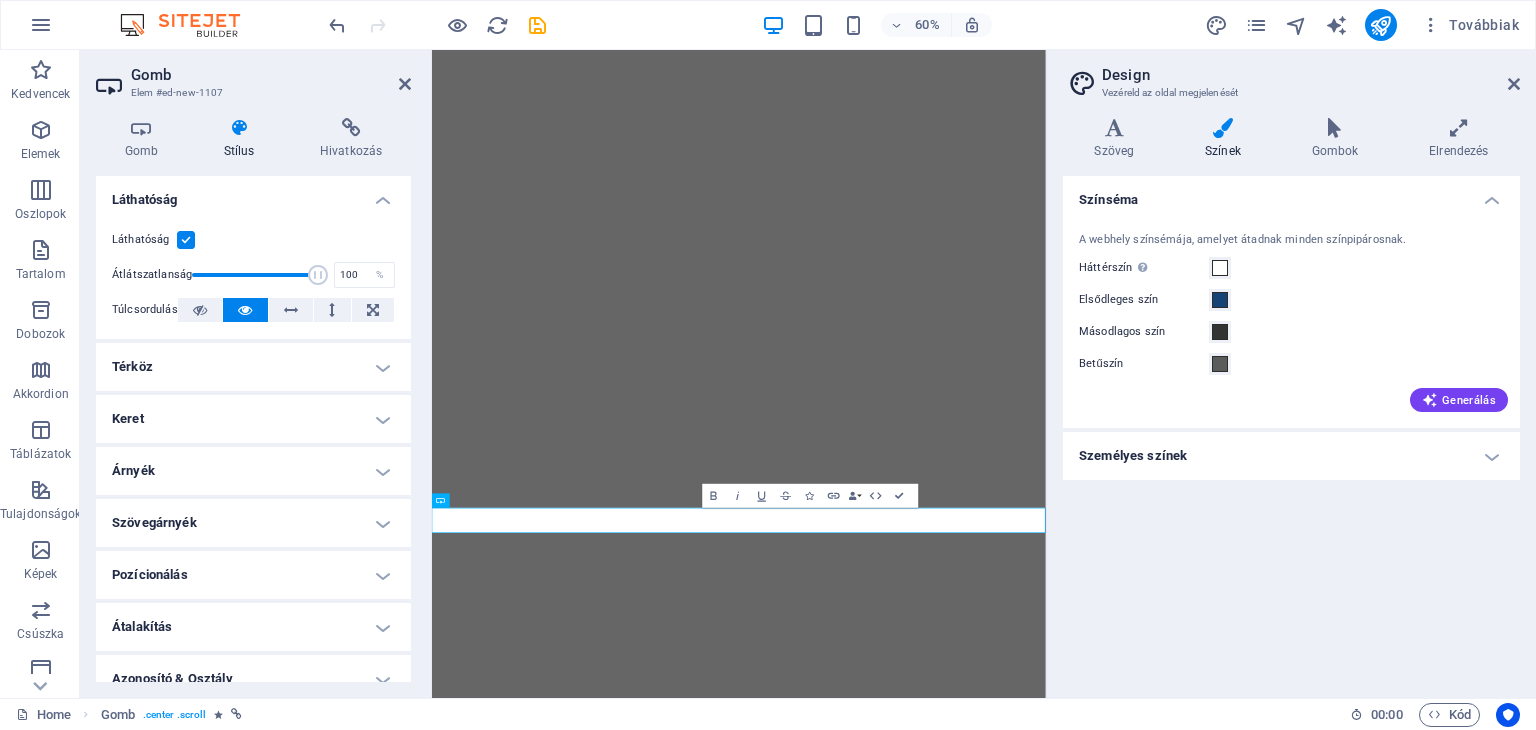 click on "Stílus" at bounding box center (243, 139) 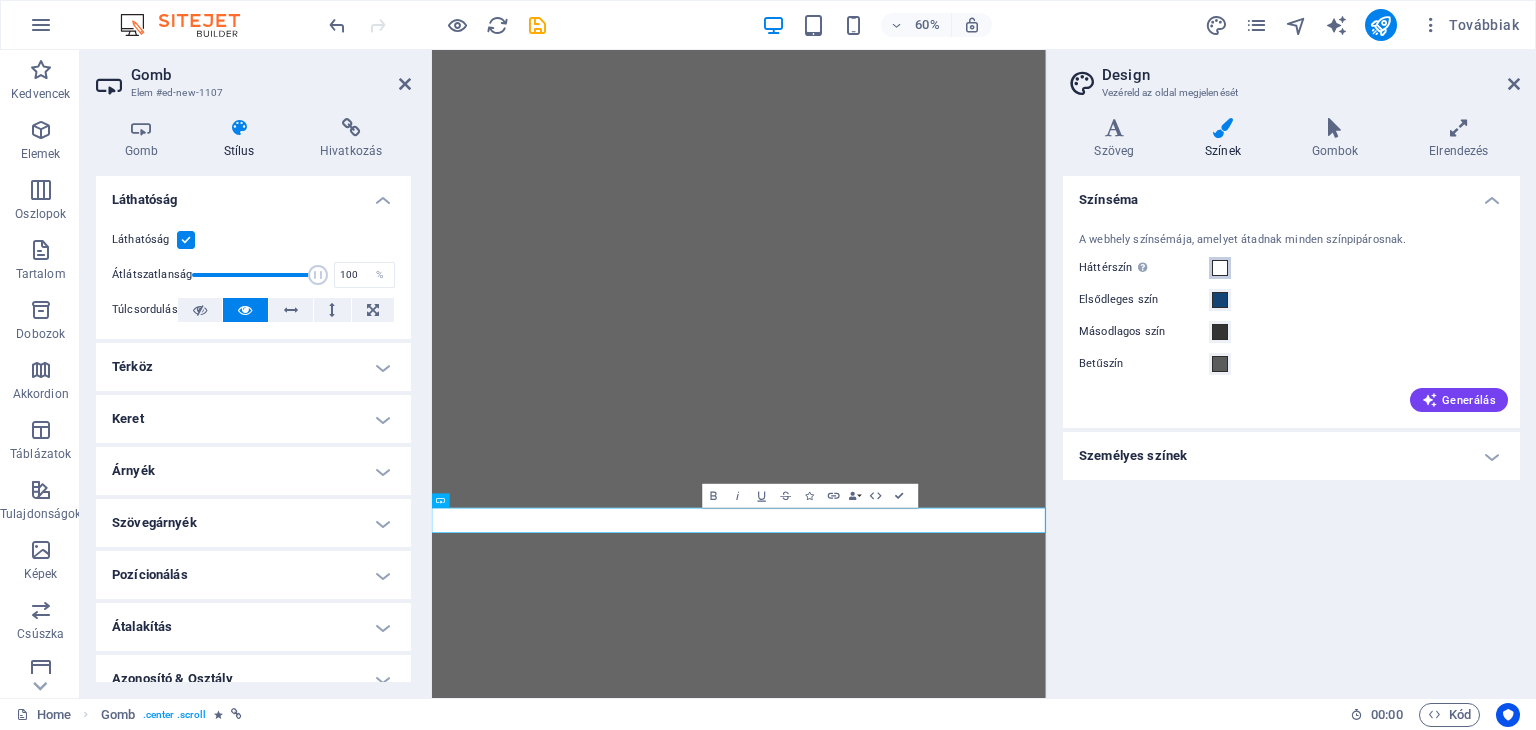 click at bounding box center [1220, 268] 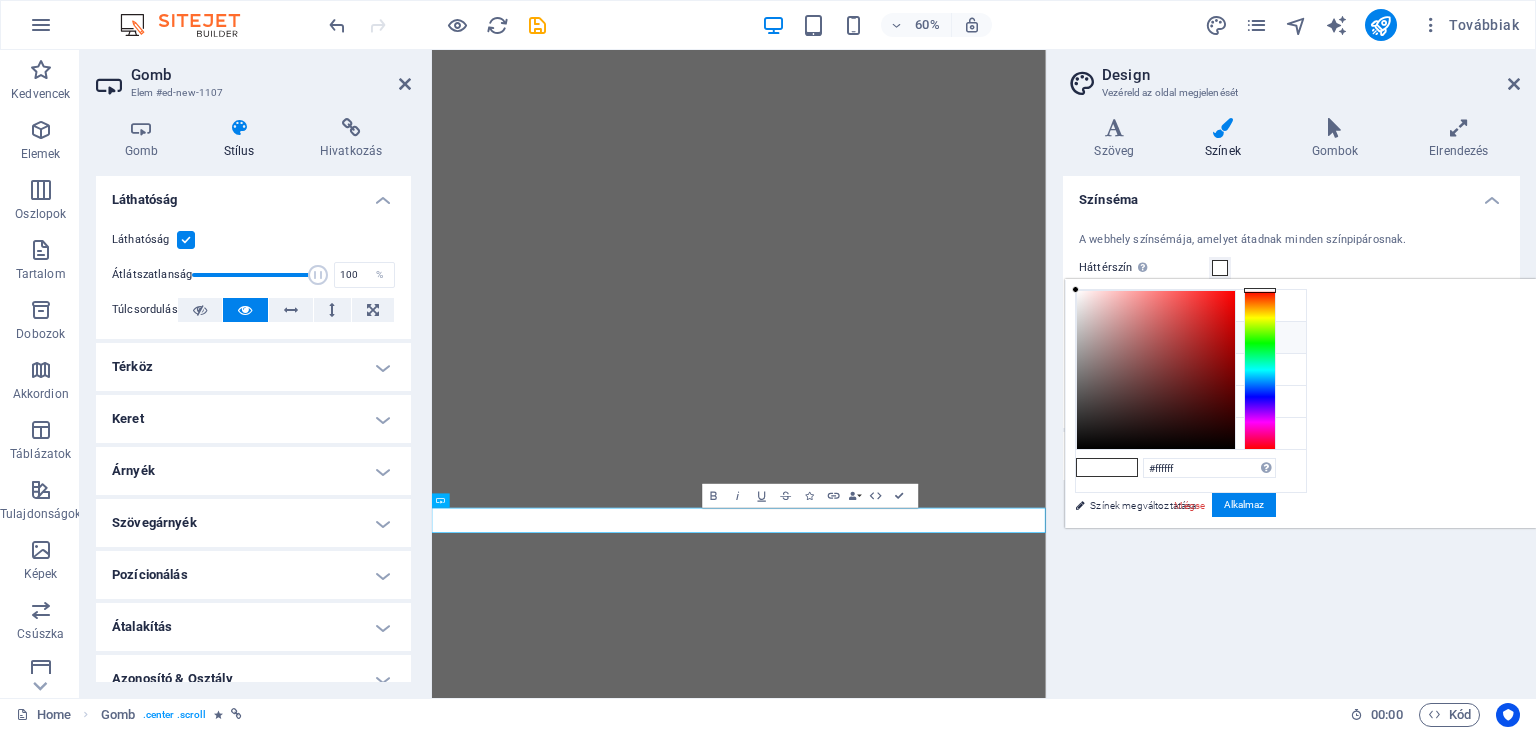click on "Elsődleges szín
#144375" at bounding box center (1191, 338) 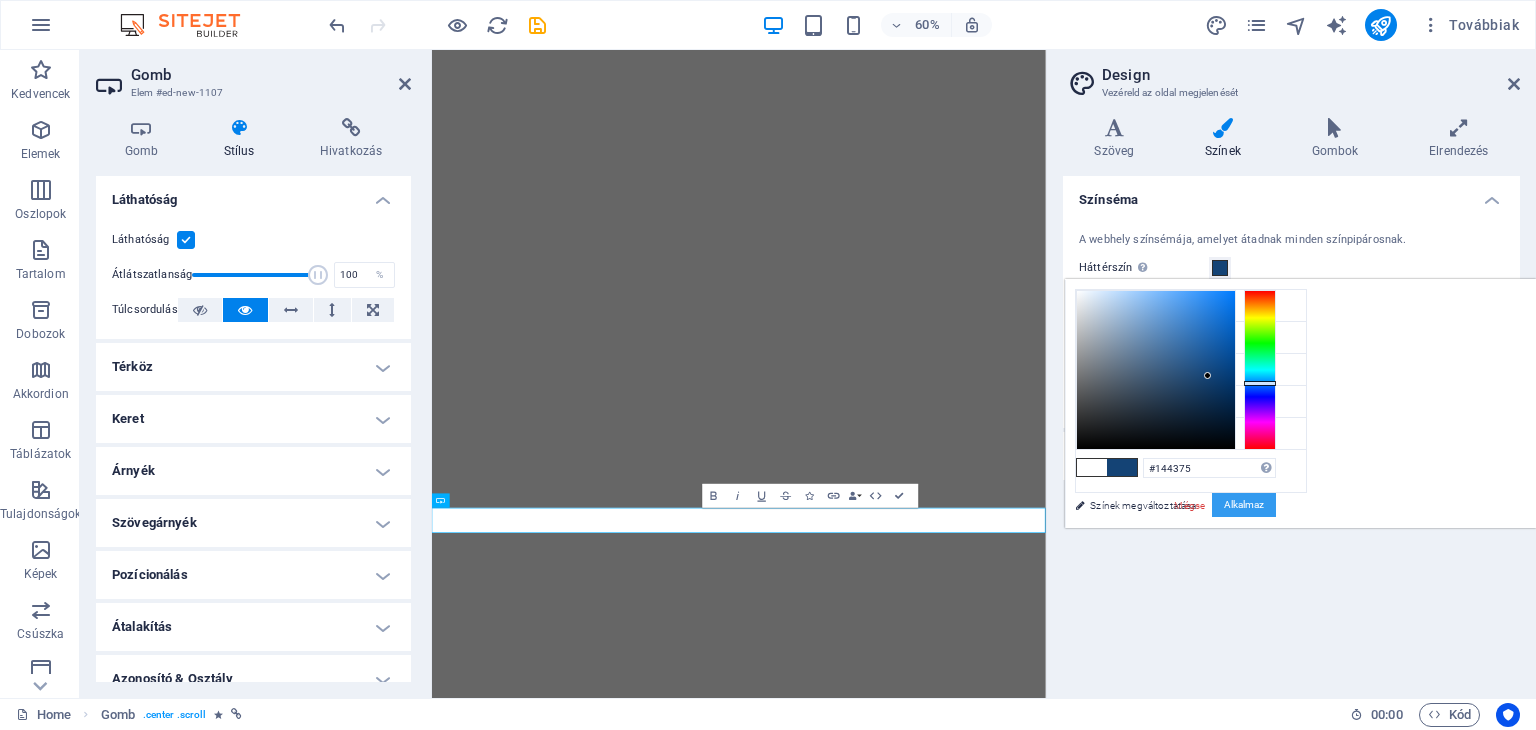 click on "Alkalmaz" at bounding box center [1244, 505] 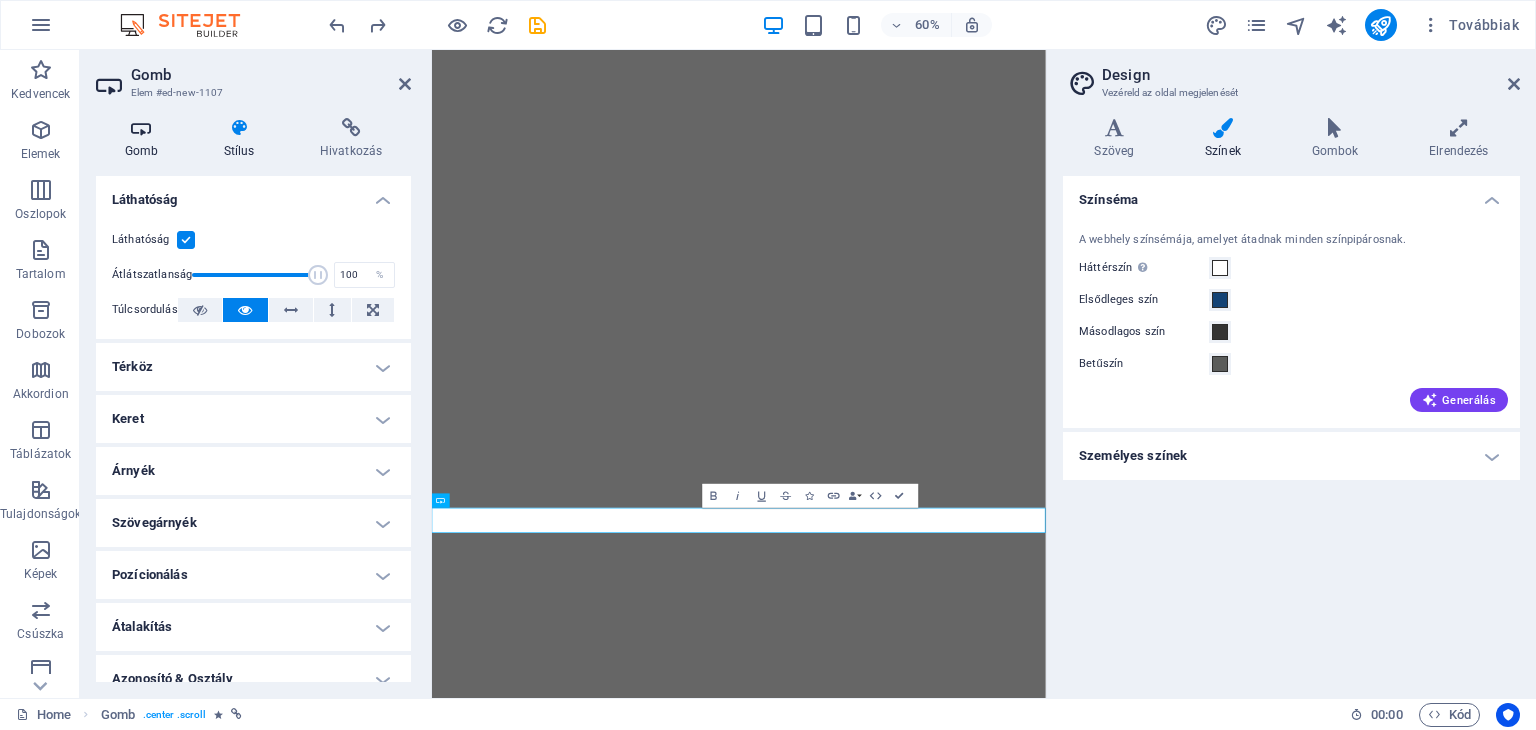 click at bounding box center [141, 128] 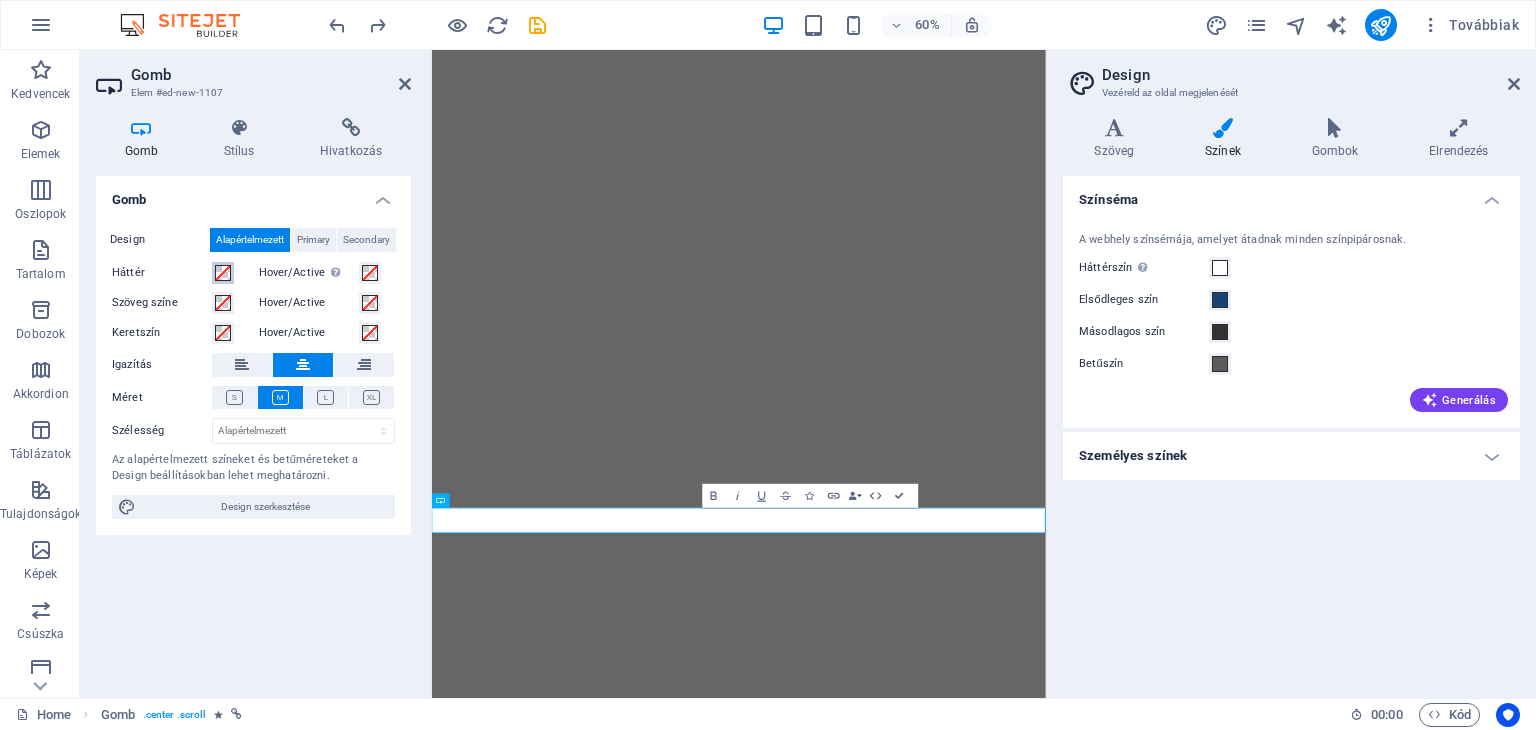 click at bounding box center [223, 273] 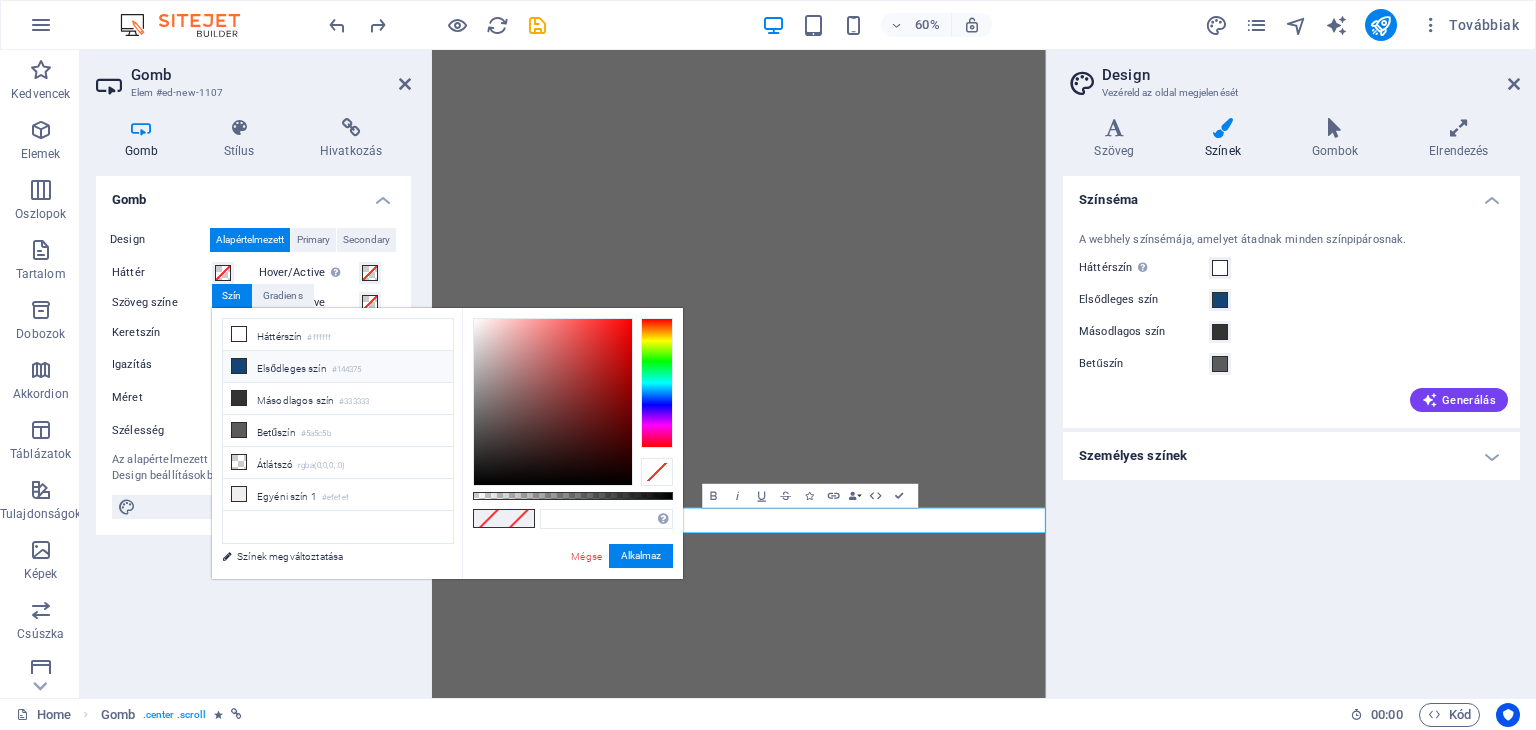 click on "Elsődleges szín
#144375" at bounding box center (338, 367) 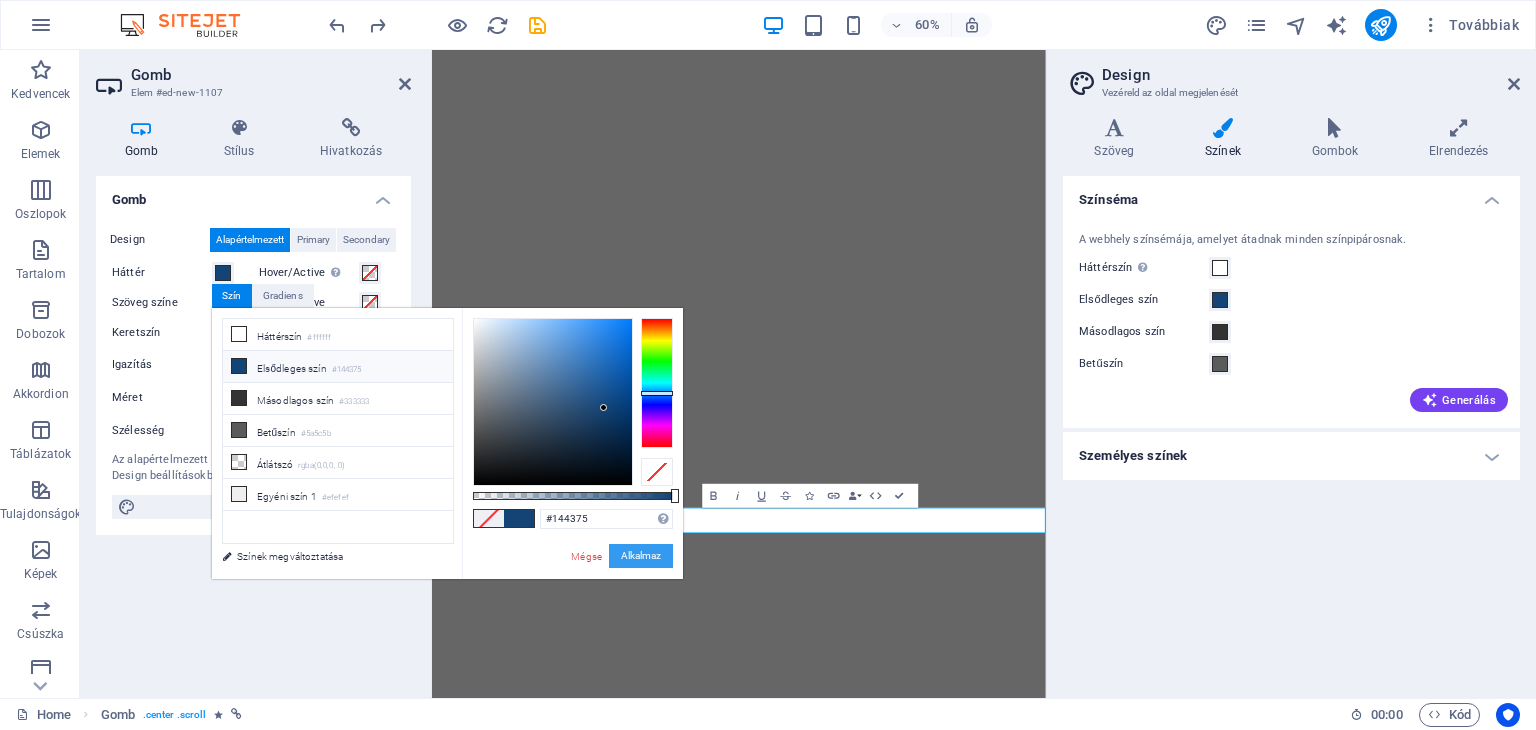 click on "Alkalmaz" at bounding box center [641, 556] 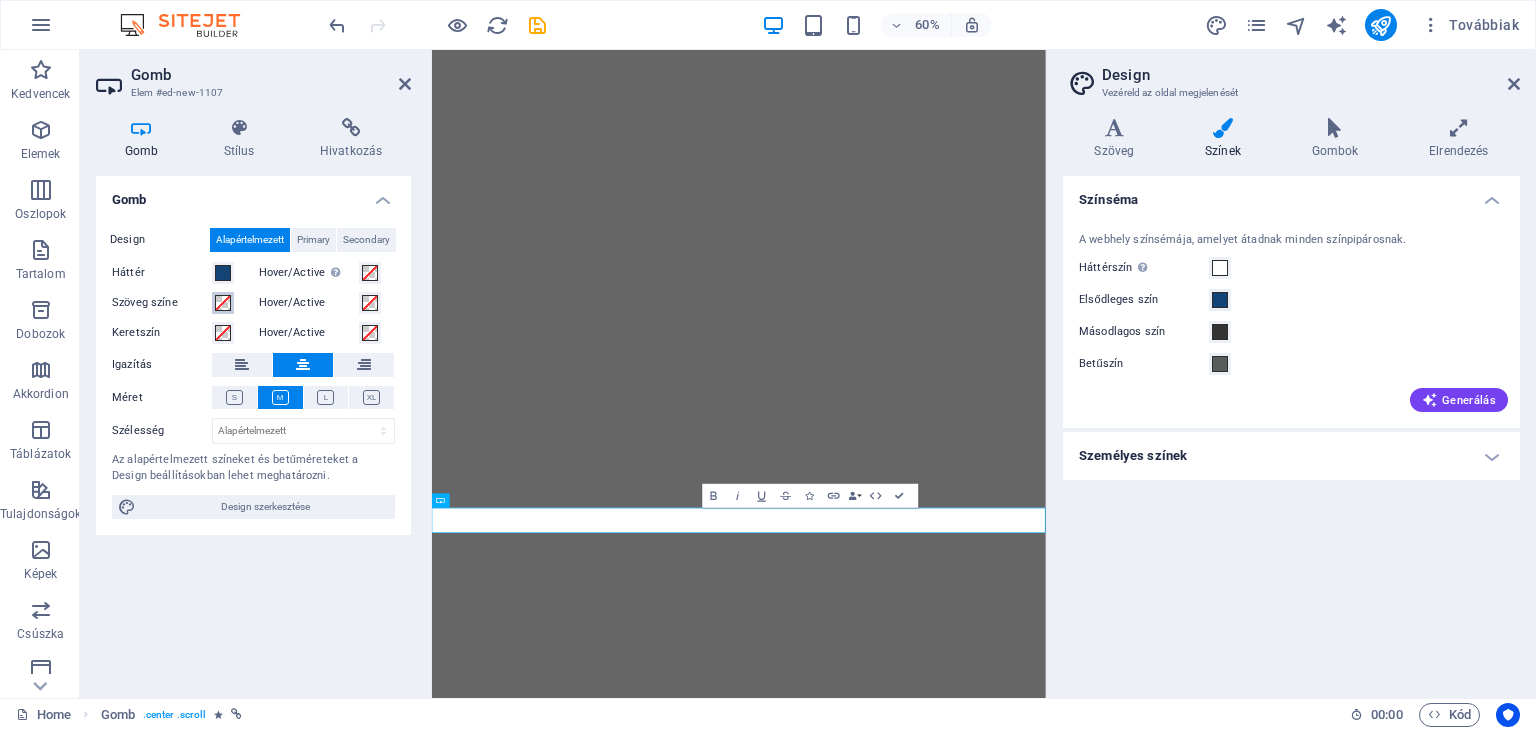 click at bounding box center [223, 303] 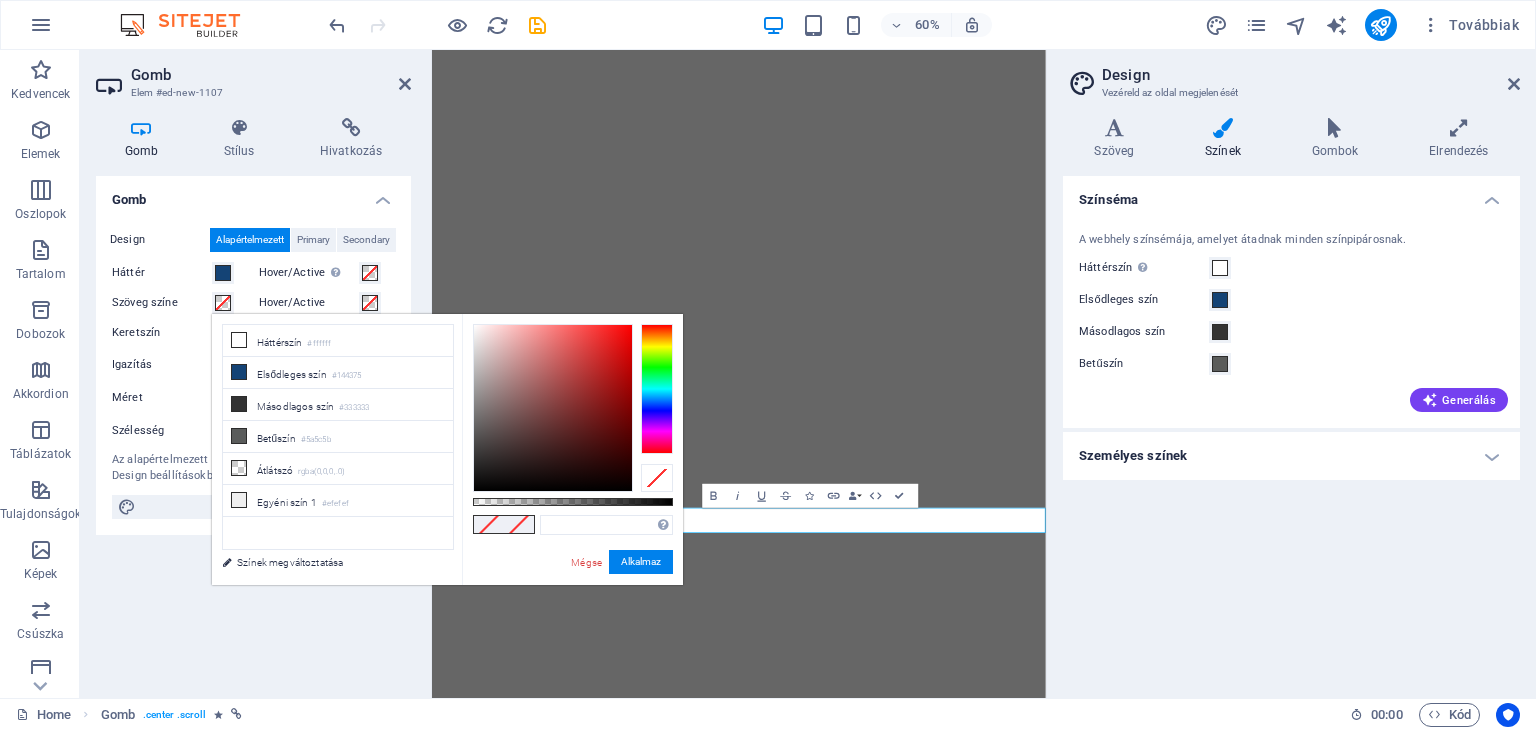 click at bounding box center [223, 303] 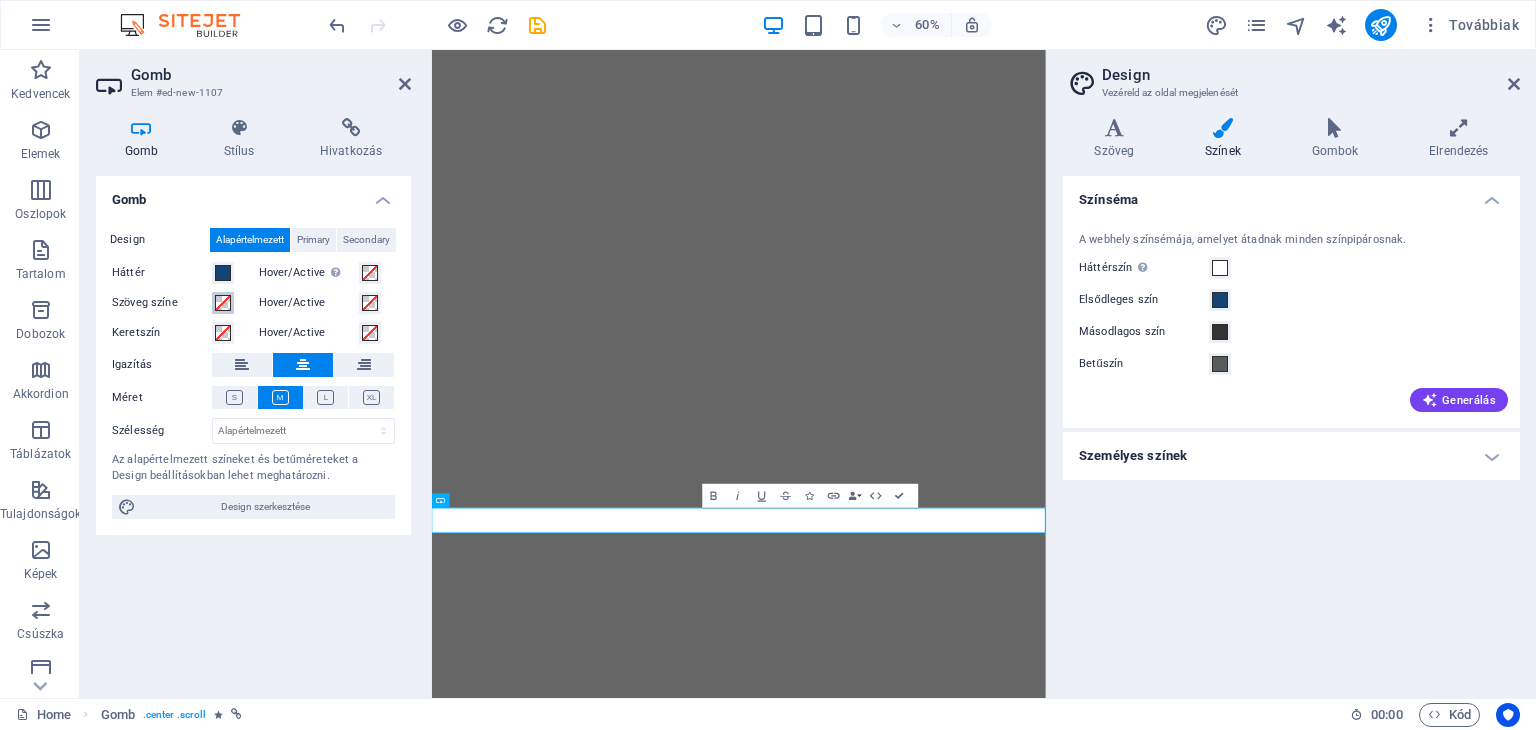 click at bounding box center (223, 303) 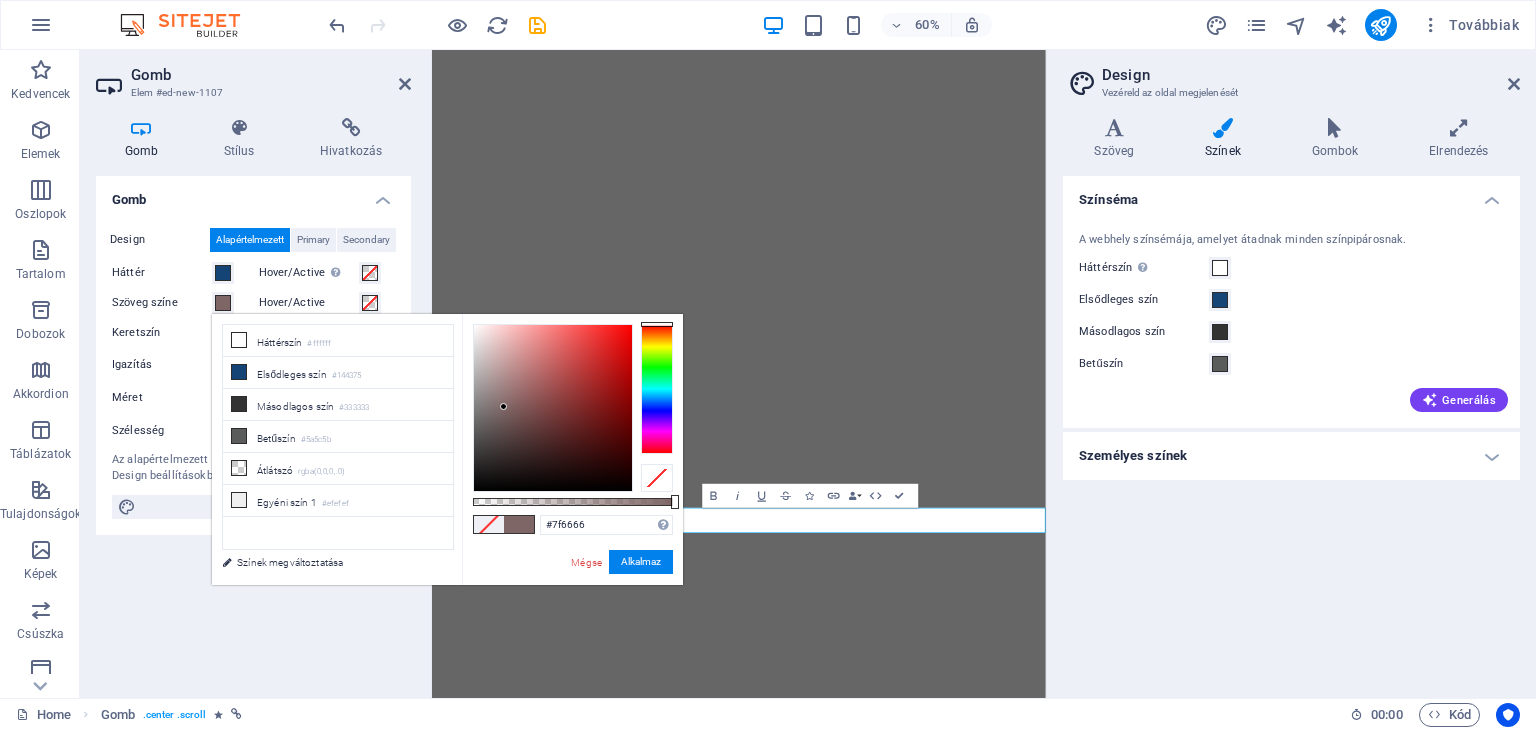 type on "#ffffff" 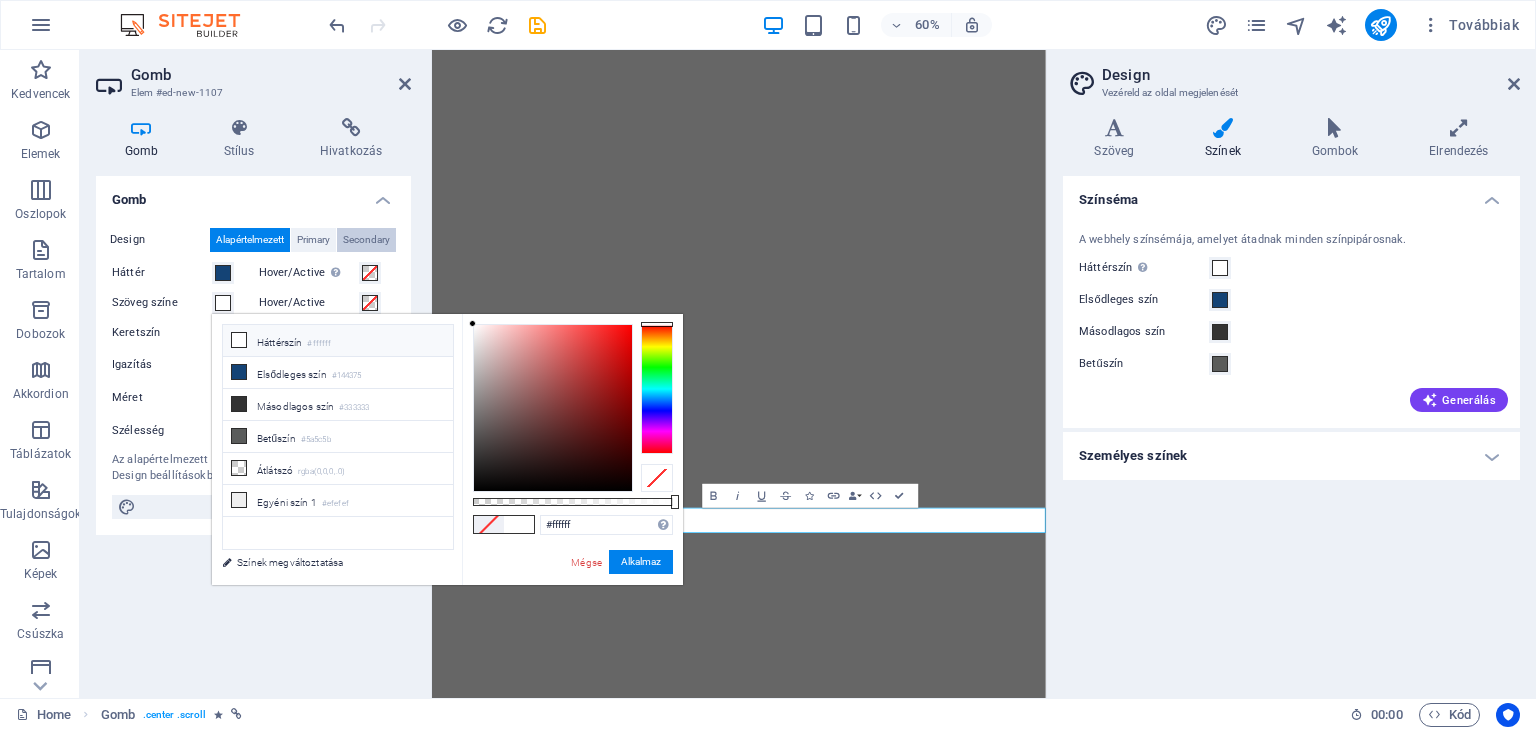 drag, startPoint x: 504, startPoint y: 407, endPoint x: 374, endPoint y: 249, distance: 204.60693 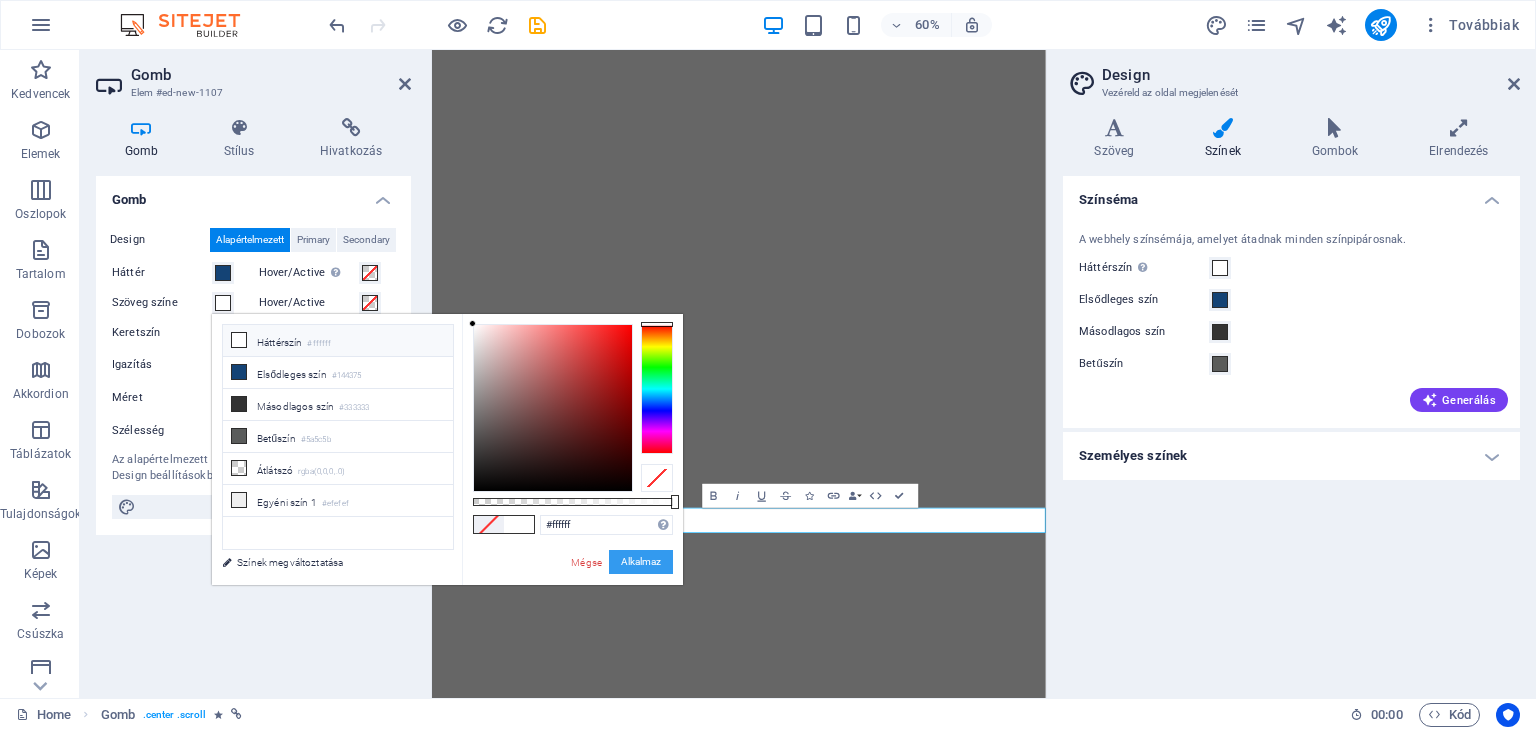 click on "Alkalmaz" at bounding box center [641, 562] 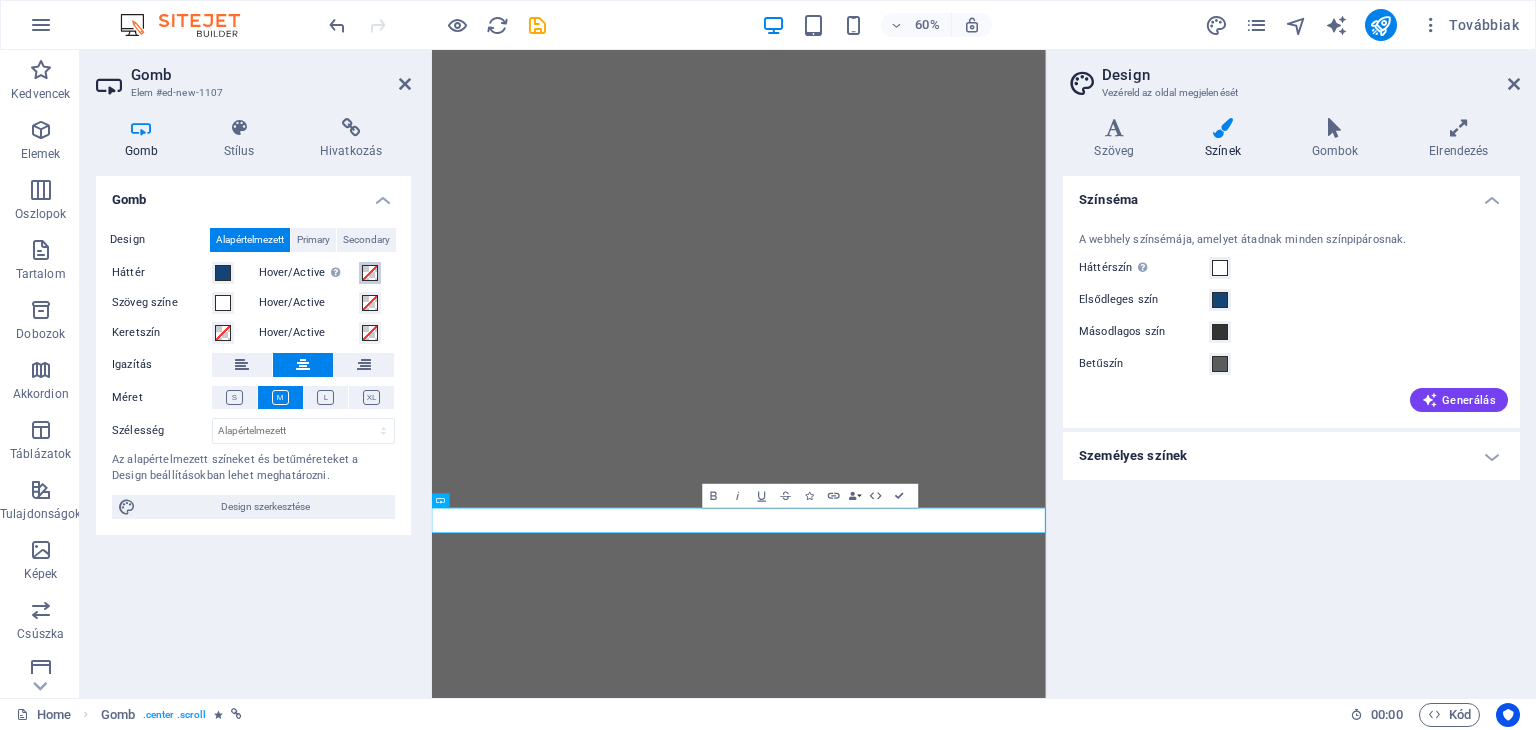 click at bounding box center (370, 273) 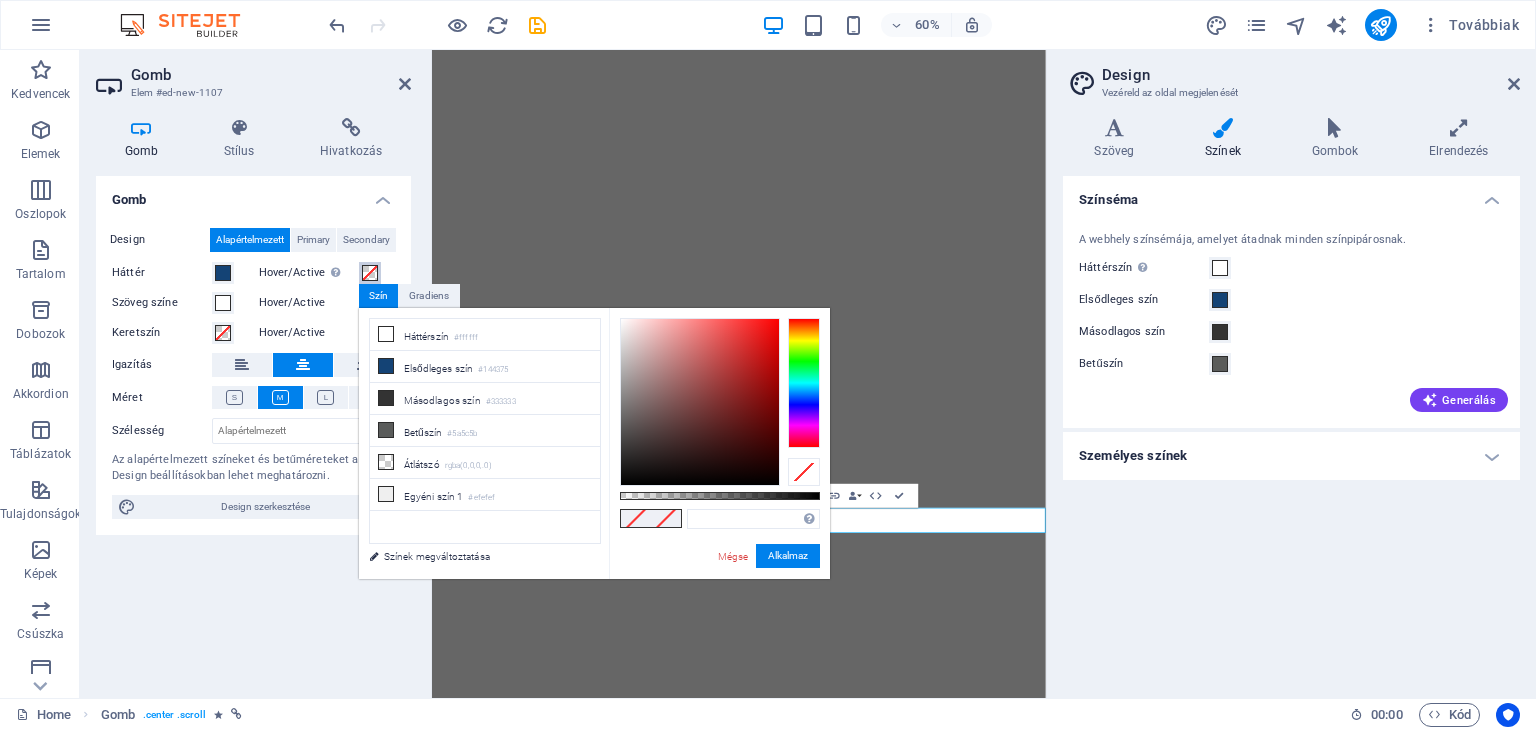 click at bounding box center [370, 273] 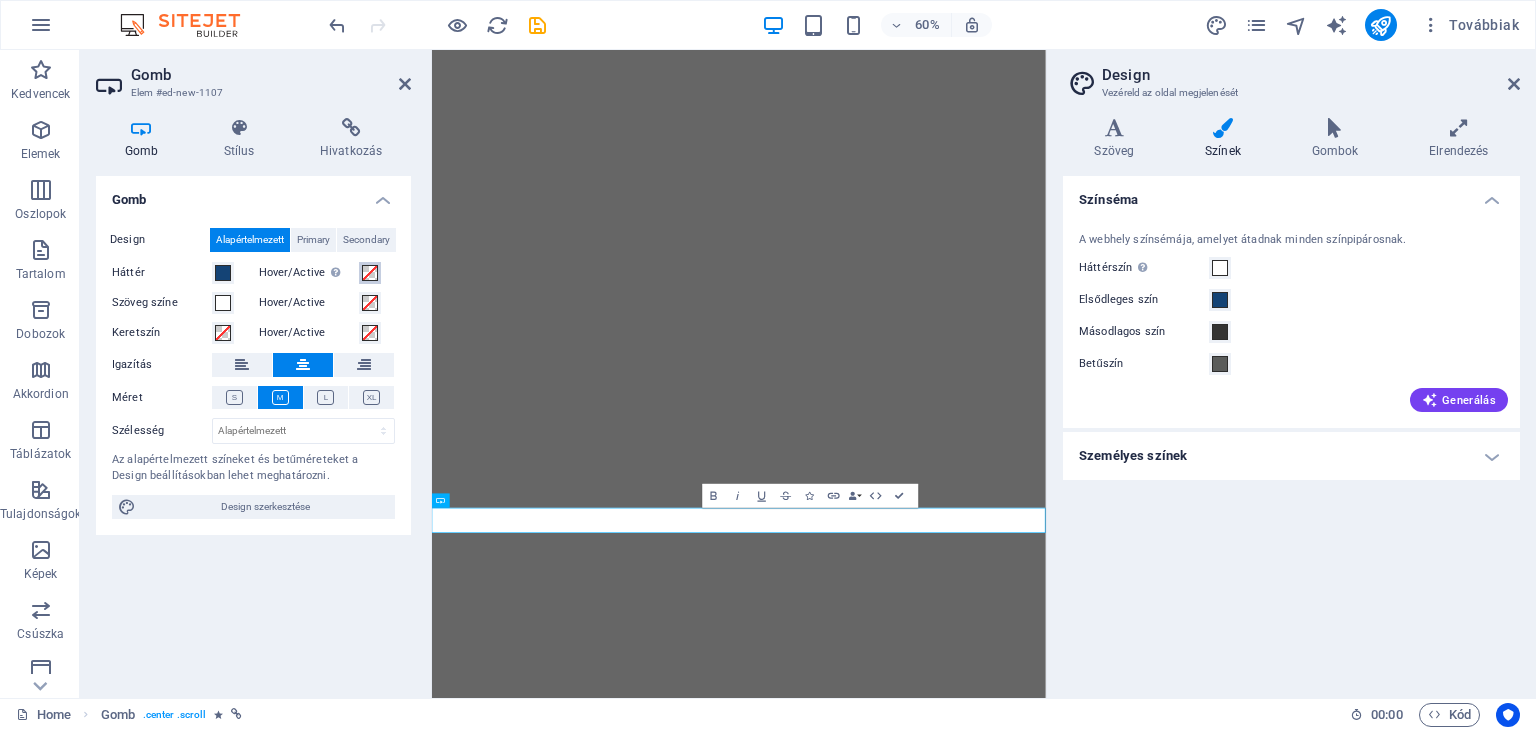click at bounding box center [370, 273] 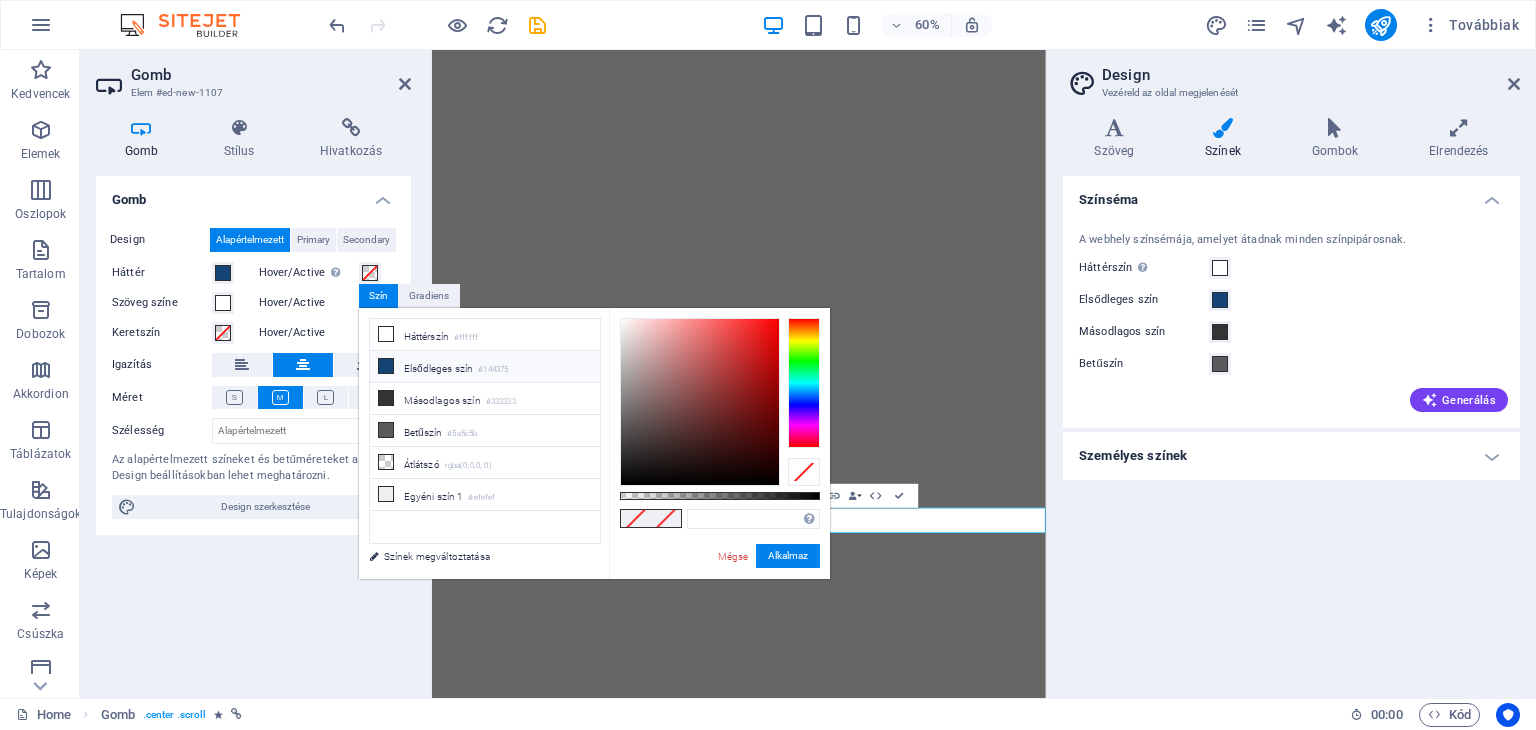 click on "Elsődleges szín
#144375" at bounding box center (485, 367) 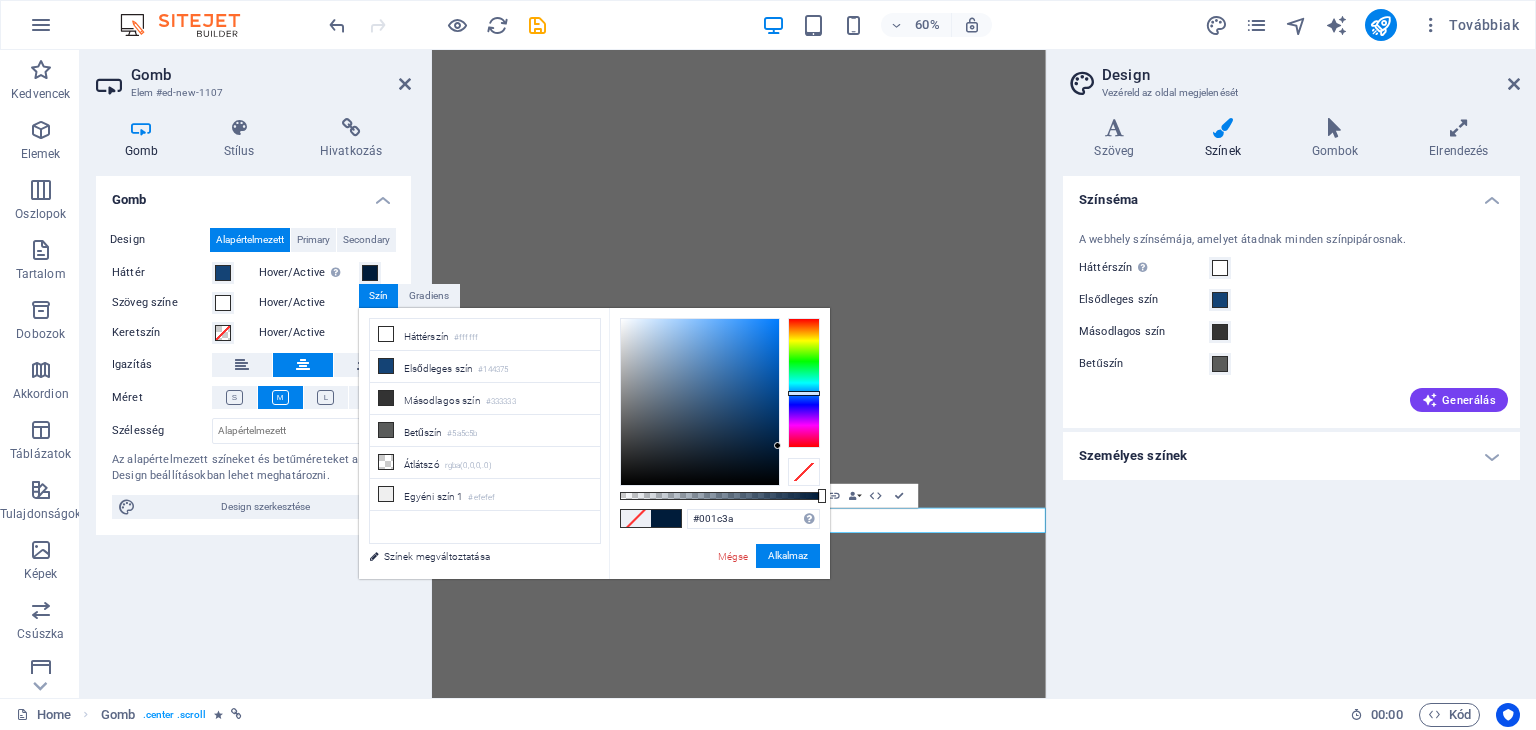 type on "#001d3c" 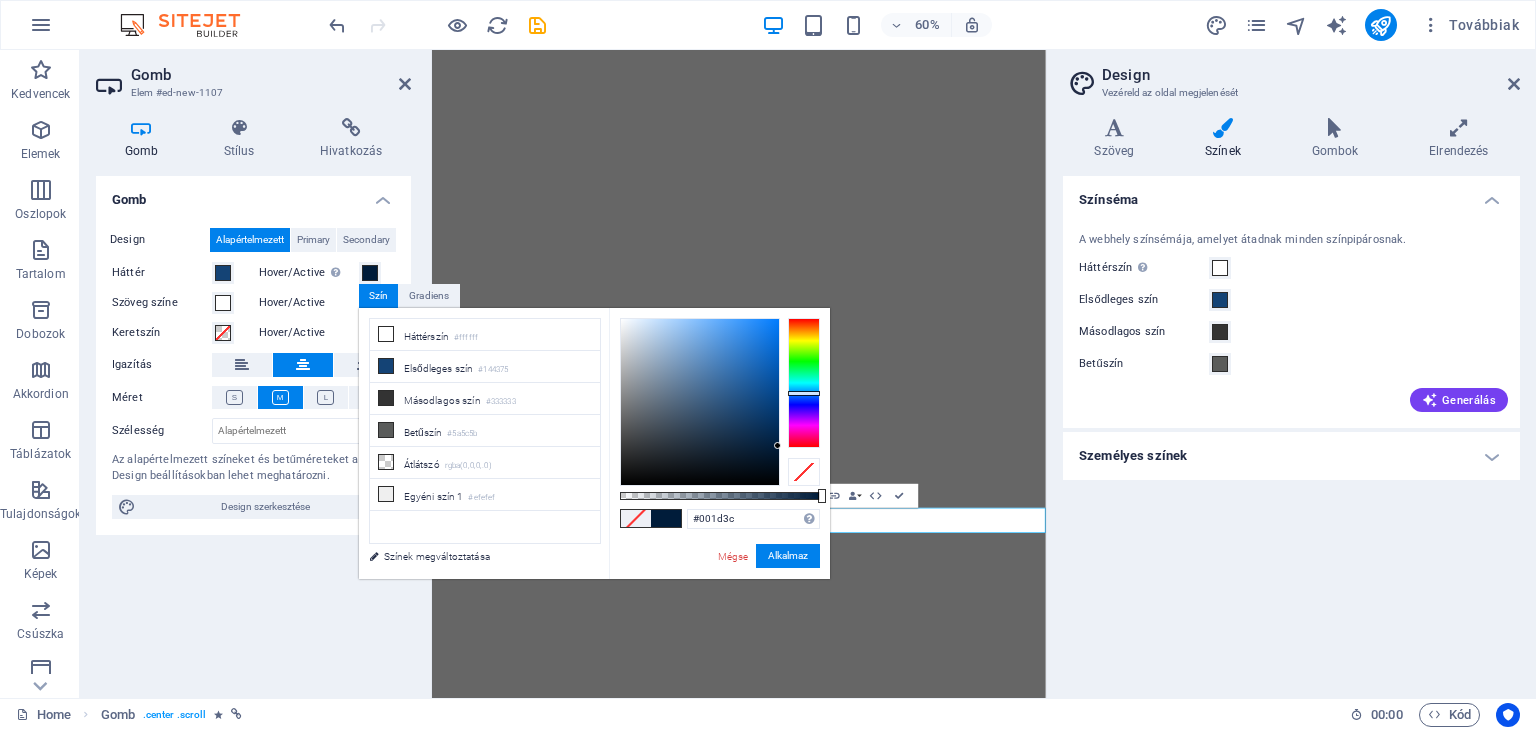 drag, startPoint x: 747, startPoint y: 407, endPoint x: 797, endPoint y: 445, distance: 62.801273 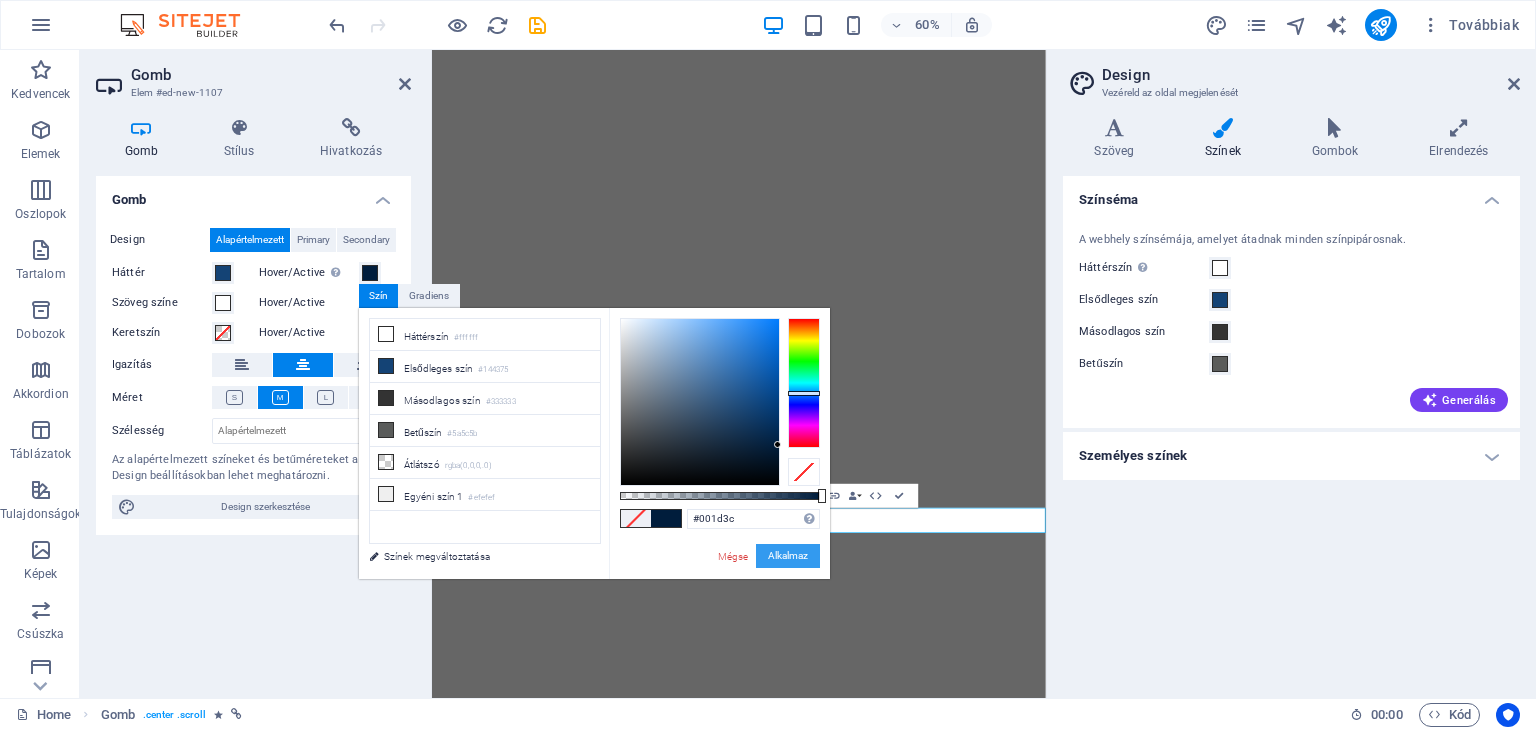 click on "Alkalmaz" at bounding box center [788, 556] 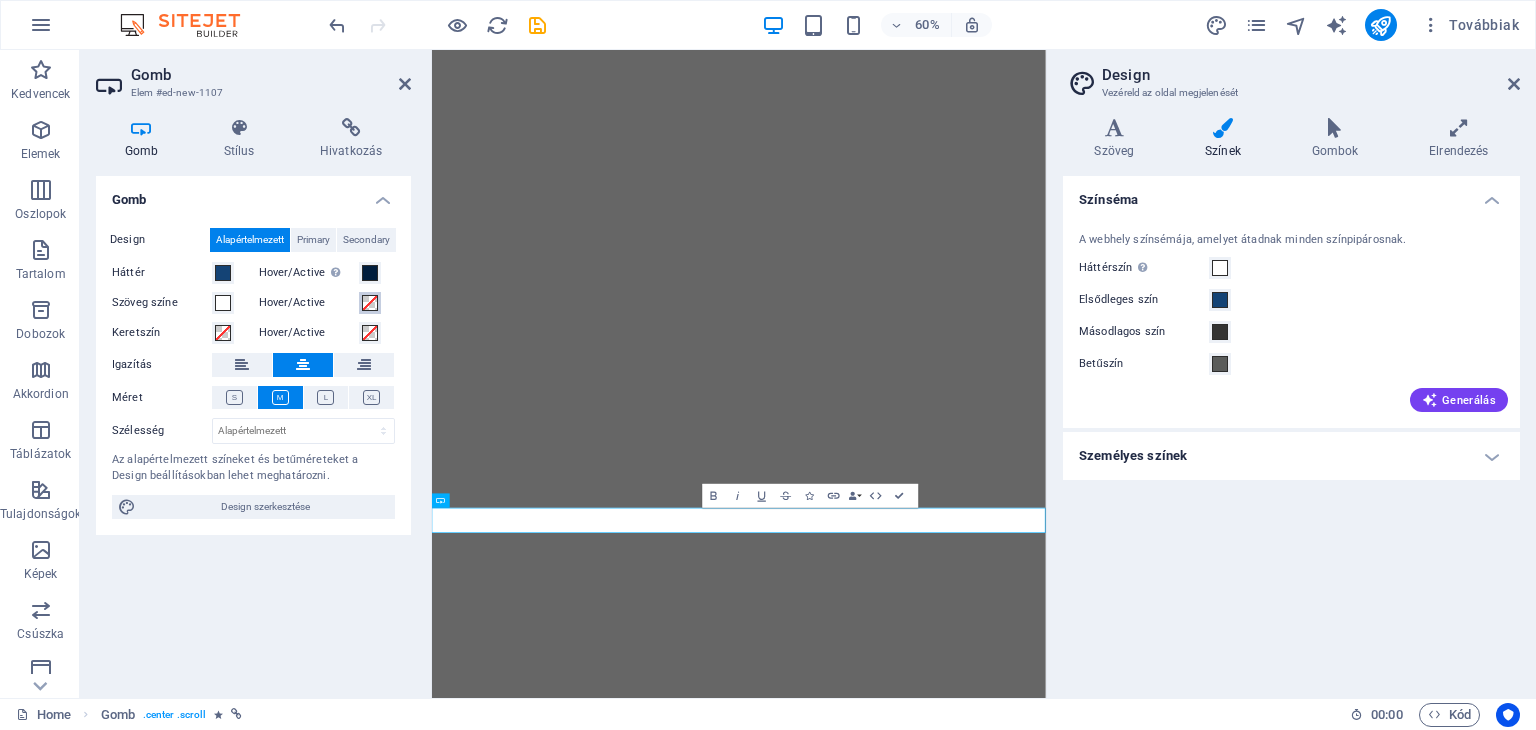 click at bounding box center (370, 303) 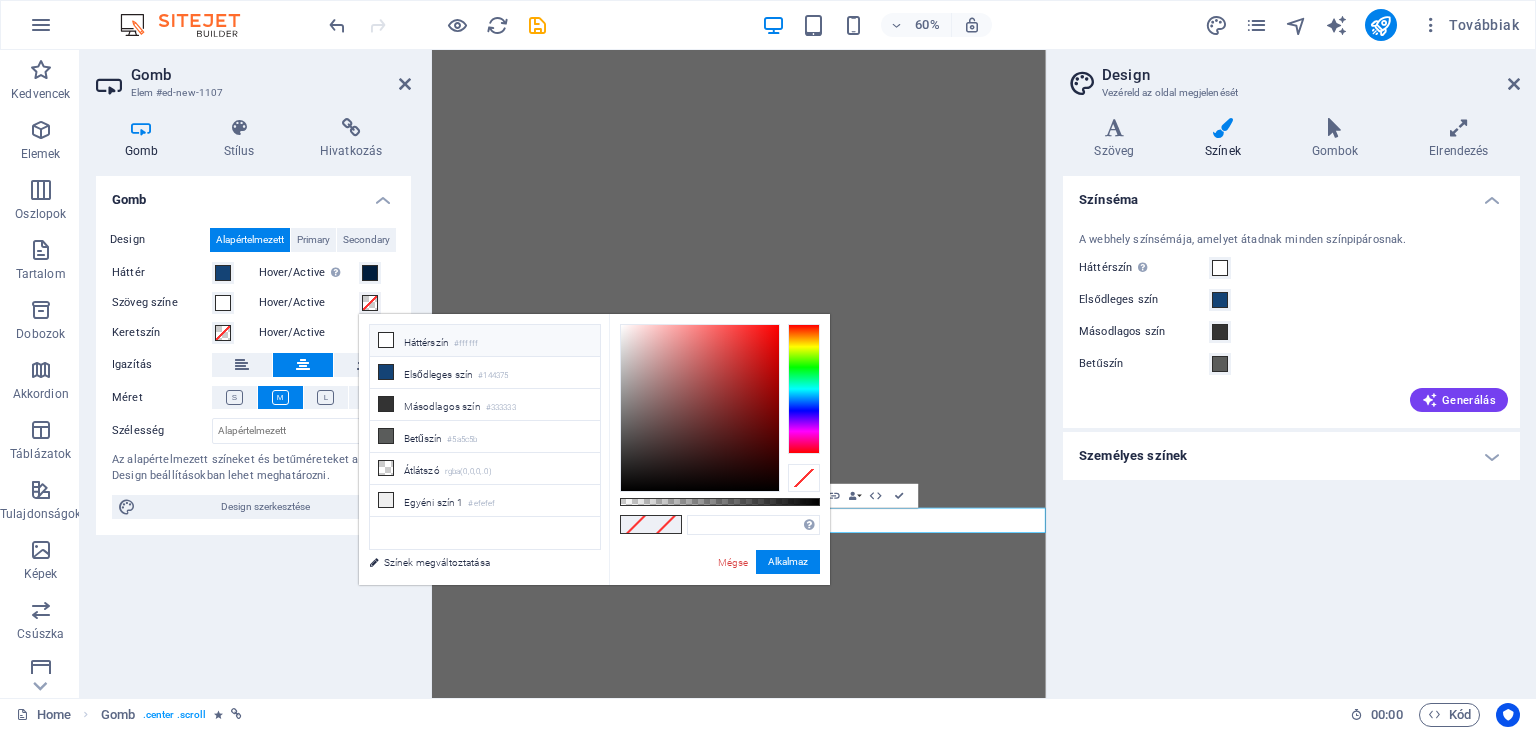 click on "Háttérszín
#ffffff" at bounding box center (485, 341) 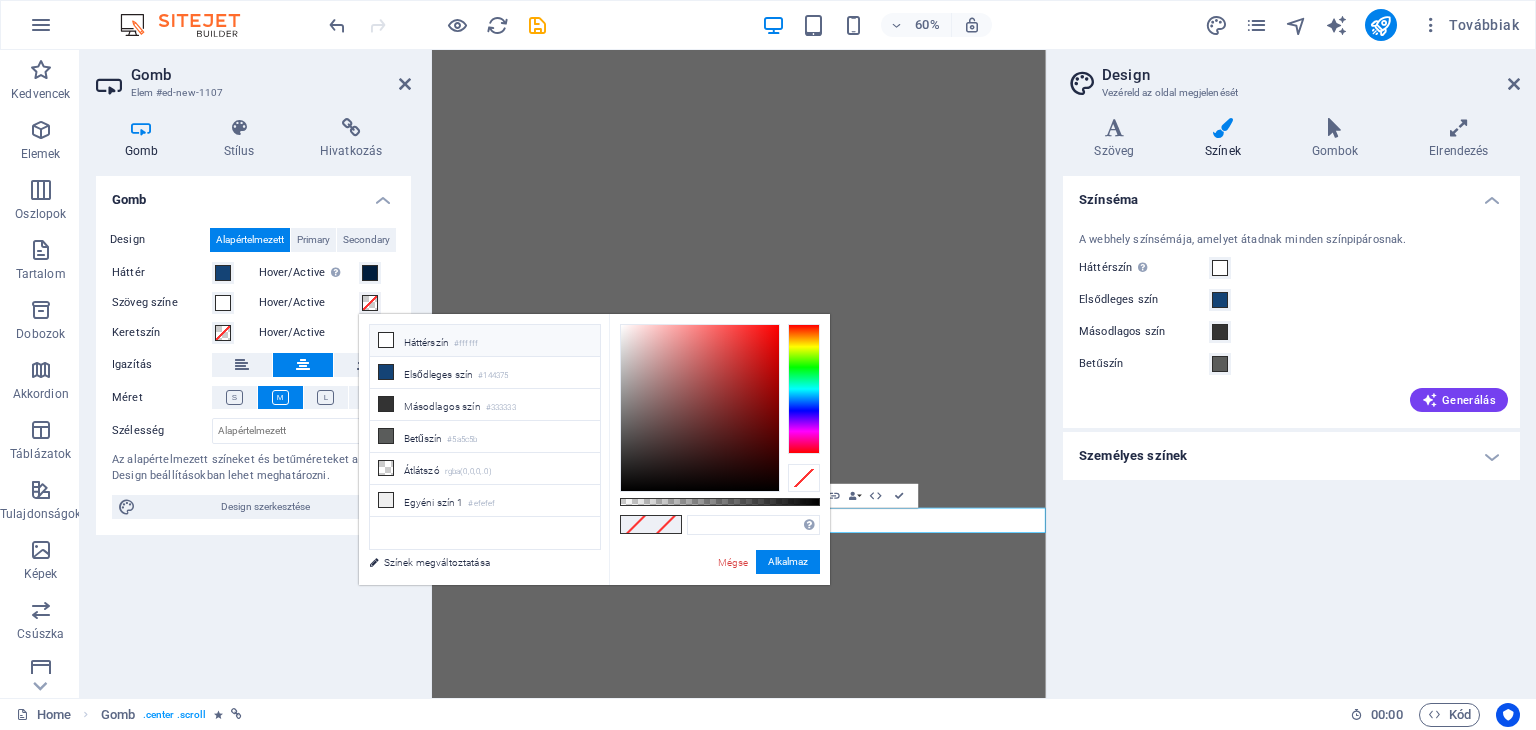 type on "#ffffff" 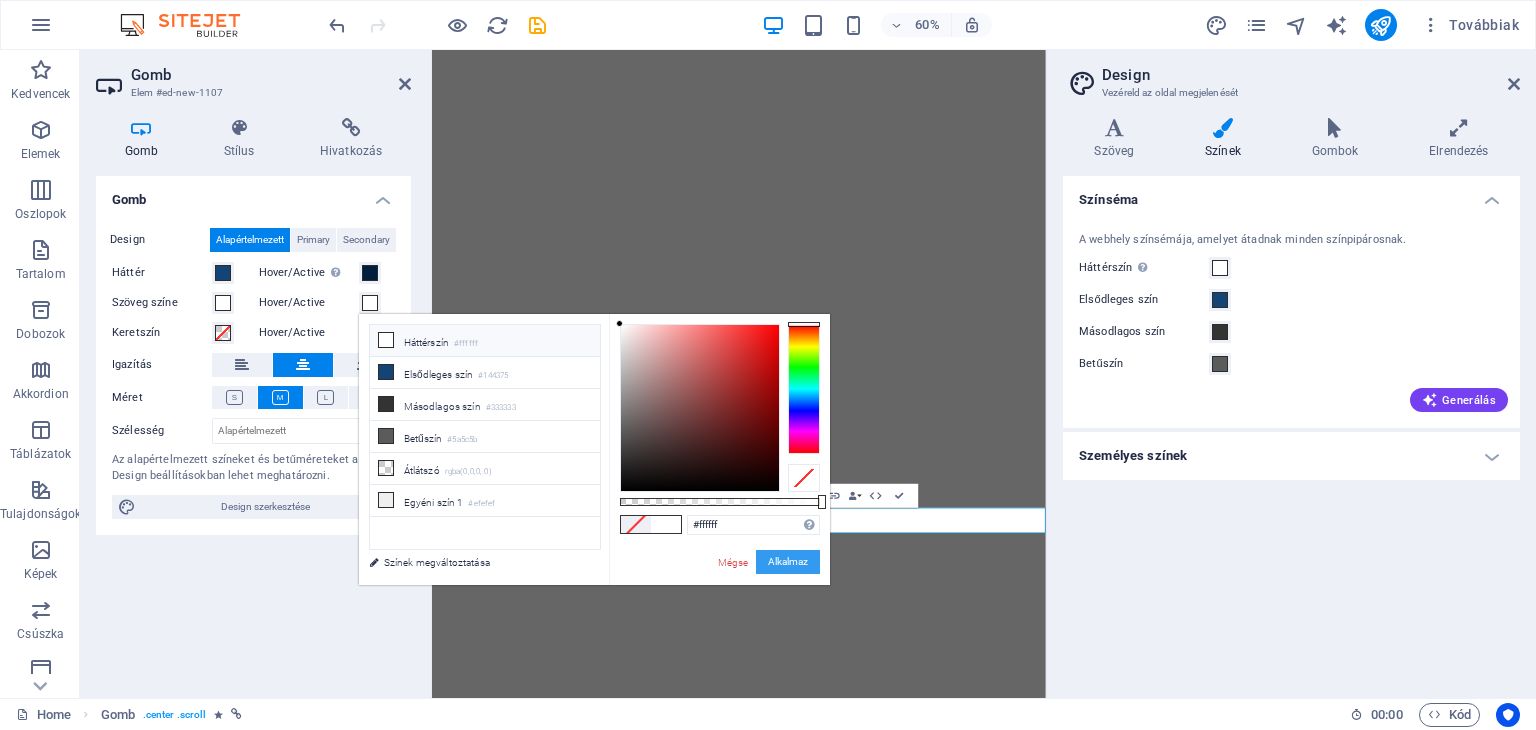click on "Alkalmaz" at bounding box center (788, 562) 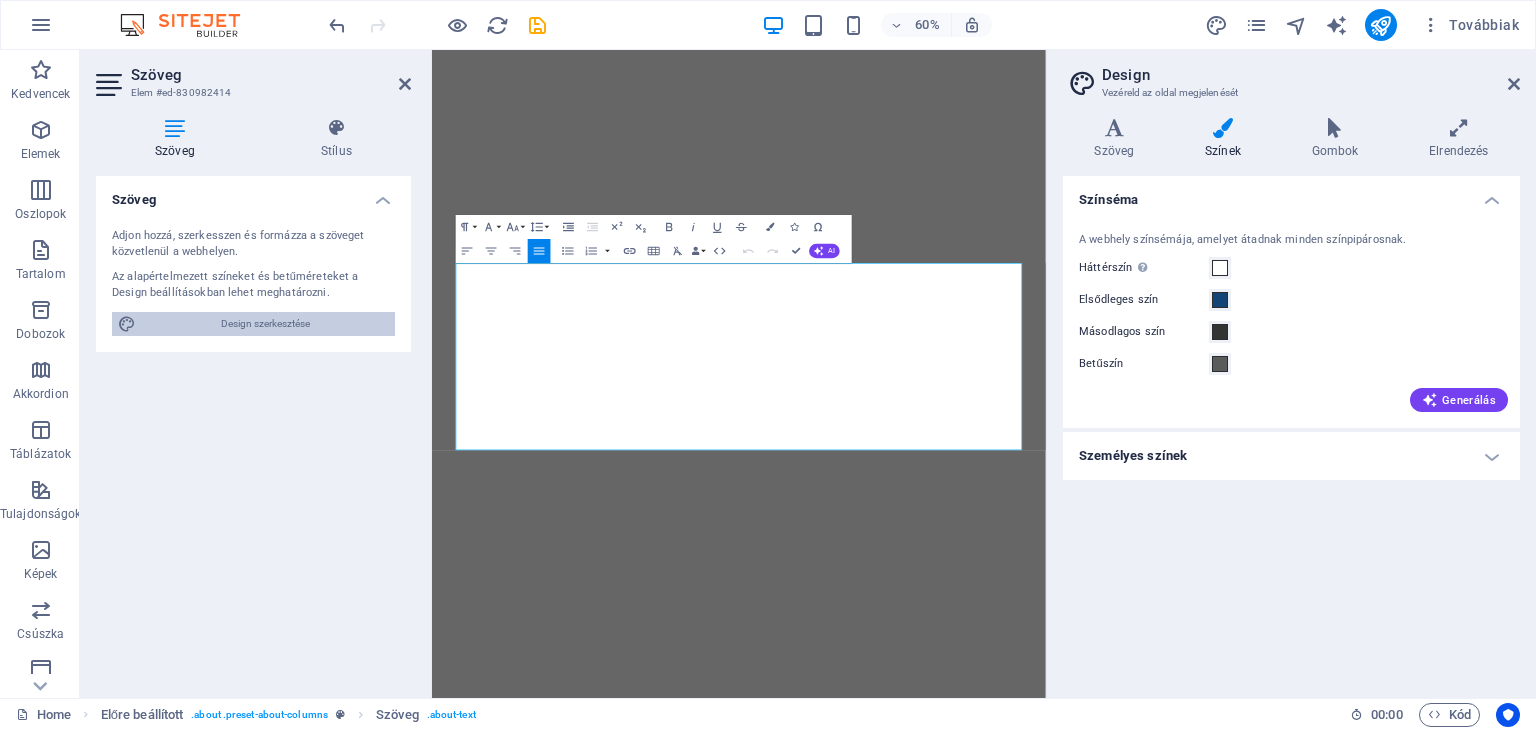 click on "Design szerkesztése" at bounding box center (265, 324) 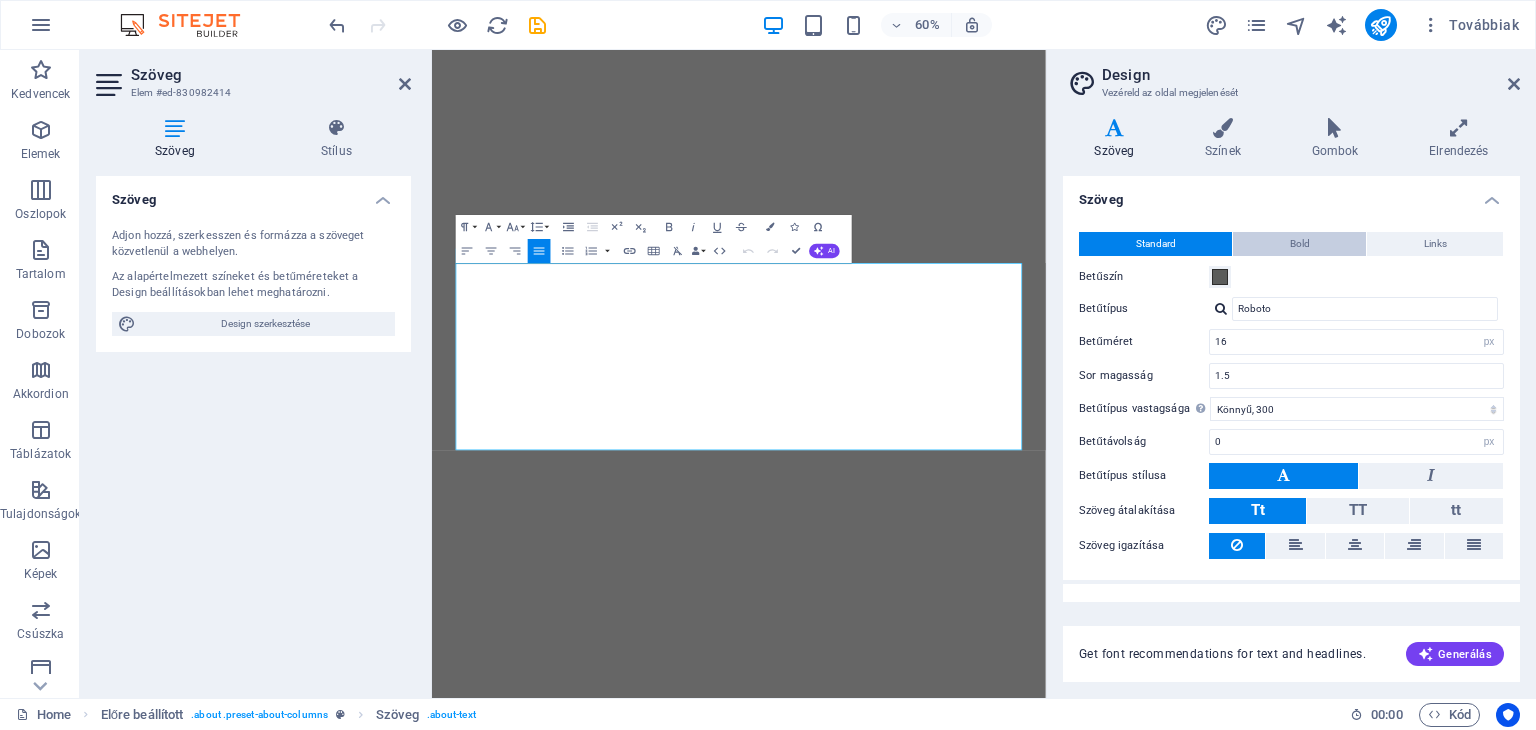 click on "Bold" at bounding box center (1299, 244) 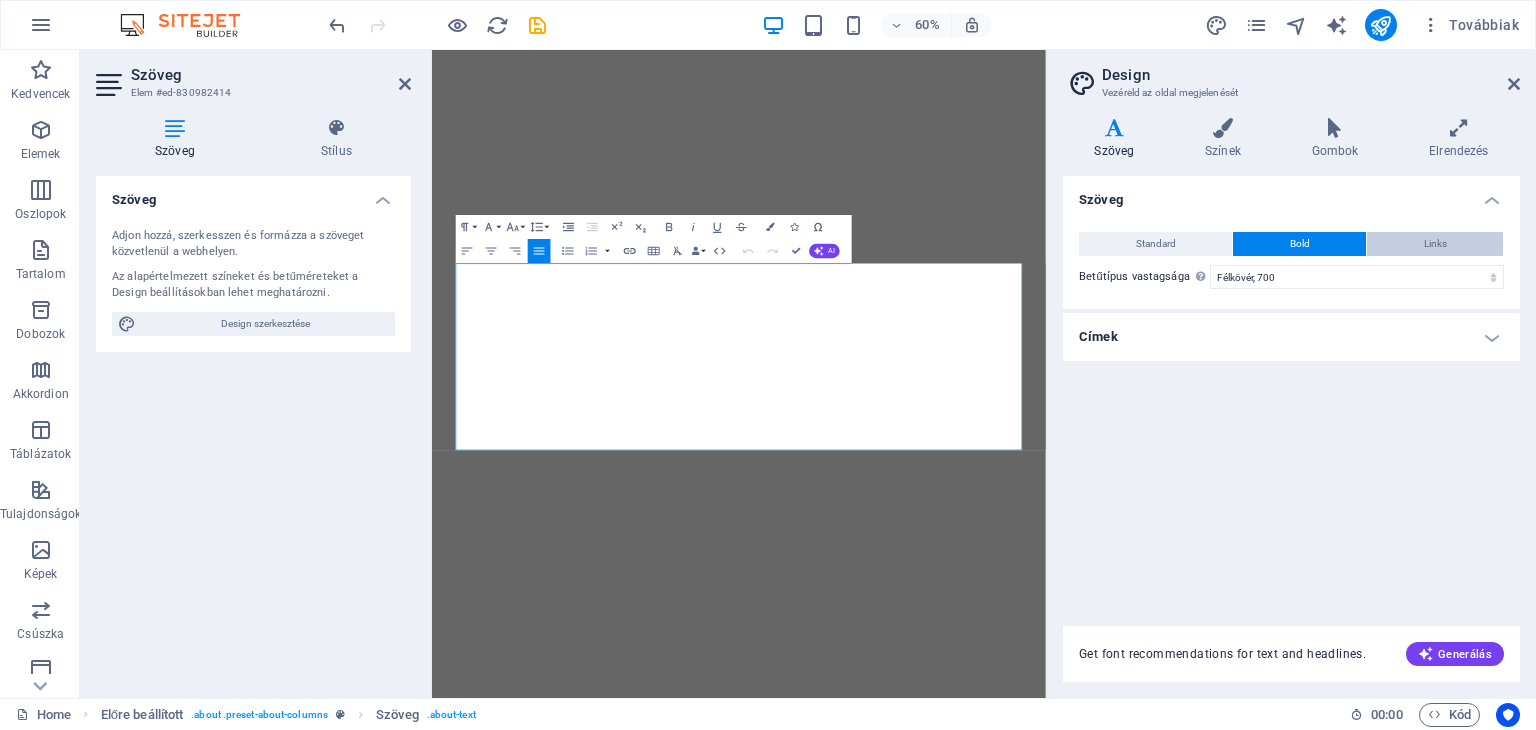 click on "Links" at bounding box center [1435, 244] 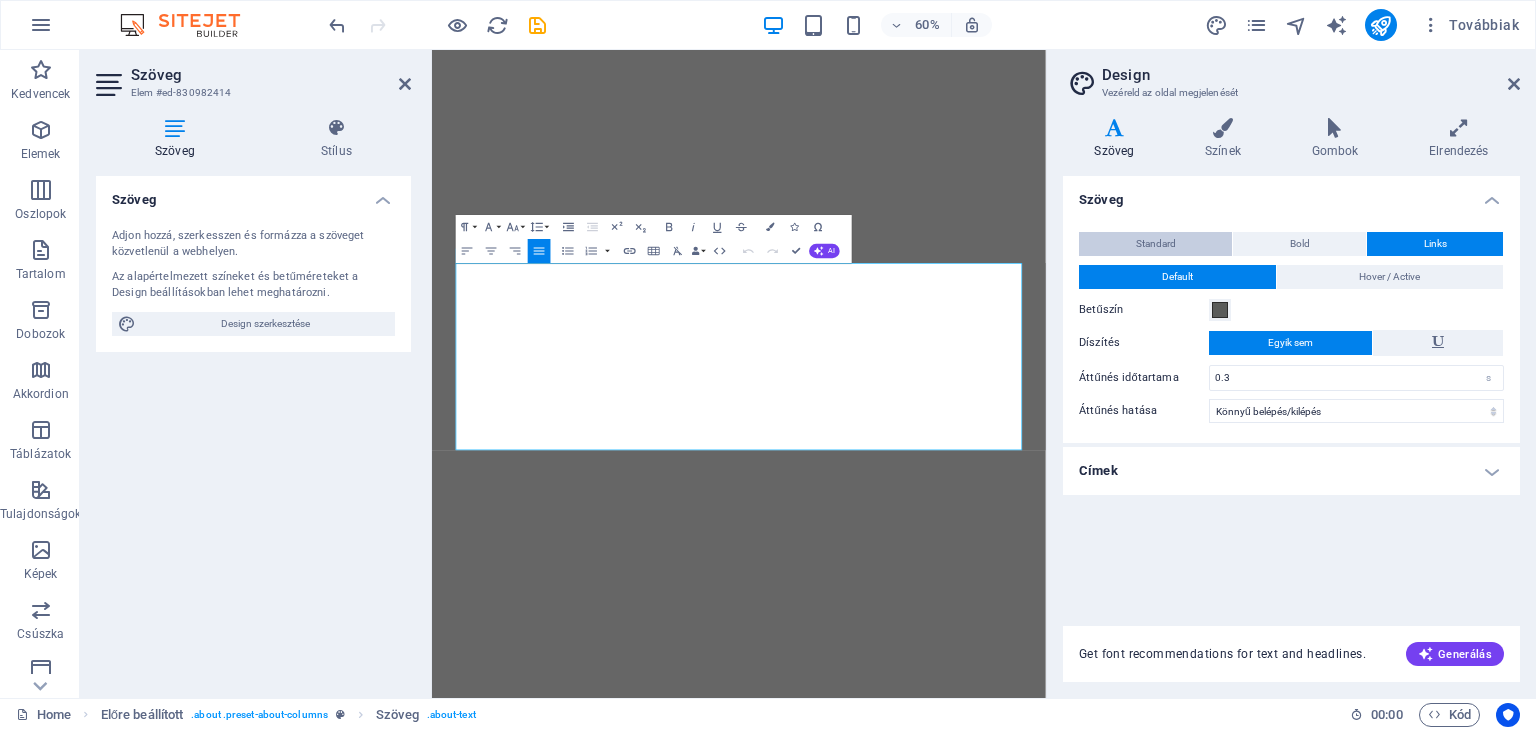 click on "Standard" at bounding box center [1156, 244] 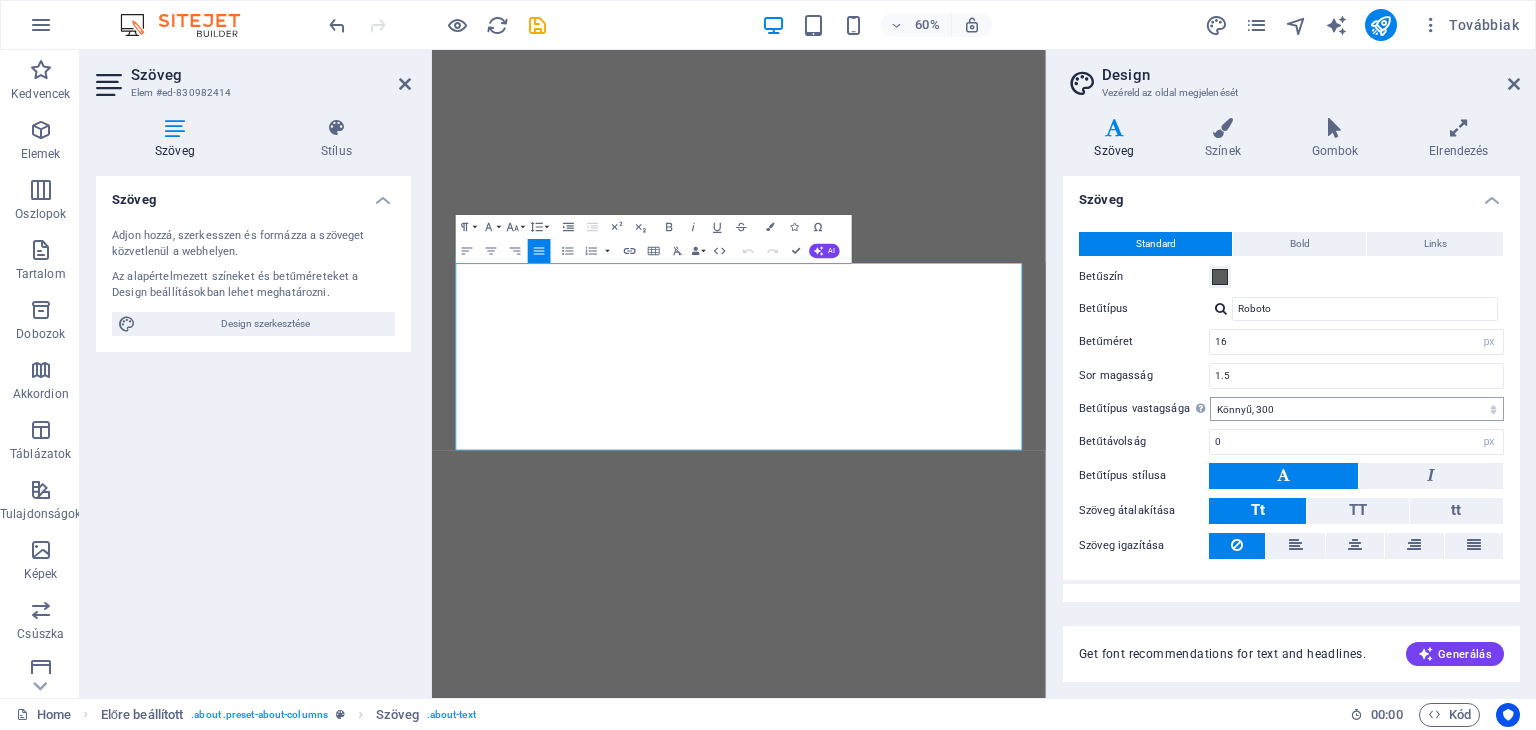 scroll, scrollTop: 27, scrollLeft: 0, axis: vertical 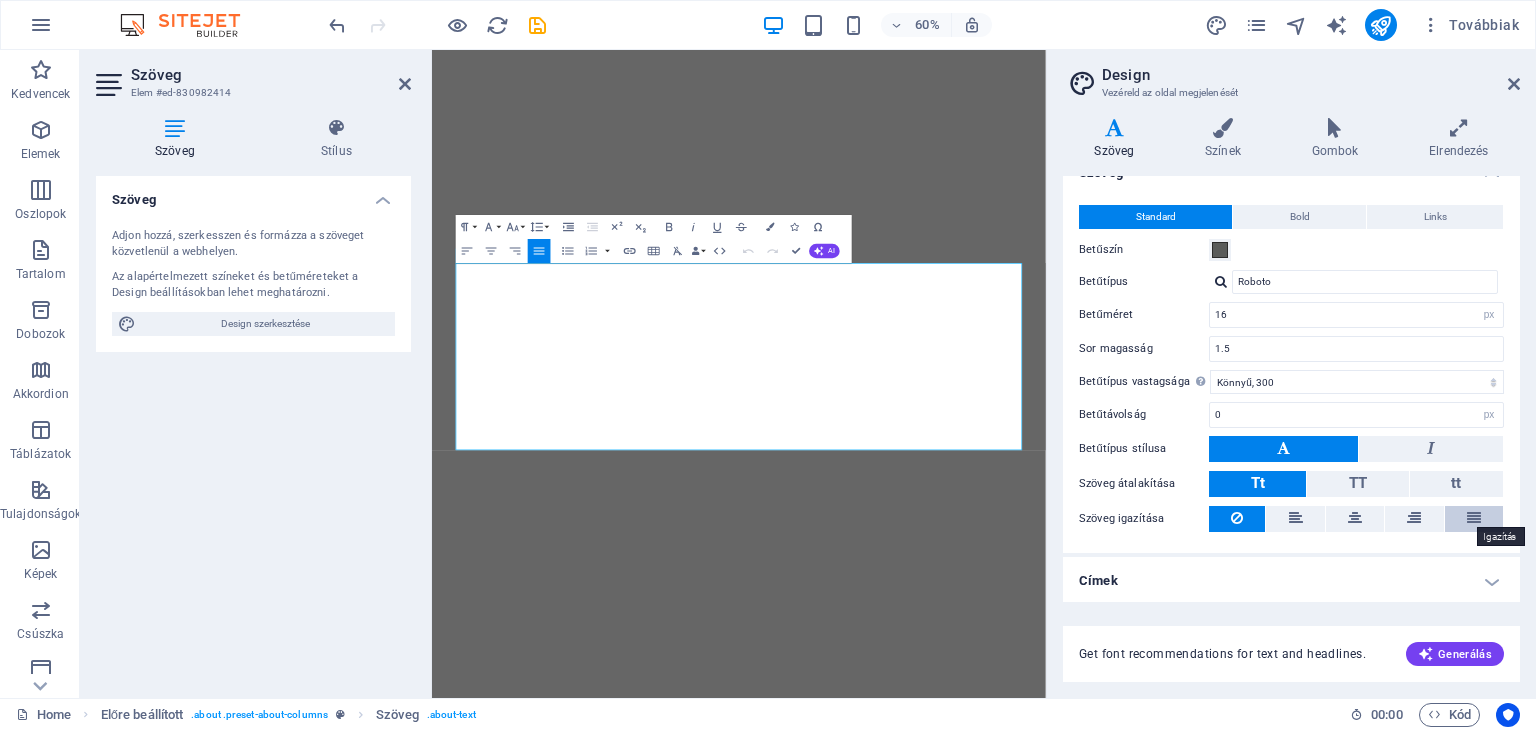 click at bounding box center [1474, 518] 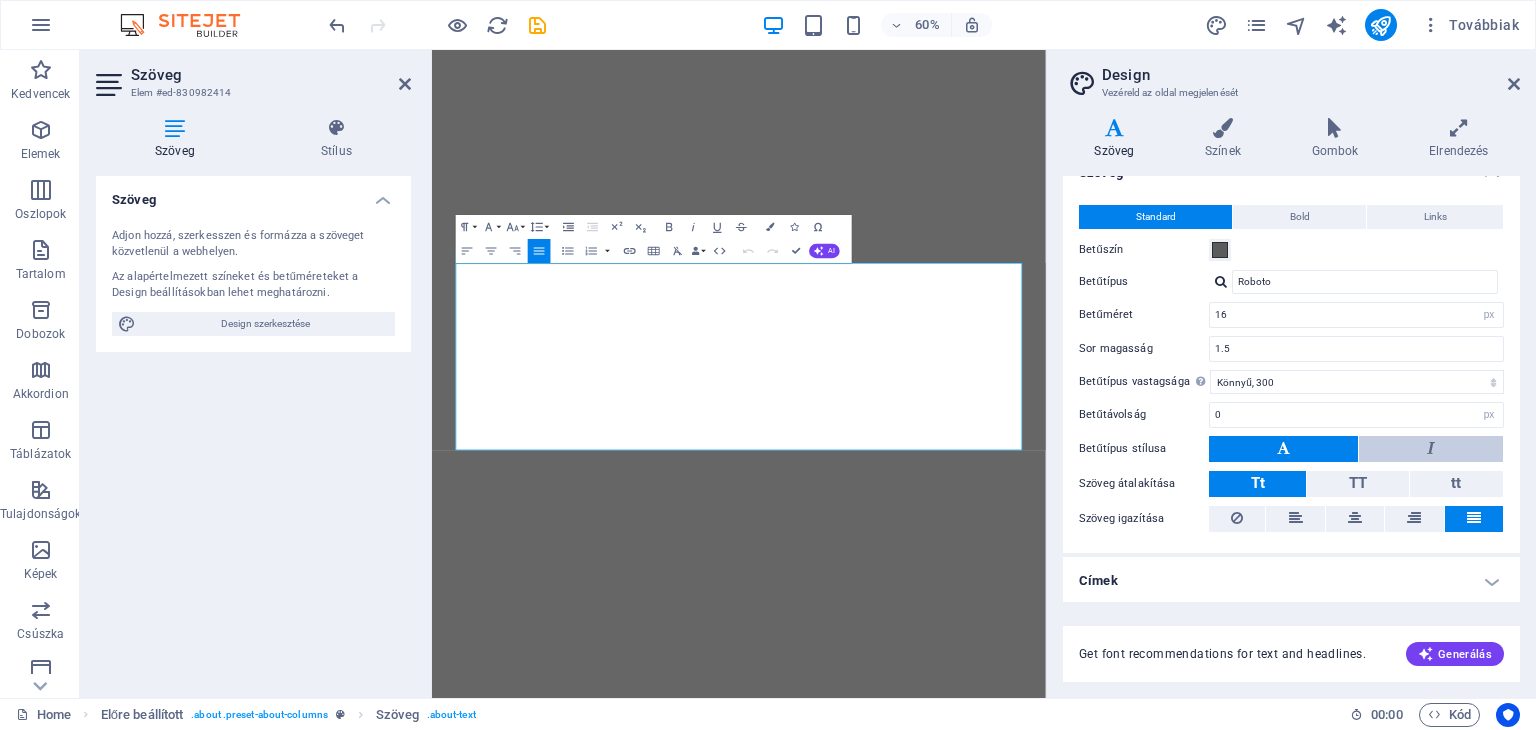 click at bounding box center [1431, 449] 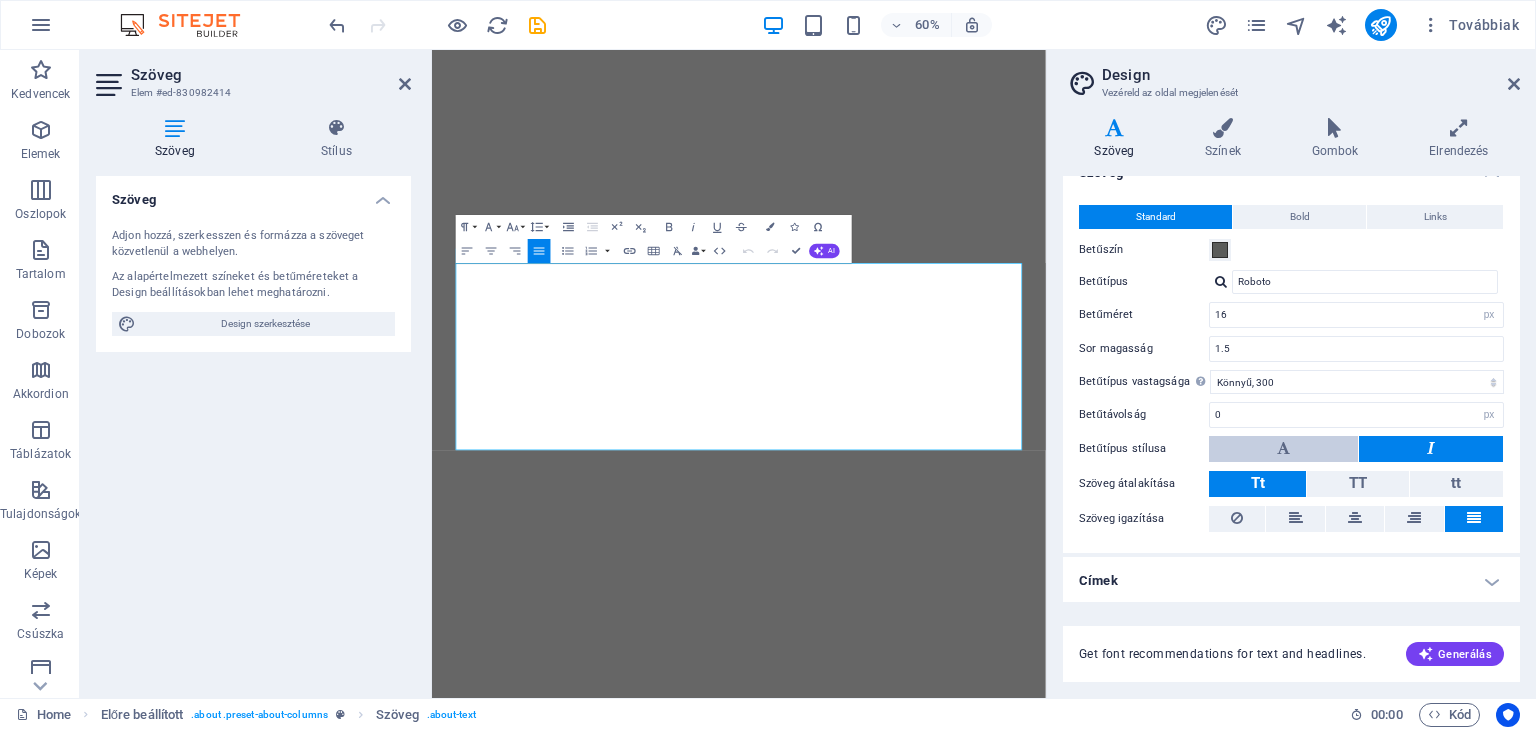 click at bounding box center (1283, 449) 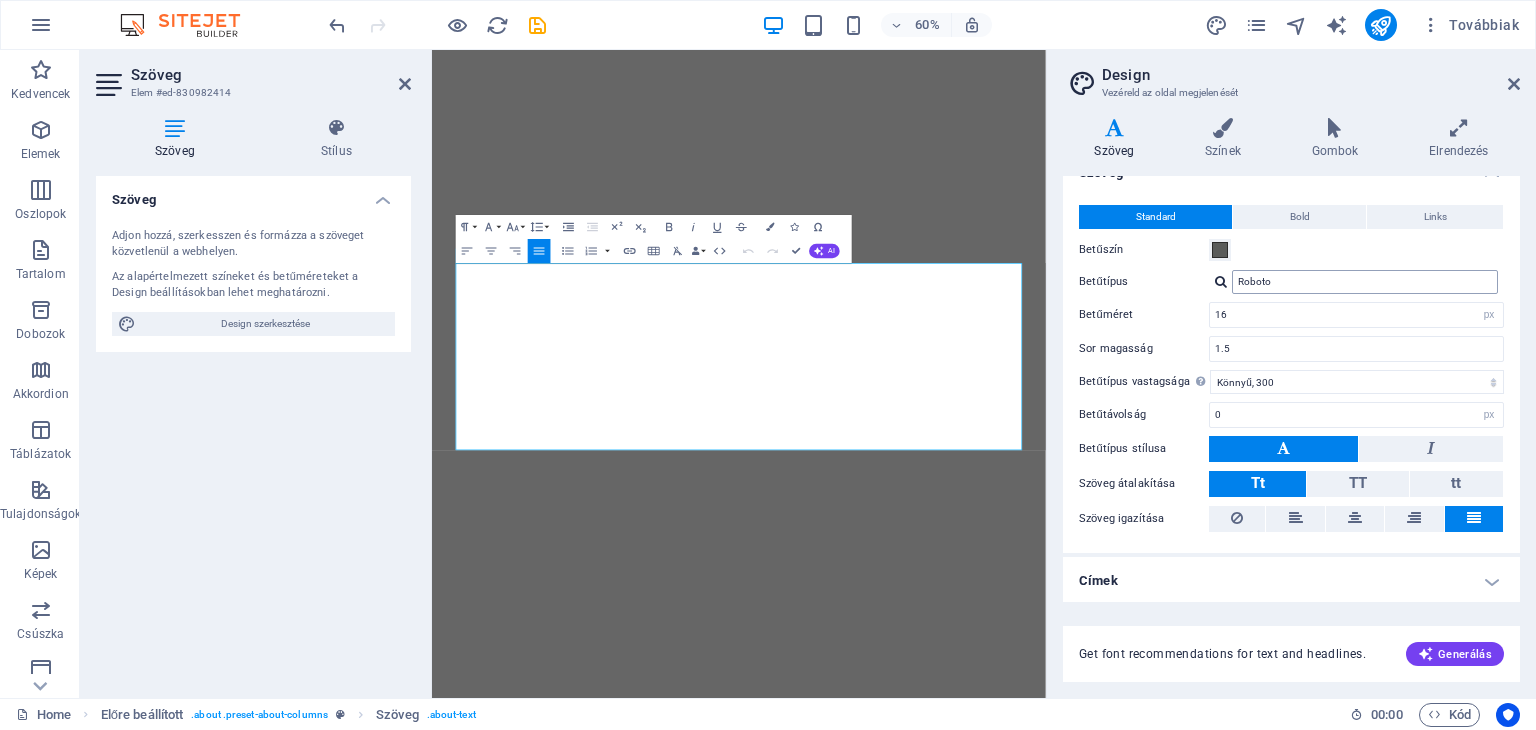 type 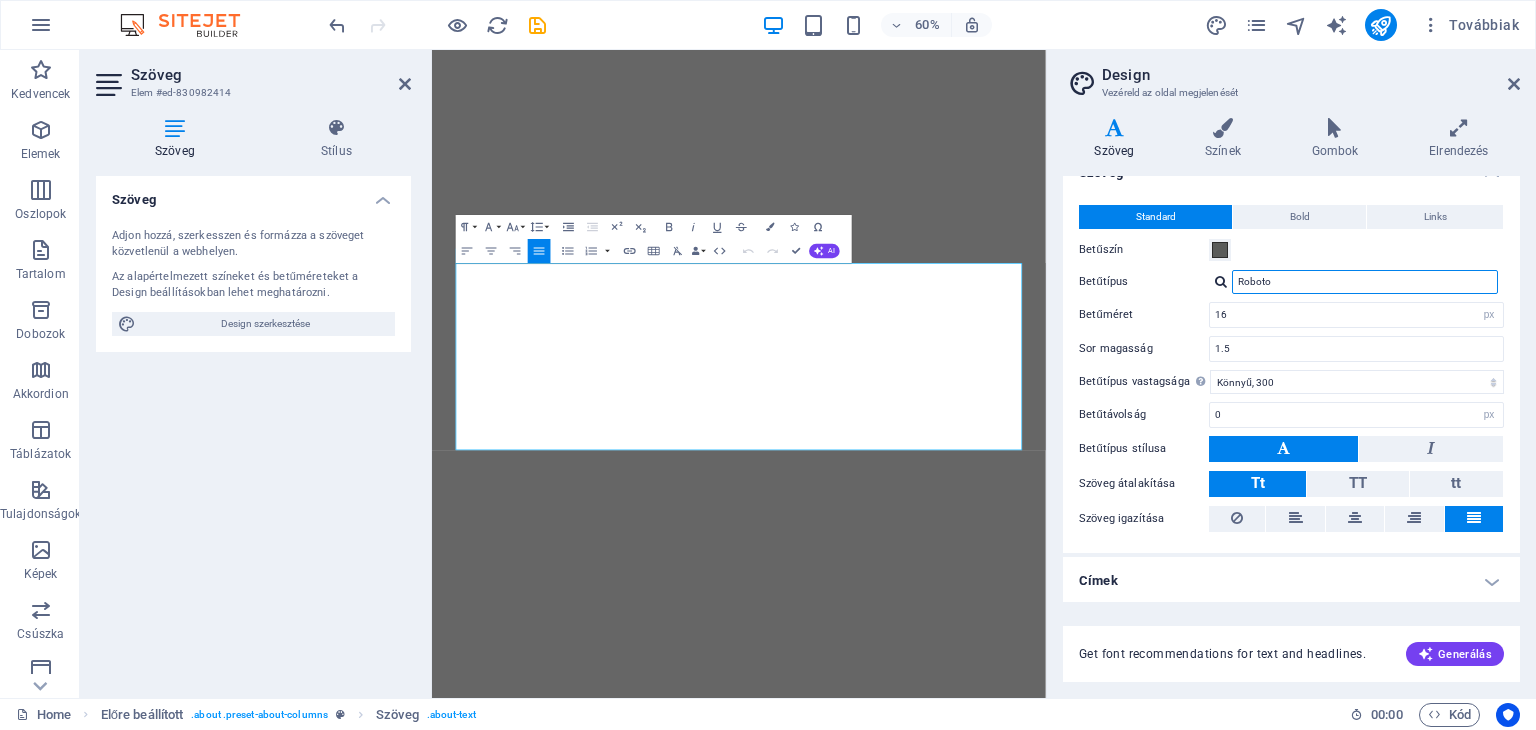 click on "Roboto" at bounding box center [1365, 282] 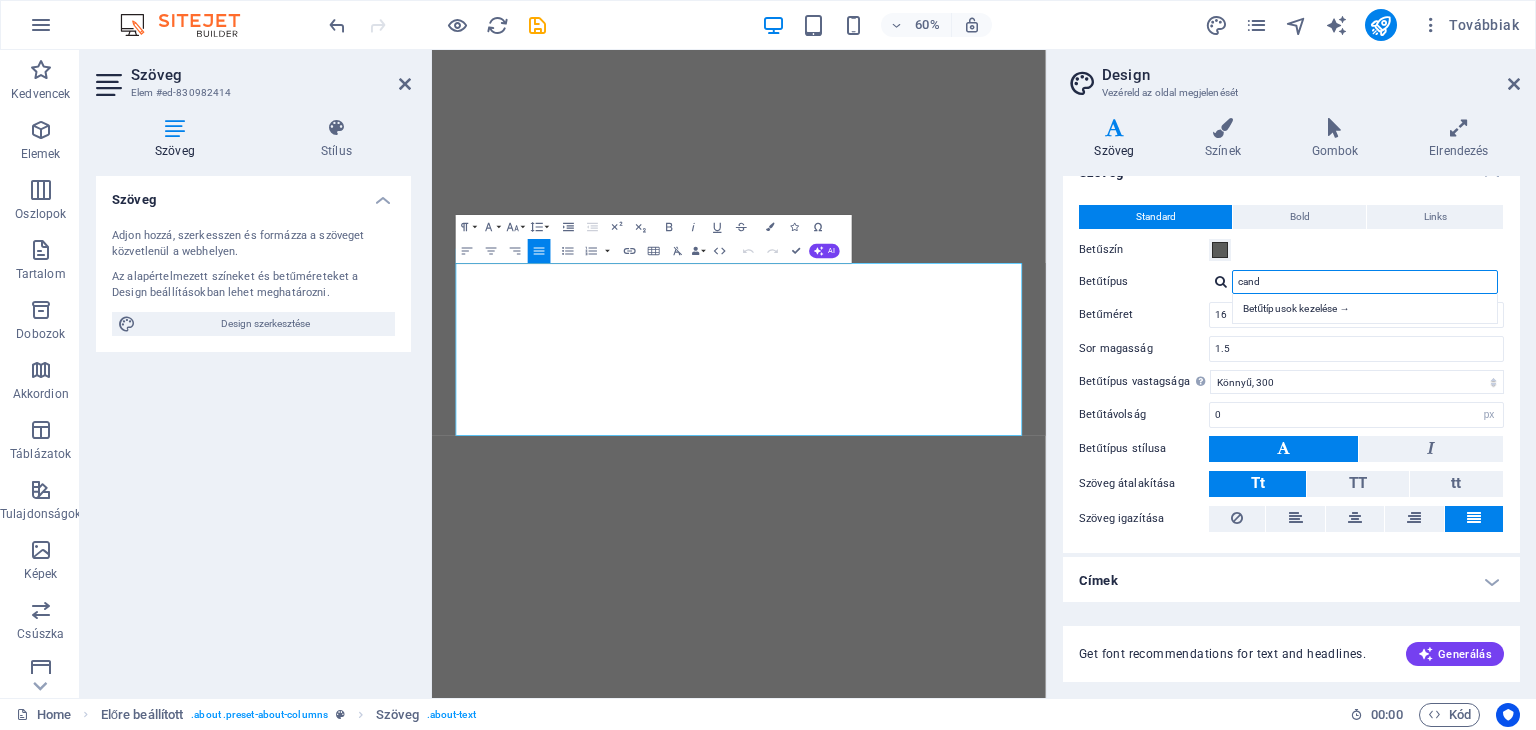 type on "canda" 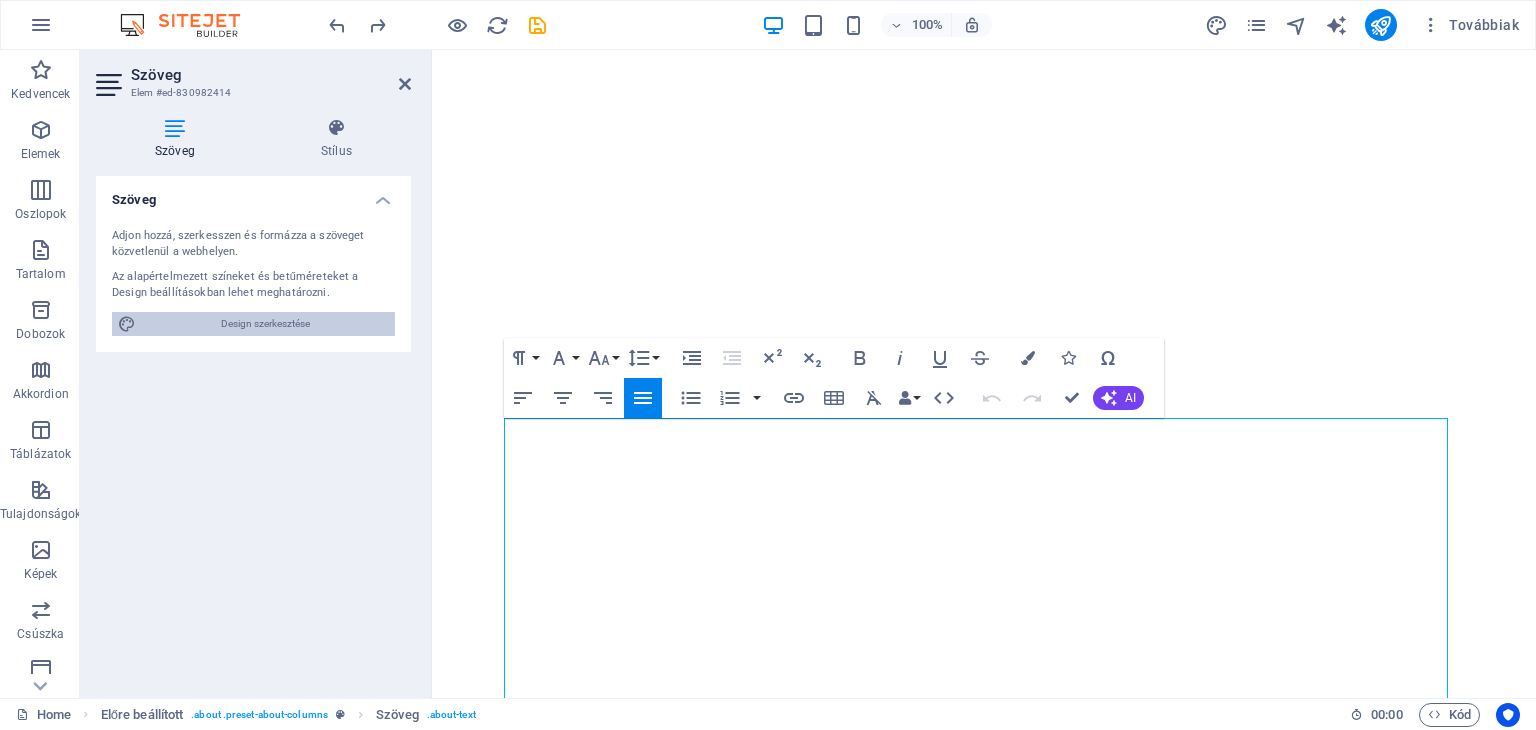 click on "Design szerkesztése" at bounding box center [265, 324] 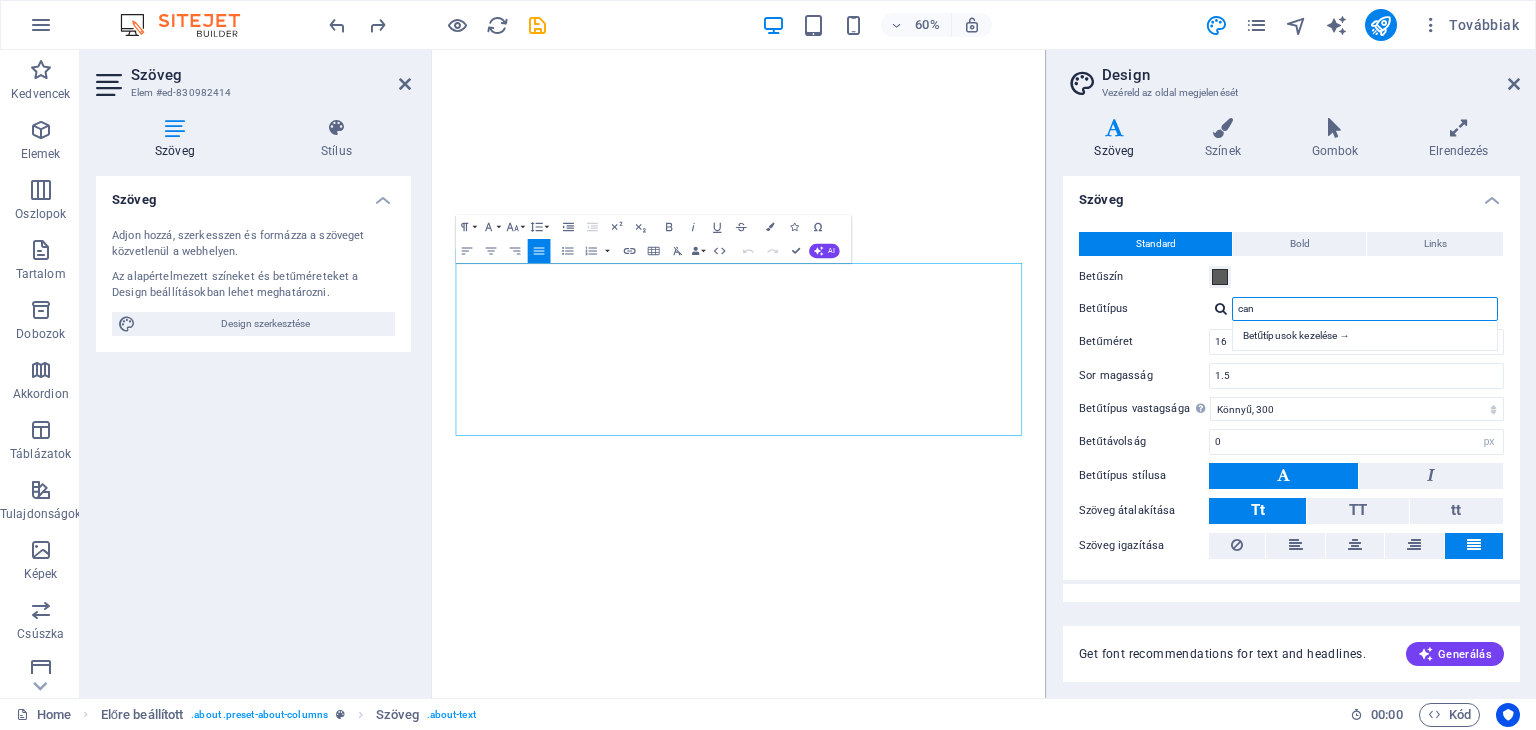 click on "can" at bounding box center (1365, 309) 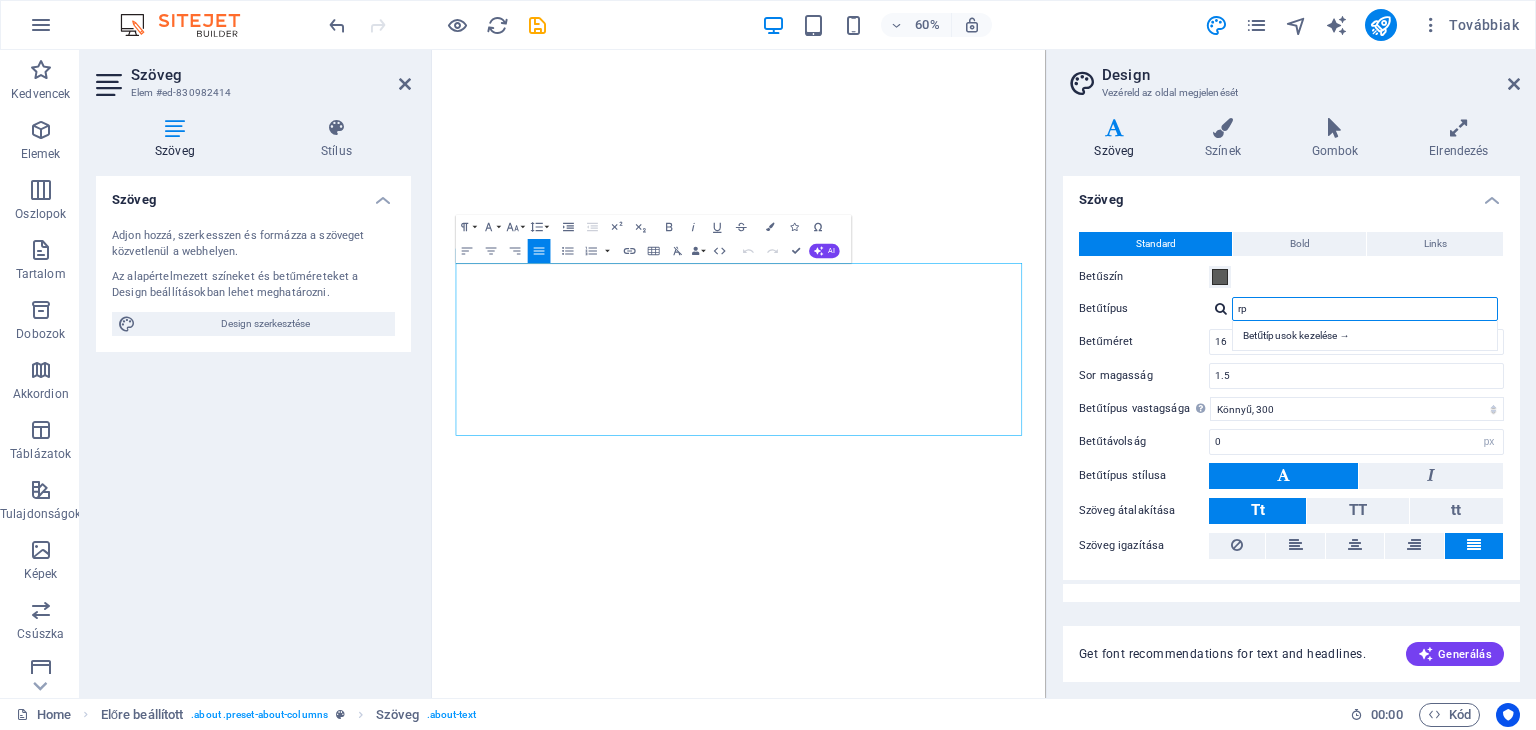 type on "r" 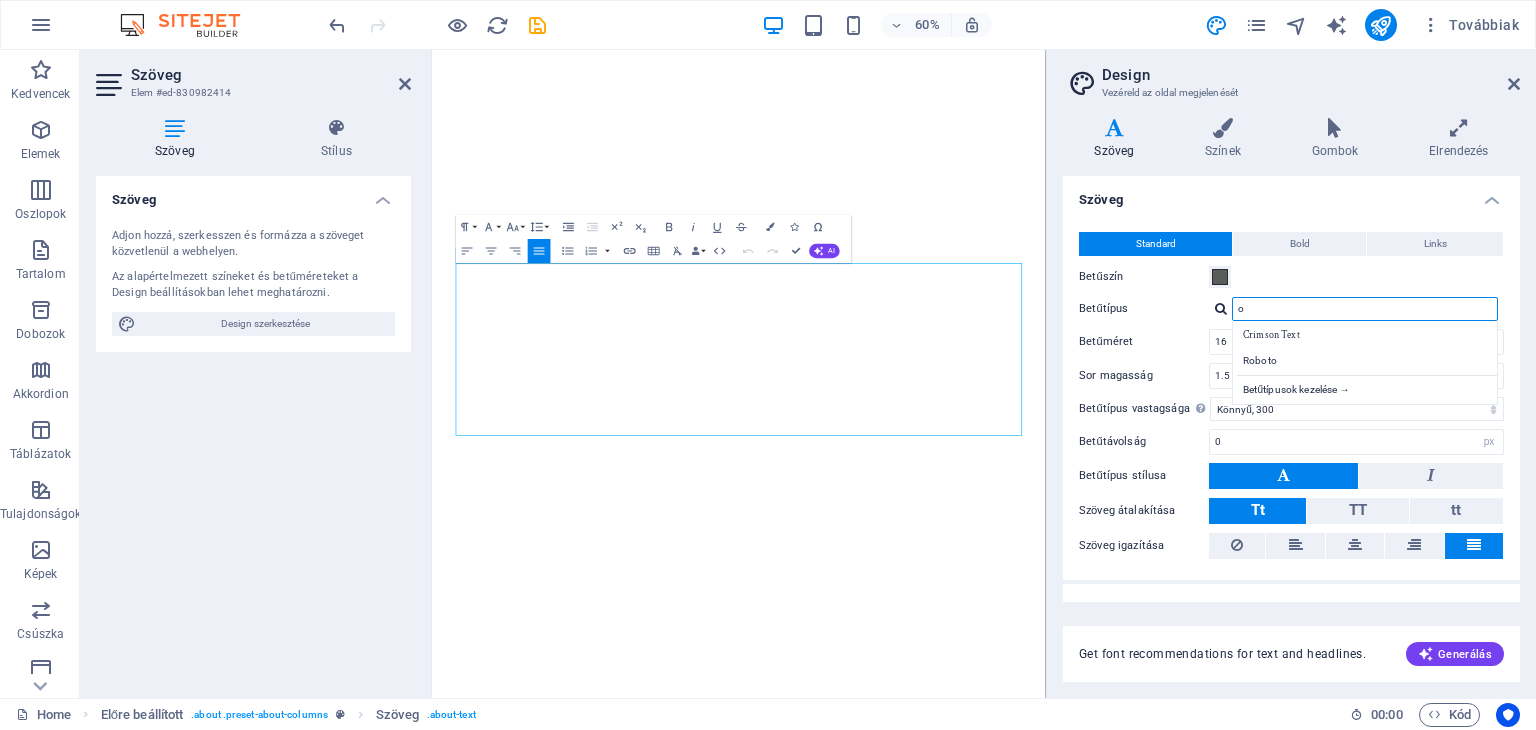 type on "ob" 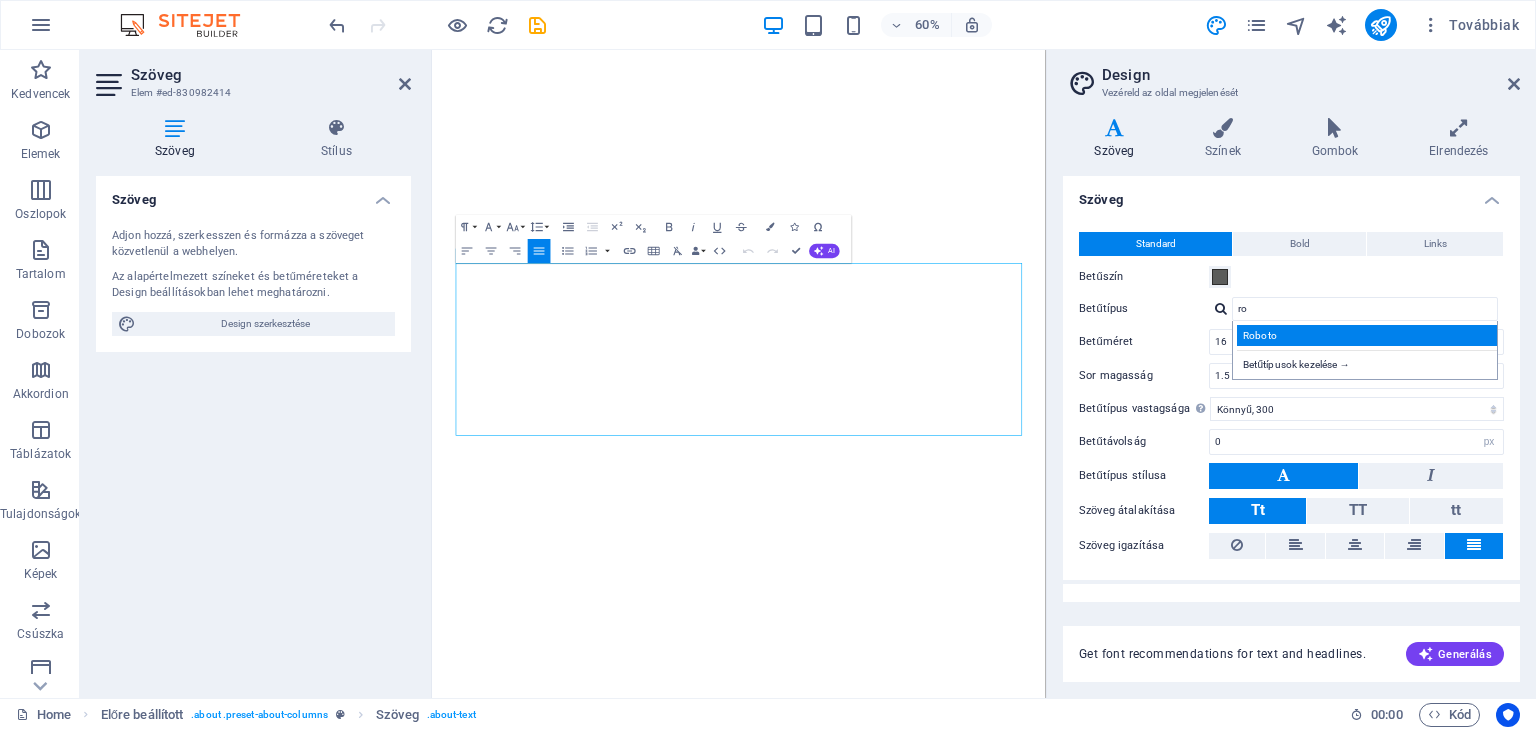 click on "Roboto" at bounding box center (1369, 335) 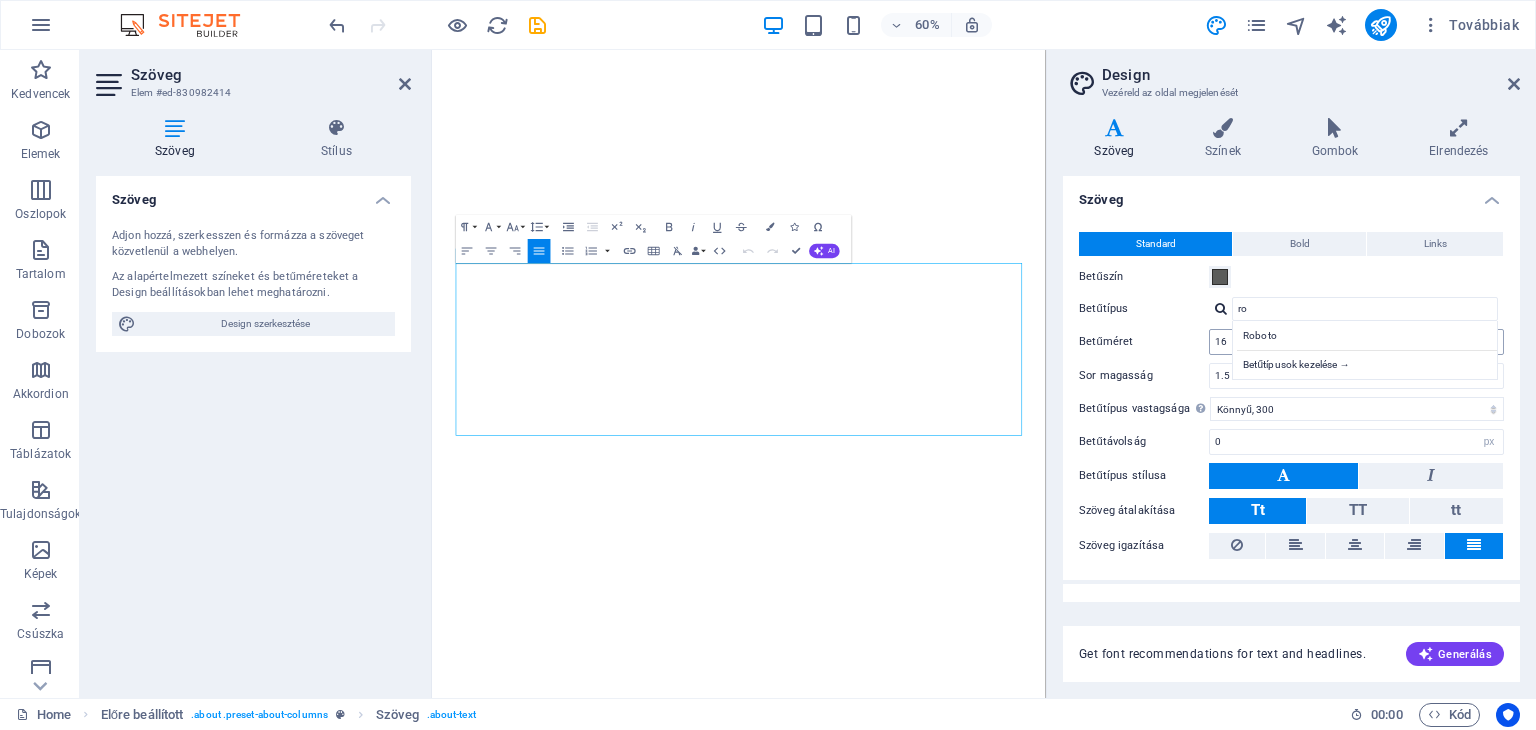 type on "Roboto" 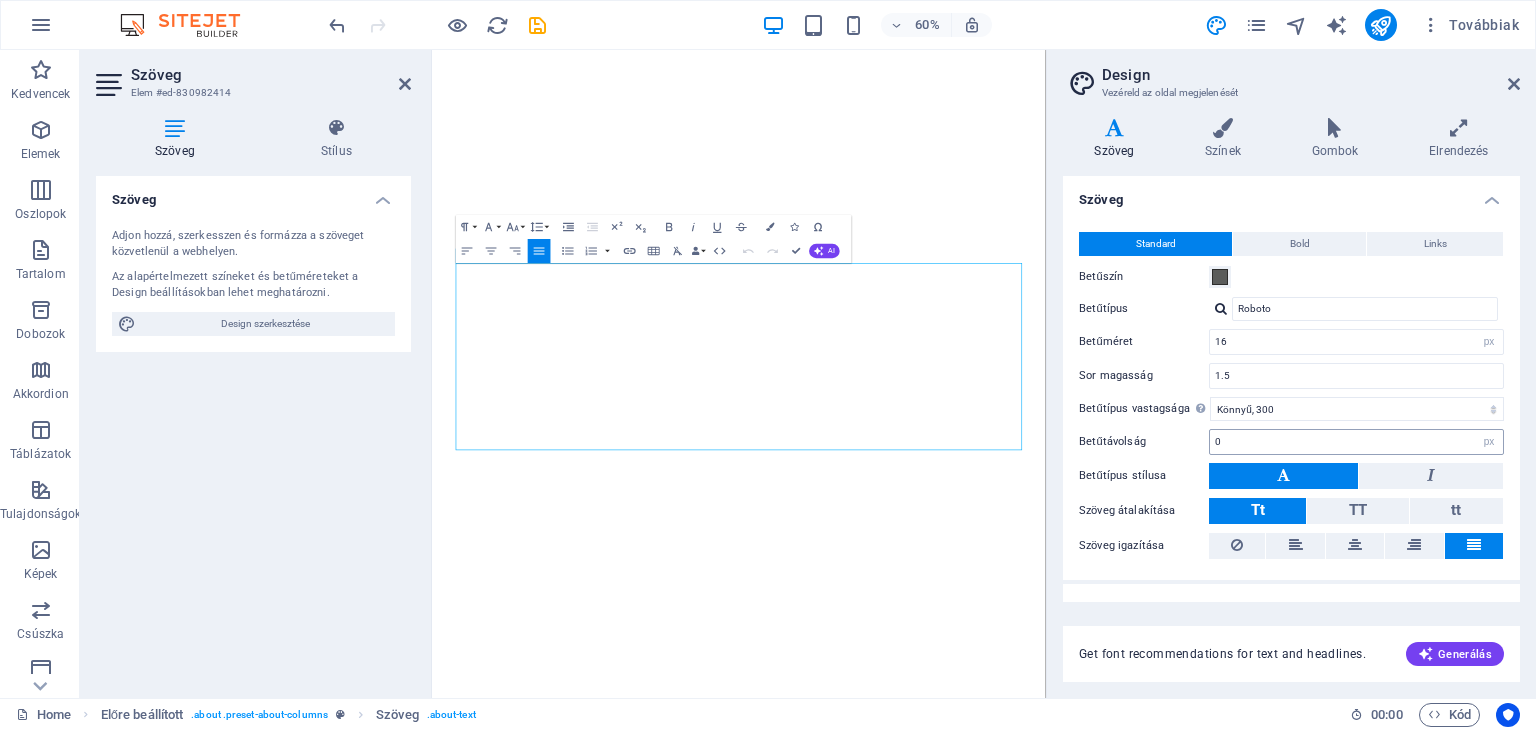scroll, scrollTop: 27, scrollLeft: 0, axis: vertical 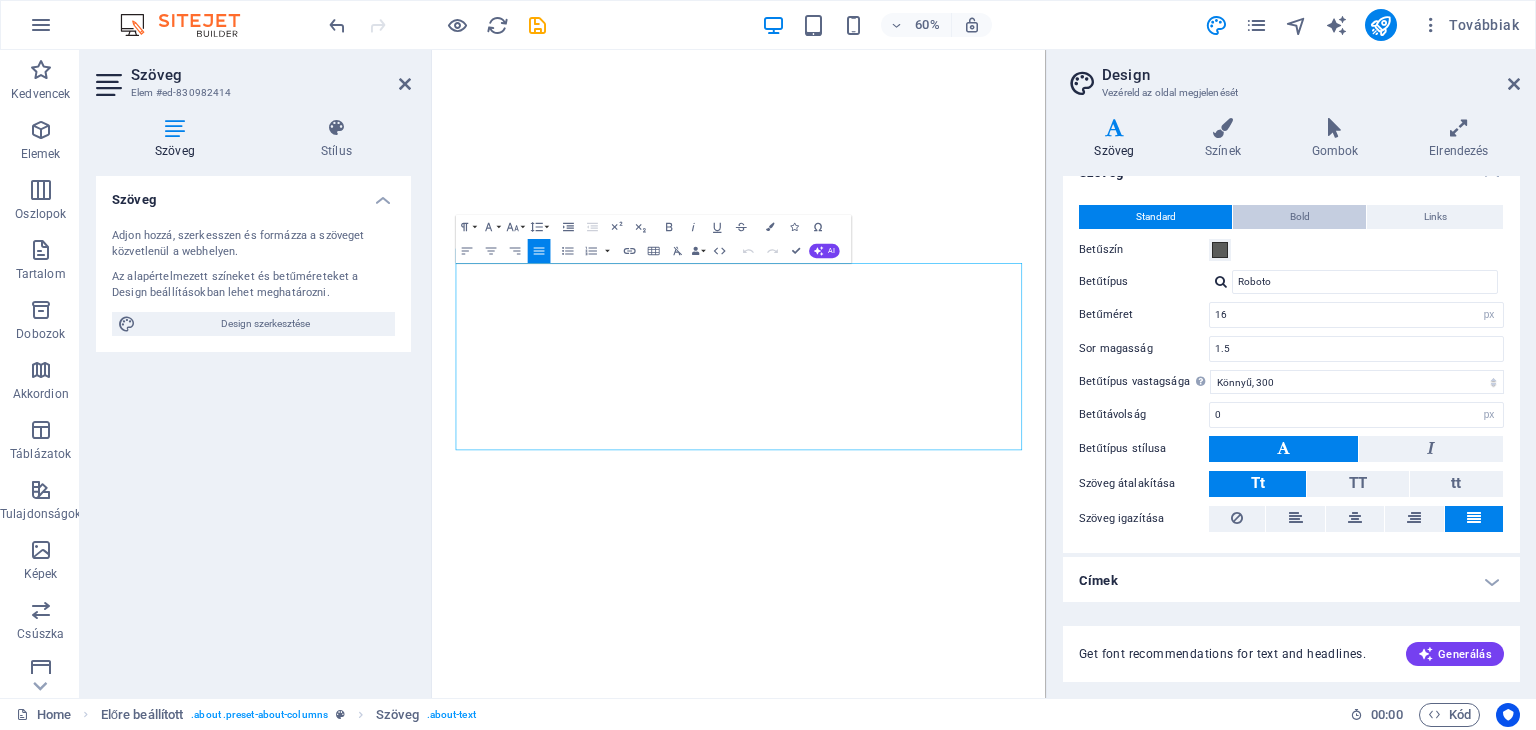 click on "Bold" at bounding box center (1300, 217) 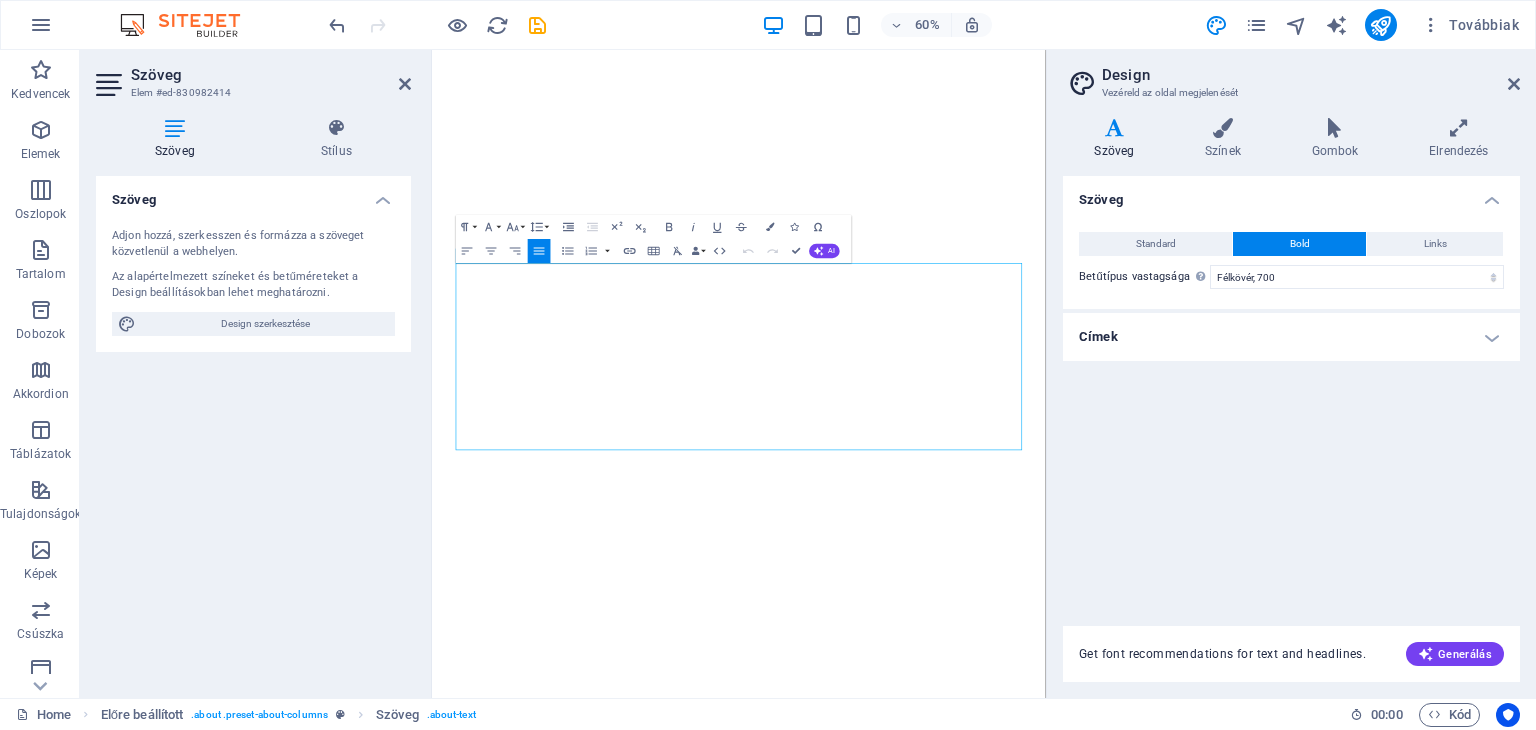 scroll, scrollTop: 0, scrollLeft: 0, axis: both 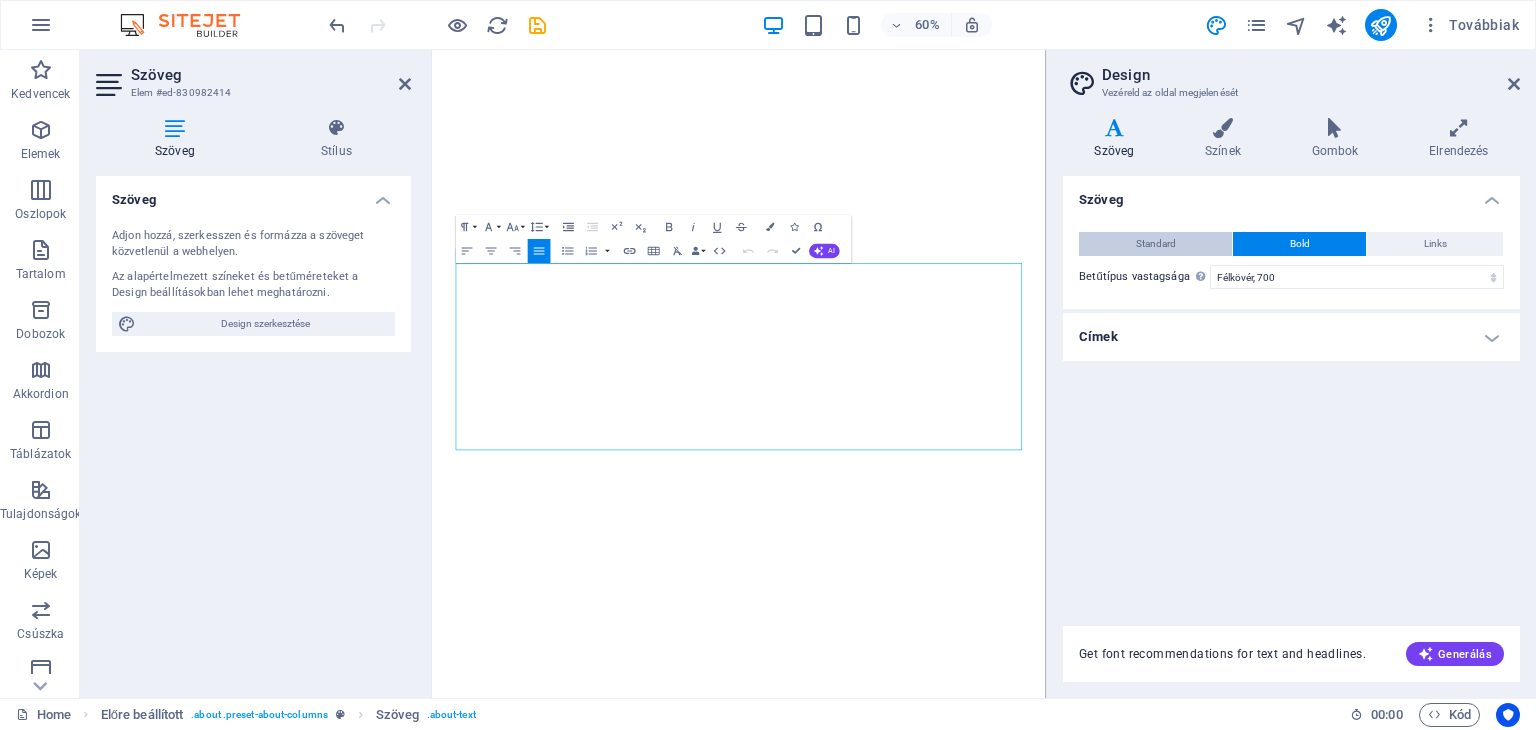 click on "Standard" at bounding box center (1156, 244) 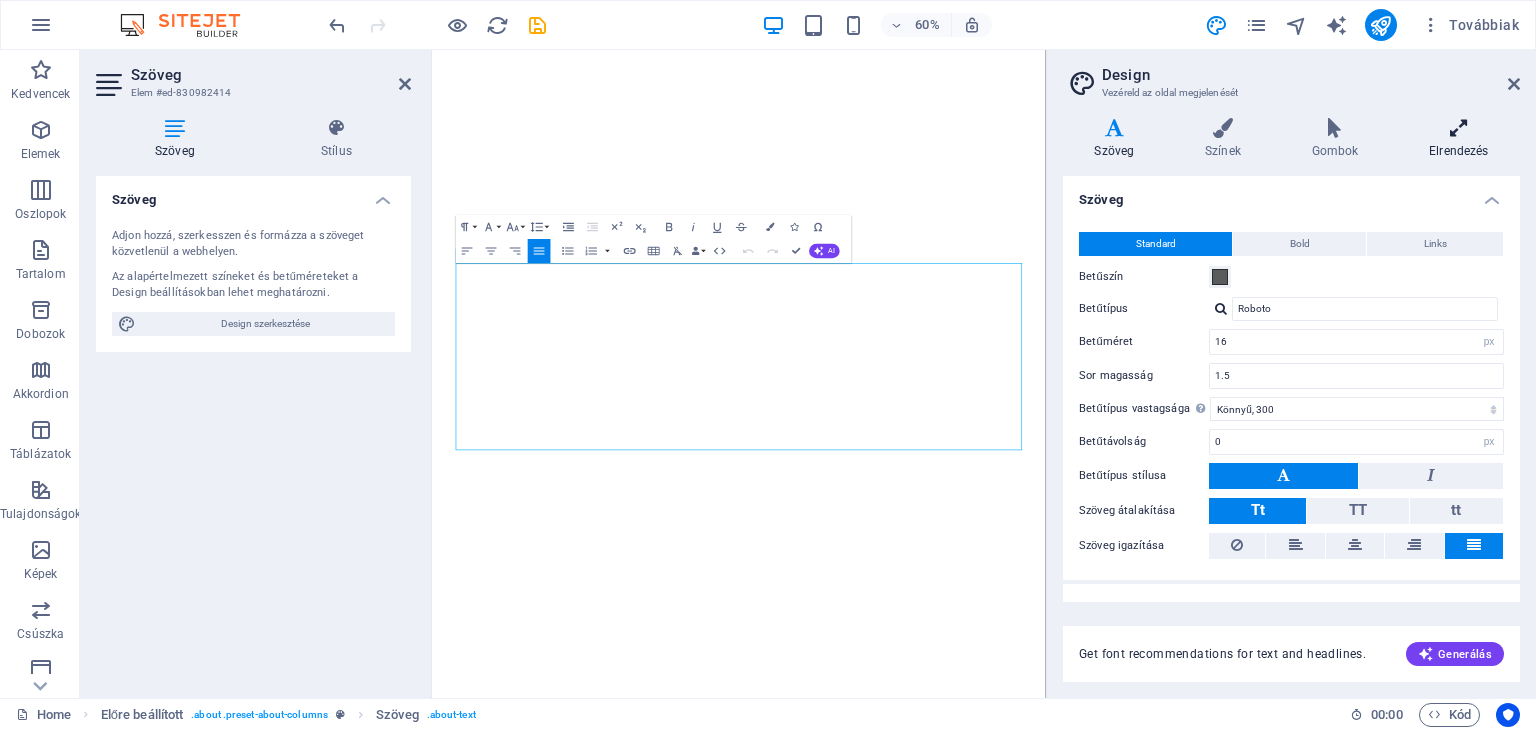 click on "Elrendezés" at bounding box center (1459, 139) 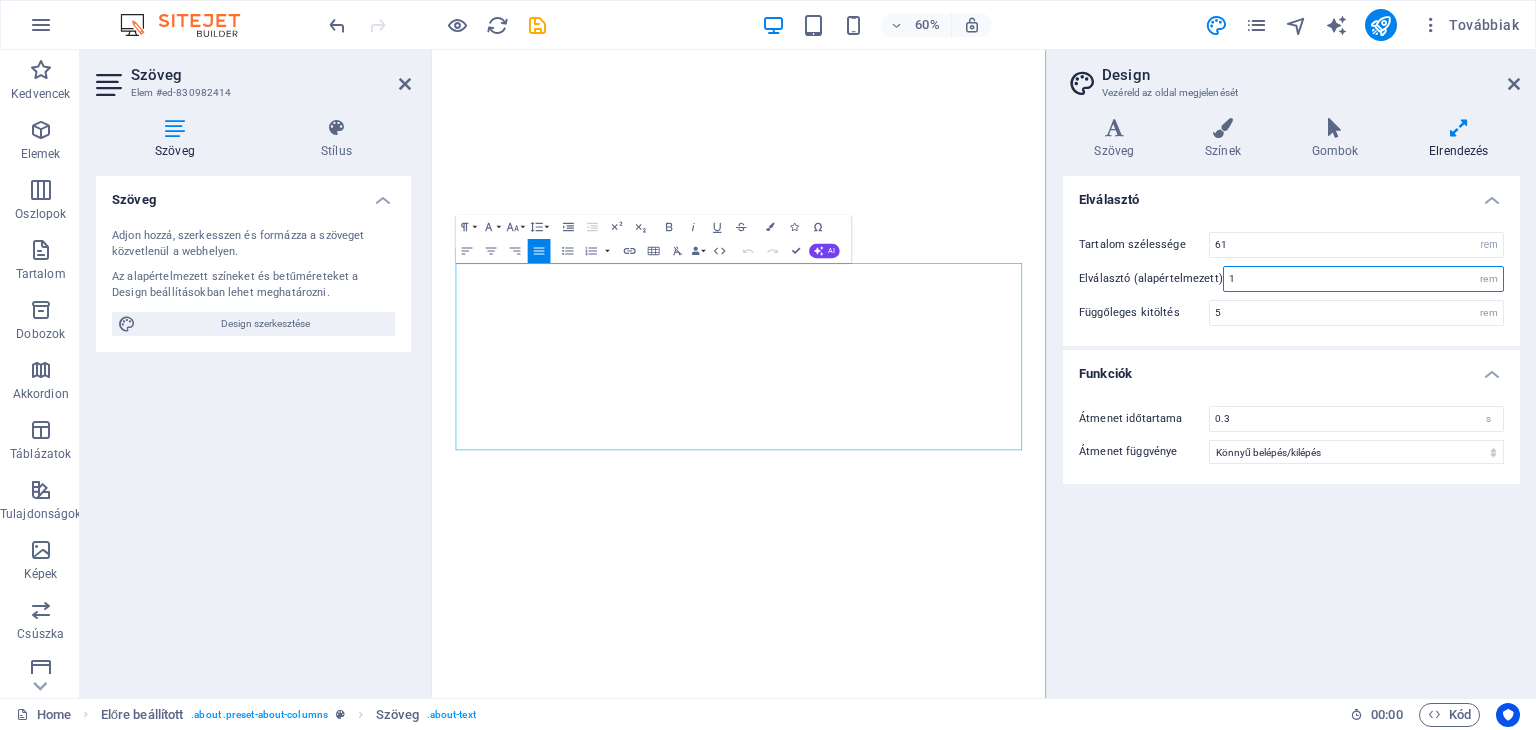 click on "1" at bounding box center [1363, 279] 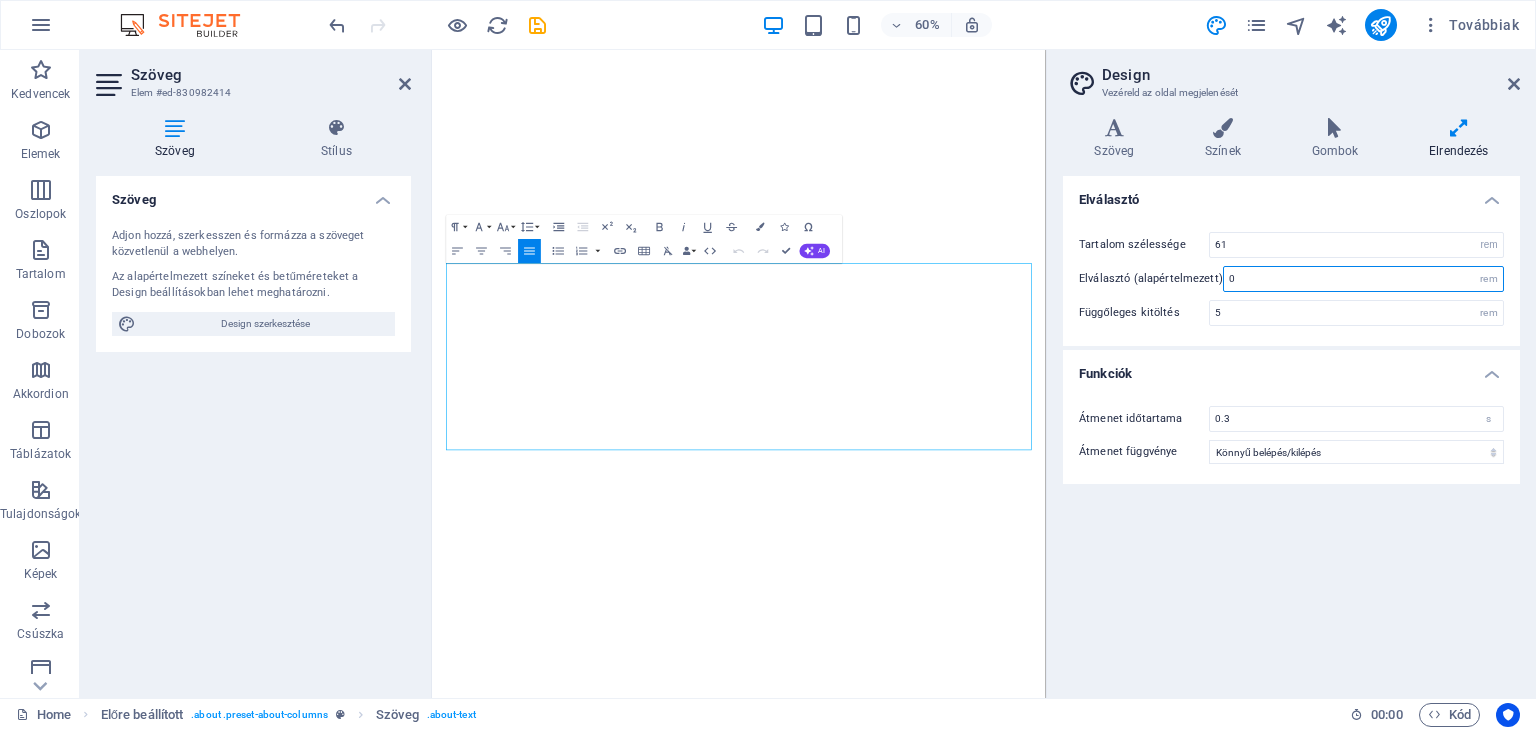 click on "0" at bounding box center [1363, 279] 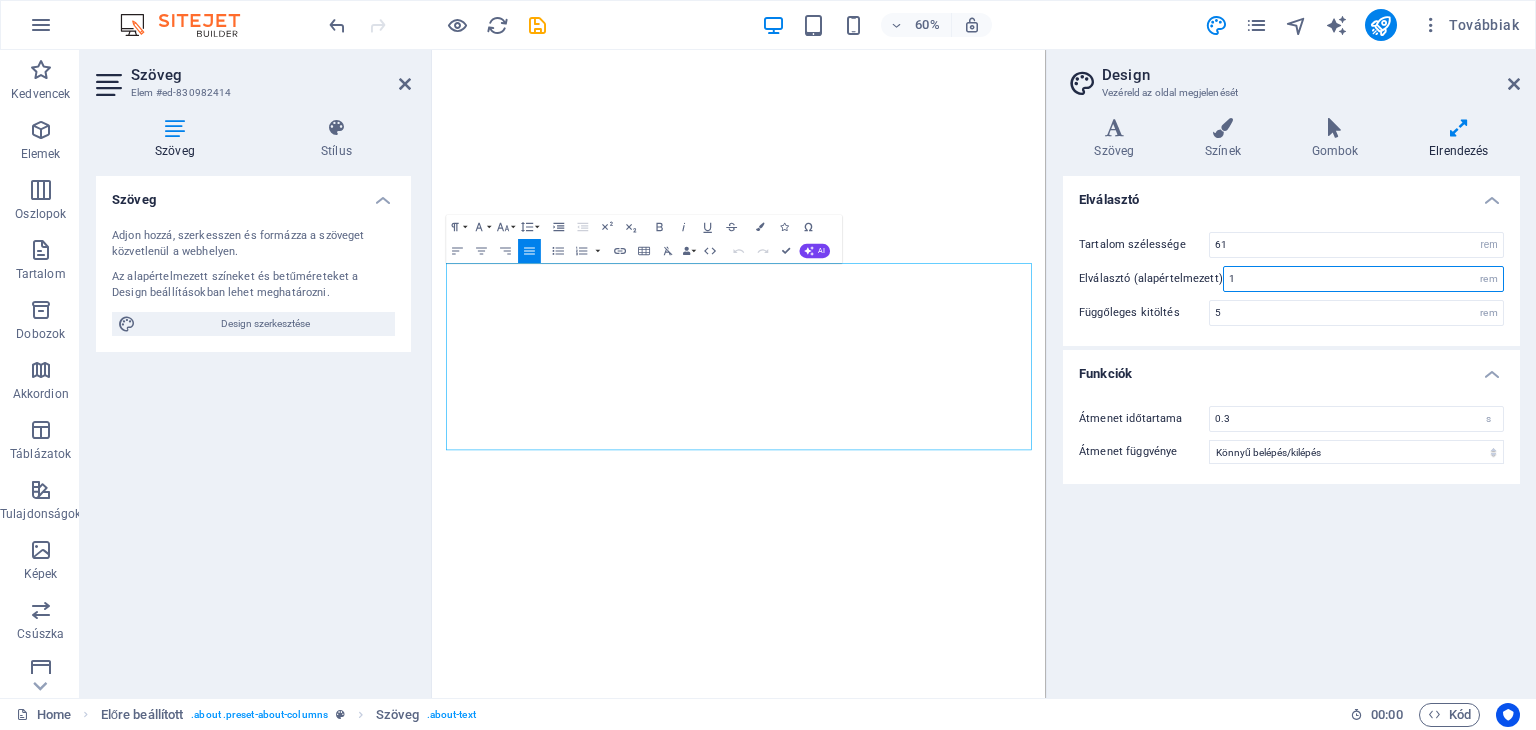 type on "1" 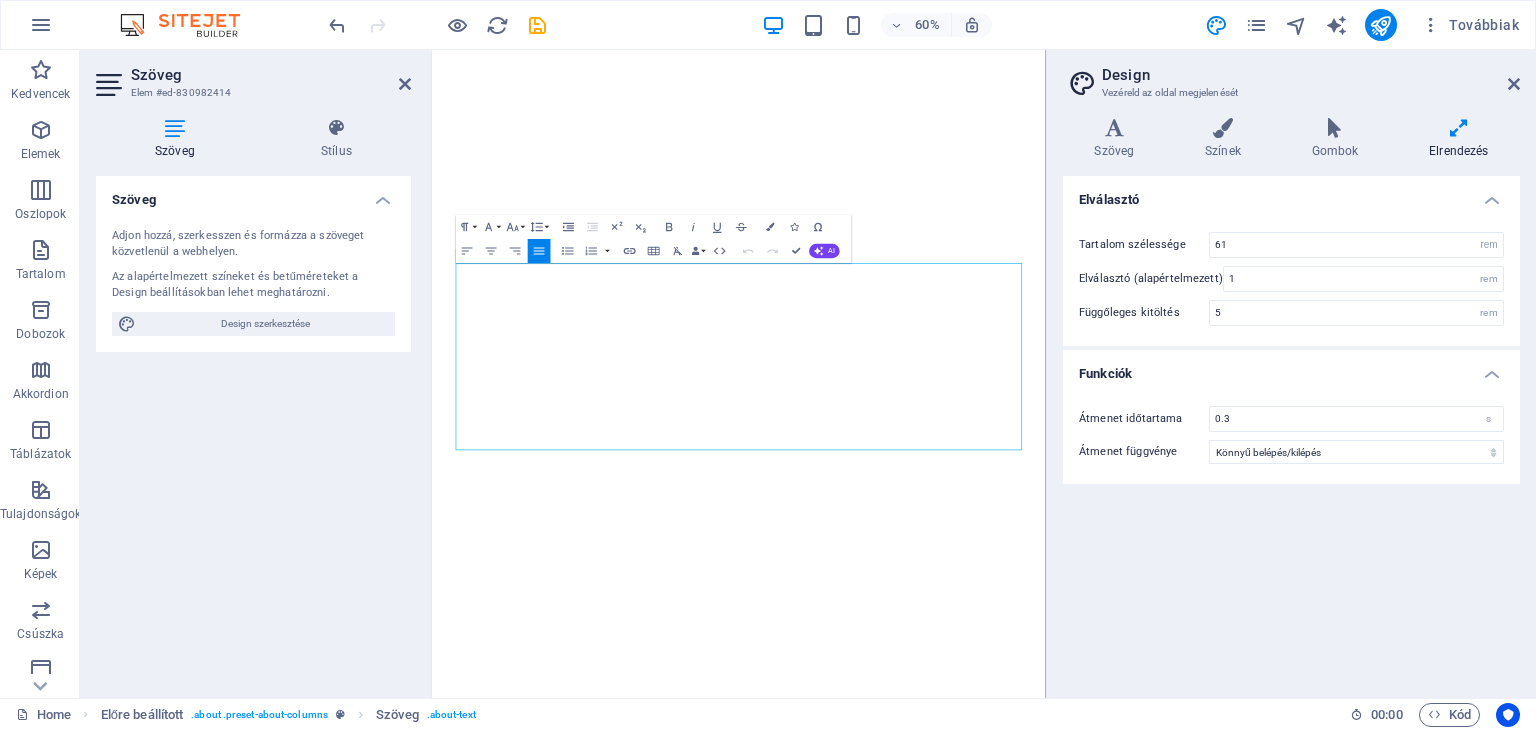 click at bounding box center [1459, 128] 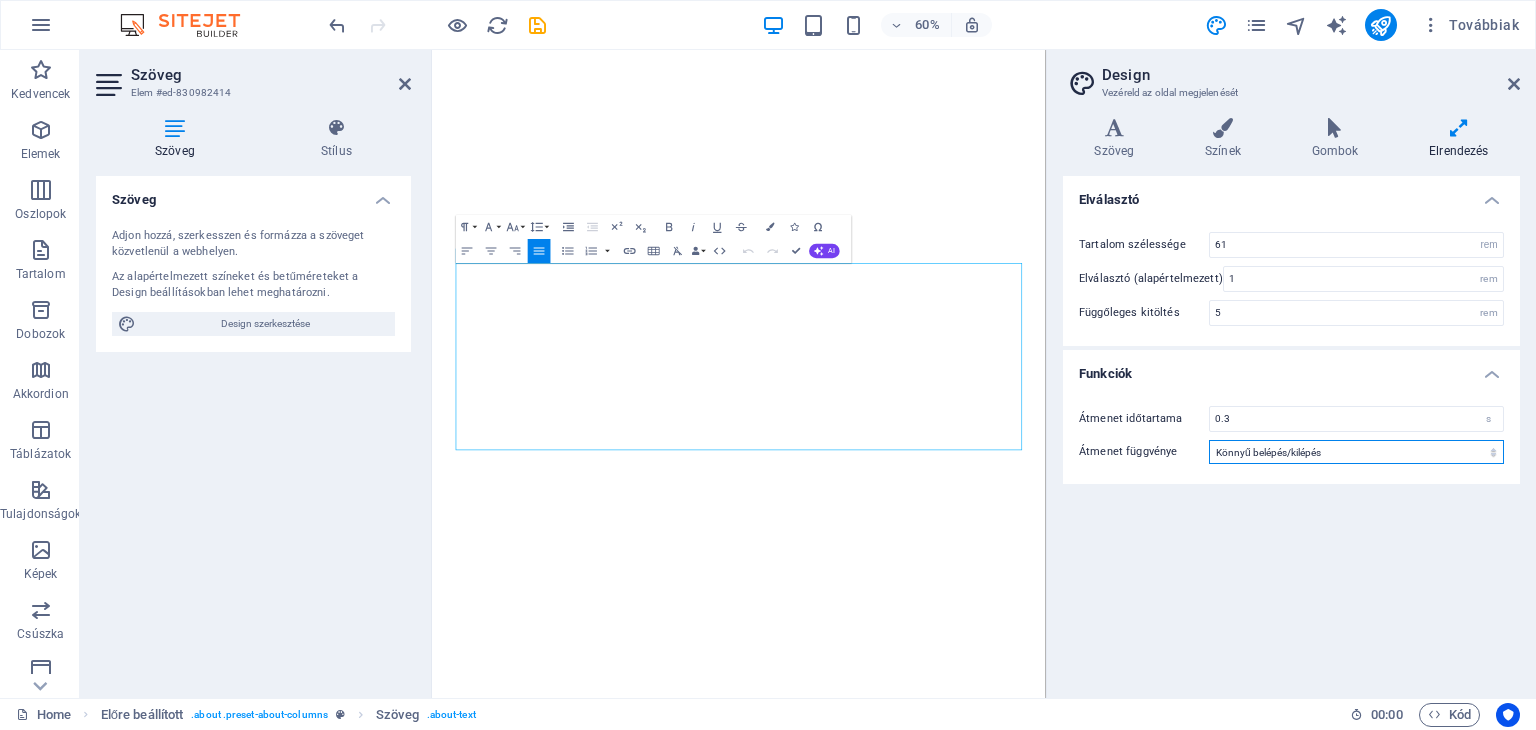 click on "Könnyű Könnyű belépés Könnyű kilépés Könnyű belépés/kilépés Lineáris" at bounding box center (1356, 452) 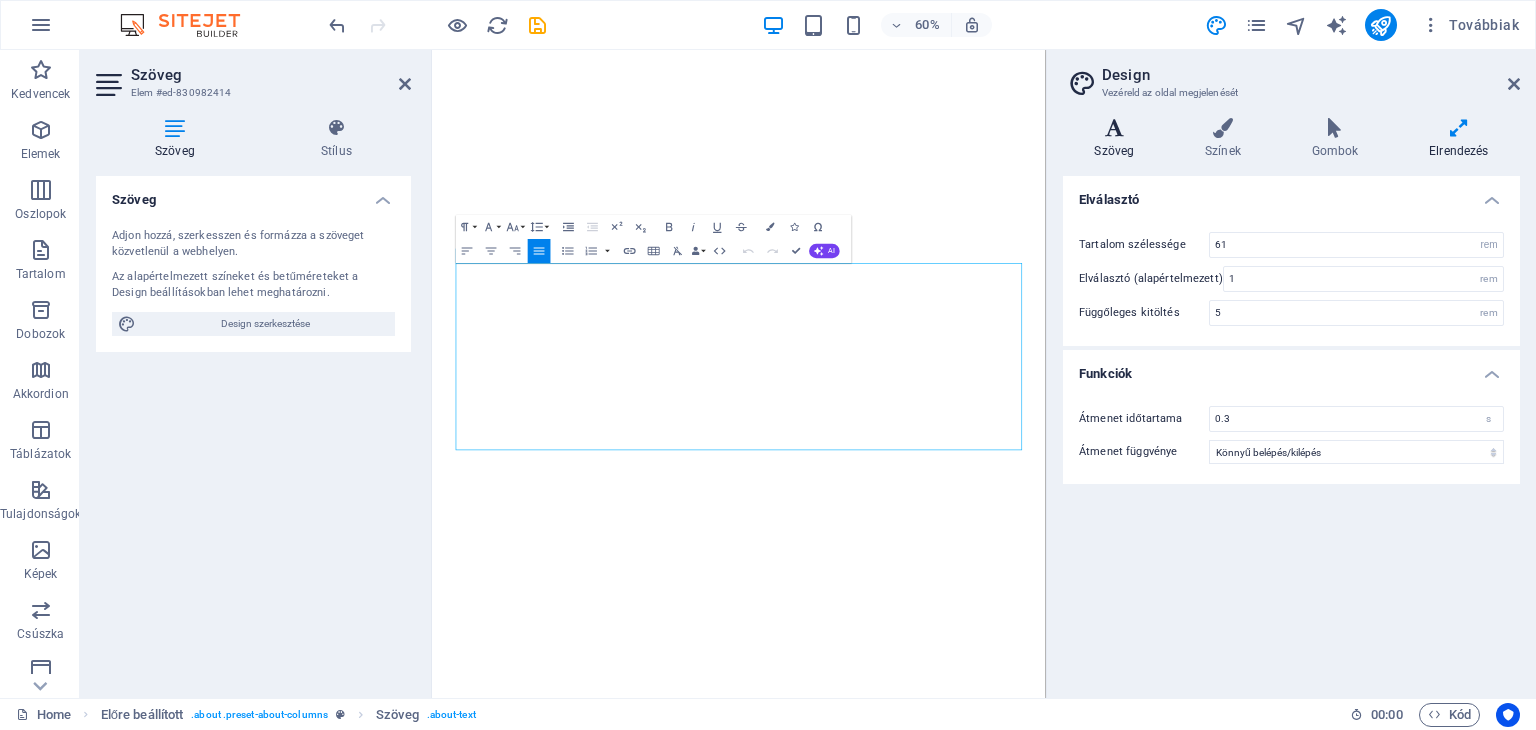 click on "Szöveg" at bounding box center [1118, 139] 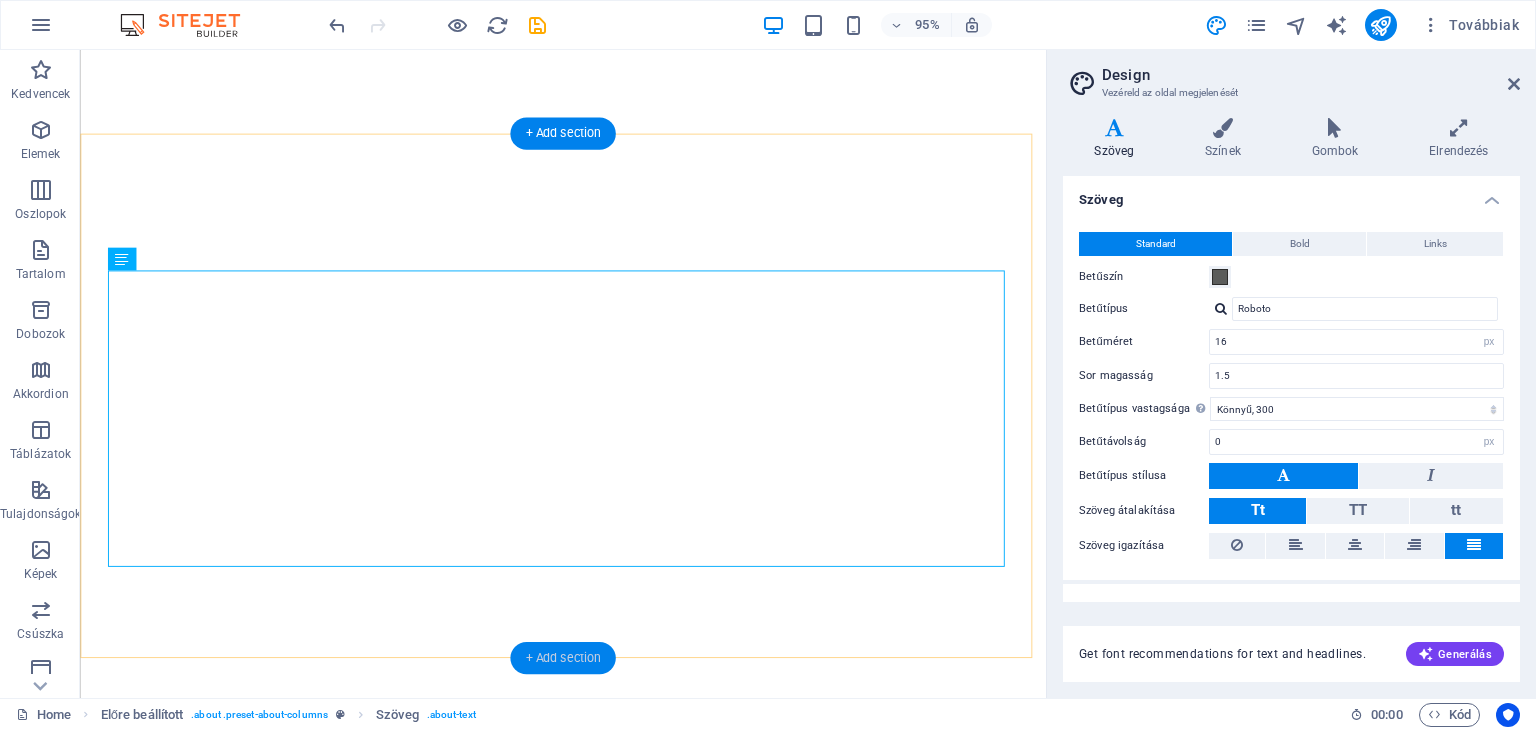 click on "+ Add section" at bounding box center [562, 658] 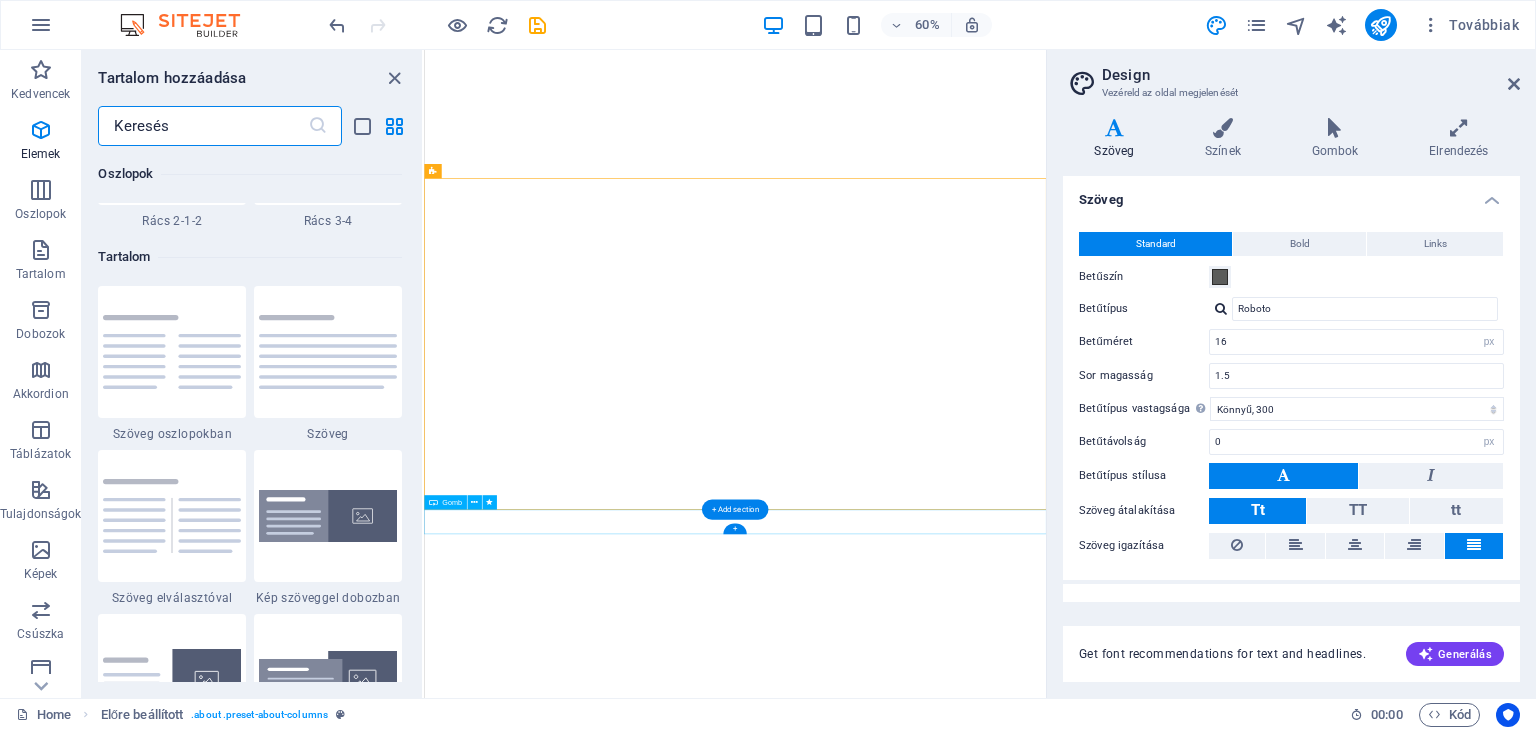 scroll, scrollTop: 3499, scrollLeft: 0, axis: vertical 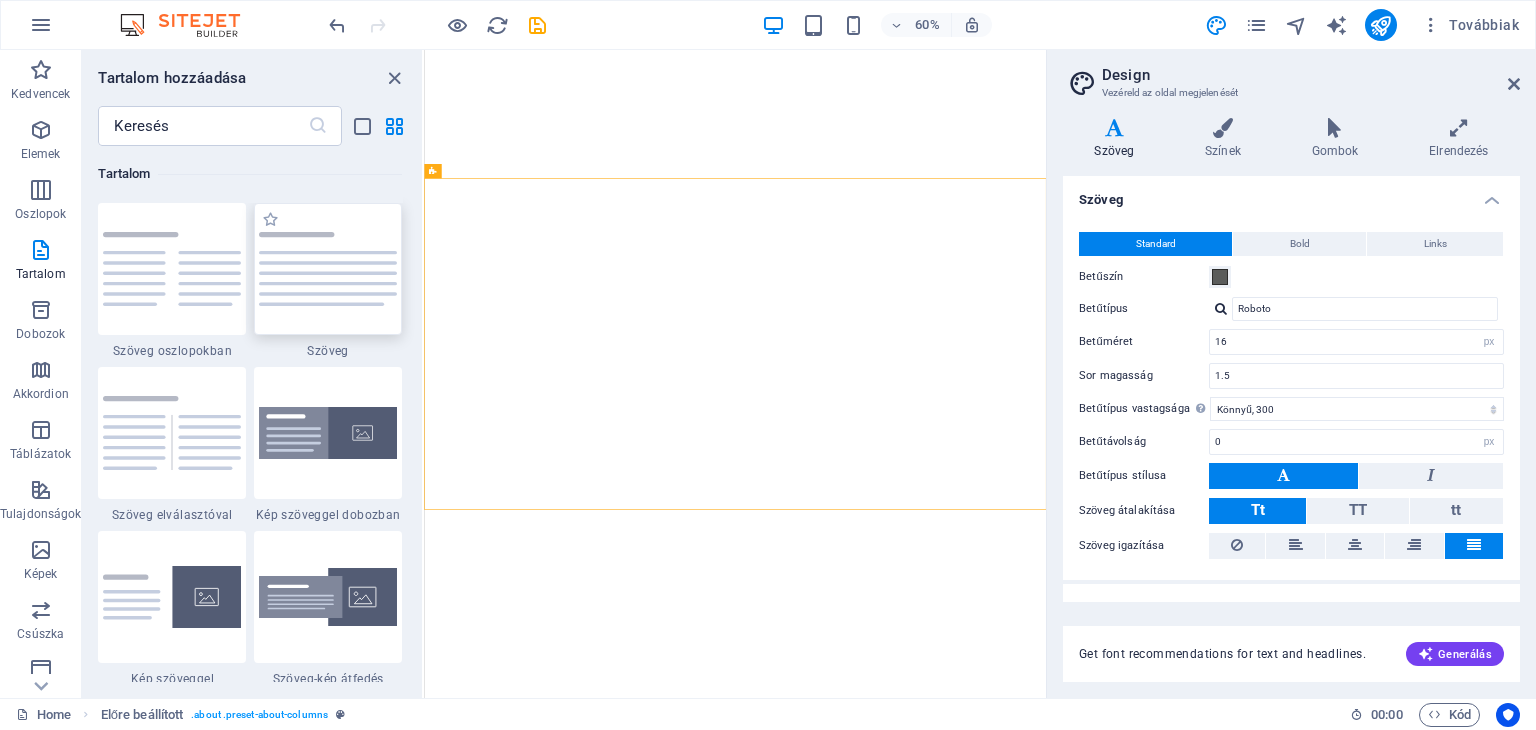 click at bounding box center (328, 269) 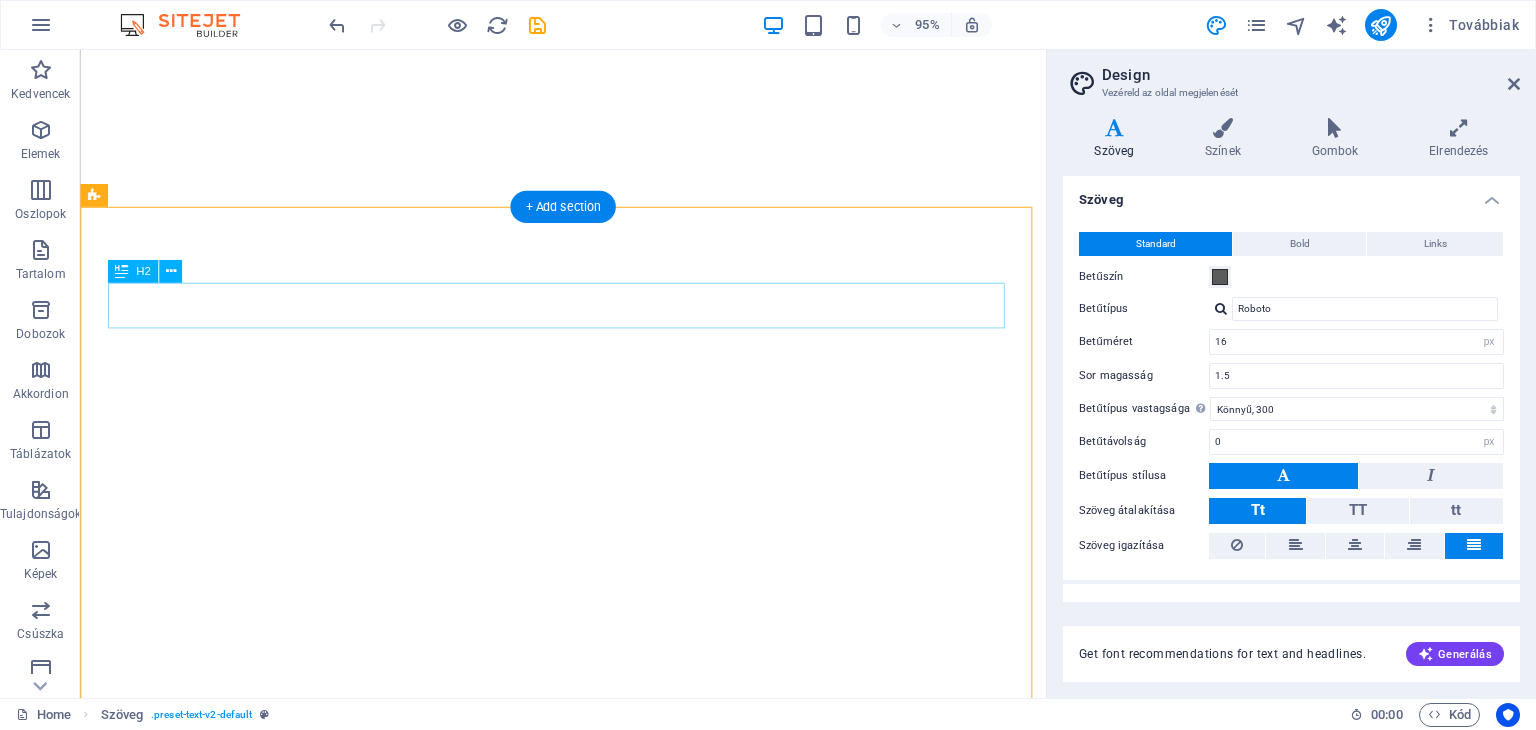 click on "Drag here to replace the existing content. Press “Ctrl” if you want to create a new element.
H1   Banner   Banner   Tároló   H2   Előre beállított   H2   Szöveg   Térköz   Gomb   Térköz   Menüsáv   Menüsáv   Logó   Menüsáv   Menü   Szöveg   Előre beállított   Tároló   Tároló   Előre beállított   Térköz   Image   Tároló   Tároló   Image   Tároló   Szöveg   Térköz   Tároló   H3   Tároló   Előre beállított   Tároló   H2   Szöveg   Térköz   Image   Előre beállított   Térköz   Logó   Térköz   Szöveg   Gomb   Galéria   Galéria   Galéria   Helyőrző   Galéria   Image   Szöveg   Térköz   H2   Szöveg + Add section + Add section" at bounding box center [563, 374] 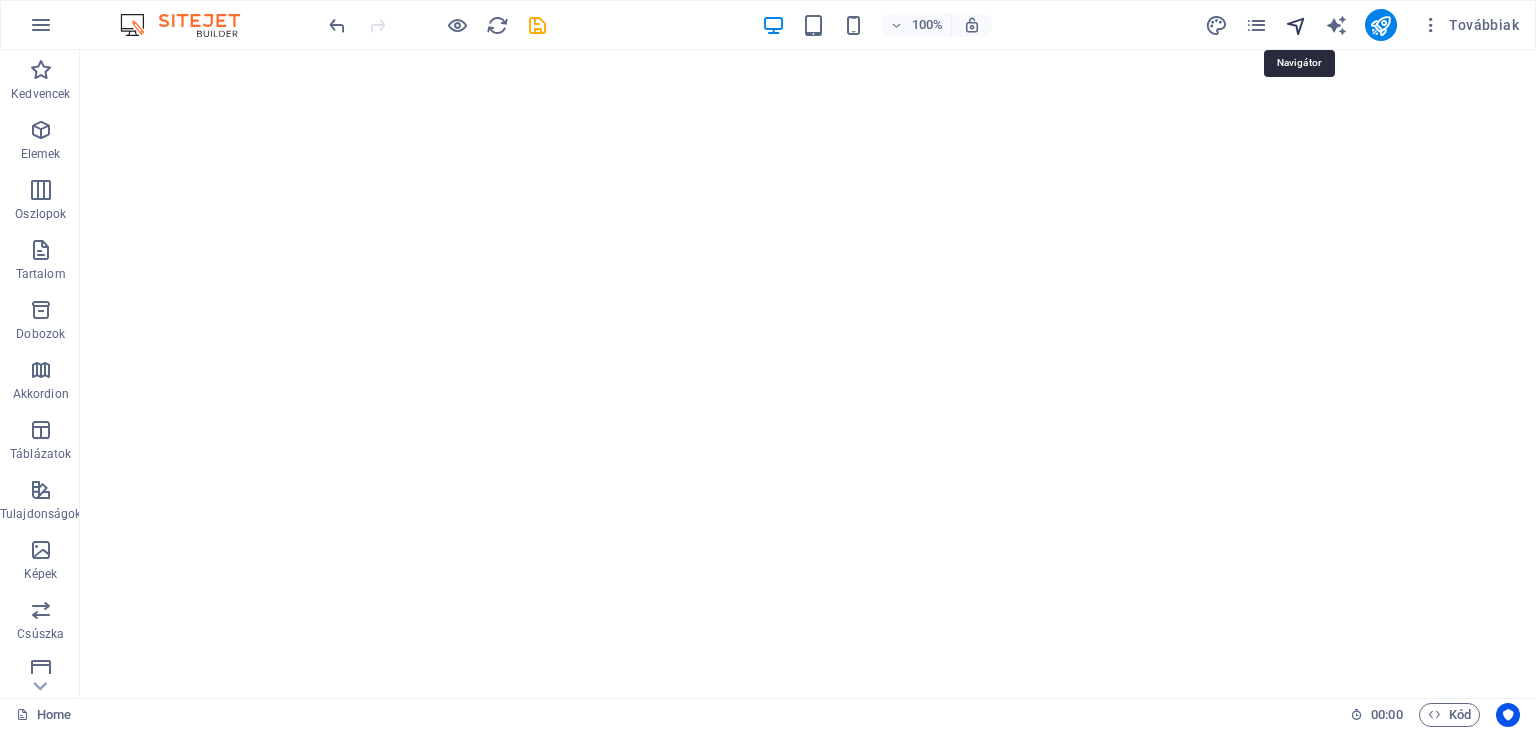 click at bounding box center [1296, 25] 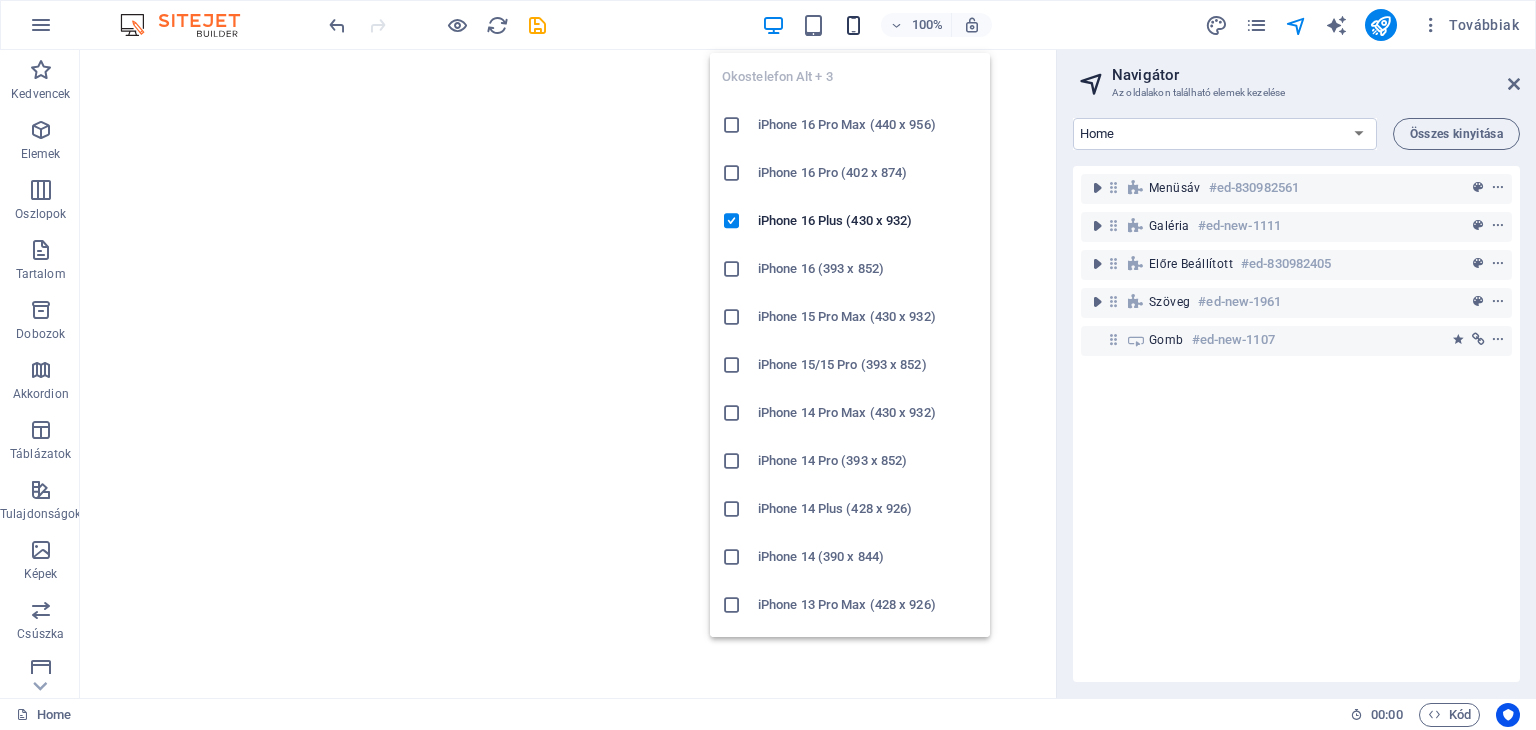click at bounding box center (853, 25) 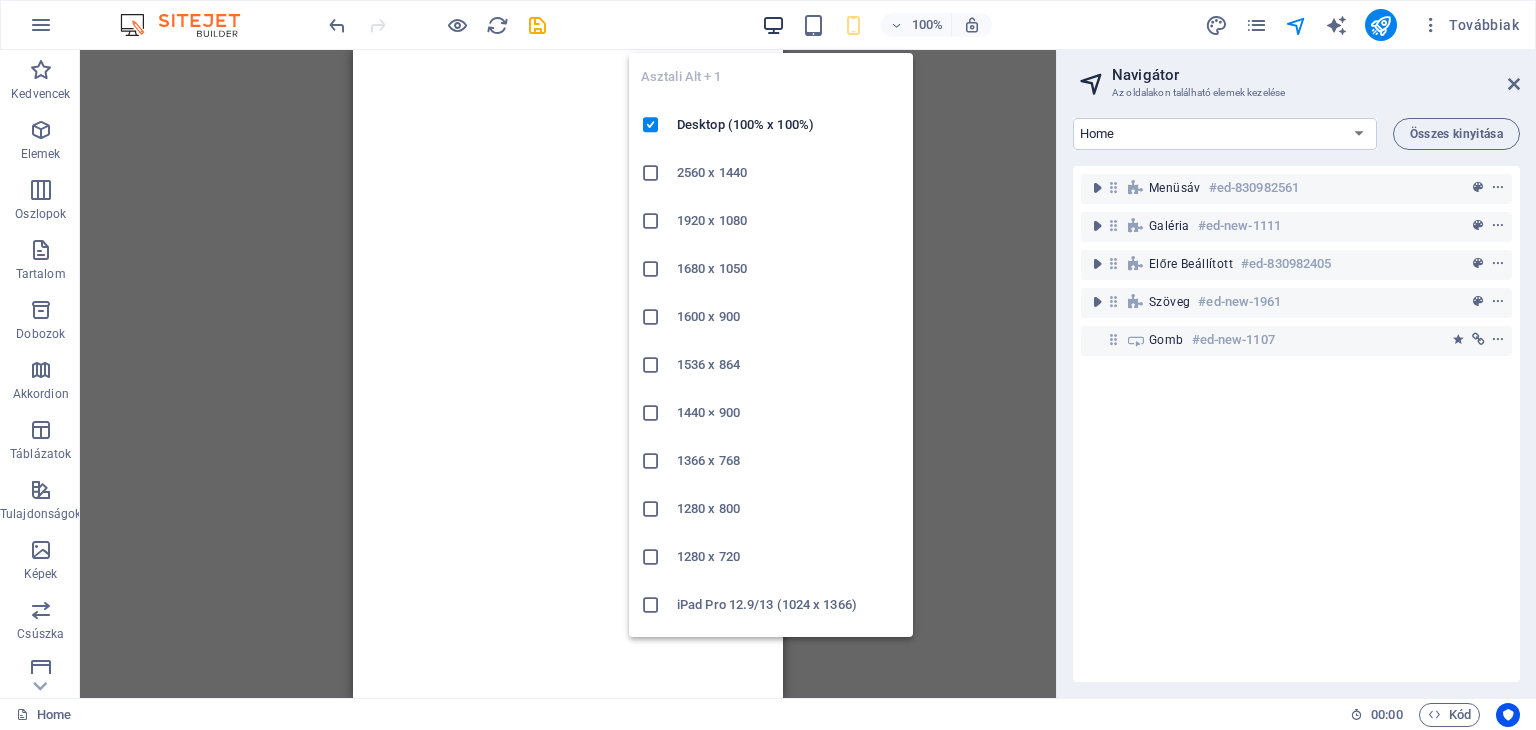 click at bounding box center [773, 25] 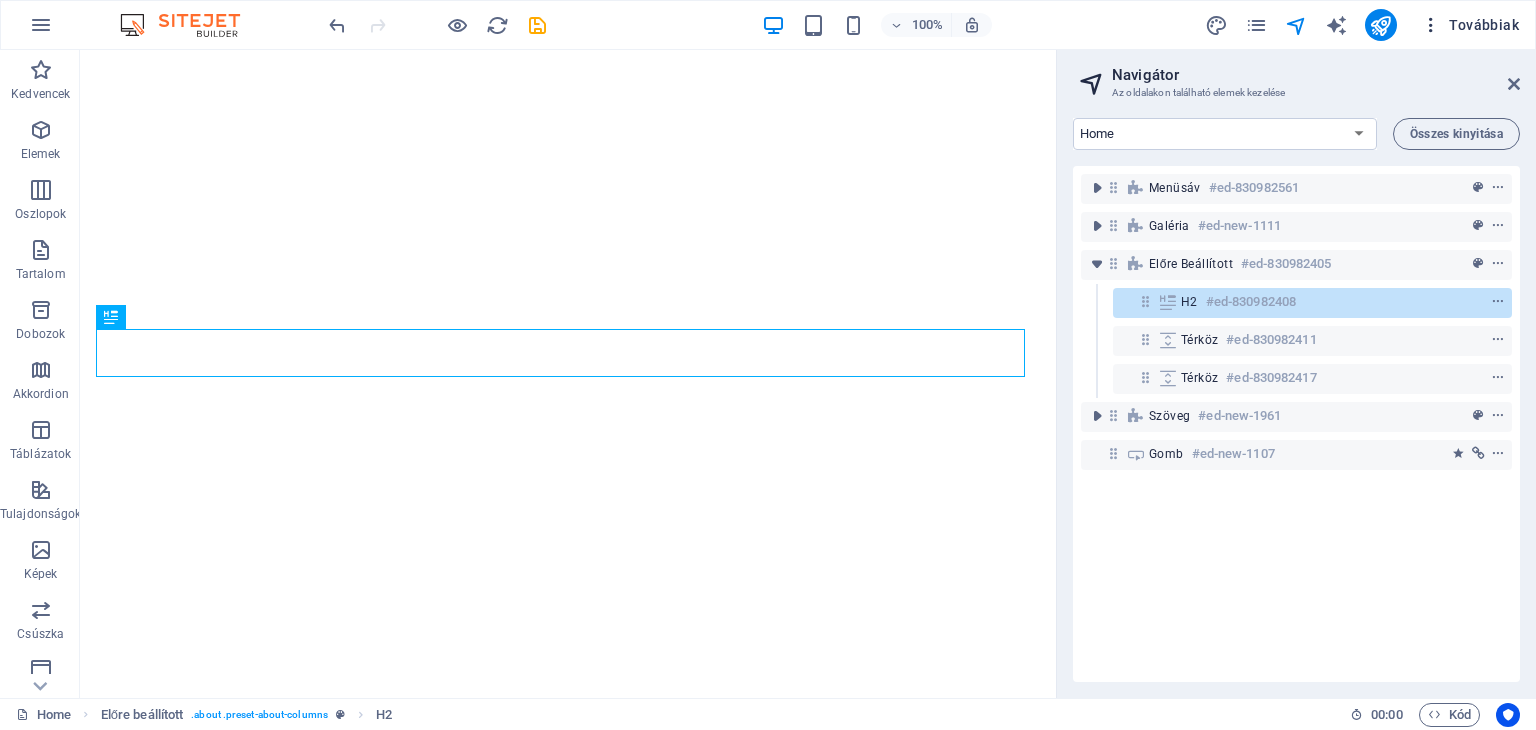 click at bounding box center (1431, 25) 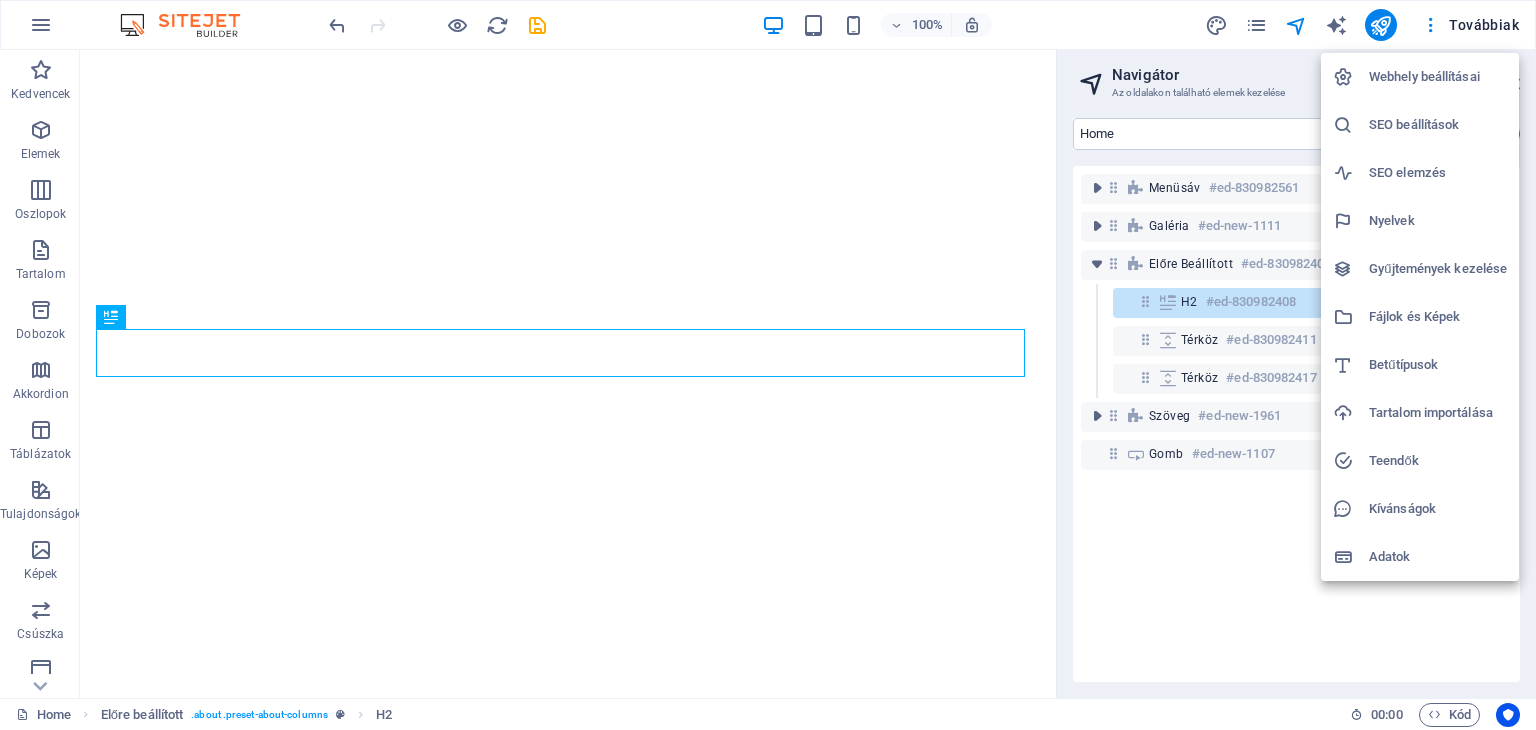 click at bounding box center [768, 365] 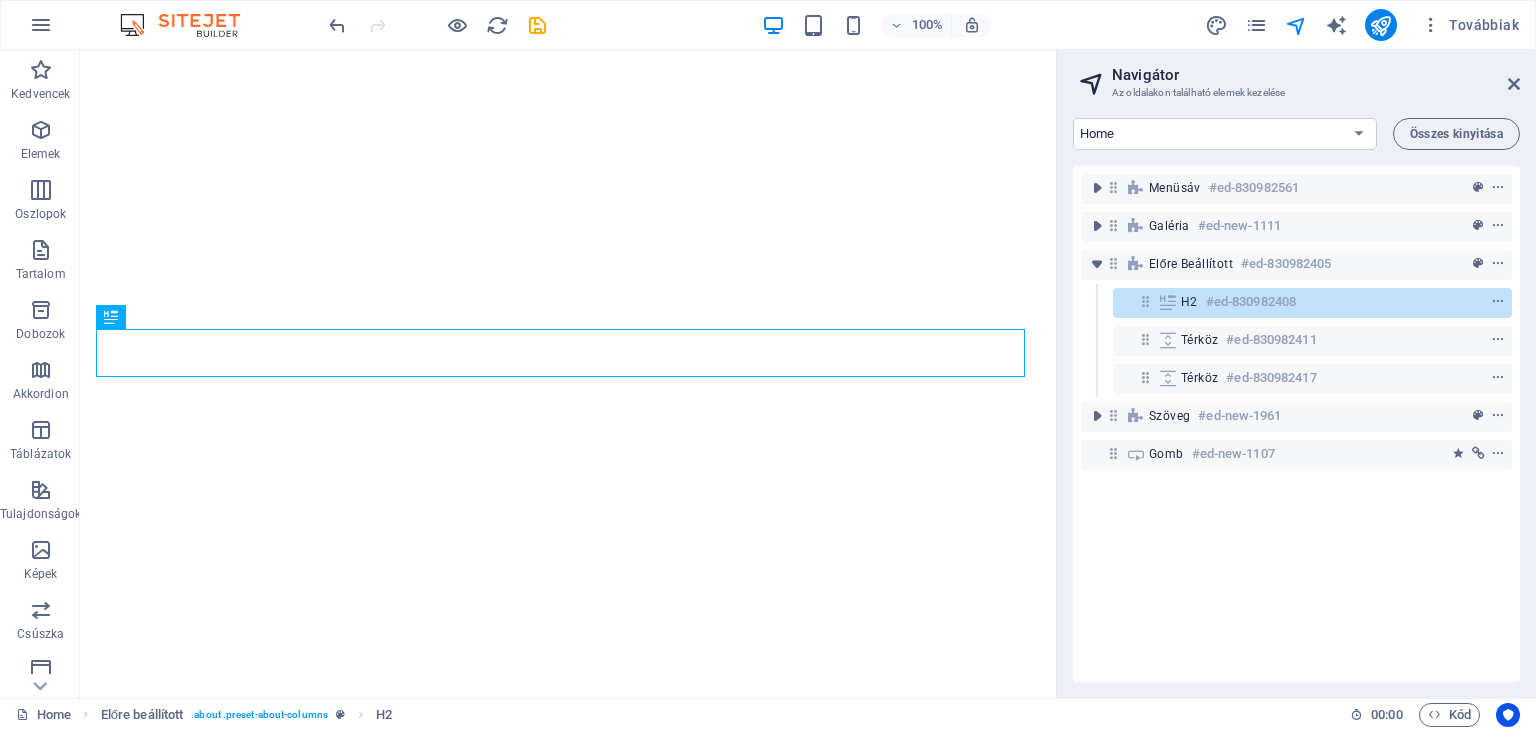 click at bounding box center (190, 25) 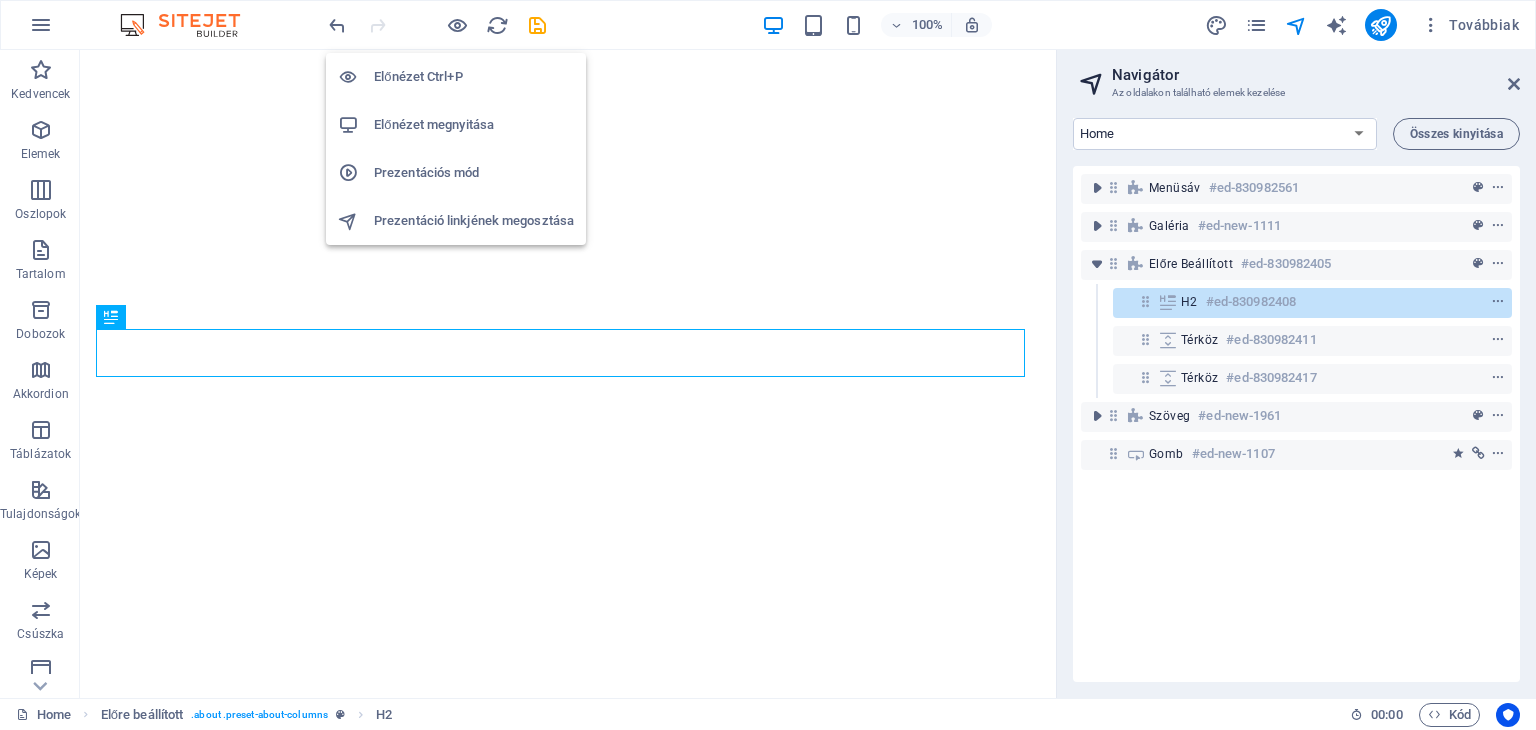 click on "Előnézet Ctrl+P" at bounding box center (474, 77) 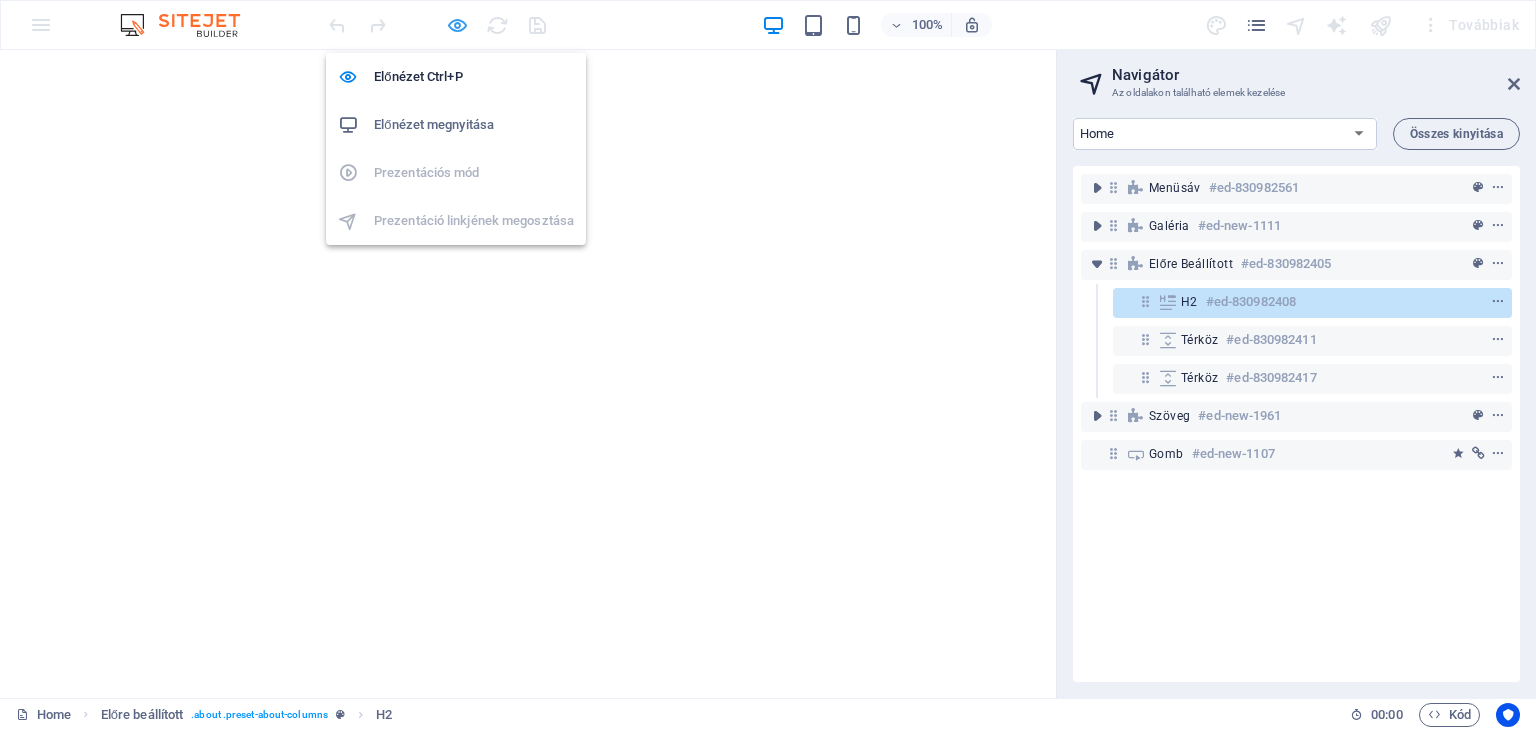 click at bounding box center (457, 25) 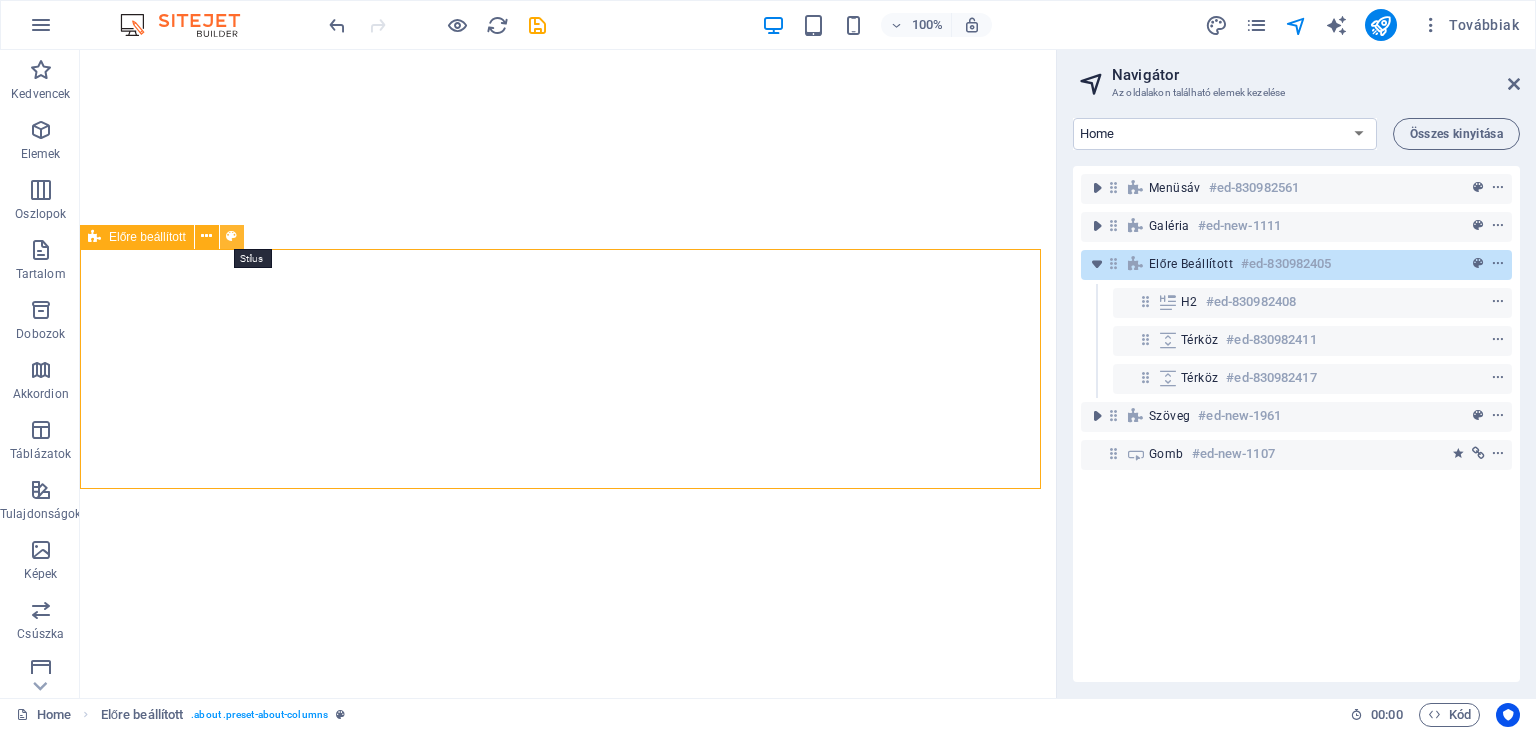 click at bounding box center [231, 236] 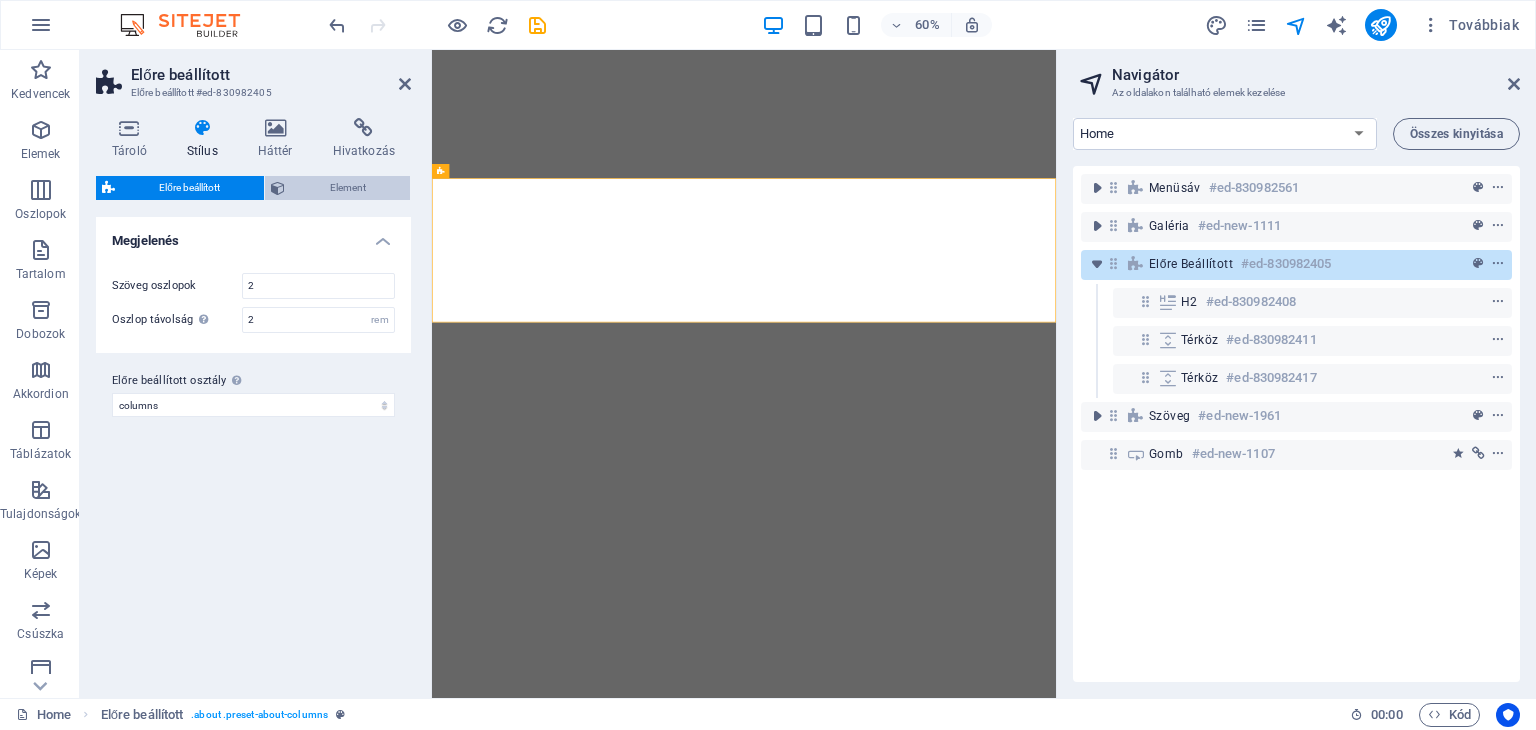 click on "Element" at bounding box center [347, 188] 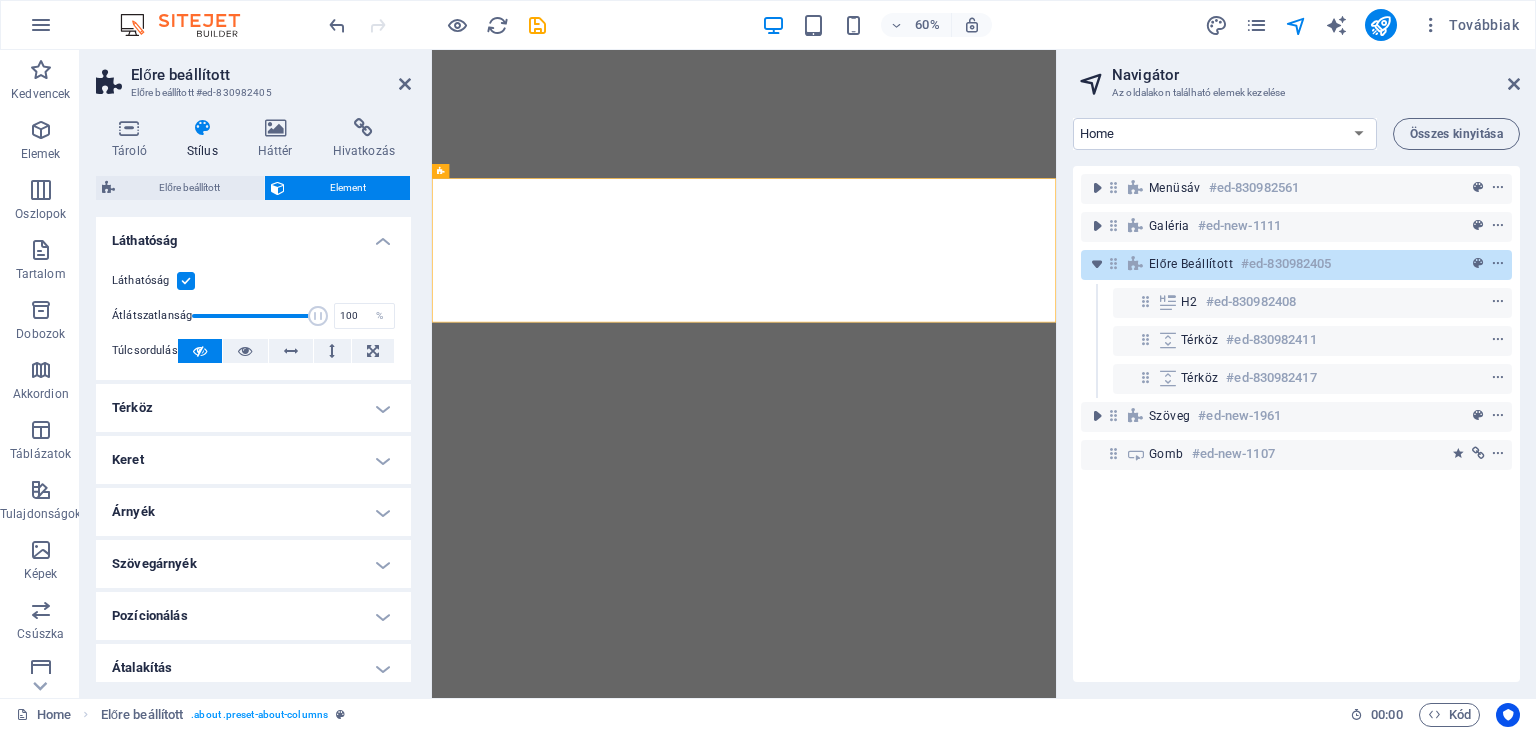 click on "Térköz" at bounding box center [253, 408] 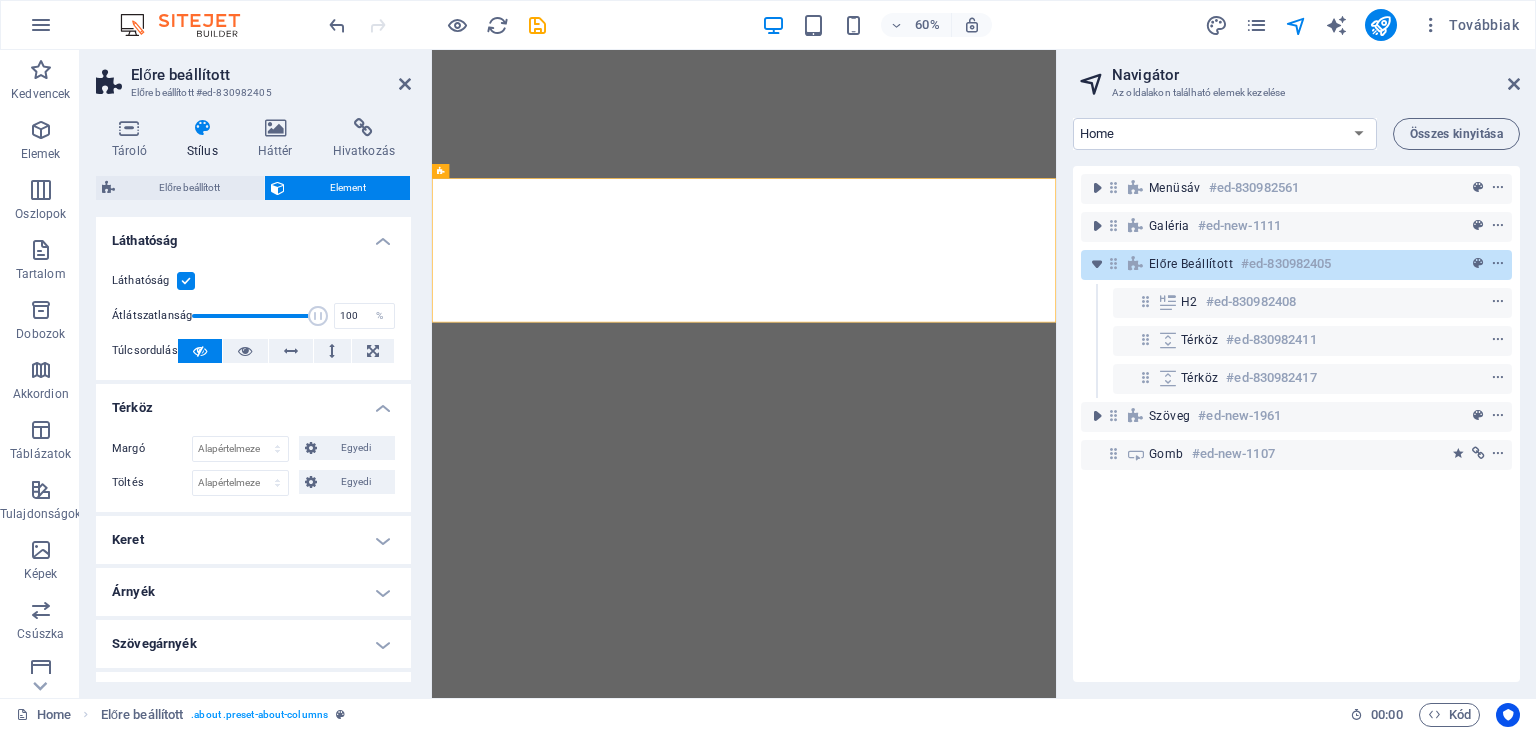 click on "Keret" at bounding box center (253, 540) 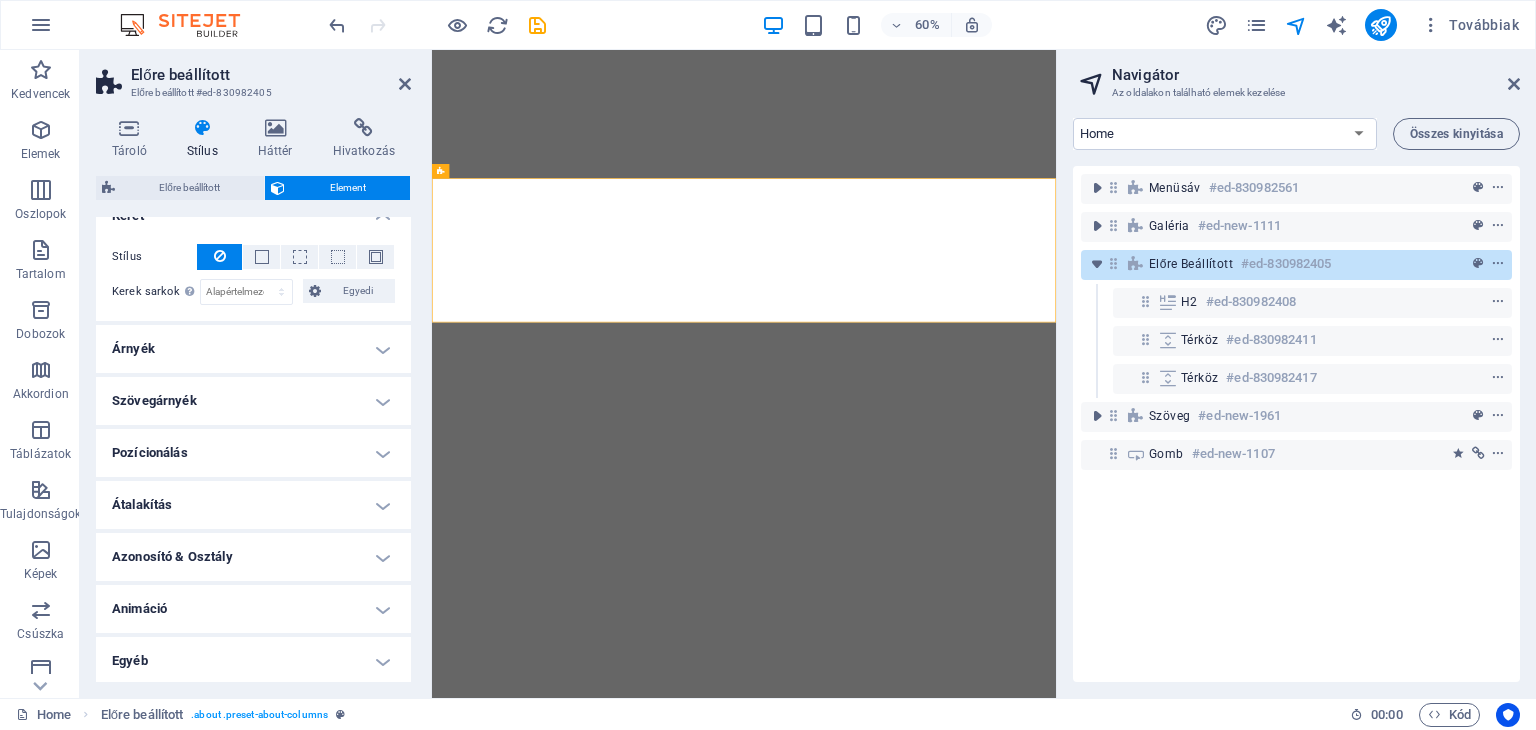 scroll, scrollTop: 325, scrollLeft: 0, axis: vertical 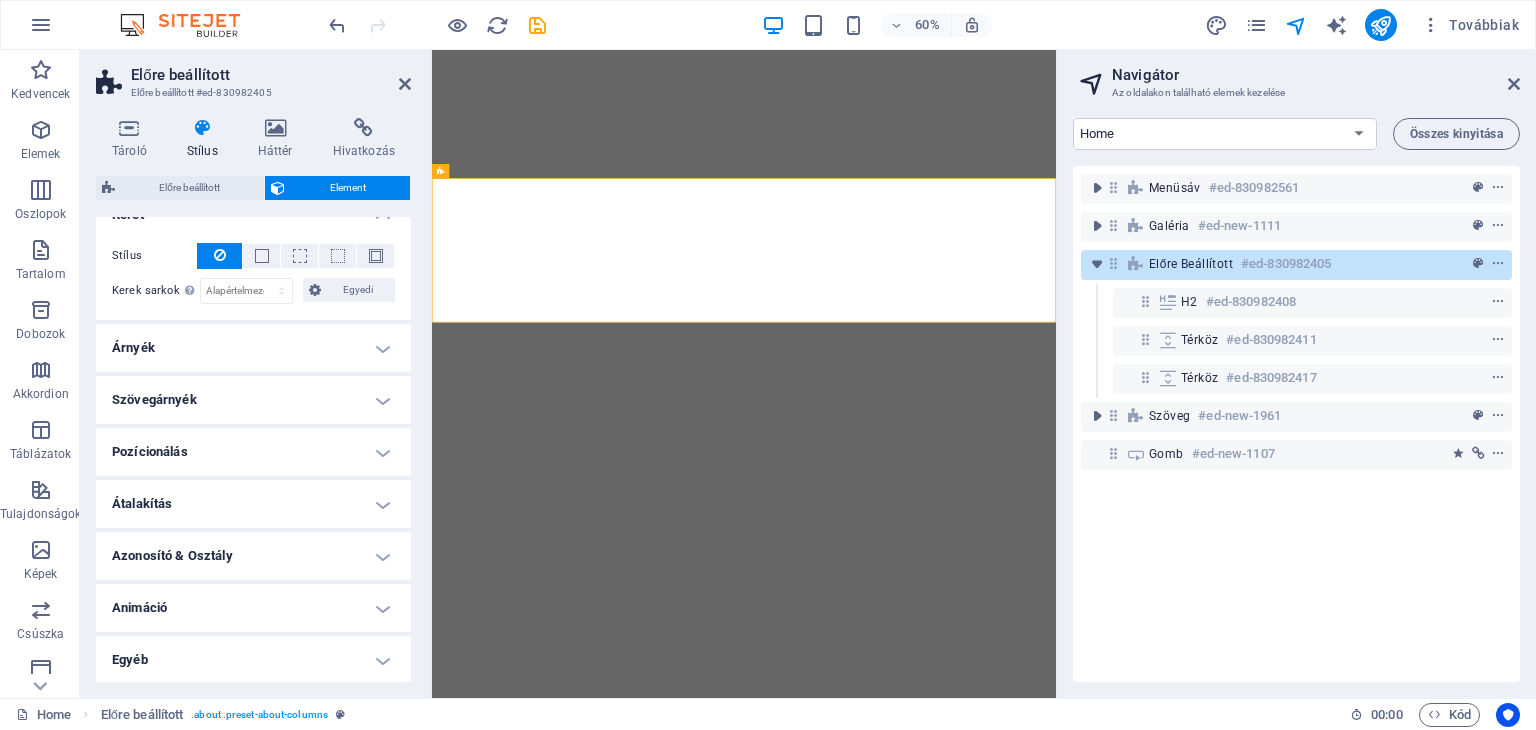 click on "Árnyék" at bounding box center [253, 348] 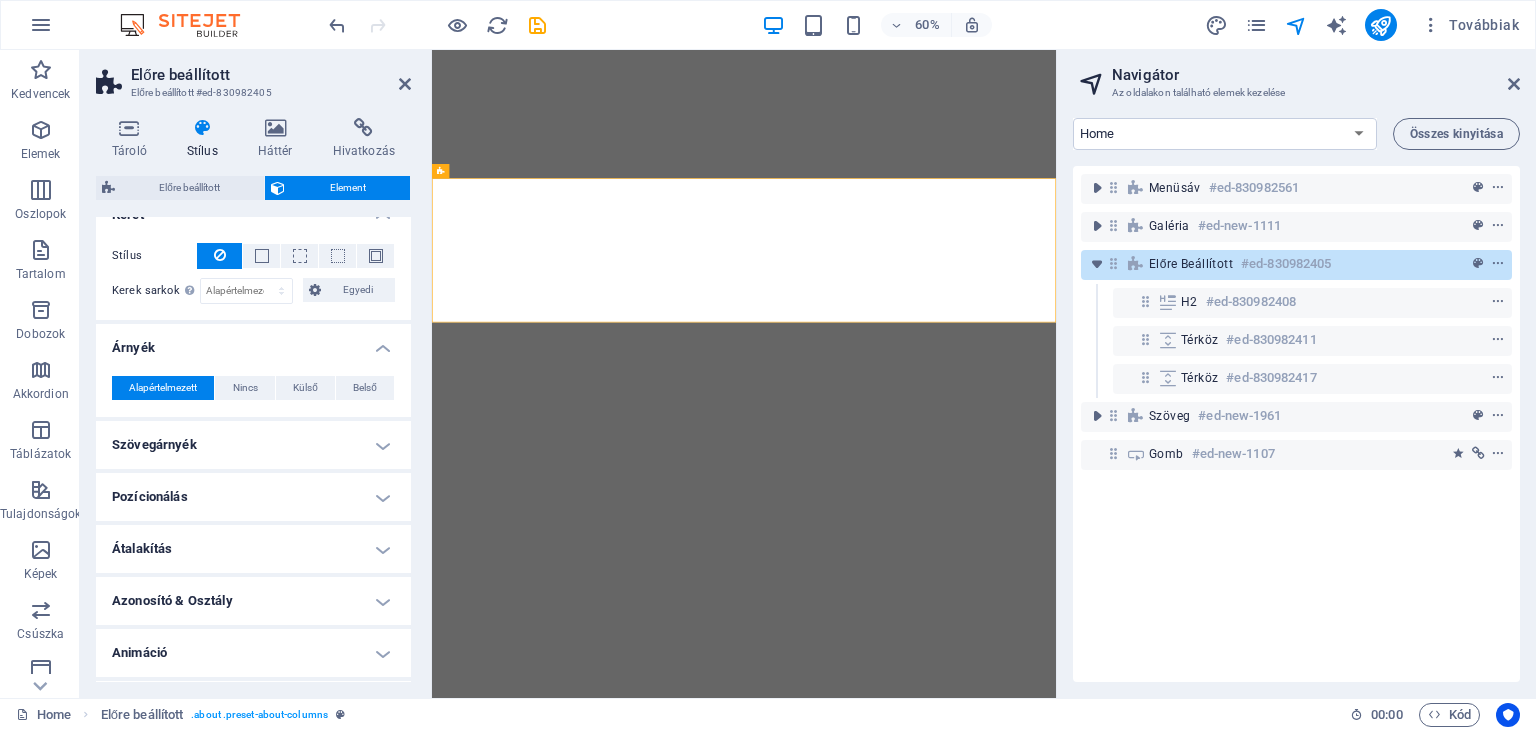click on "Szövegárnyék" at bounding box center [253, 445] 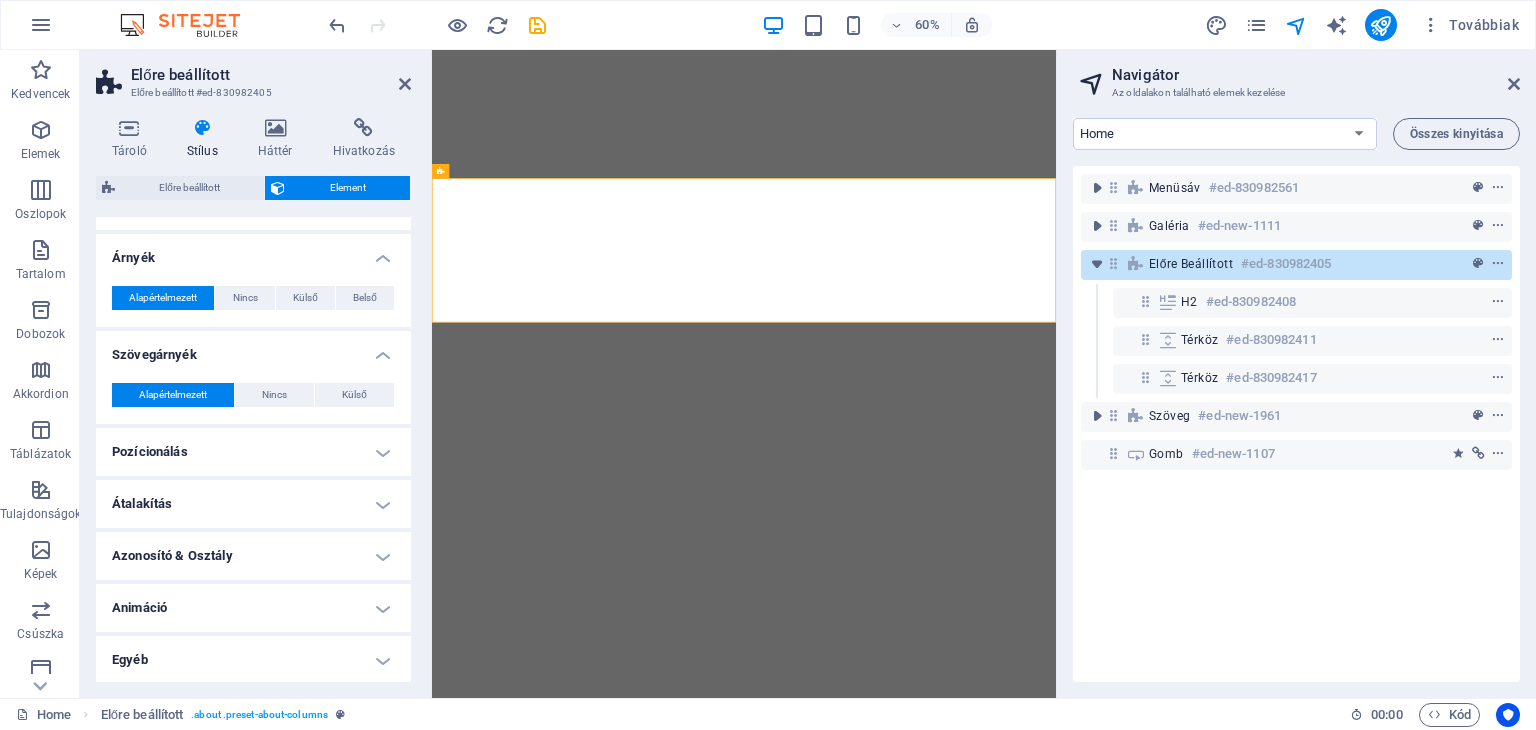 scroll, scrollTop: 0, scrollLeft: 0, axis: both 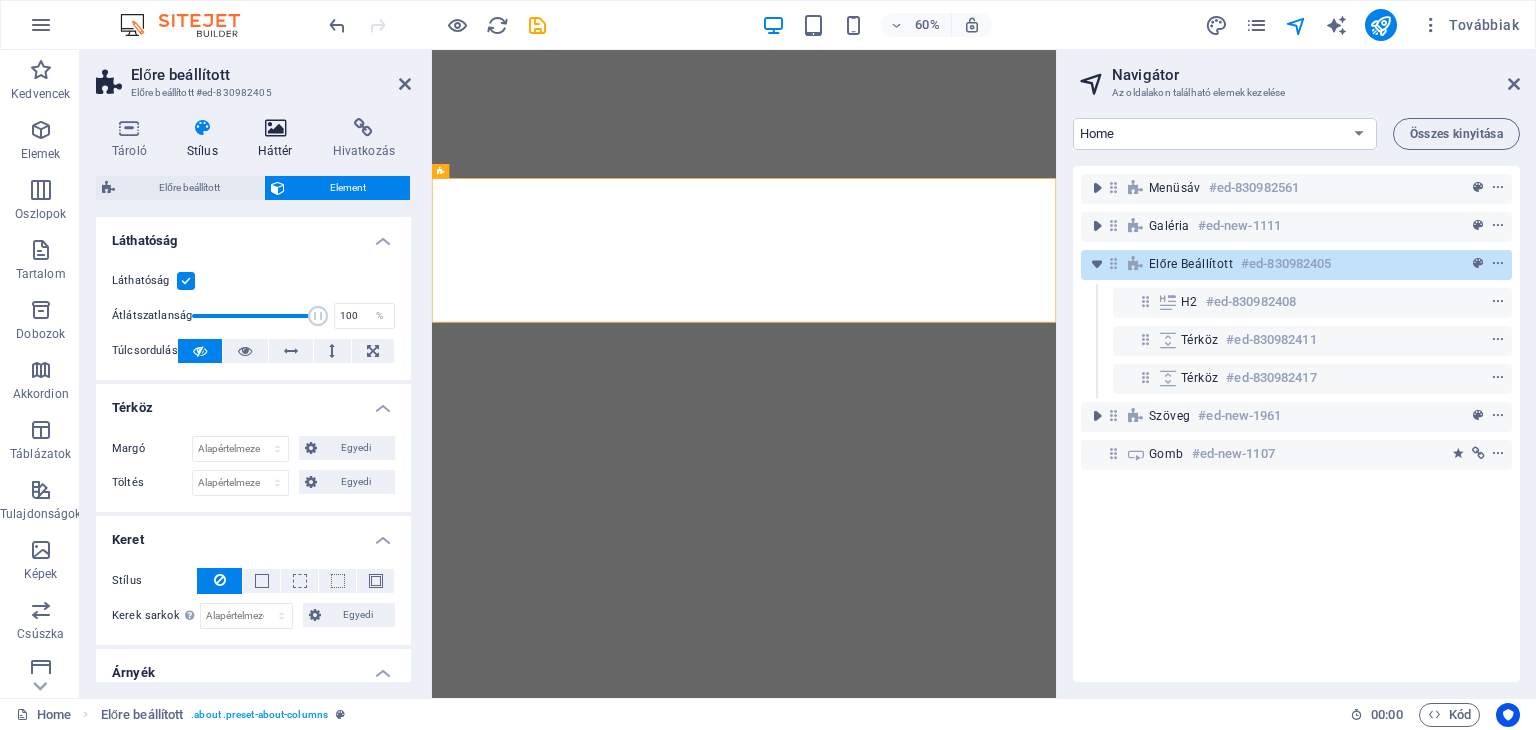 click on "Háttér" at bounding box center [279, 139] 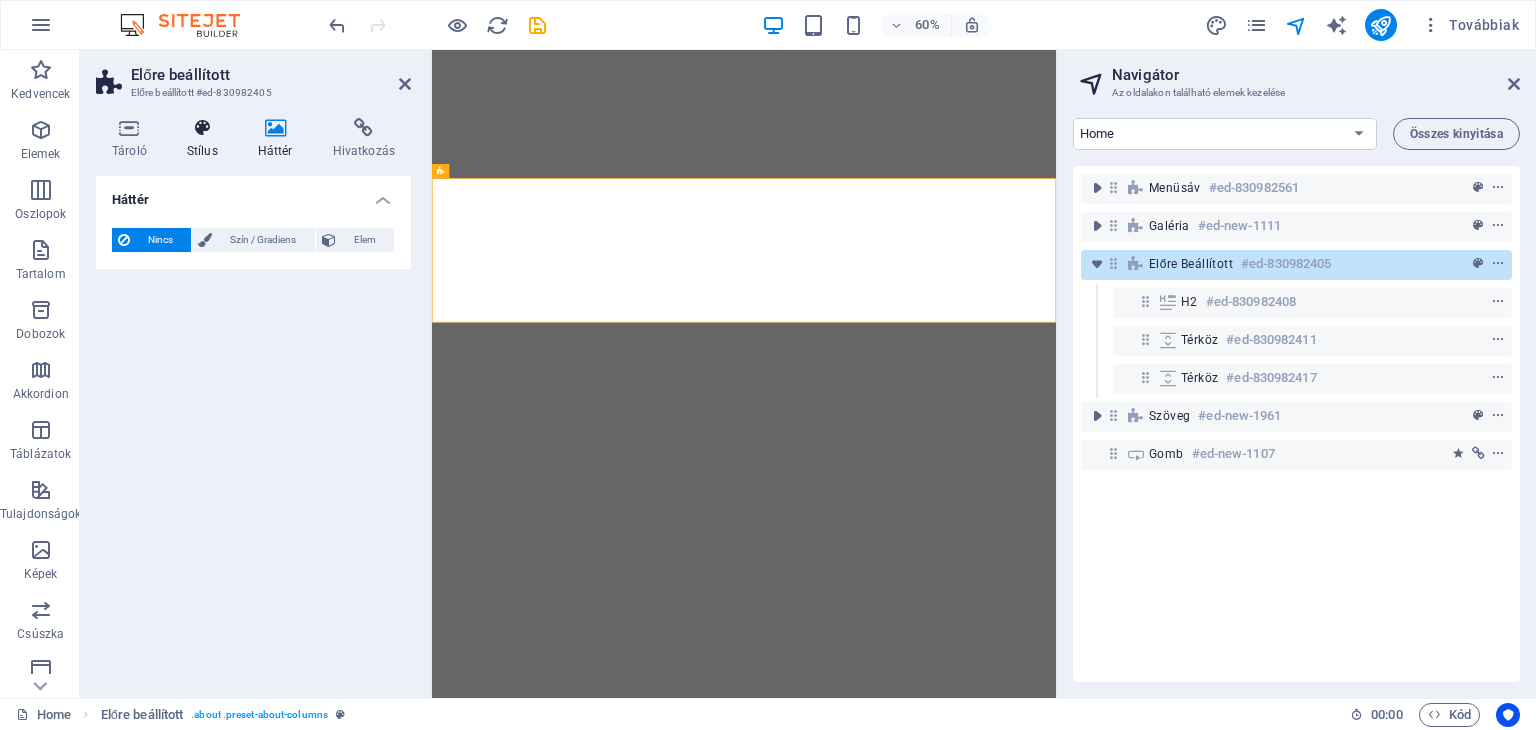 click at bounding box center (202, 128) 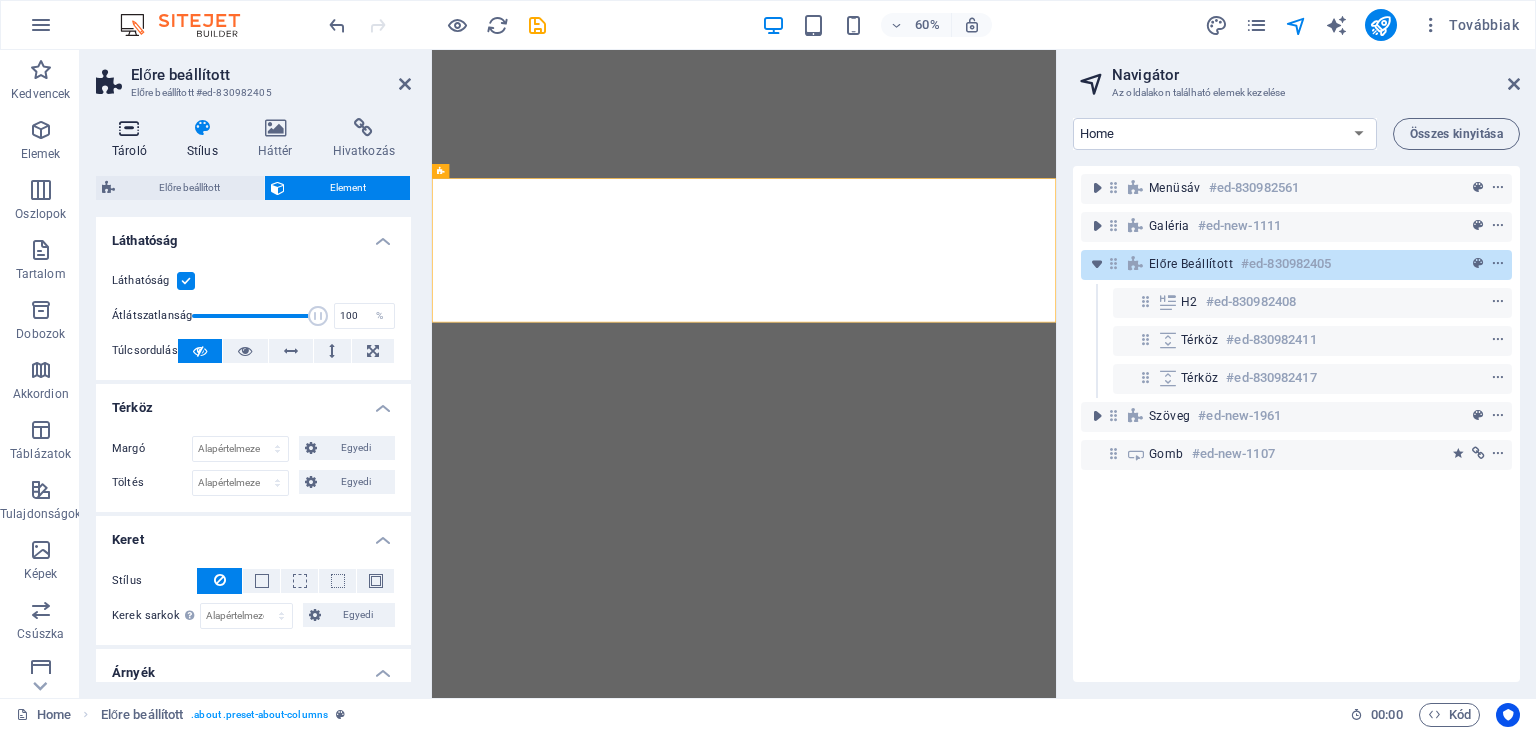 click at bounding box center [129, 128] 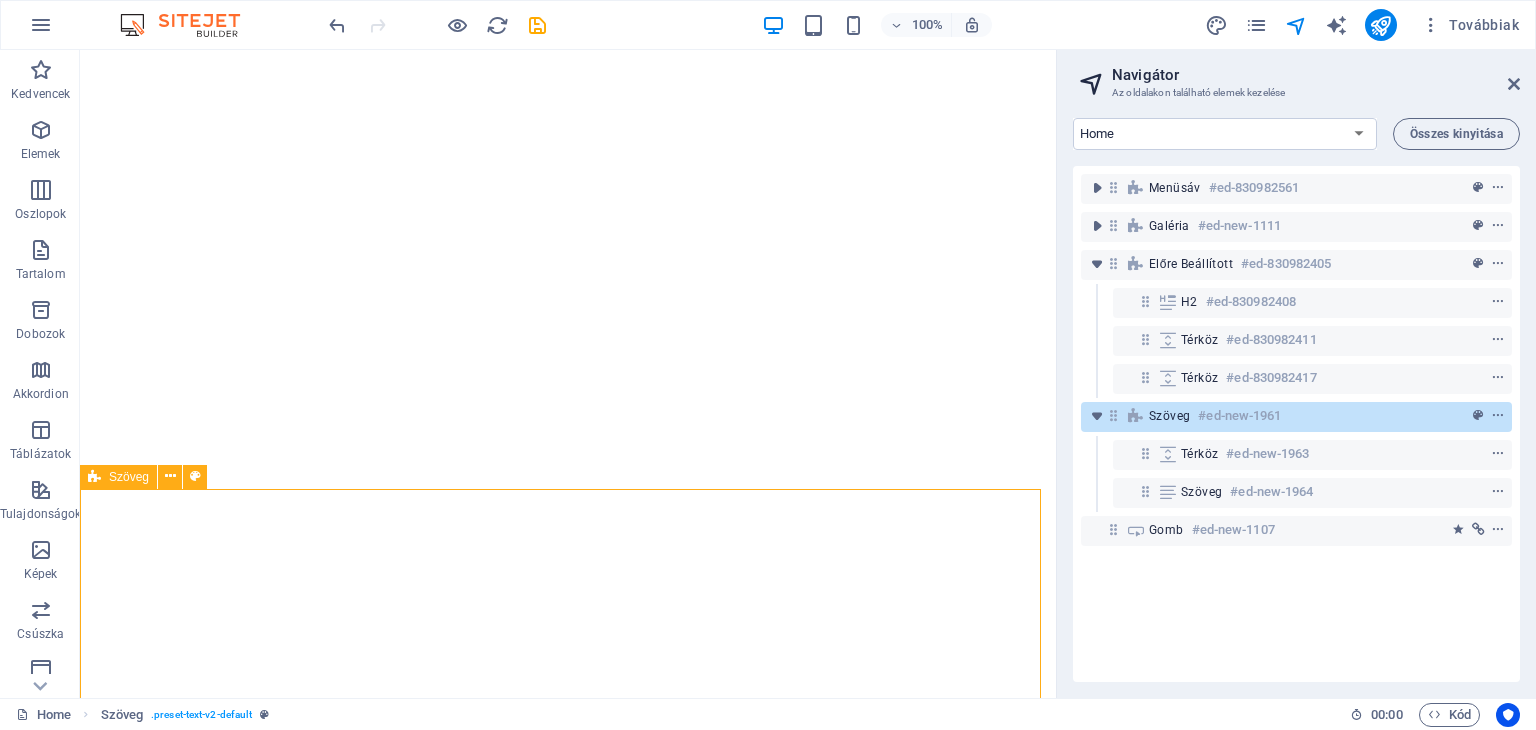 click on "Szöveg" at bounding box center [129, 477] 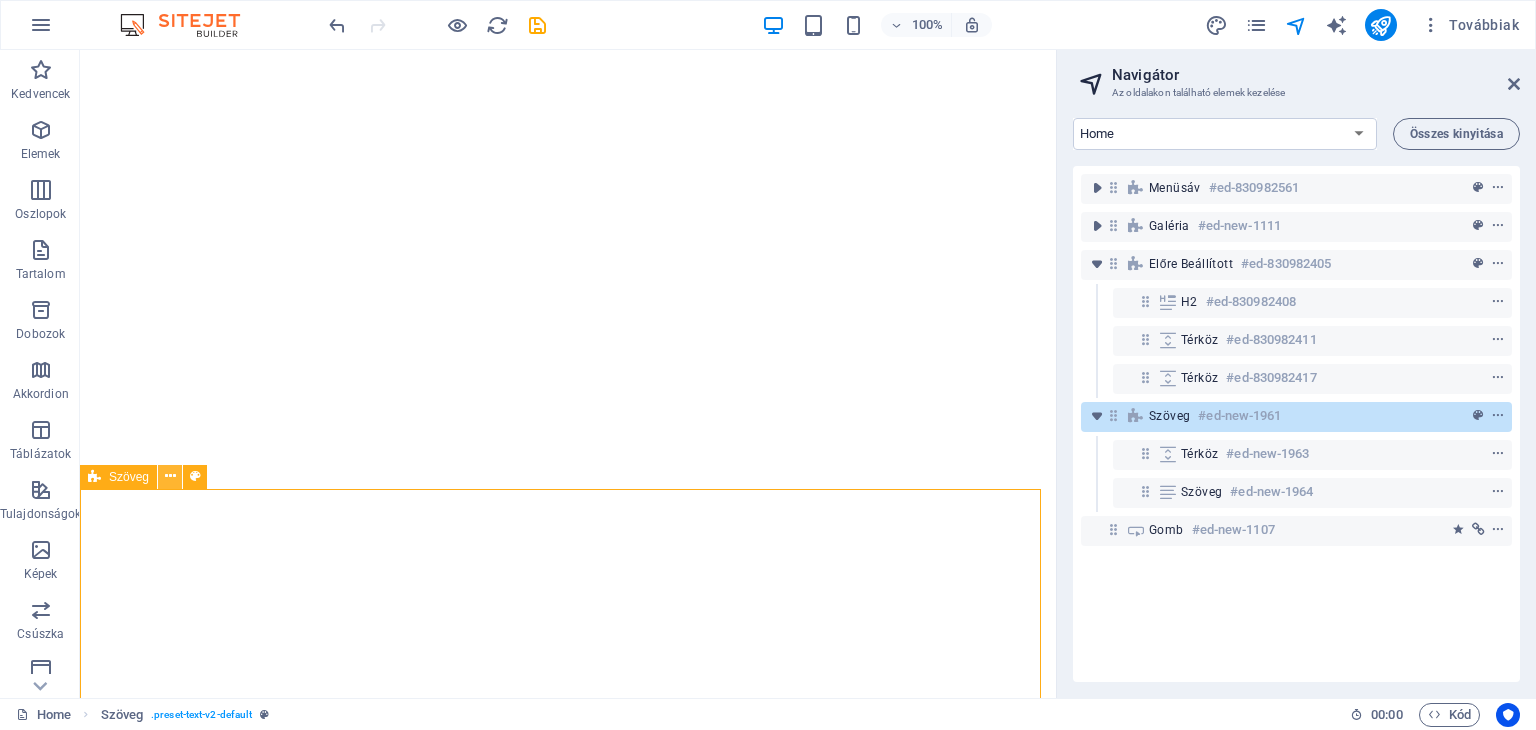 click at bounding box center [170, 477] 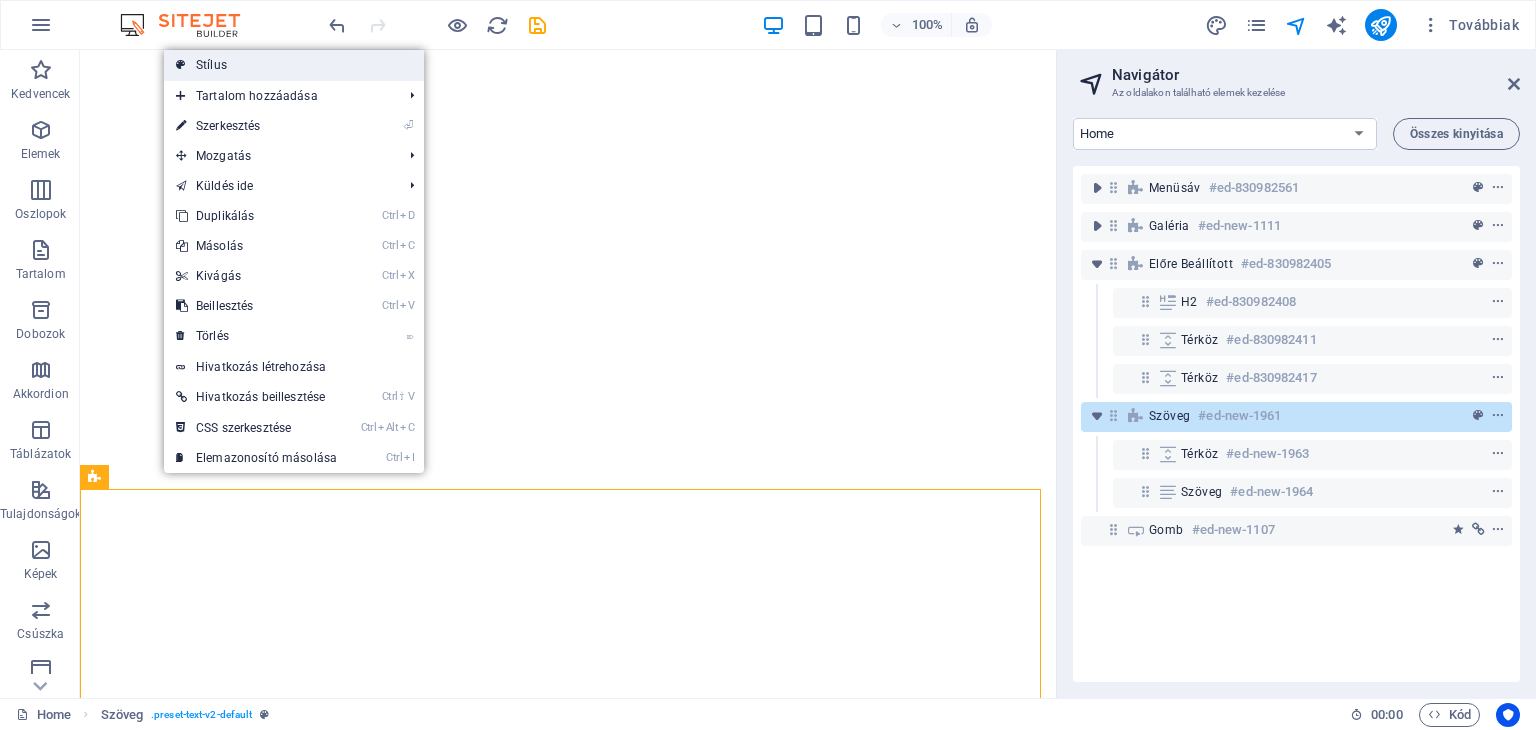 click on "Stílus" at bounding box center [294, 65] 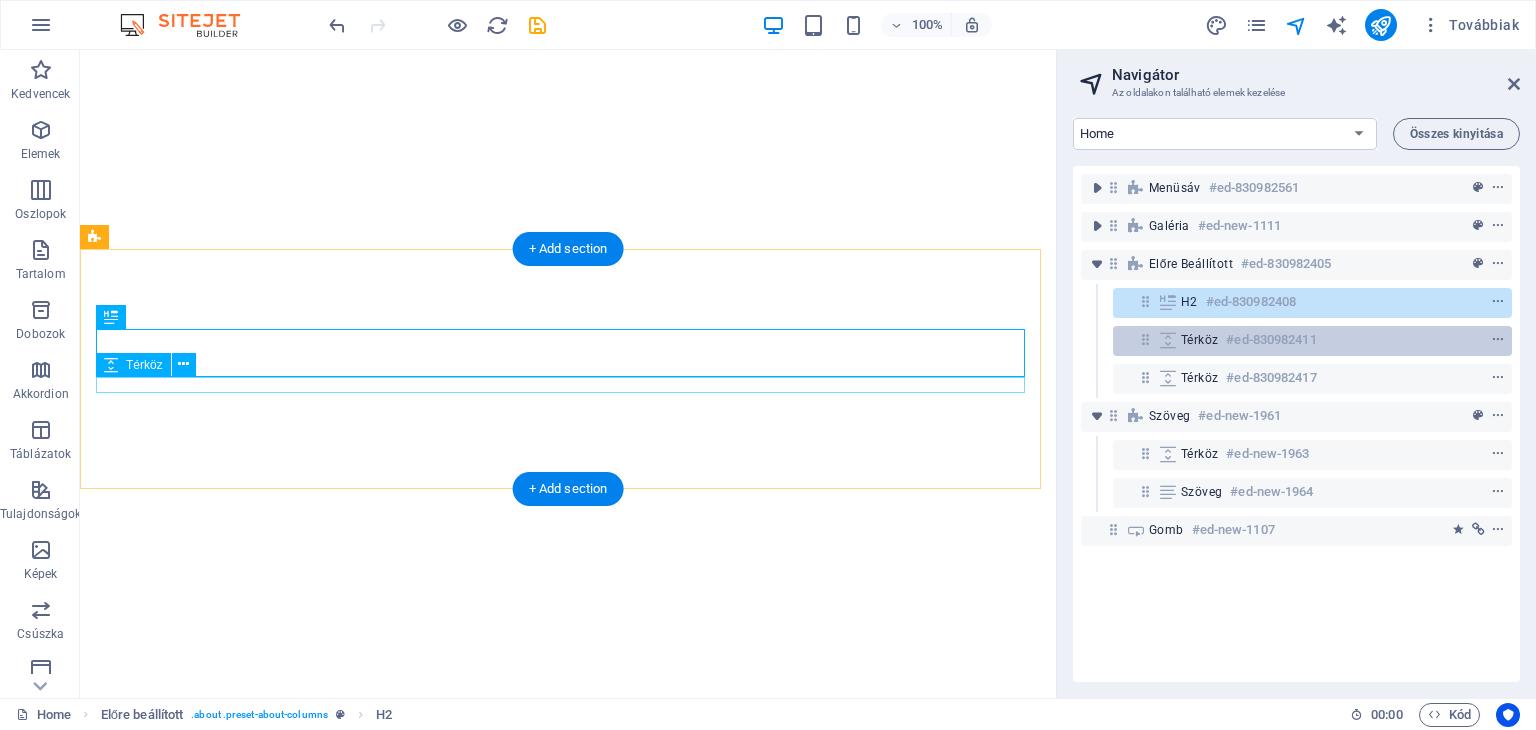 click on "Térköz" at bounding box center [1199, 340] 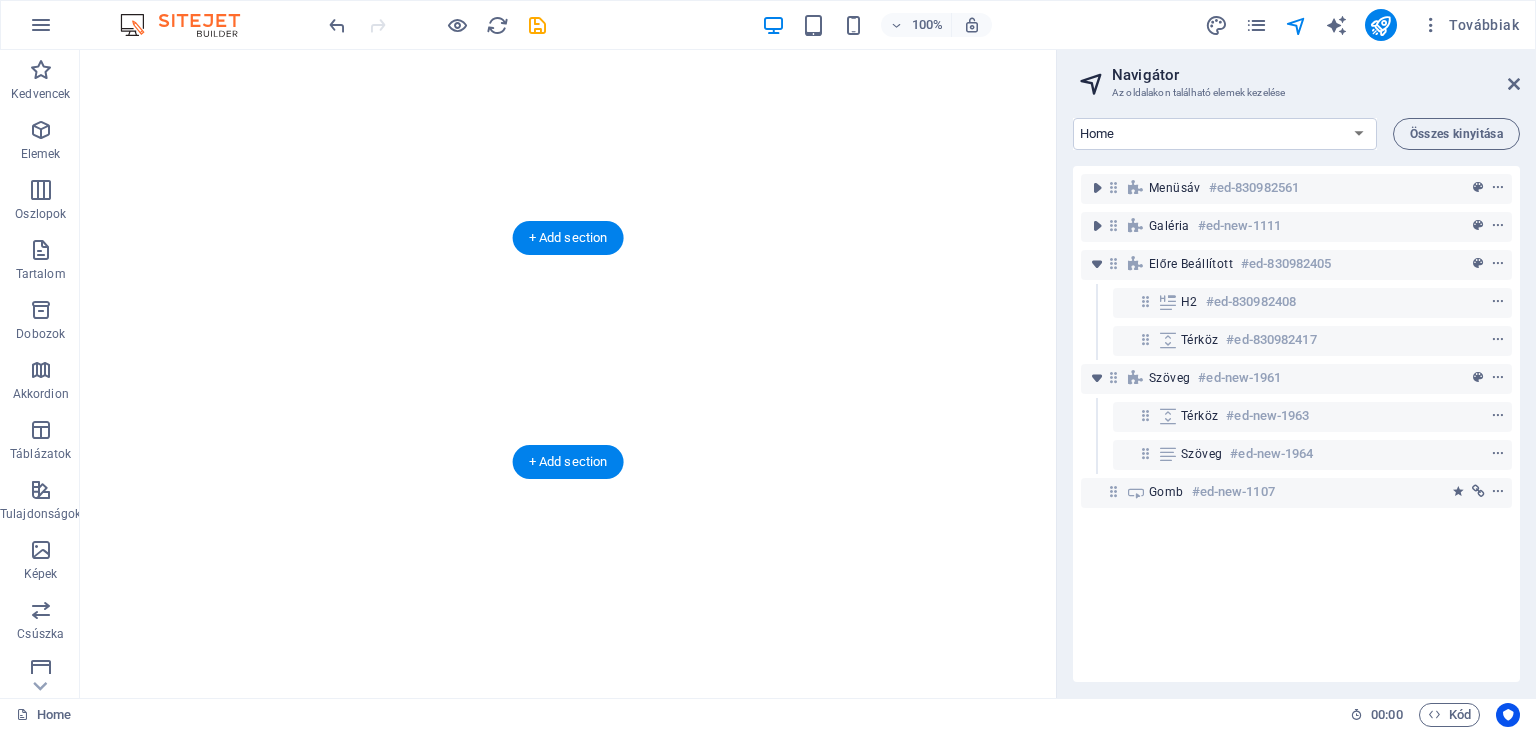 click on "Térköz" at bounding box center (1199, 340) 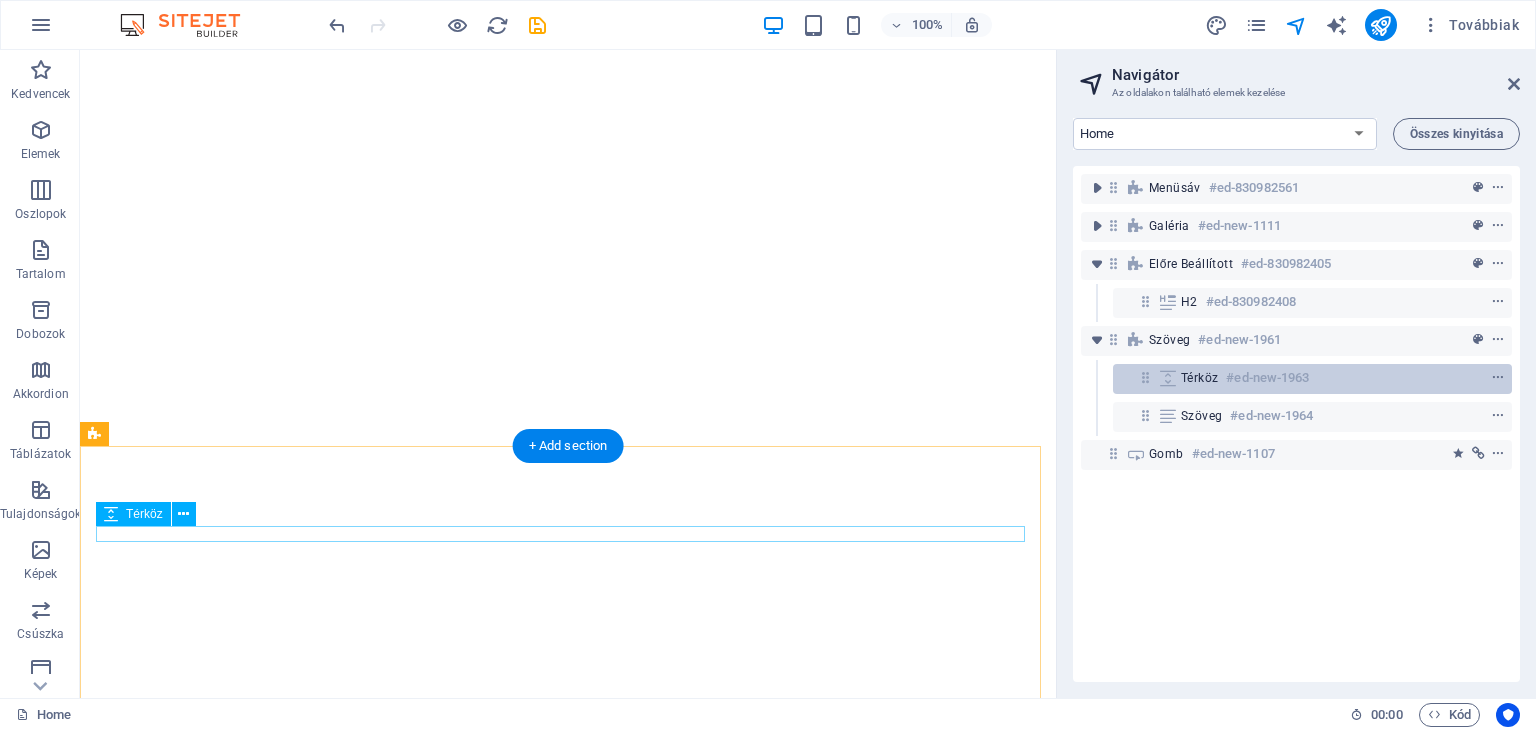 click on "Térköz" at bounding box center [1199, 378] 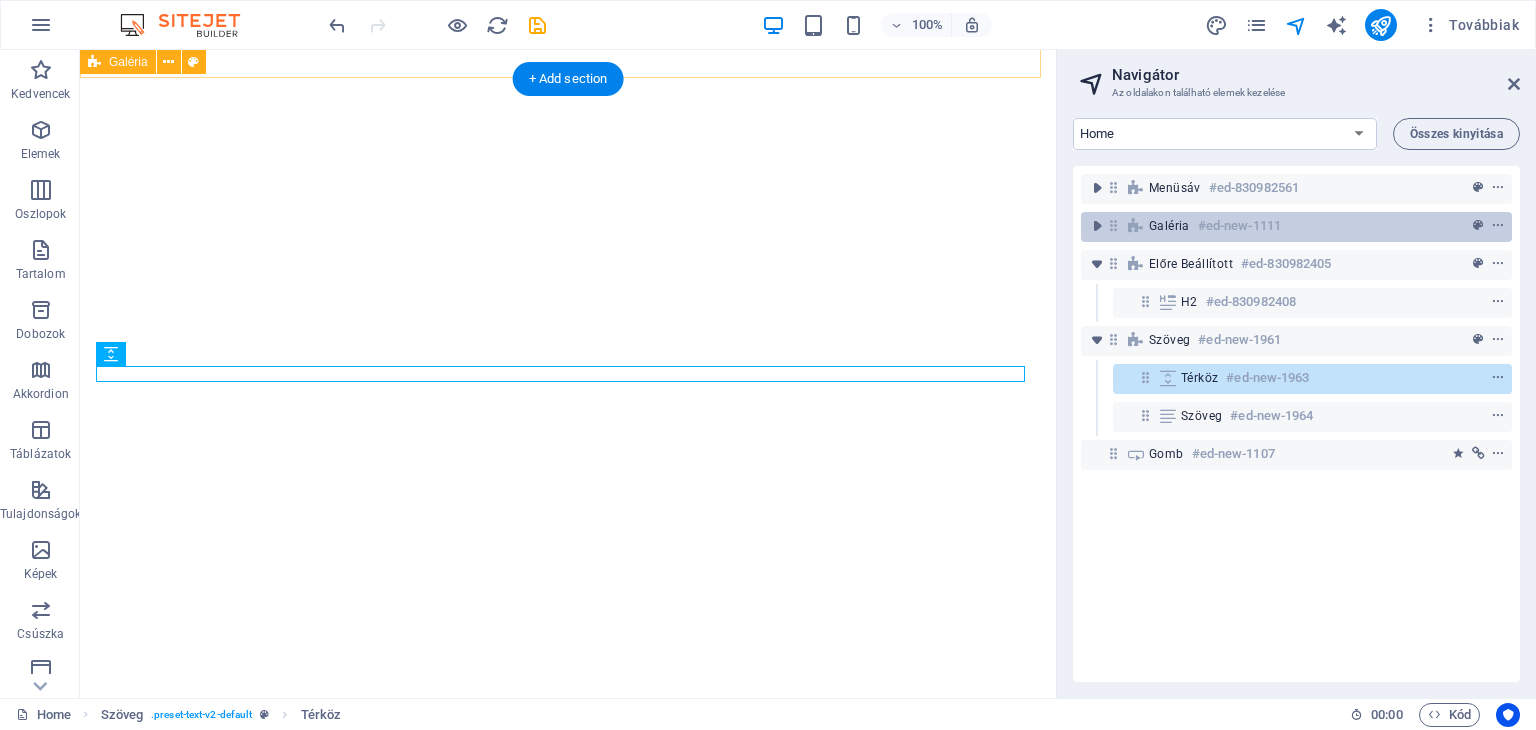 click on "Galéria #ed-new-1111" at bounding box center [1296, 227] 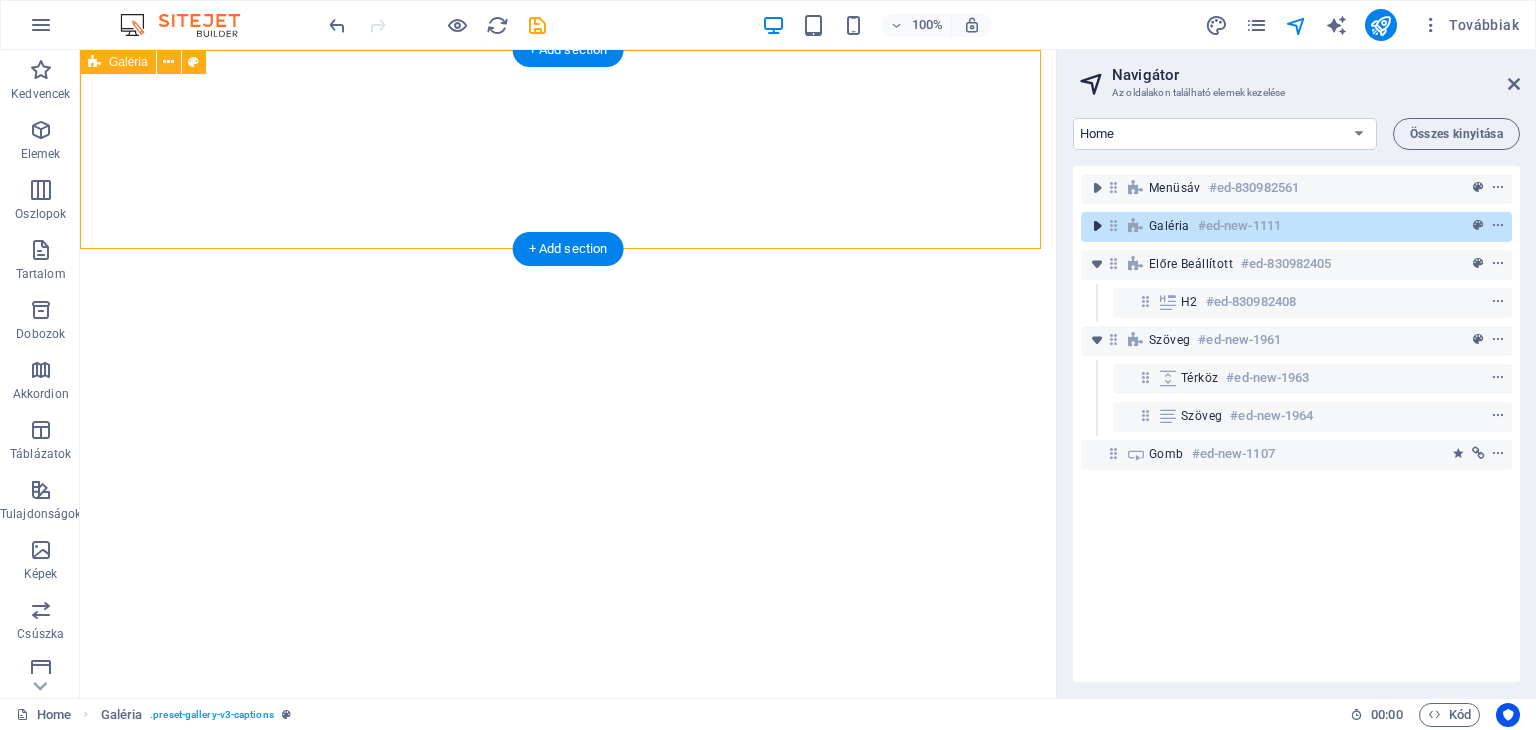 click at bounding box center [1097, 226] 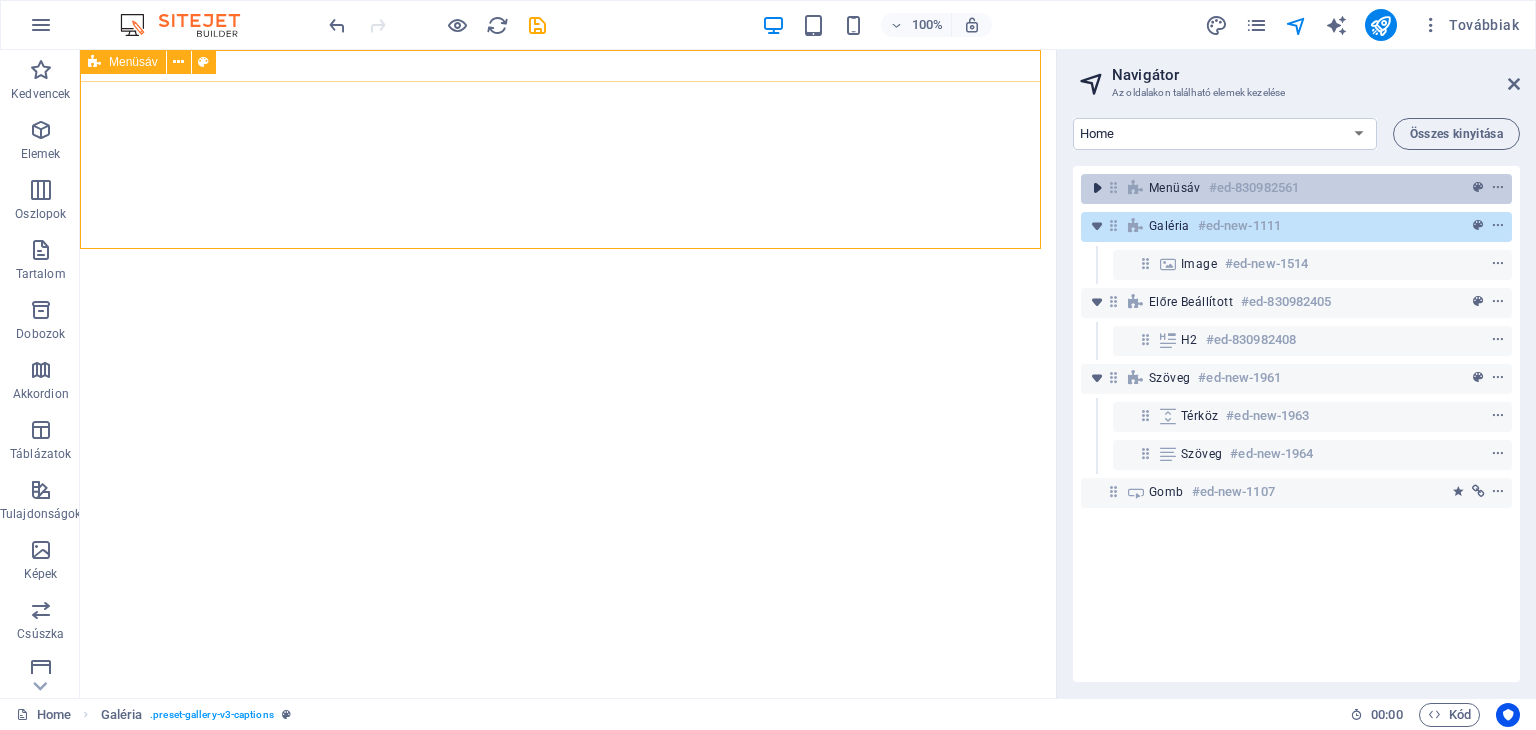 click at bounding box center (1097, 188) 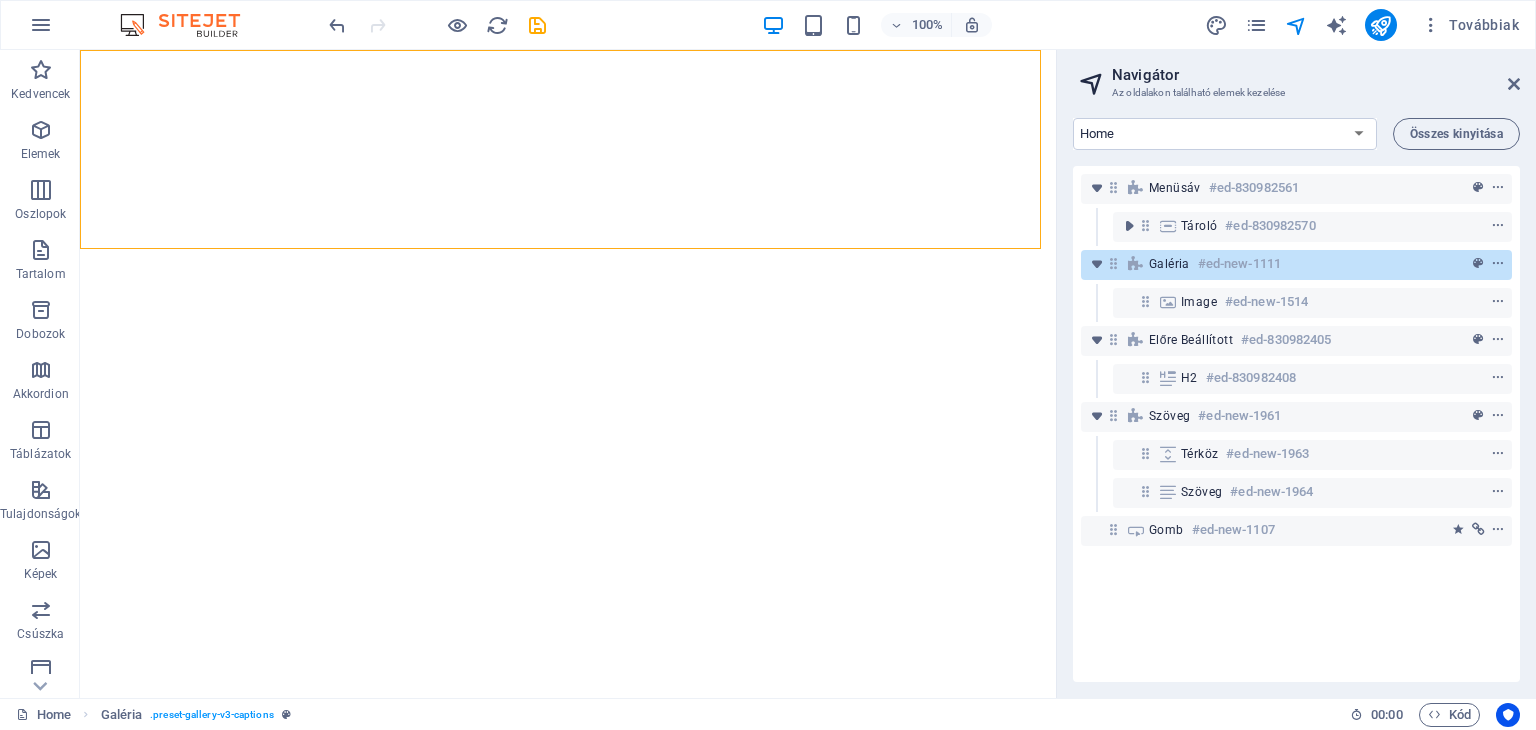 click on "100% Továbbiak" at bounding box center (768, 25) 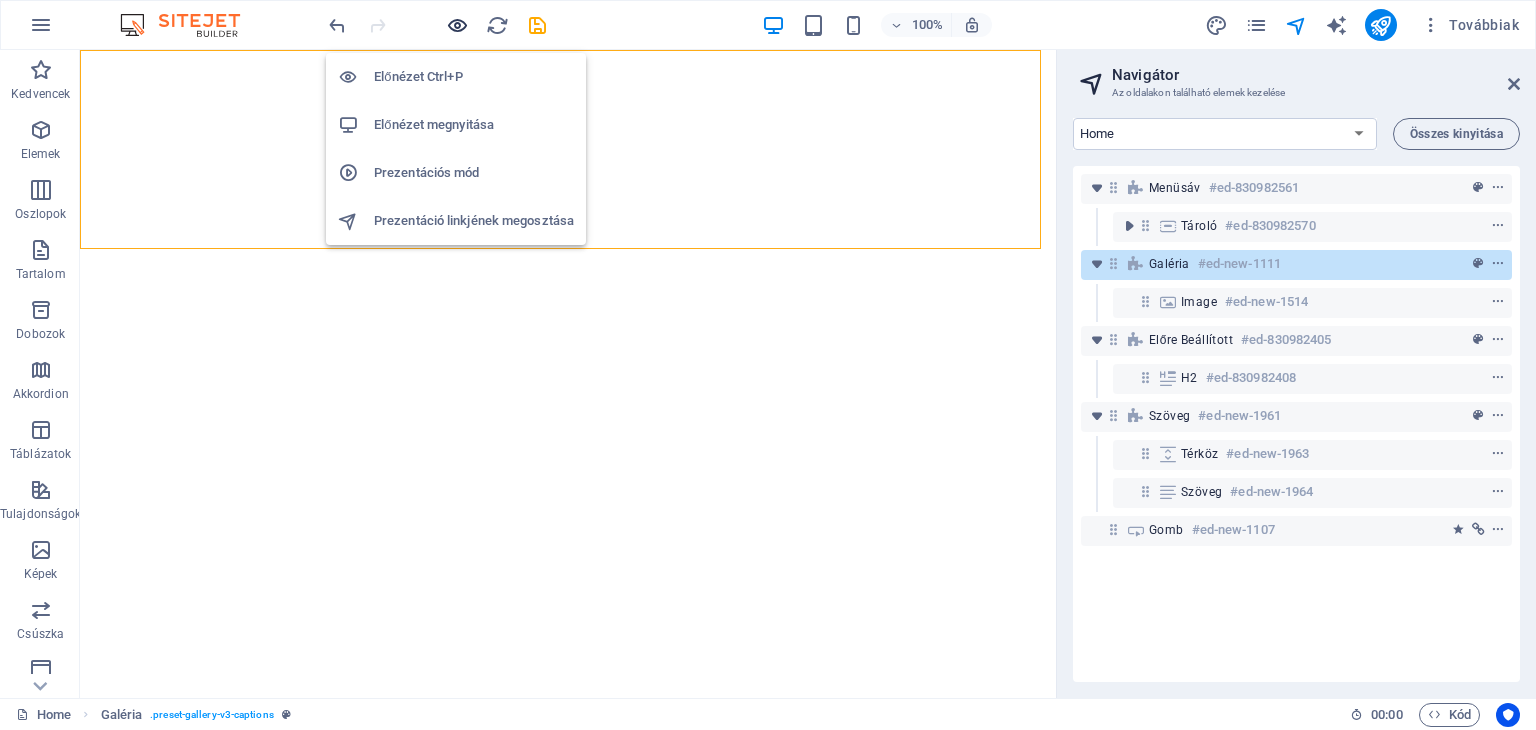click at bounding box center [457, 25] 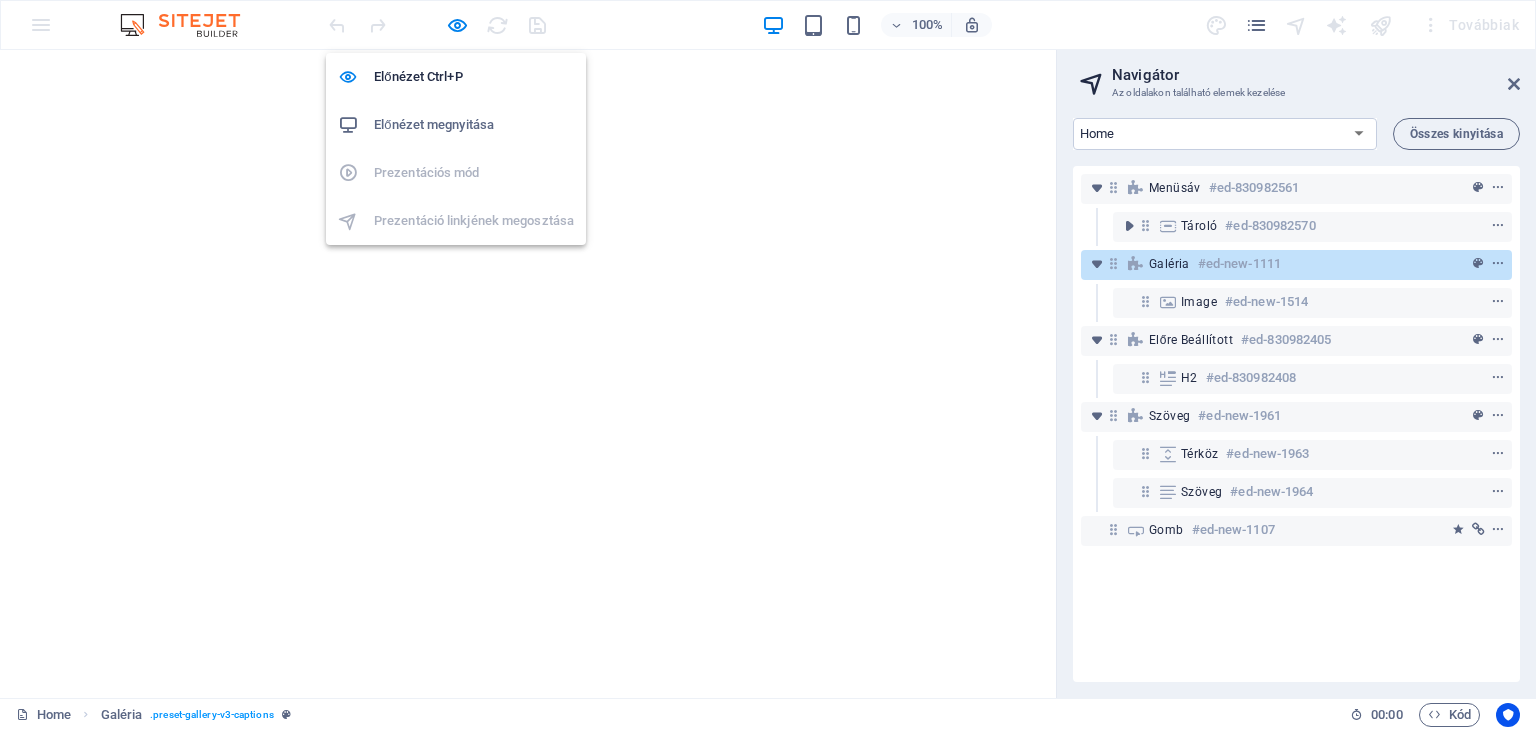 click on "Előnézet megnyitása" at bounding box center [474, 125] 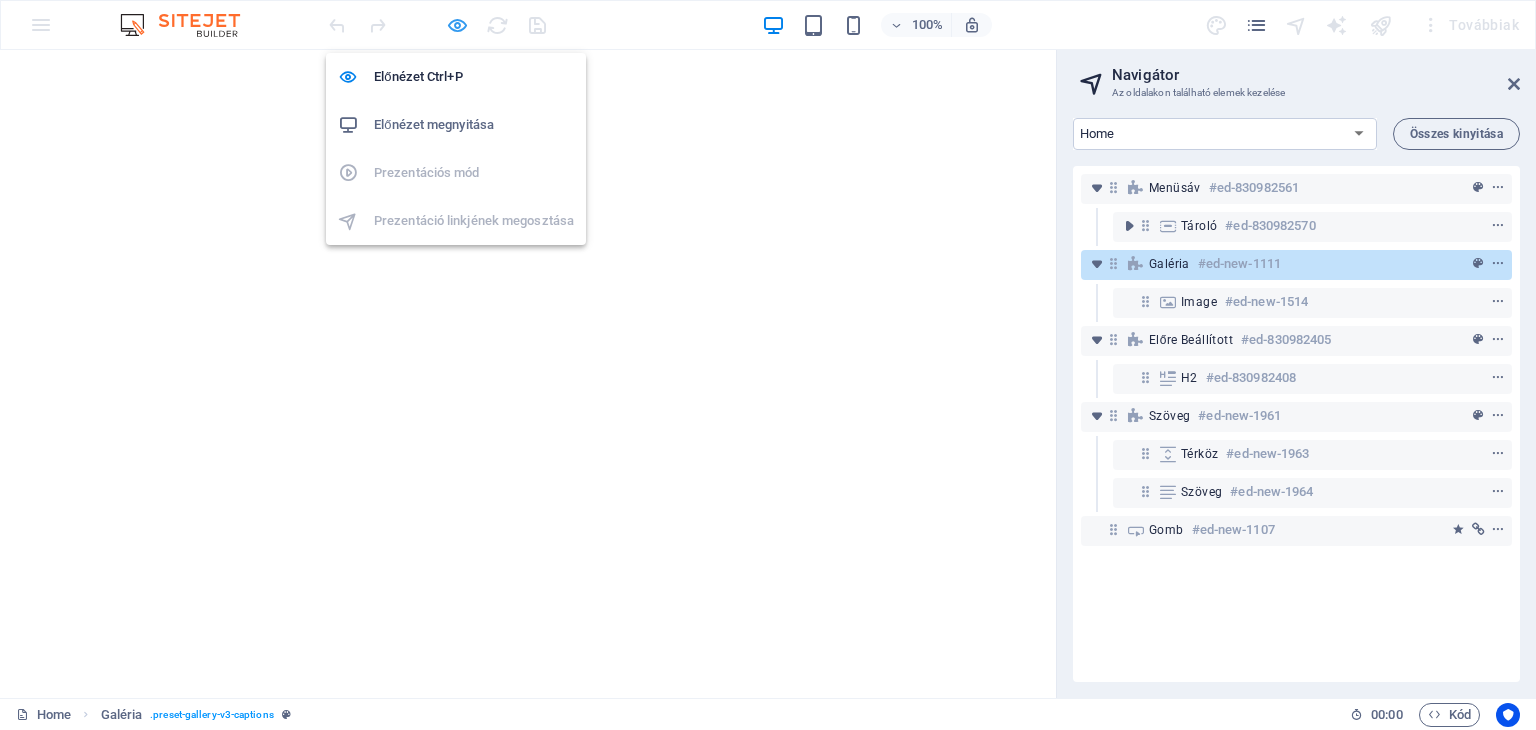 click at bounding box center [457, 25] 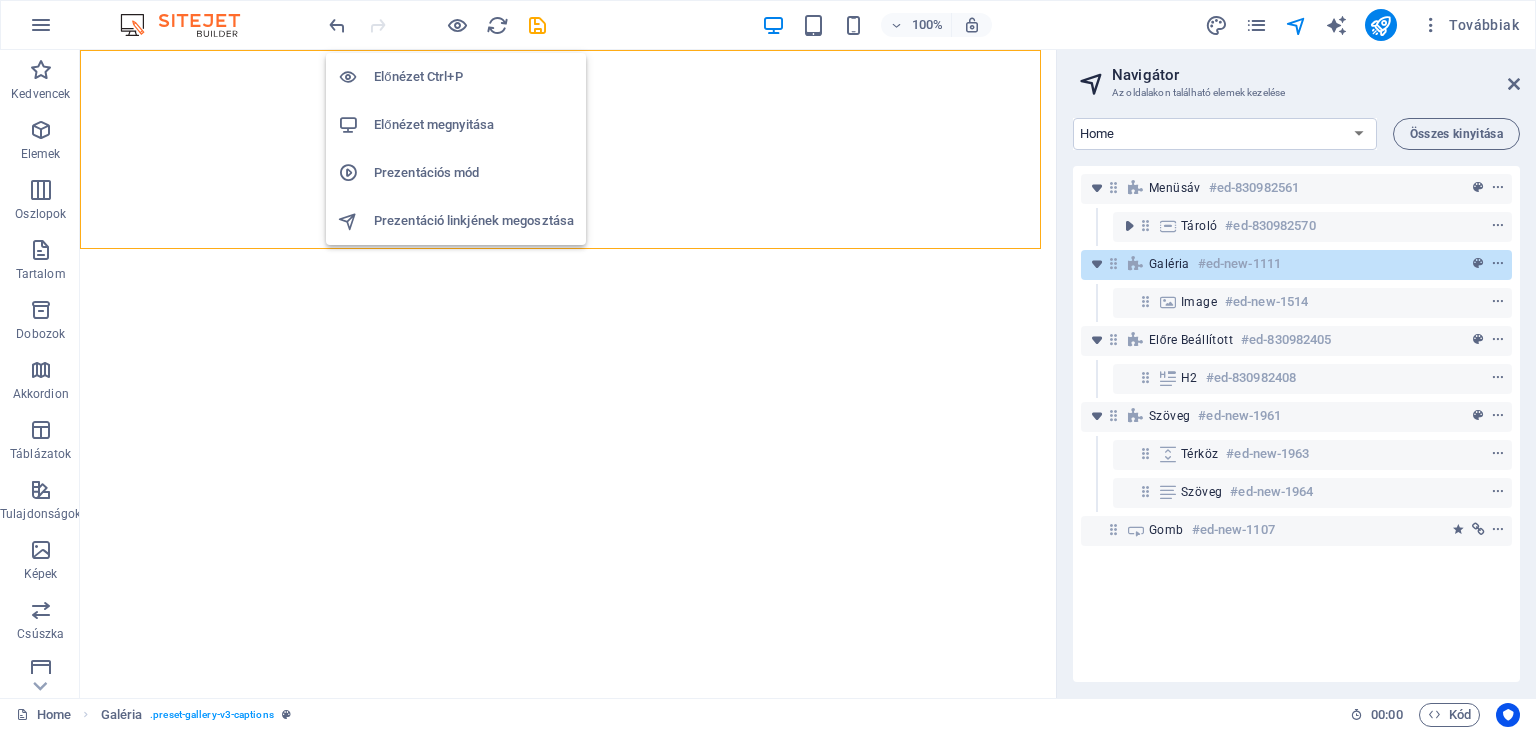 click on "Előnézet Ctrl+P" at bounding box center [474, 77] 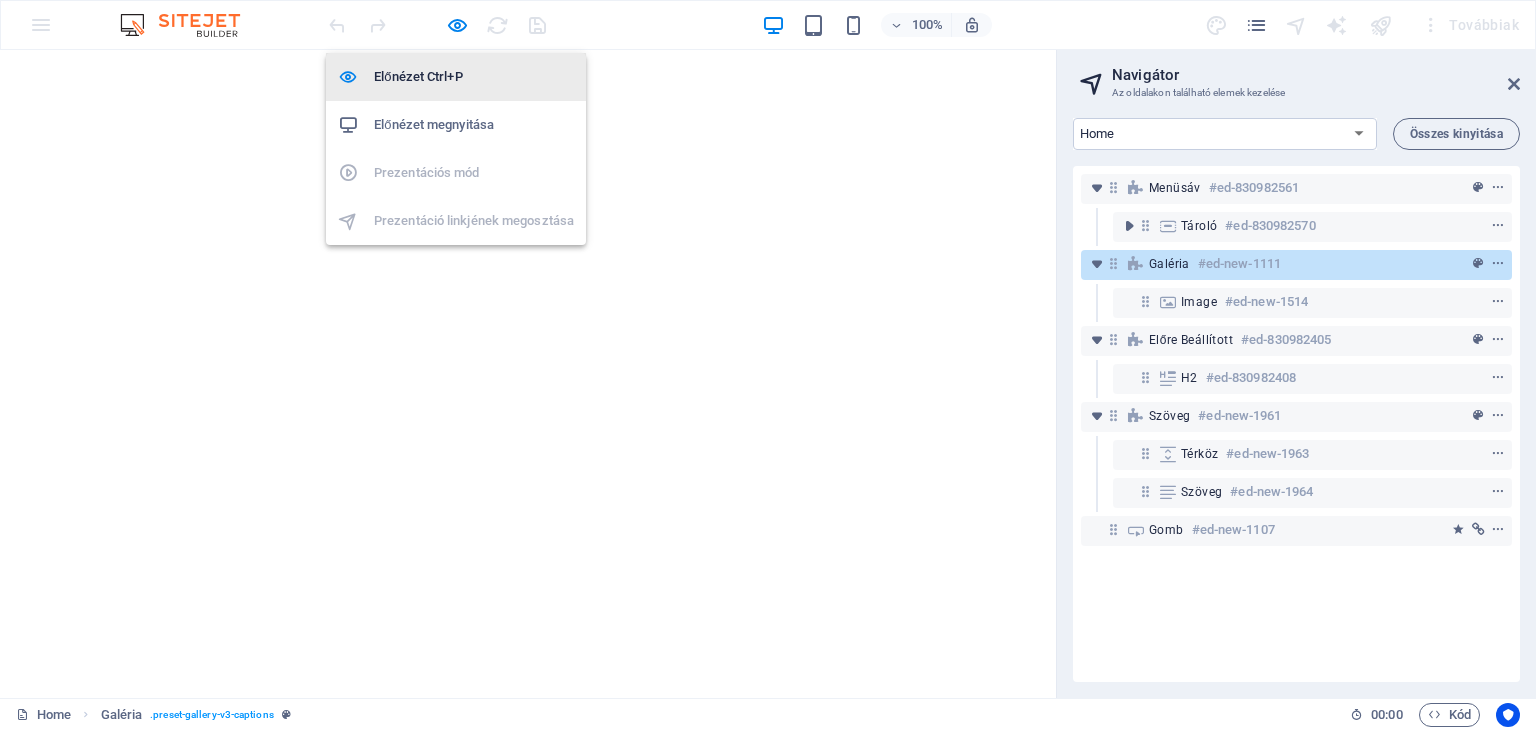 click on "Előnézet Ctrl+P" at bounding box center [474, 77] 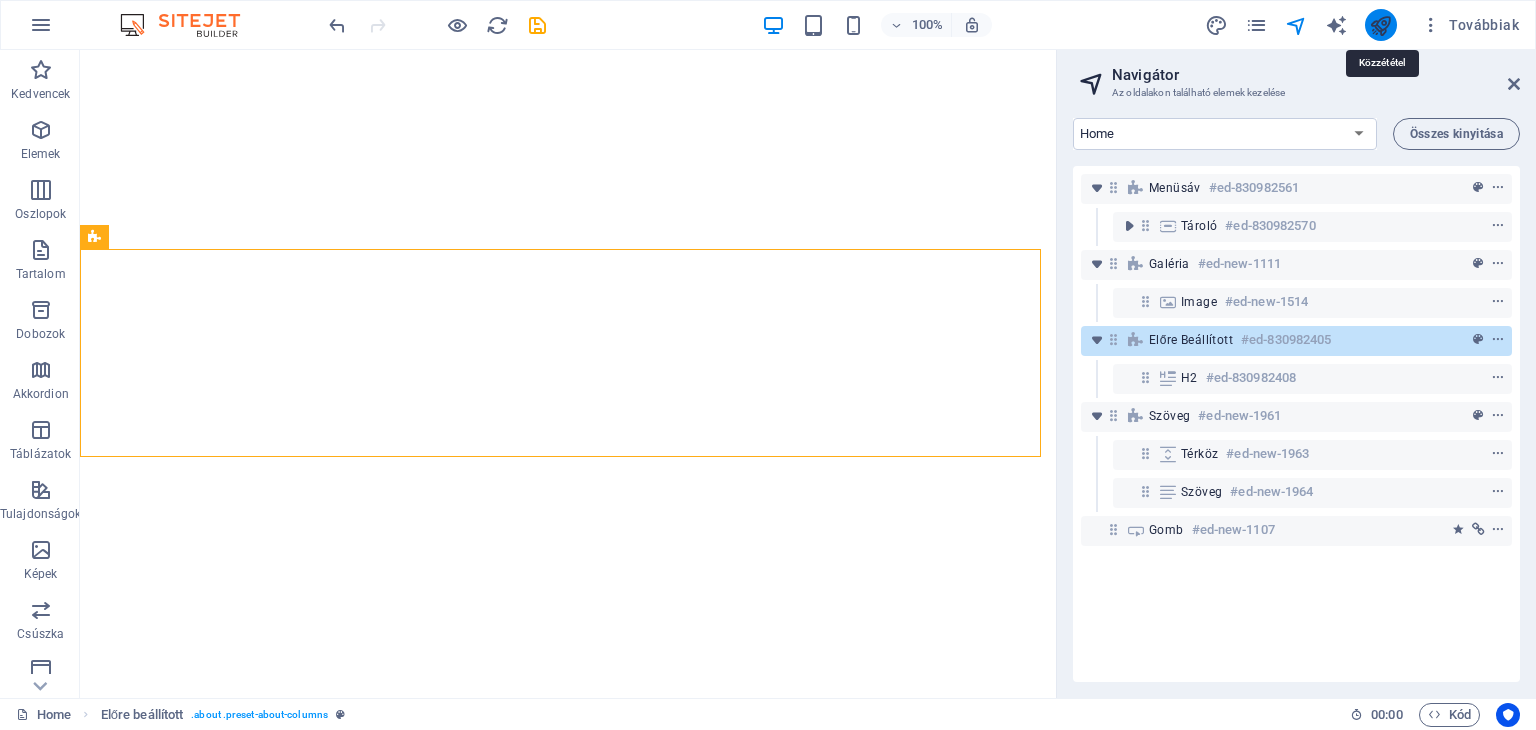 click at bounding box center [1380, 25] 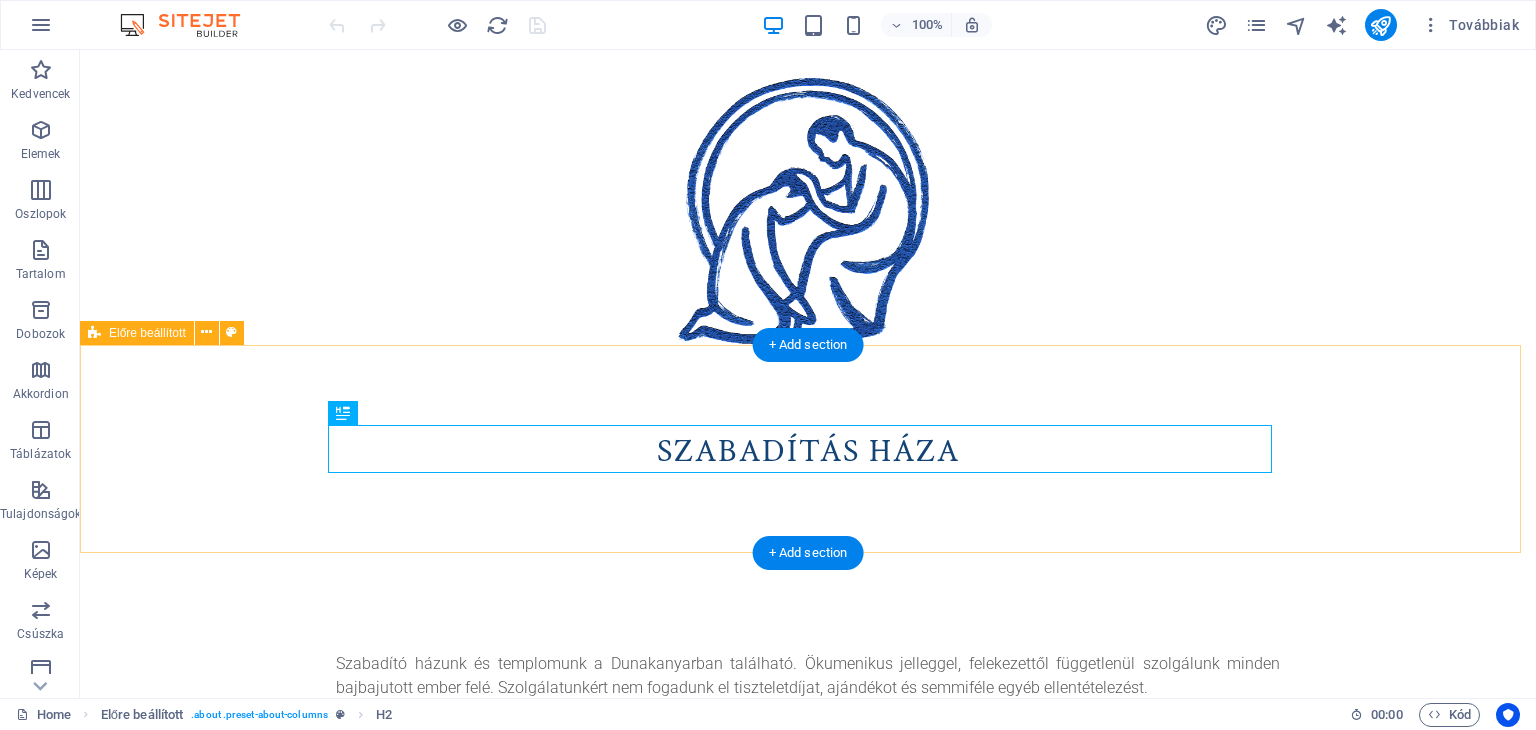 scroll, scrollTop: 0, scrollLeft: 0, axis: both 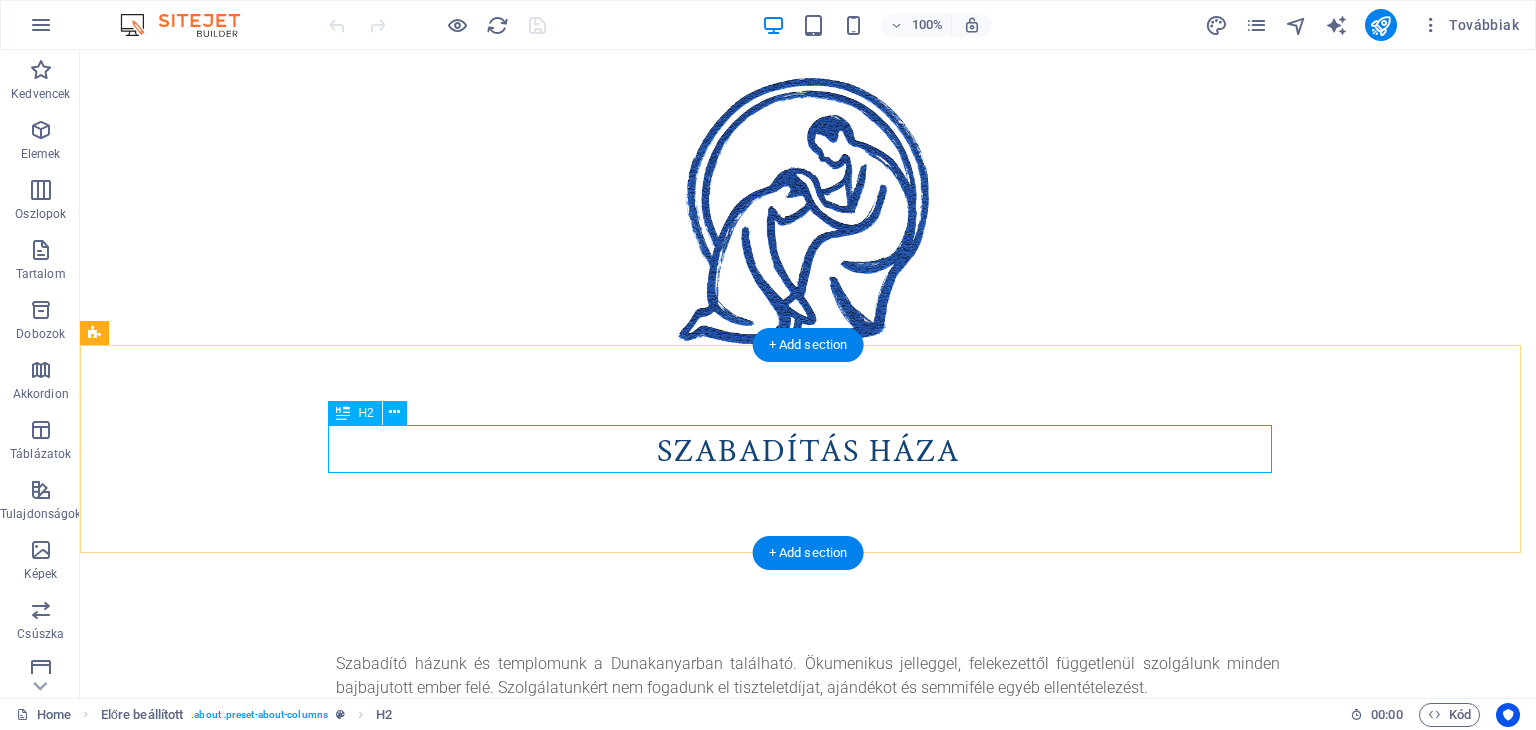 click on "SZABADÍTÁS HÁZA" at bounding box center [808, 452] 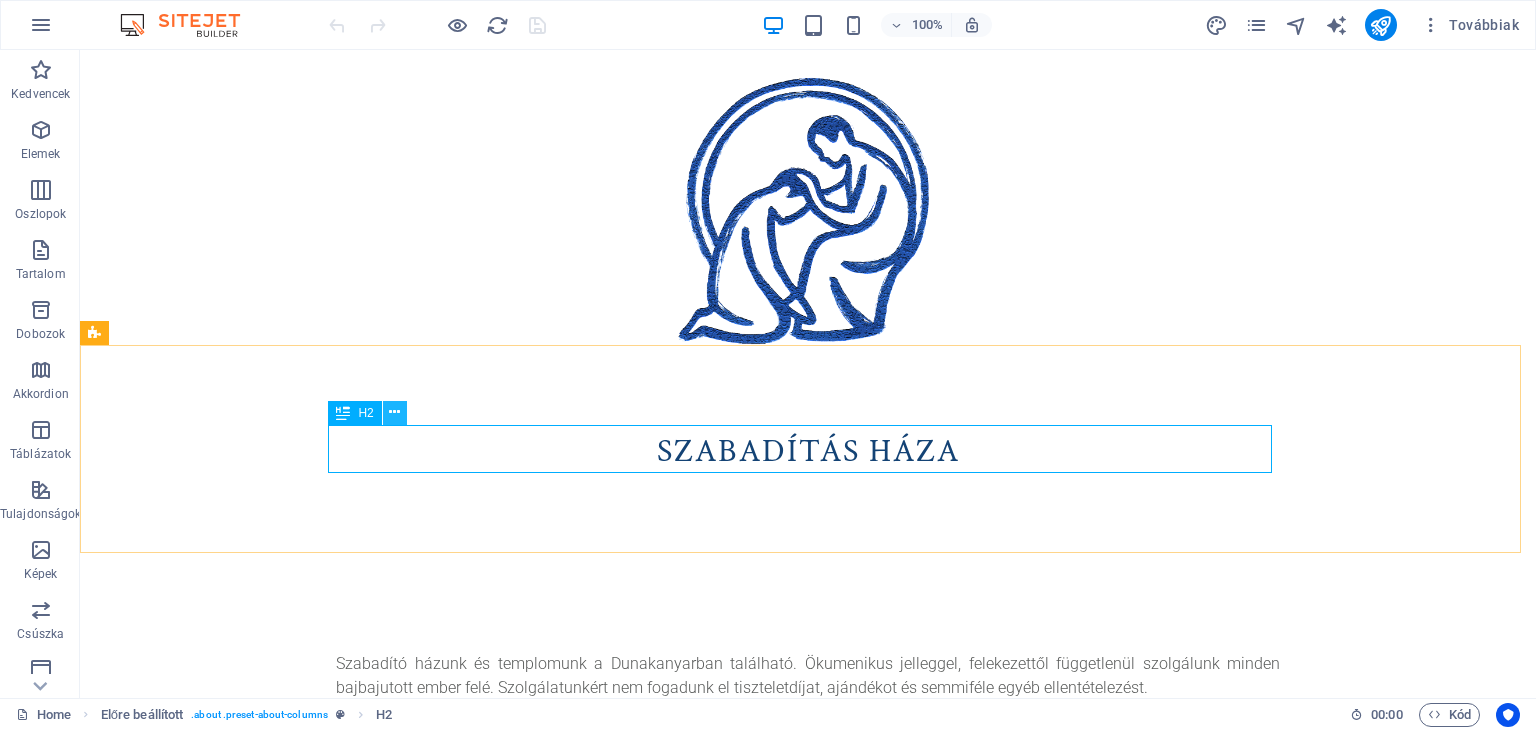 click at bounding box center [394, 412] 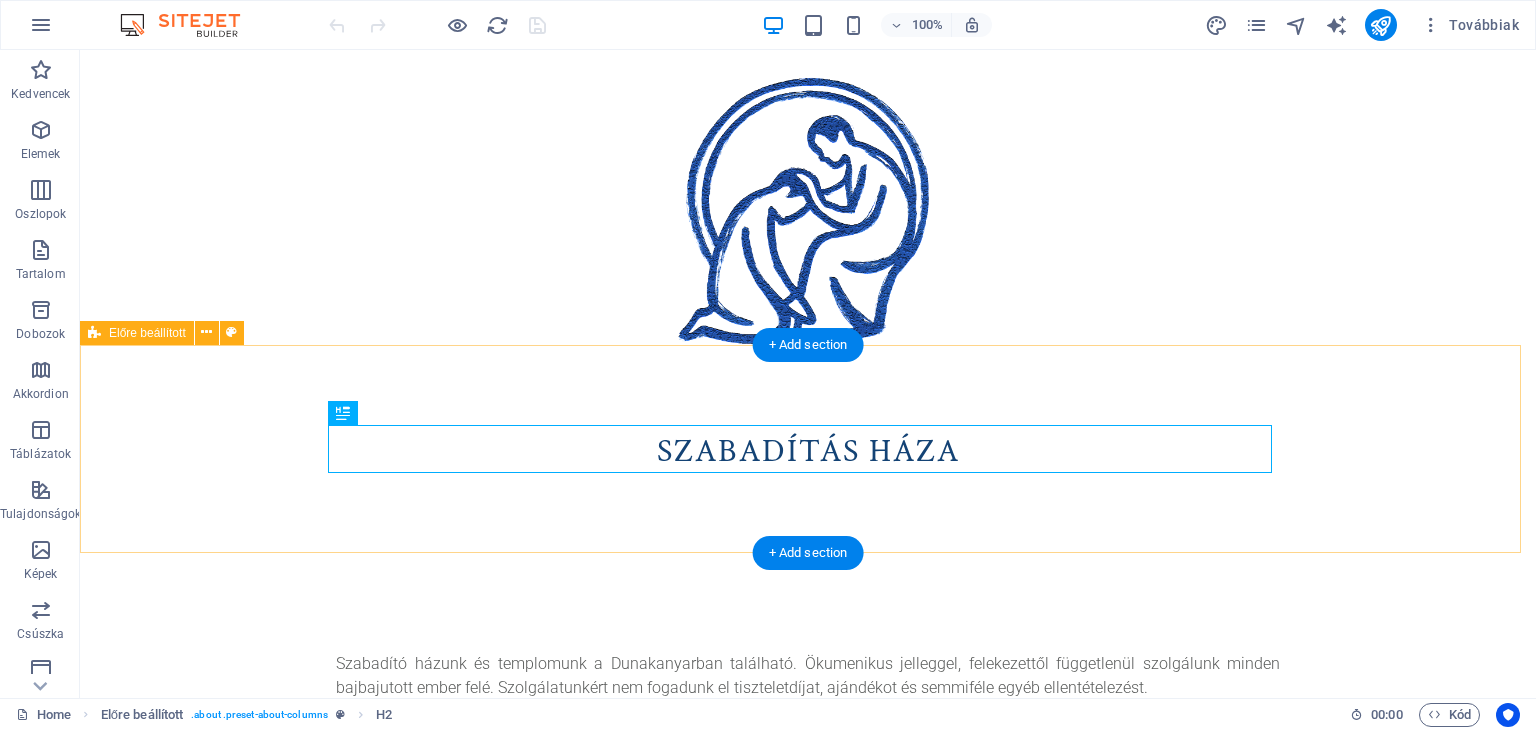 click on "SZABADÍTÁS HÁZA" at bounding box center (808, 452) 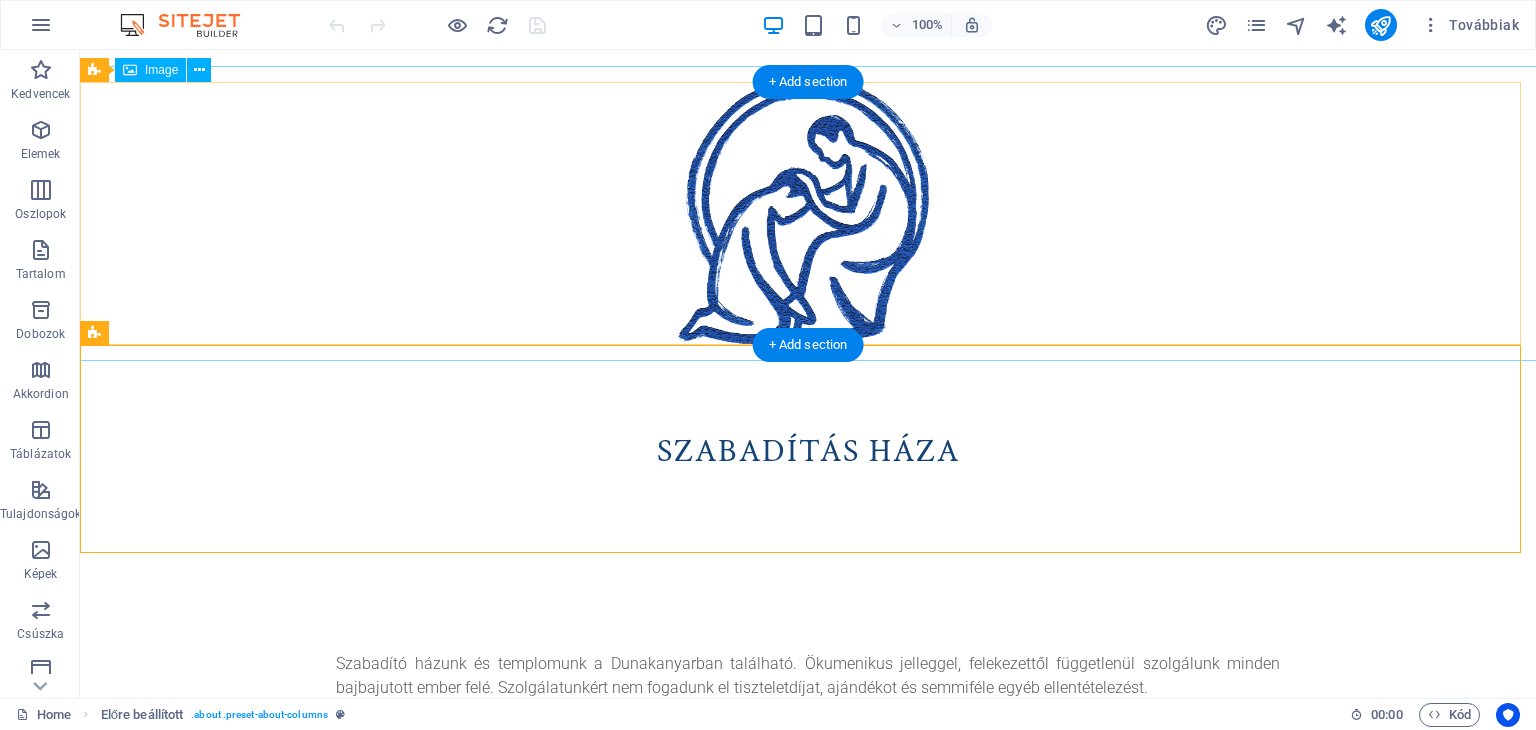 click at bounding box center (808, 215) 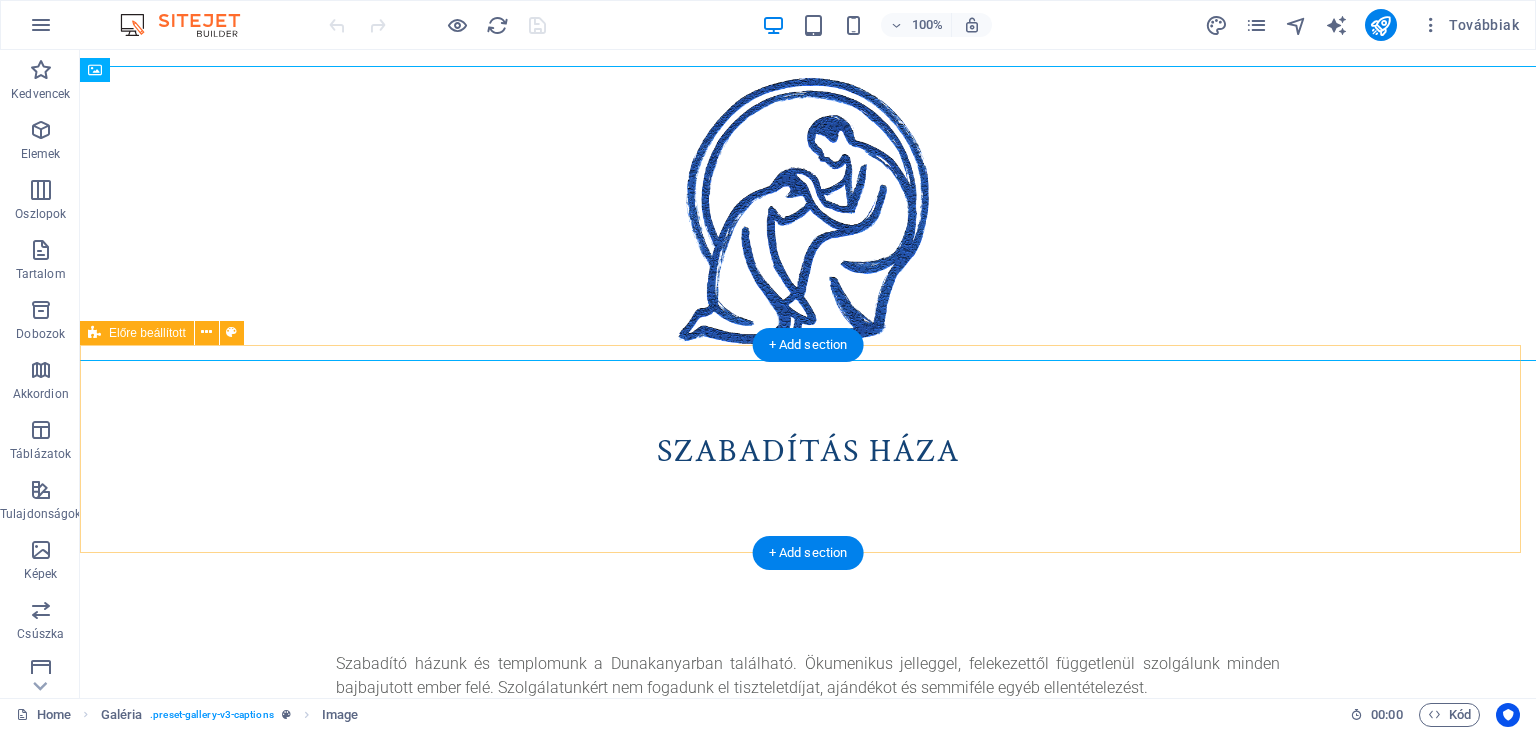 click on "SZABADÍTÁS HÁZA" at bounding box center [808, 452] 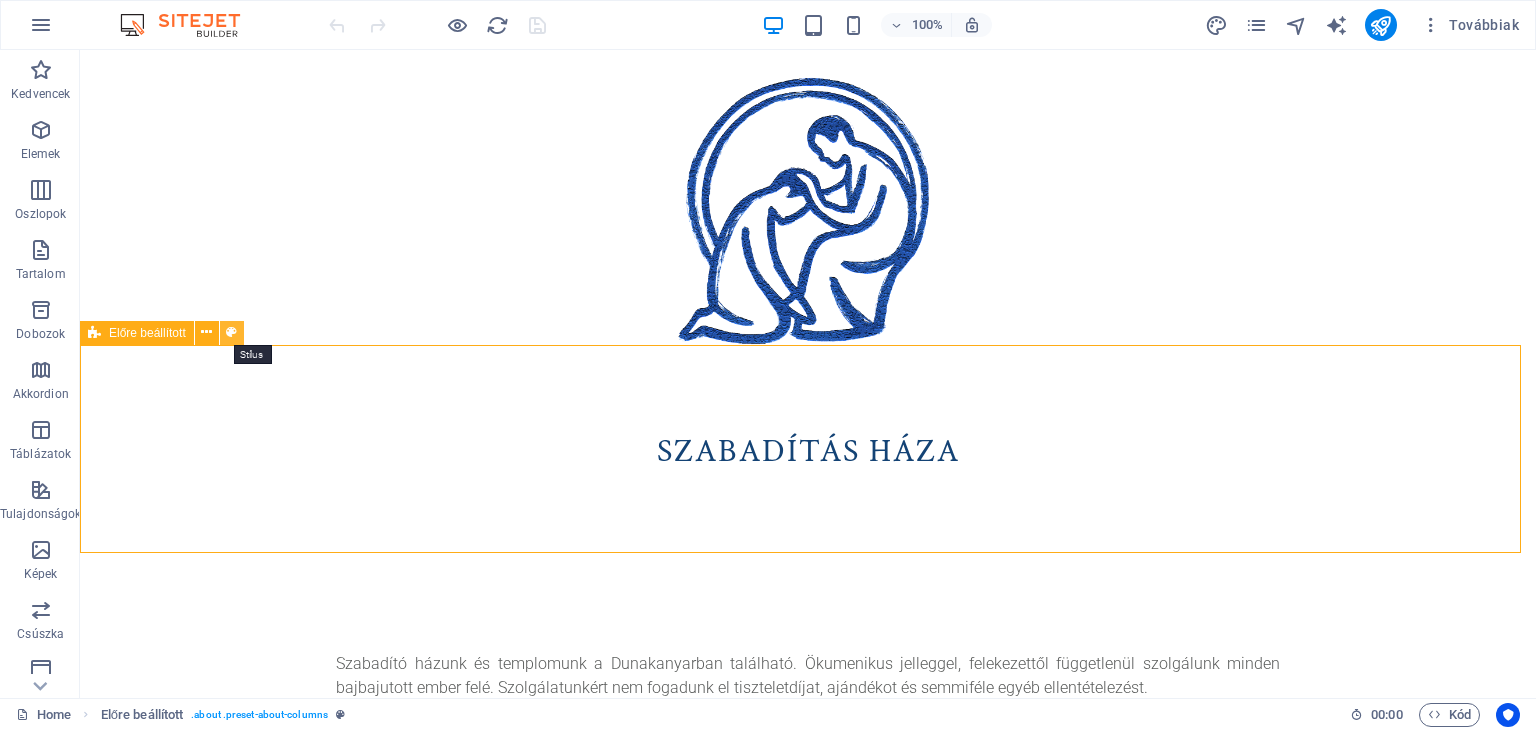 drag, startPoint x: 234, startPoint y: 331, endPoint x: 288, endPoint y: 331, distance: 54 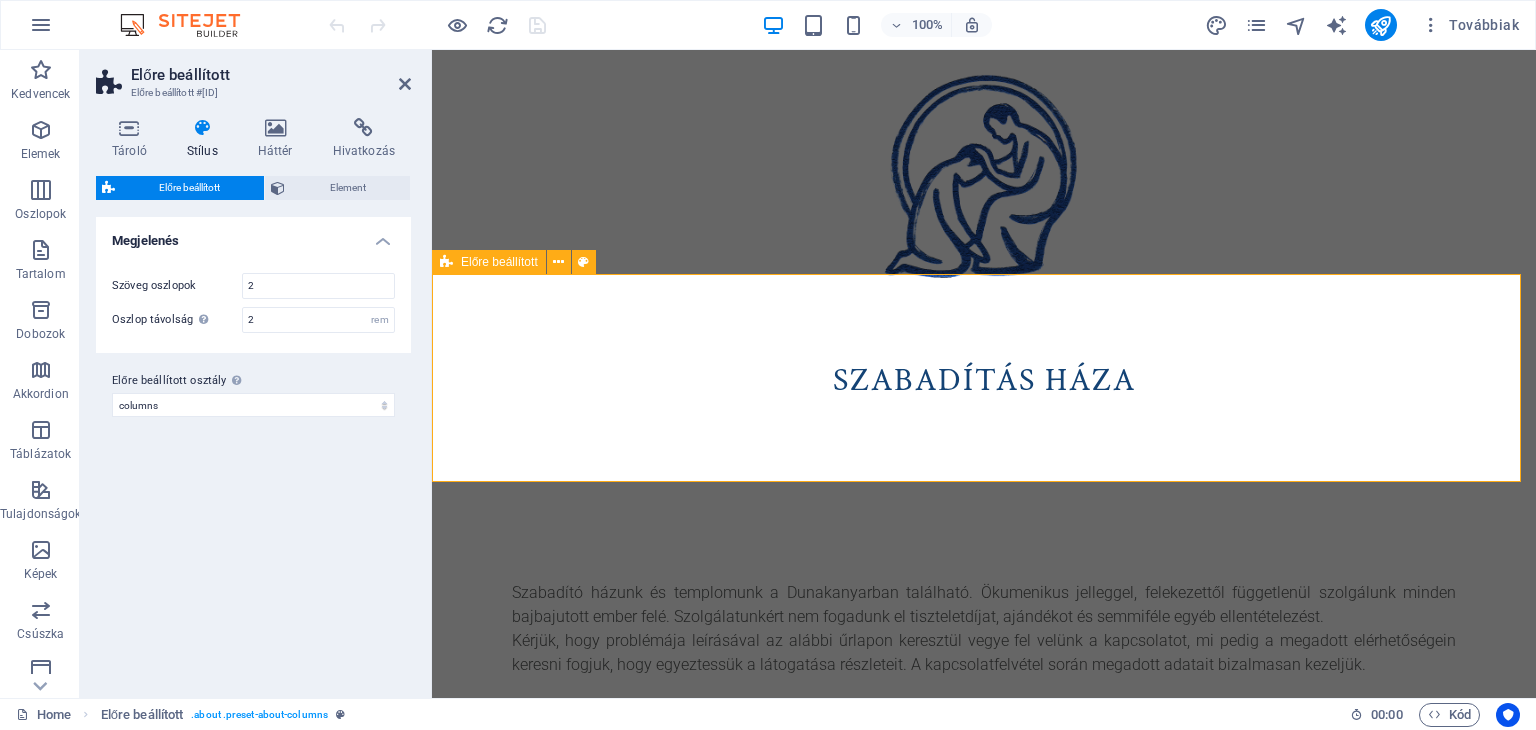 click on "SZABADÍTÁS HÁZA" at bounding box center (984, 381) 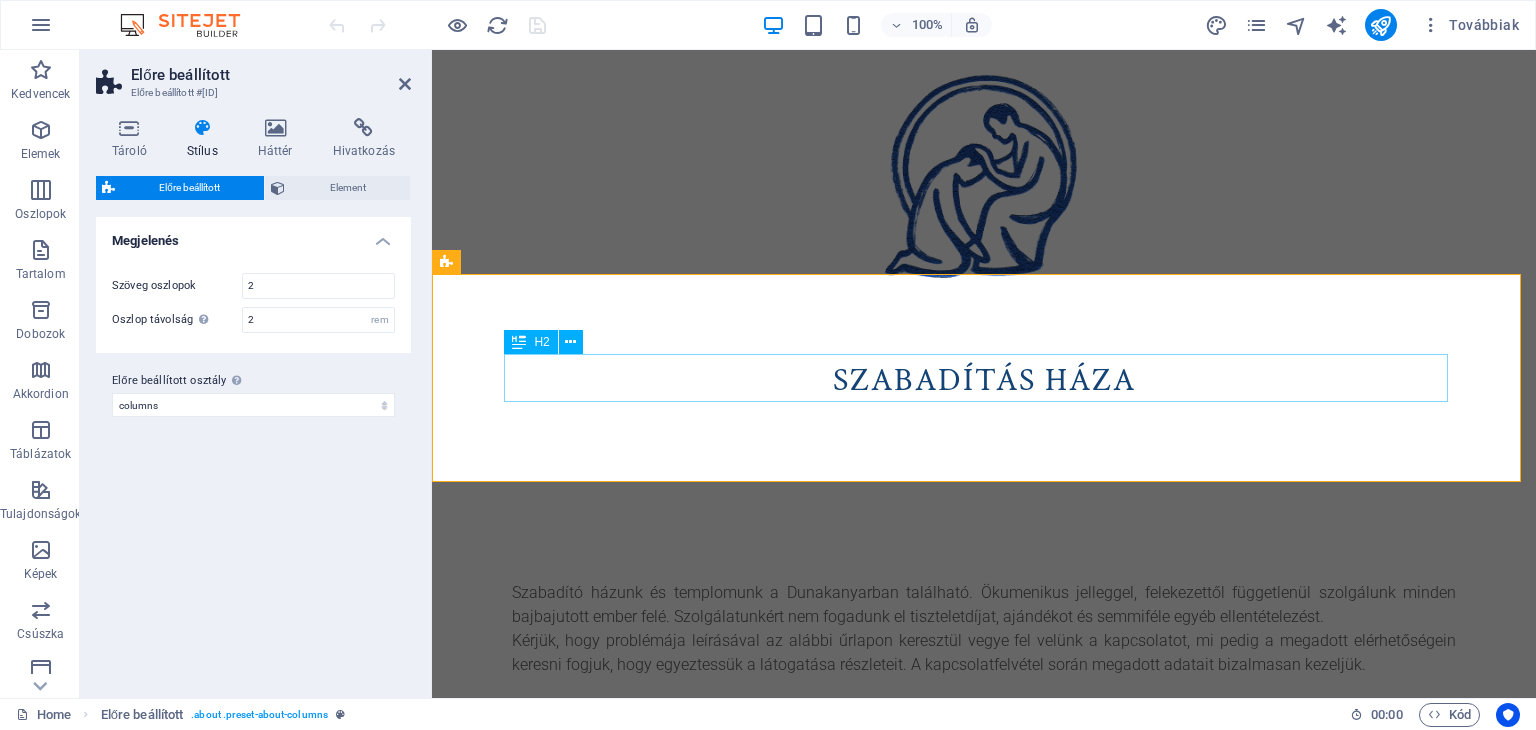 click on "SZABADÍTÁS HÁZA" at bounding box center (984, 381) 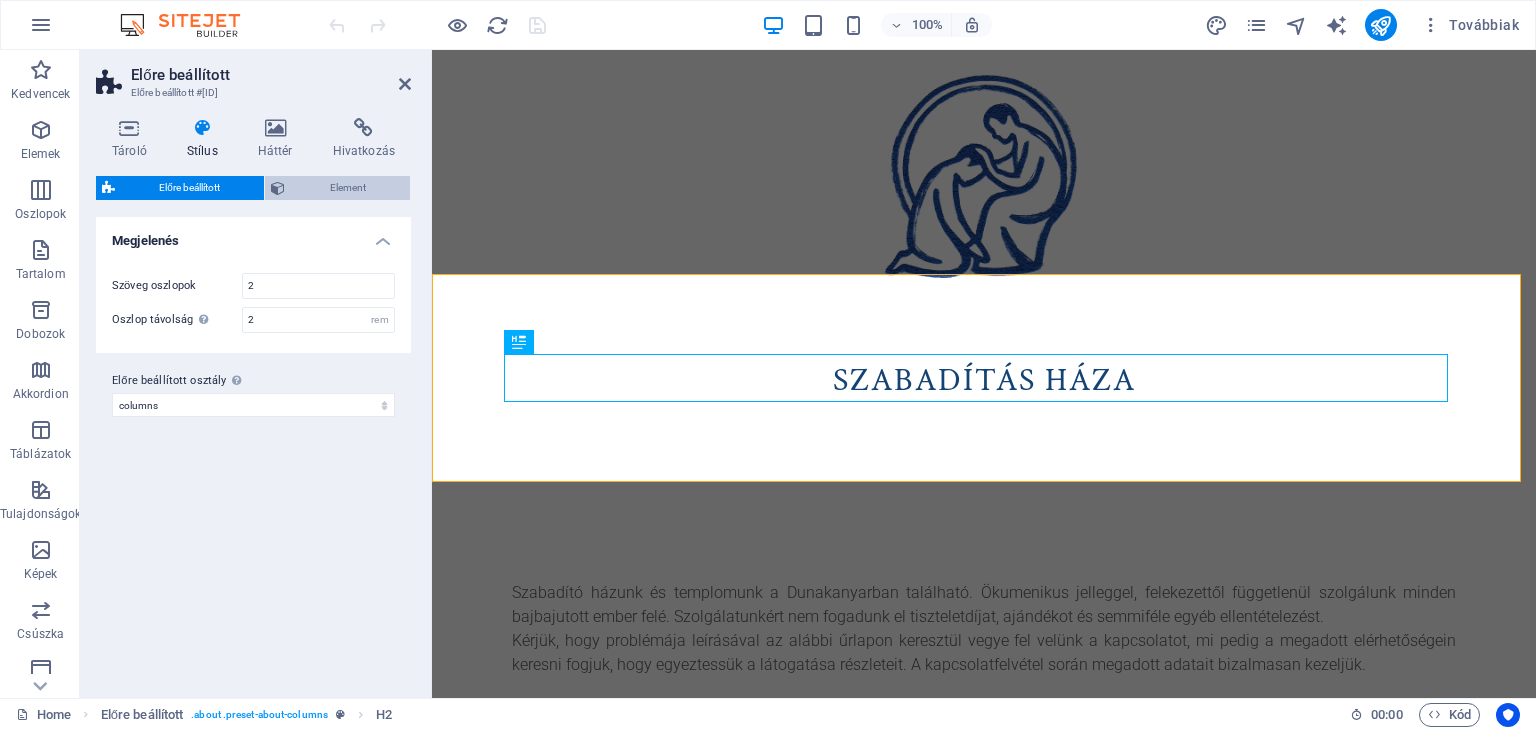 click on "Element" at bounding box center (347, 188) 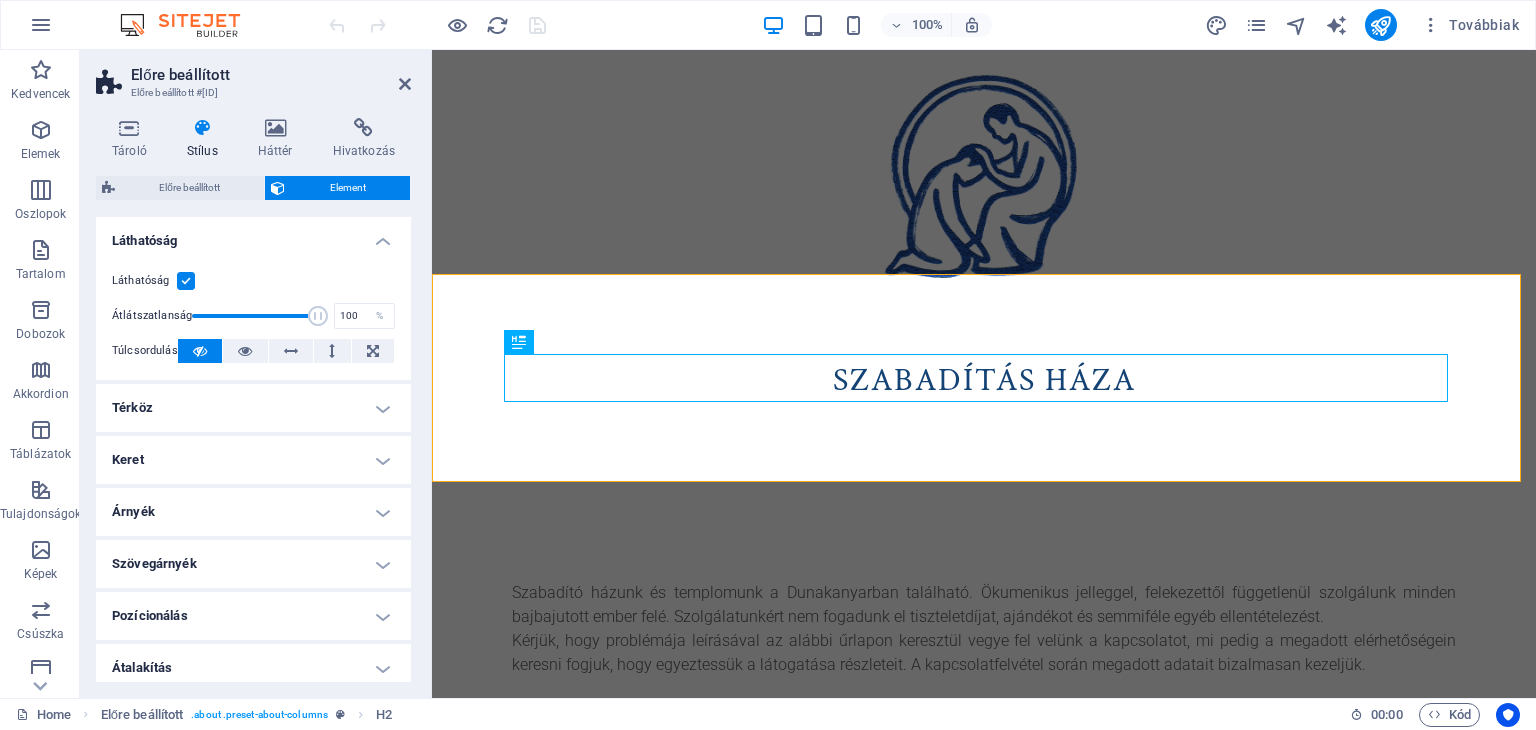 click on "Térköz" at bounding box center (253, 408) 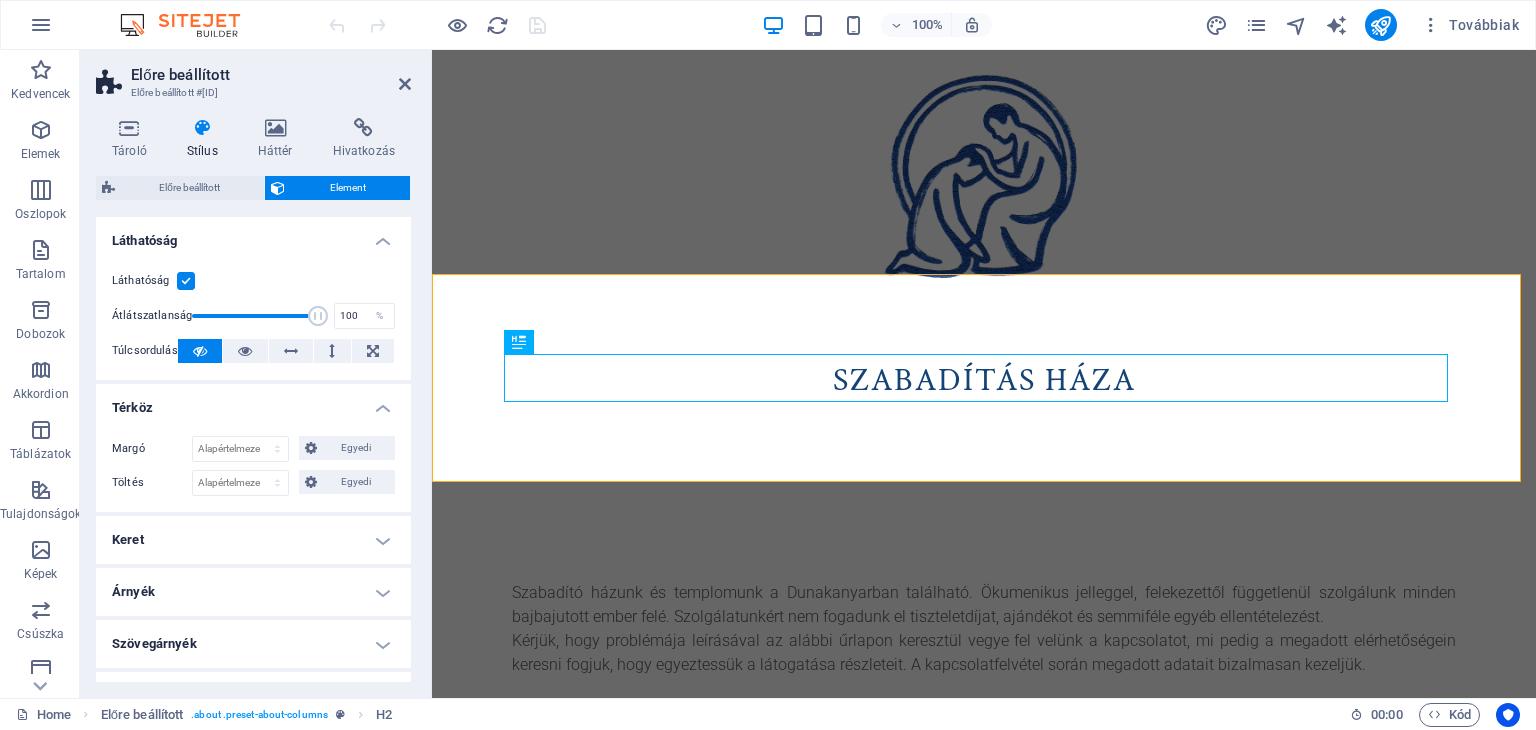 click on "Keret" at bounding box center [253, 540] 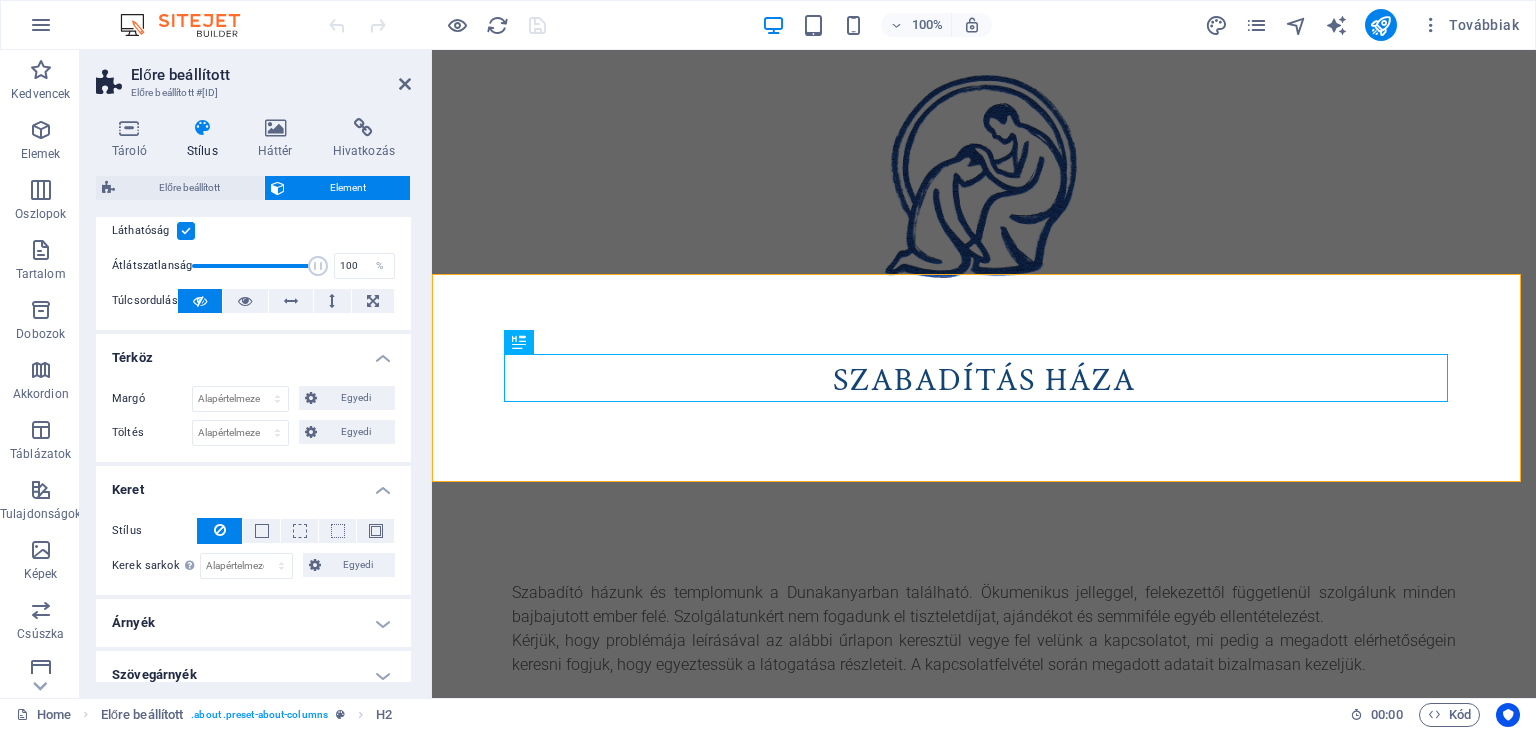 scroll, scrollTop: 44, scrollLeft: 0, axis: vertical 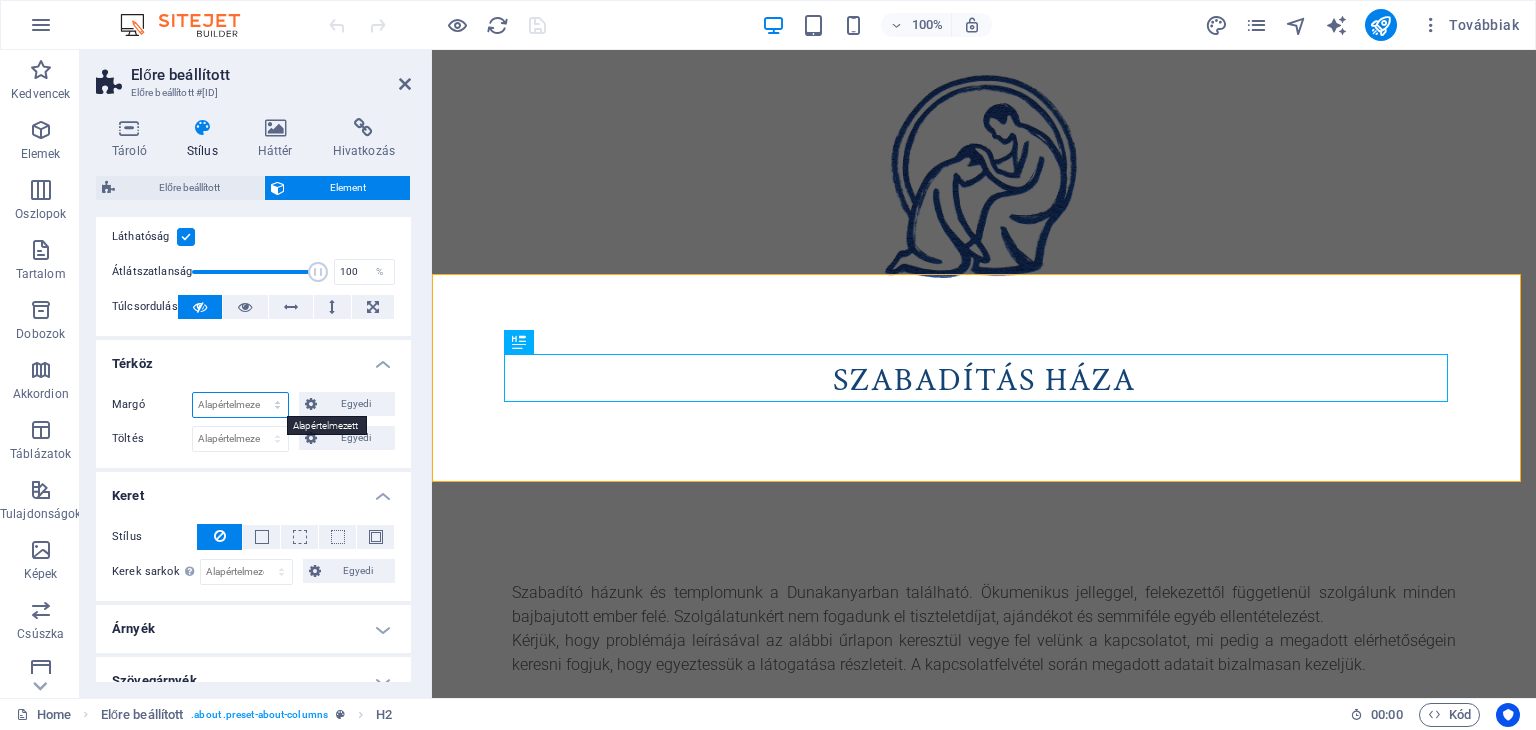 click on "Alapértelmezett automatikus px % rem vw vh Egyedi" at bounding box center [240, 405] 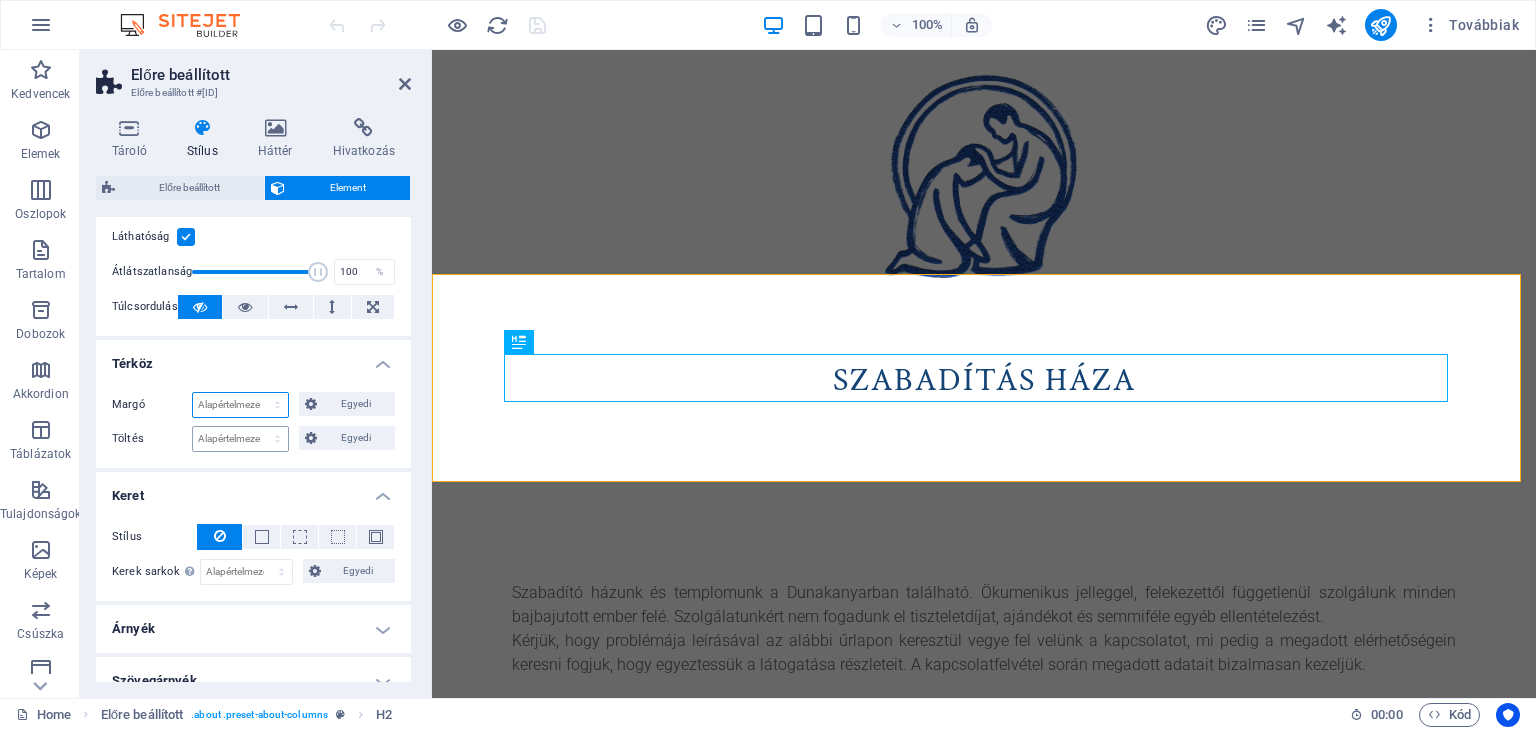 select on "px" 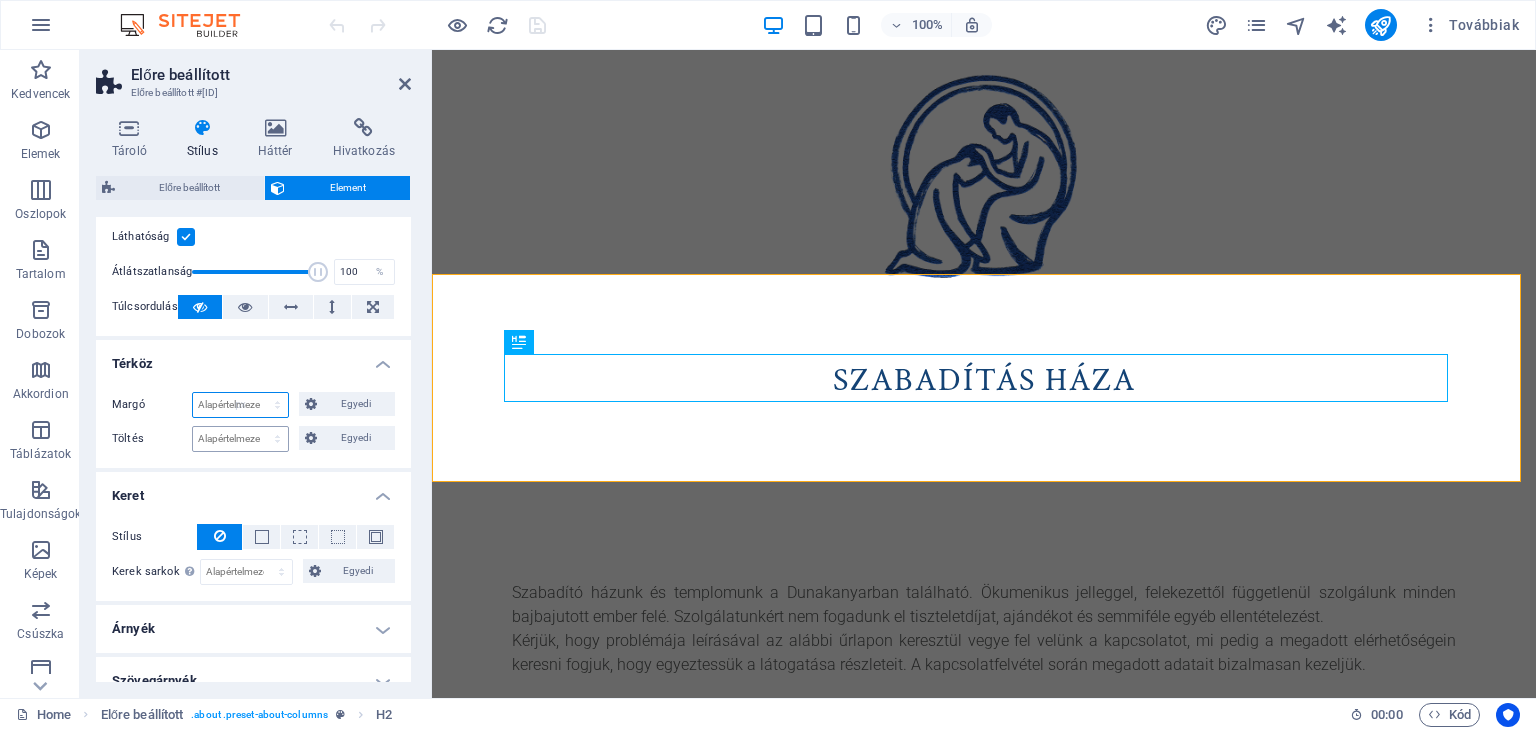 click on "Alapértelmezett automatikus px % rem vw vh Egyedi" at bounding box center (240, 405) 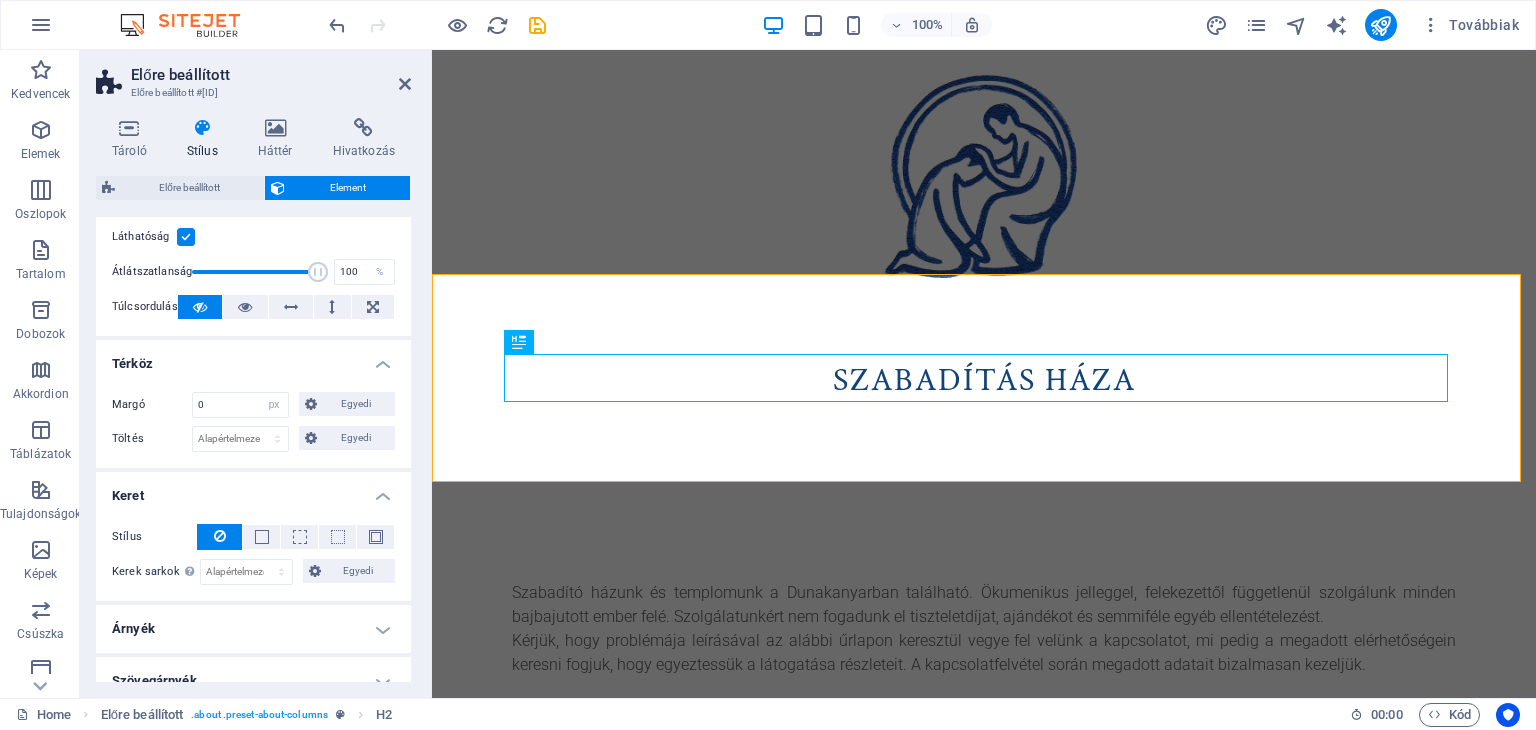 click on "Keret" at bounding box center (253, 490) 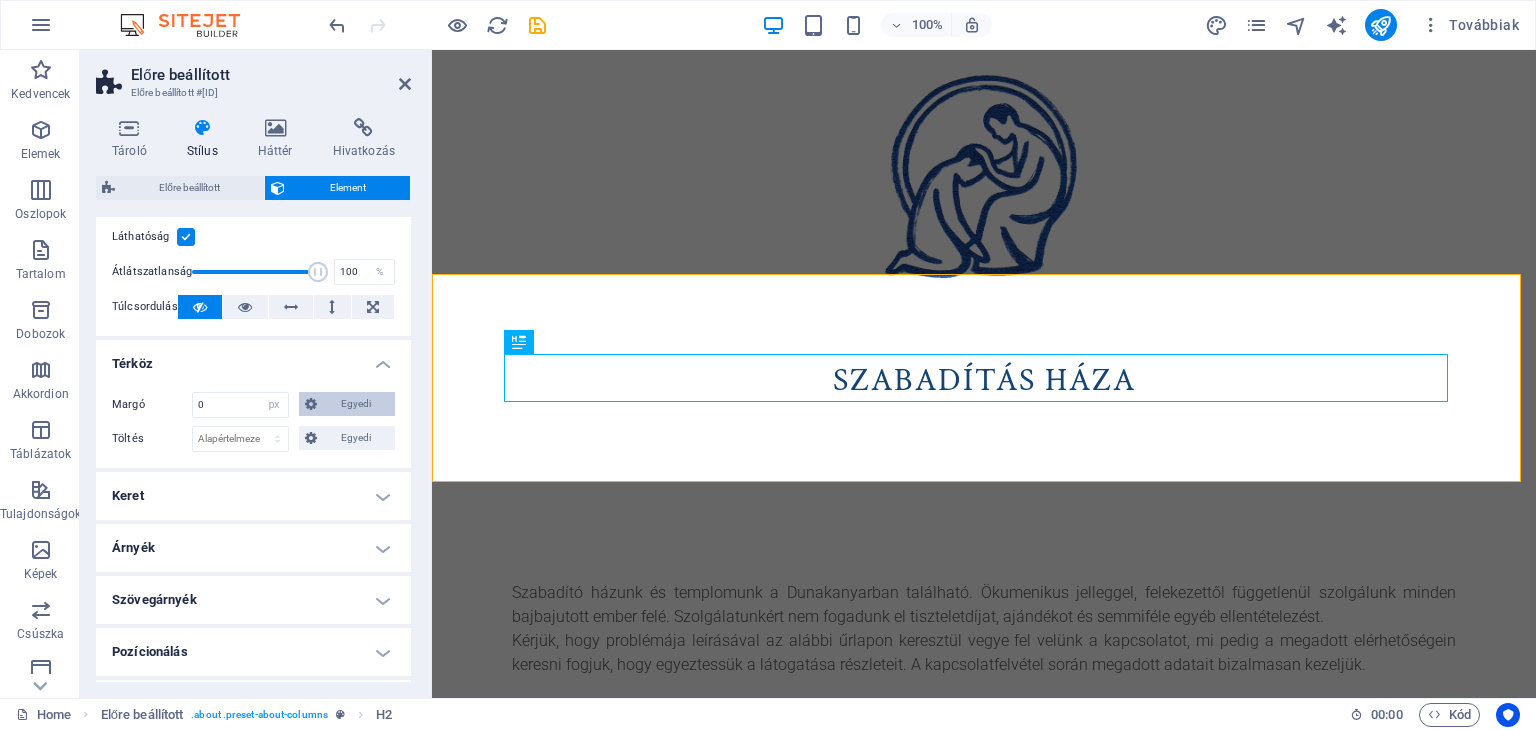 click on "Egyedi" at bounding box center (356, 404) 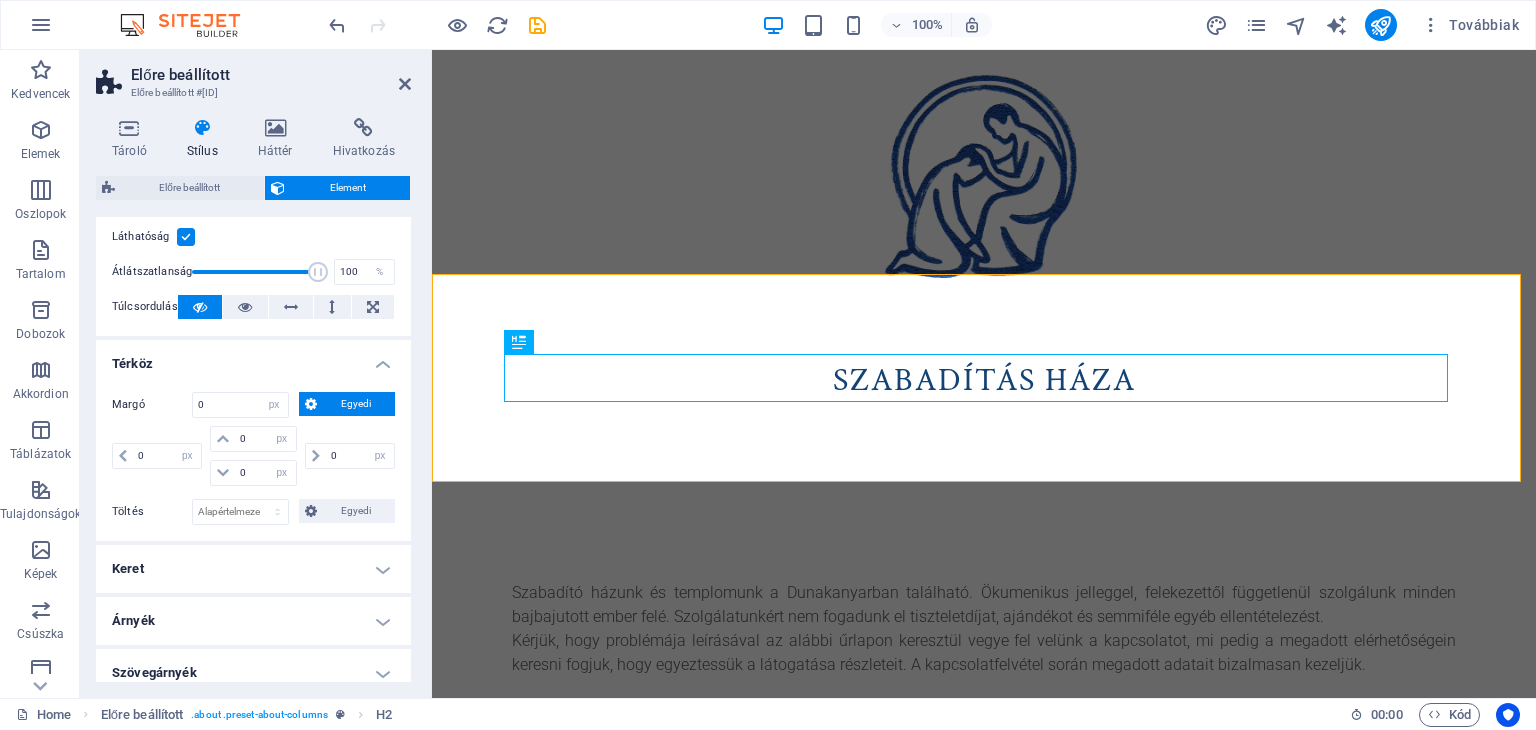 click on "Margó 0 Alapértelmezett automatikus px % rem vw vh Egyedi Egyedi 0 automatikus px % rem vw vh 0 automatikus px % rem vw vh 0 automatikus px % rem vw vh 0 automatikus px % rem vw vh Töltés Alapértelmezett px rem % vh vw Egyedi Egyedi px rem % vh vw px rem % vh vw px rem % vh vw px rem % vh vw" at bounding box center (253, 458) 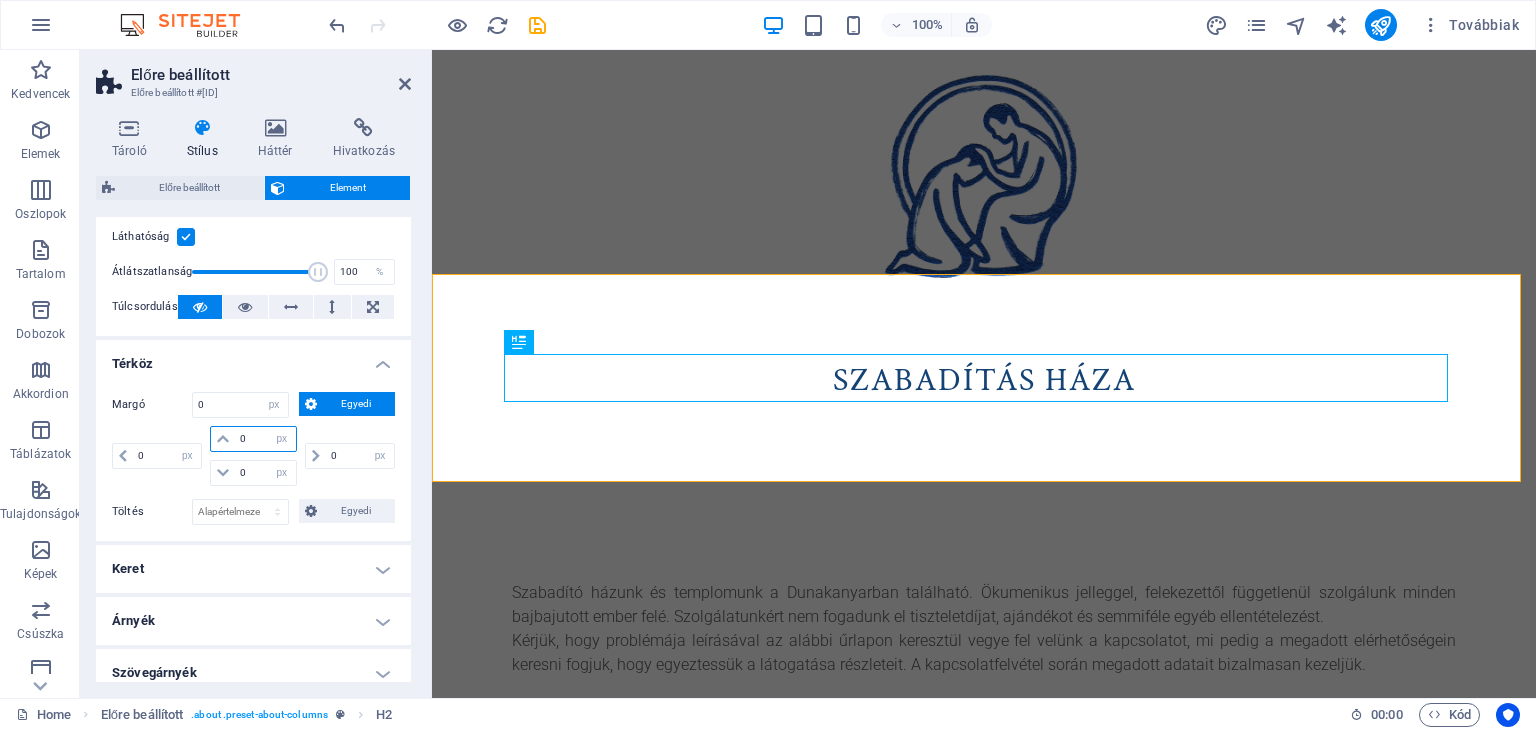 click on "0" at bounding box center [265, 439] 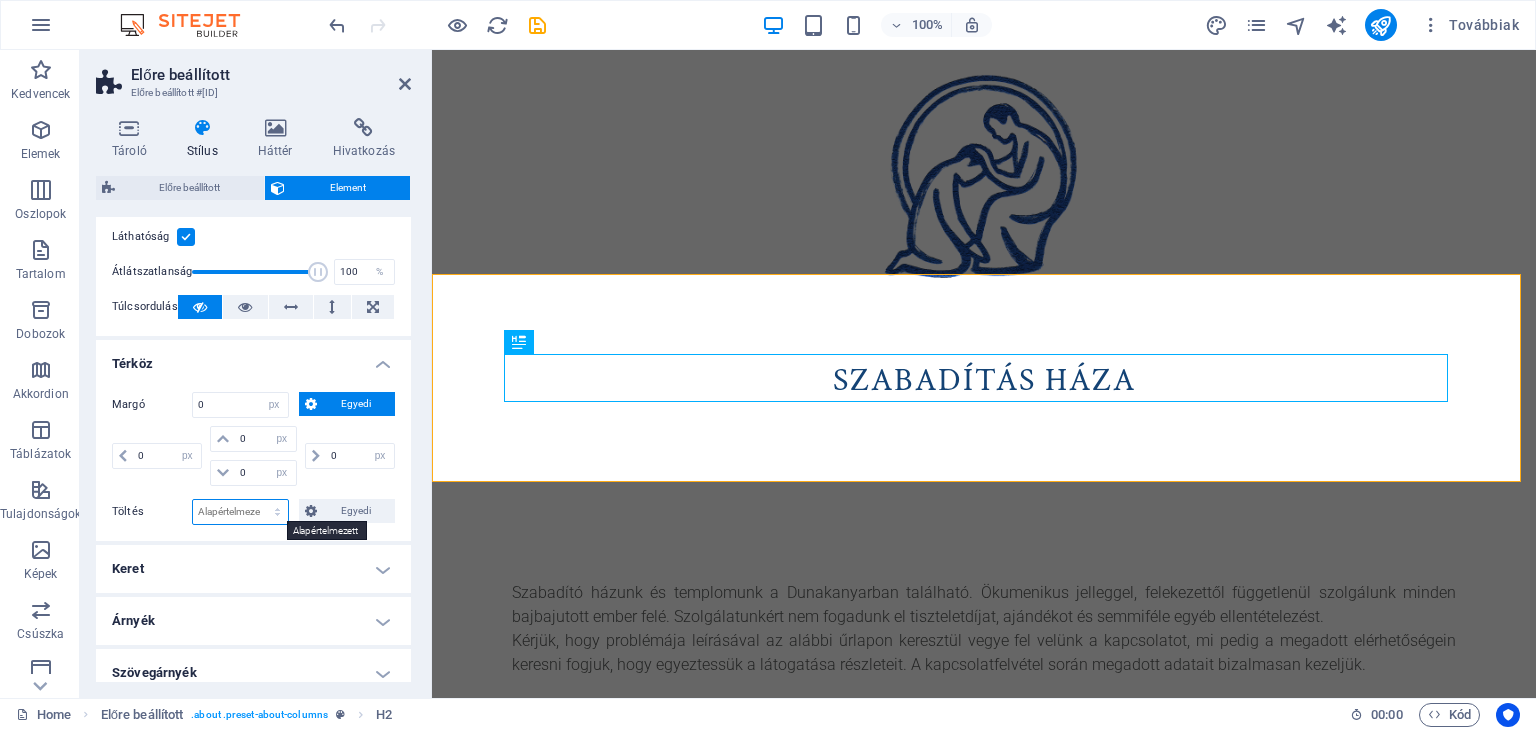 click on "Alapértelmezett px rem % vh vw Egyedi" at bounding box center (240, 512) 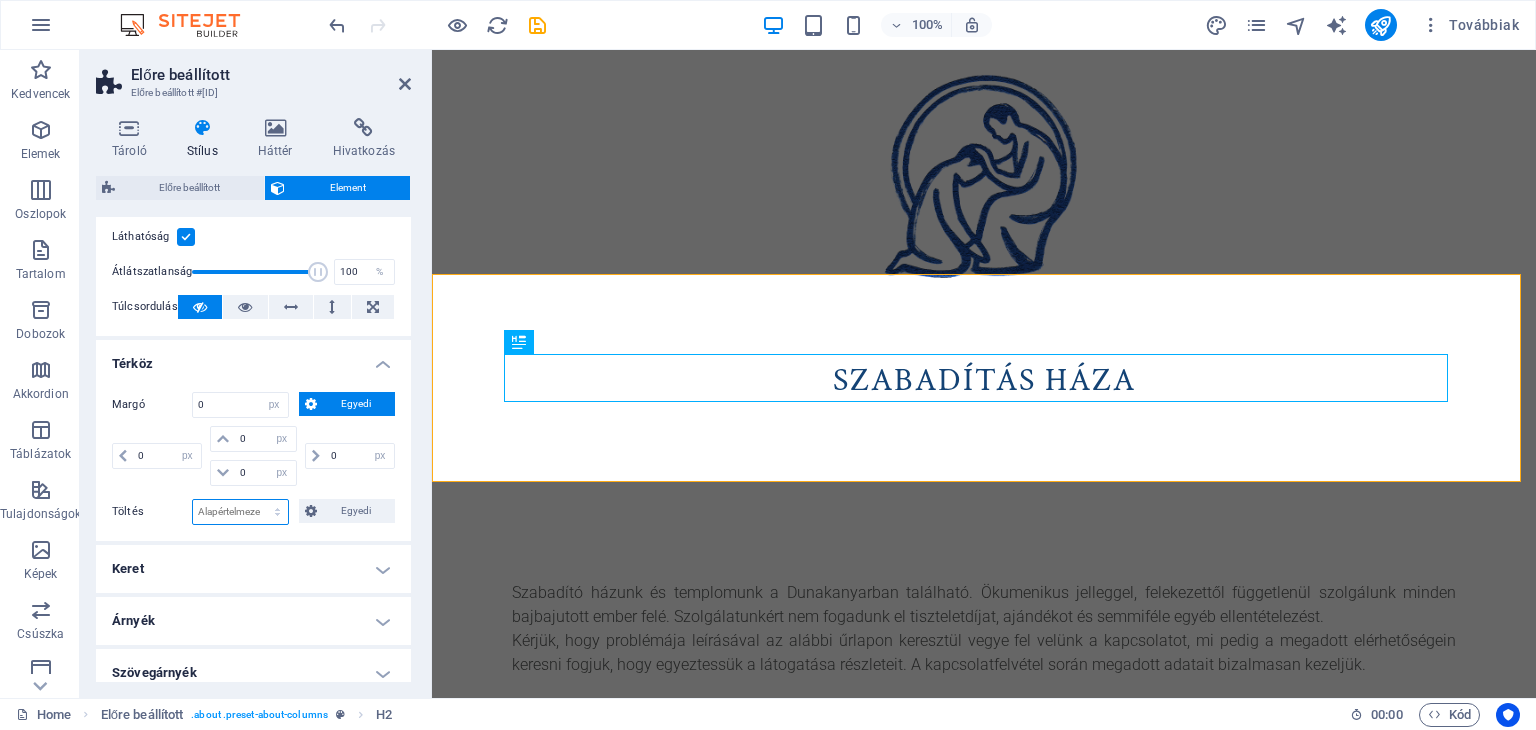 select on "px" 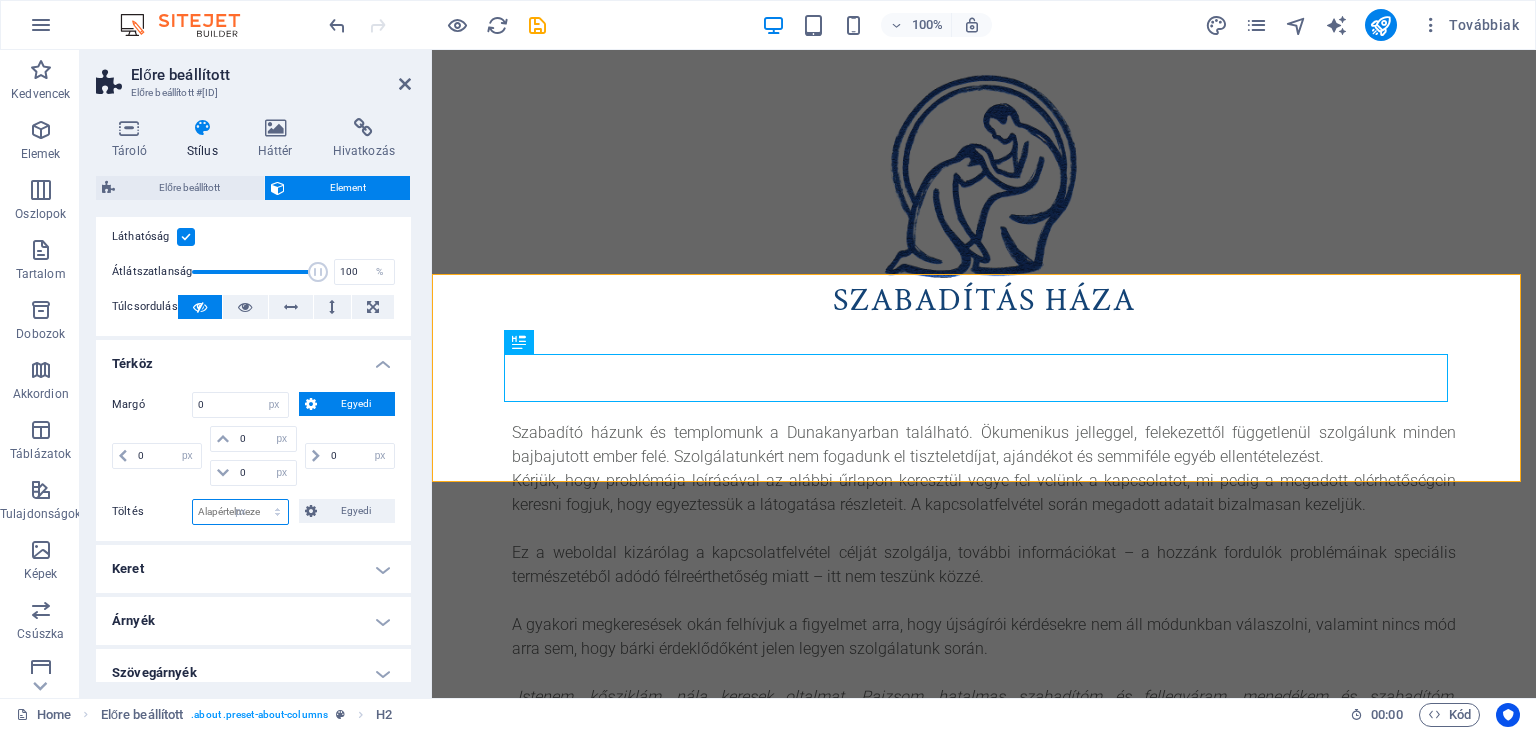 click on "Alapértelmezett px rem % vh vw Egyedi" at bounding box center [240, 512] 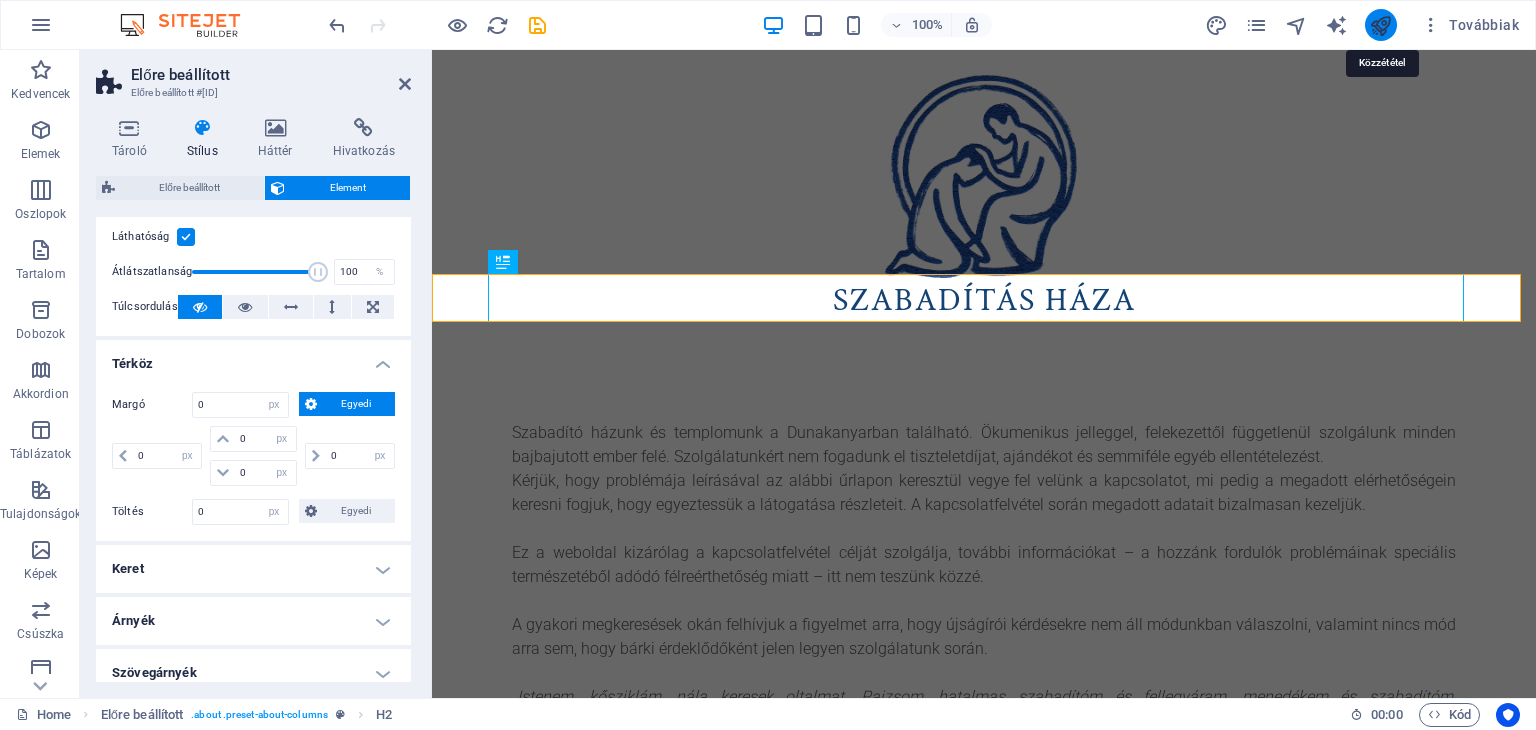 click at bounding box center [1380, 25] 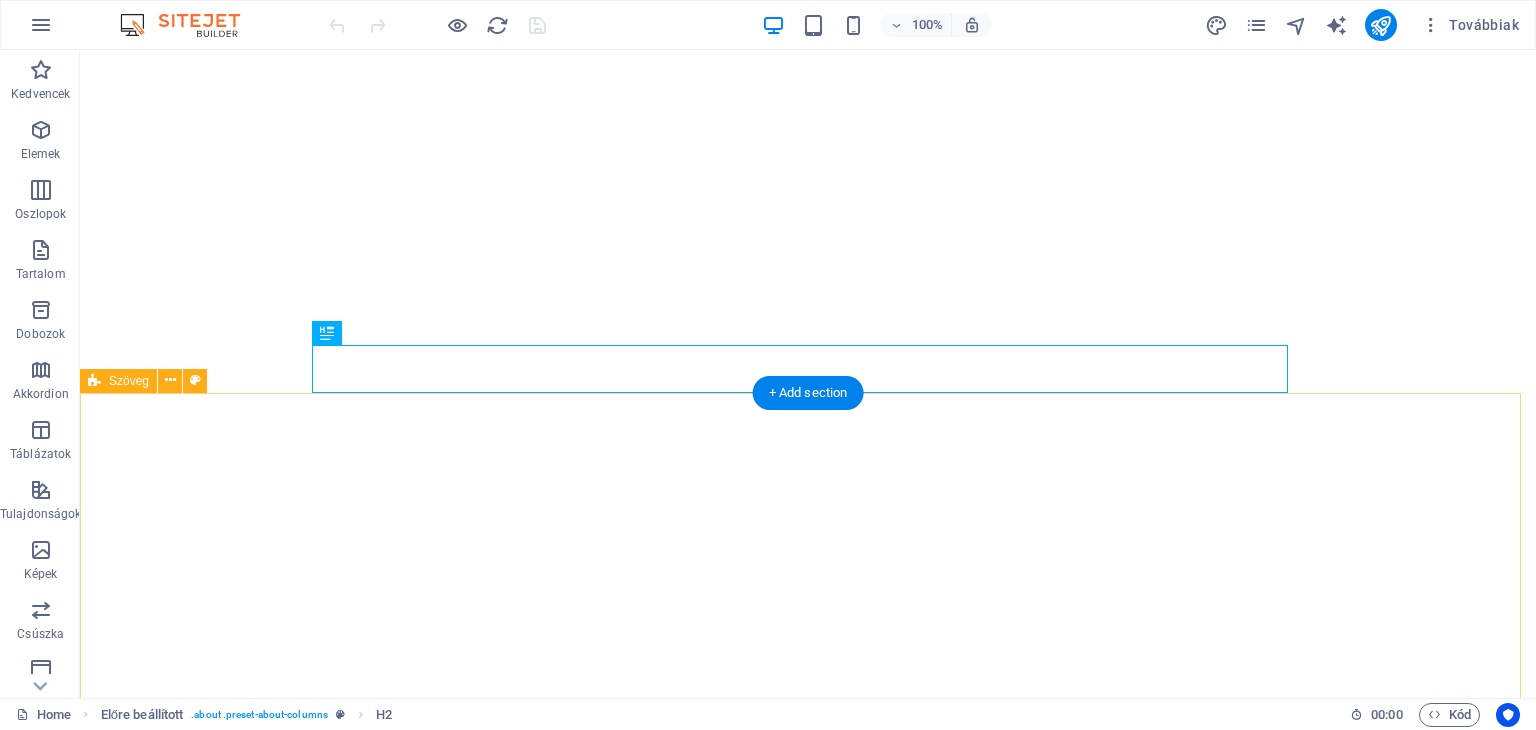 scroll, scrollTop: 0, scrollLeft: 0, axis: both 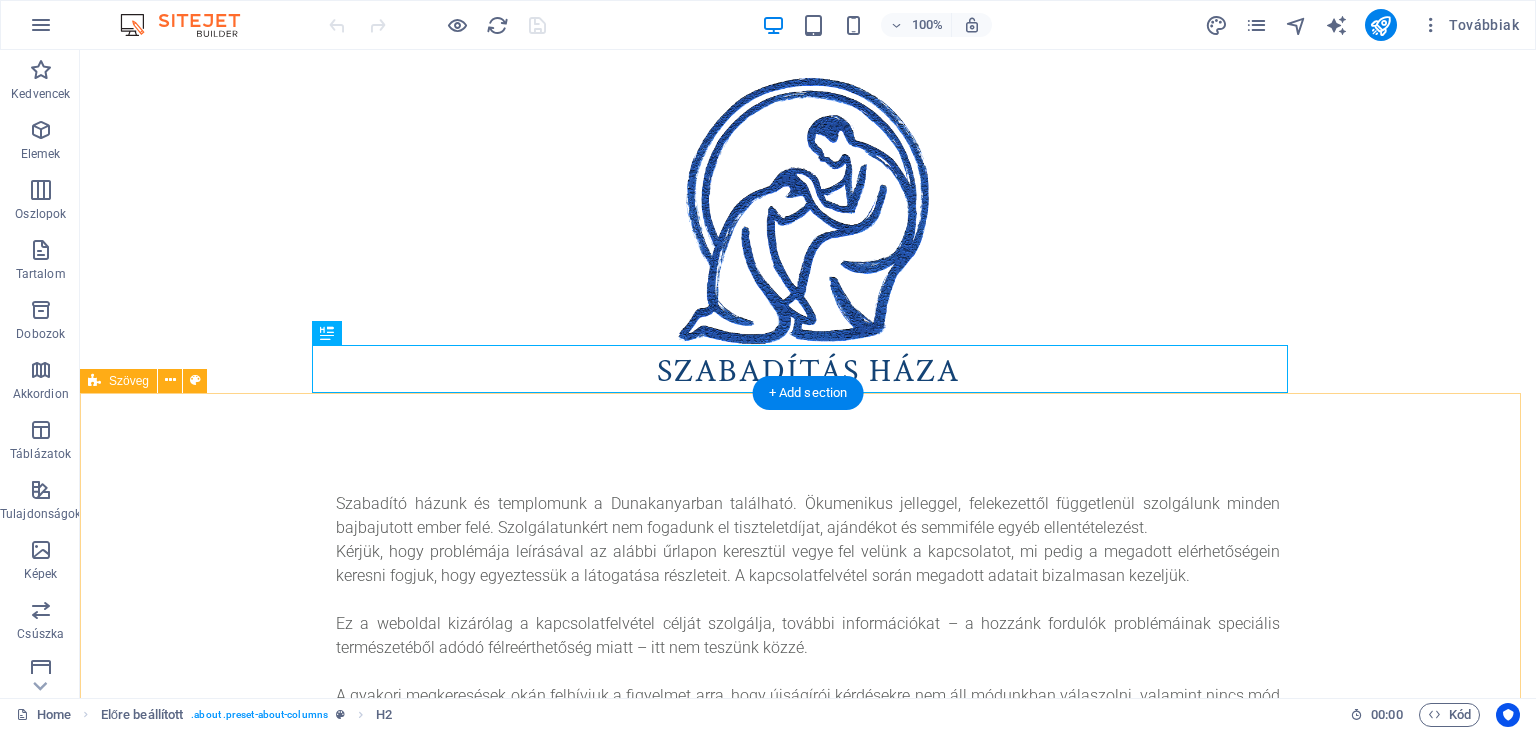 click on "Szabadító házunk és templomunk a Dunakanyarban található. Ökumenikus jelleggel, felekezettől függetlenül szolgálunk minden bajbajutott ember felé. Szolgálatunkért nem fogadunk el tiszteletdíjat, ajándékot és semmiféle egyéb ellentételezést. Kérjük, hogy problémája leírásával az alábbi űrlapon keresztül vegye fel velünk a kapcsolatot, mi pedig a megadott elérhetőségein keresni fogjuk, hogy egyeztessük a látogatása részleteit. A kapcsolatfelvétel során megadott adatait bizalmasan kezeljük. Ez a weboldal kizárólag a kapcsolatfelvétel célját szolgálja, további információkat – a hozzánk fordulók problémáinak speciális természetéből adódó félreérthetőség miatt – itt nem teszünk közzé. A gyakori megkeresések okán felhívjuk a figyelmet arra, hogy újságírói kérdésekre nem áll módunkban válaszolni, valamint nincs mód arra sem, hogy bárki érdeklődőként jelen legyen szolgálatunk során." at bounding box center (808, 640) 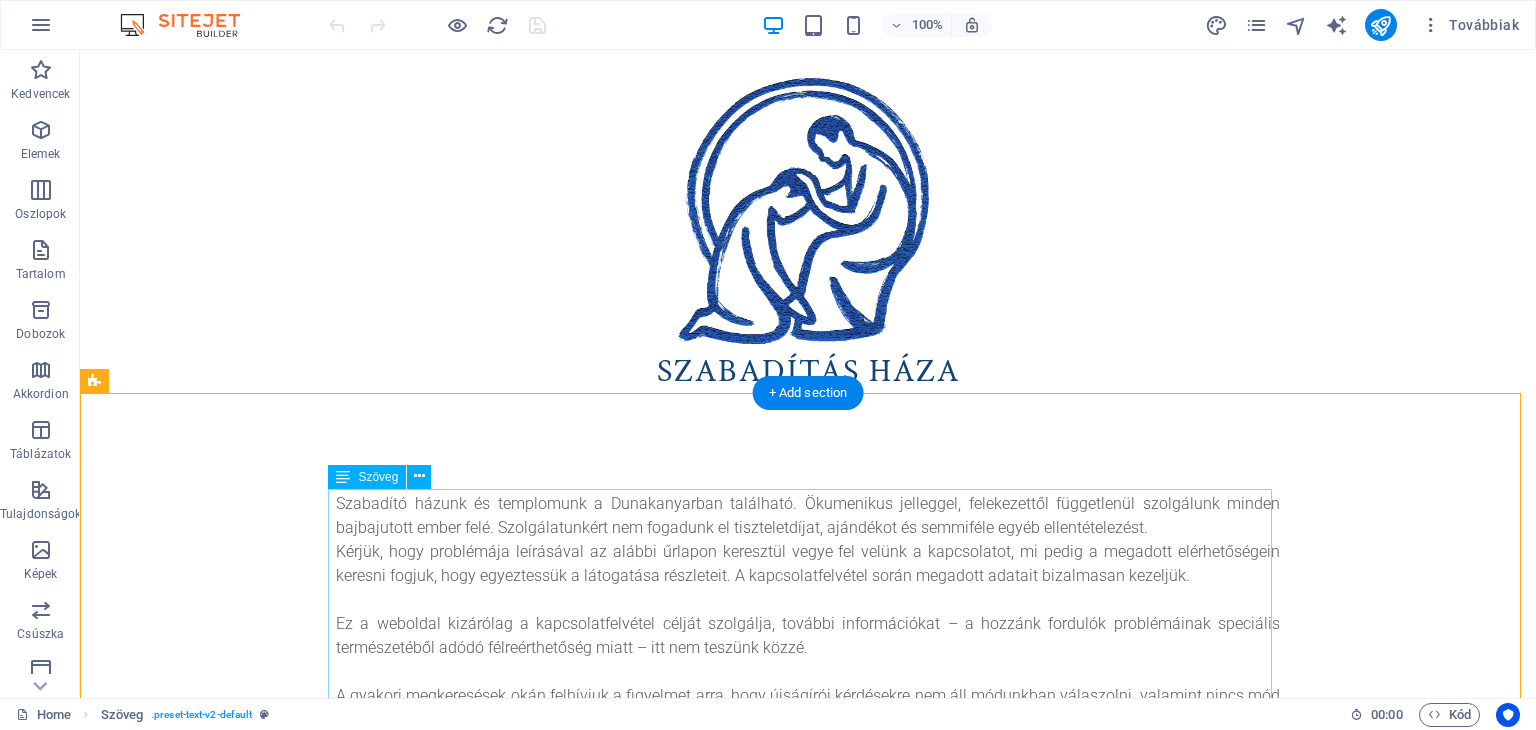 click on "Szabadító házunk és templomunk a Dunakanyarban található. Ökumenikus jelleggel, felekezettől függetlenül szolgálunk minden bajbajutott ember felé. Szolgálatunkért nem fogadunk el tiszteletdíjat, ajándékot és semmiféle egyéb ellentételezést. Kérjük, hogy problémája leírásával az alábbi űrlapon keresztül vegye fel velünk a kapcsolatot, mi pedig a megadott elérhetőségein keresni fogjuk, hogy egyeztessük a látogatása részleteit. A kapcsolatfelvétel során megadott adatait bizalmasan kezeljük. Ez a weboldal kizárólag a kapcsolatfelvétel célját szolgálja, további információkat – a hozzánk fordulók problémáinak speciális természetéből adódó félreérthetőség miatt – itt nem teszünk közzé. A gyakori megkeresések okán felhívjuk a figyelmet arra, hogy újságírói kérdésekre nem áll módunkban válaszolni, valamint nincs mód arra sem, hogy bárki érdeklődőként jelen legyen szolgálatunk során." at bounding box center [808, 648] 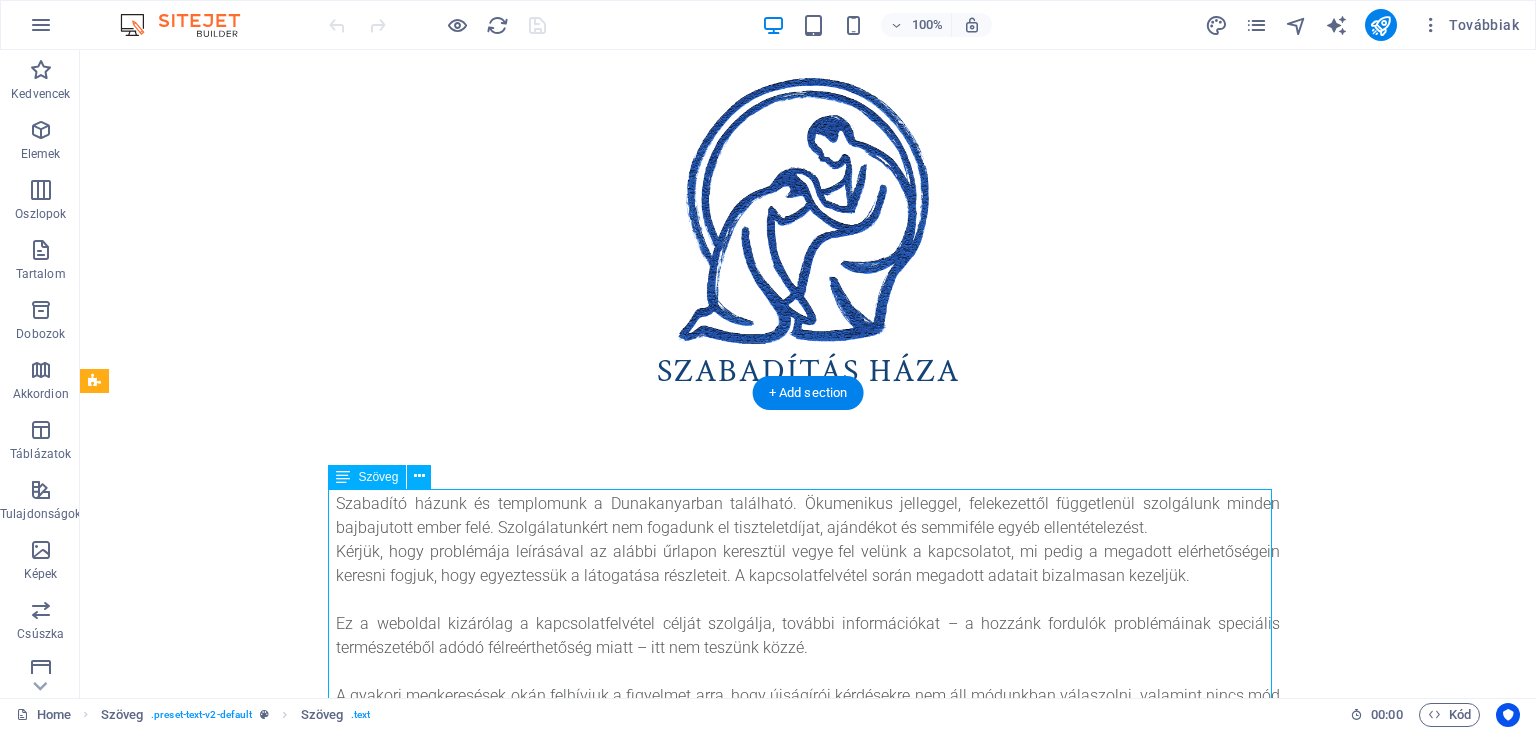 click on "Szabadító házunk és templomunk a Dunakanyarban található. Ökumenikus jelleggel, felekezettől függetlenül szolgálunk minden bajbajutott ember felé. Szolgálatunkért nem fogadunk el tiszteletdíjat, ajándékot és semmiféle egyéb ellentételezést. Kérjük, hogy problémája leírásával az alábbi űrlapon keresztül vegye fel velünk a kapcsolatot, mi pedig a megadott elérhetőségein keresni fogjuk, hogy egyeztessük a látogatása részleteit. A kapcsolatfelvétel során megadott adatait bizalmasan kezeljük. Ez a weboldal kizárólag a kapcsolatfelvétel célját szolgálja, további információkat – a hozzánk fordulók problémáinak speciális természetéből adódó félreérthetőség miatt – itt nem teszünk közzé. A gyakori megkeresések okán felhívjuk a figyelmet arra, hogy újságírói kérdésekre nem áll módunkban válaszolni, valamint nincs mód arra sem, hogy bárki érdeklődőként jelen legyen szolgálatunk során." at bounding box center (808, 648) 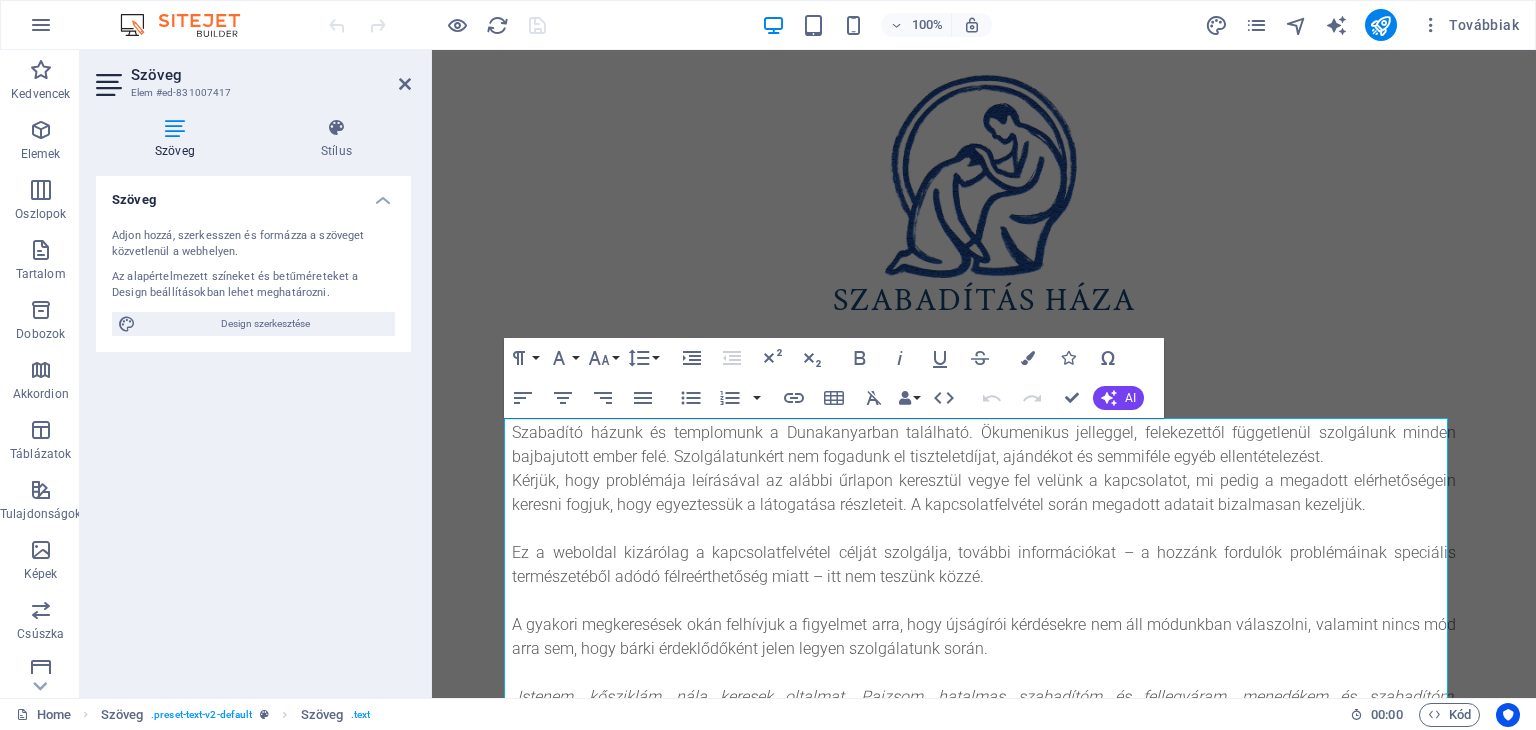 click on "Szöveg" at bounding box center [179, 139] 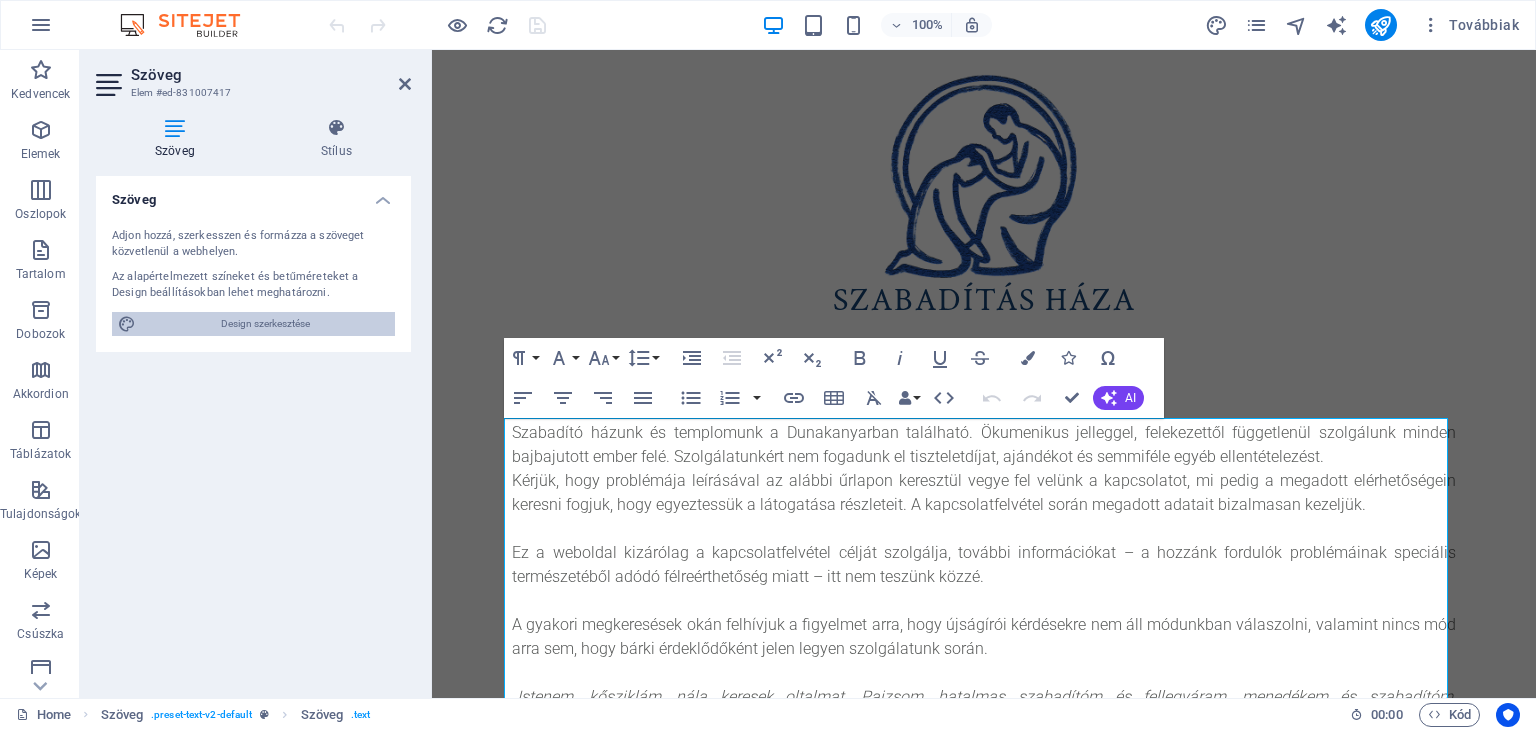 click on "Design szerkesztése" at bounding box center [265, 324] 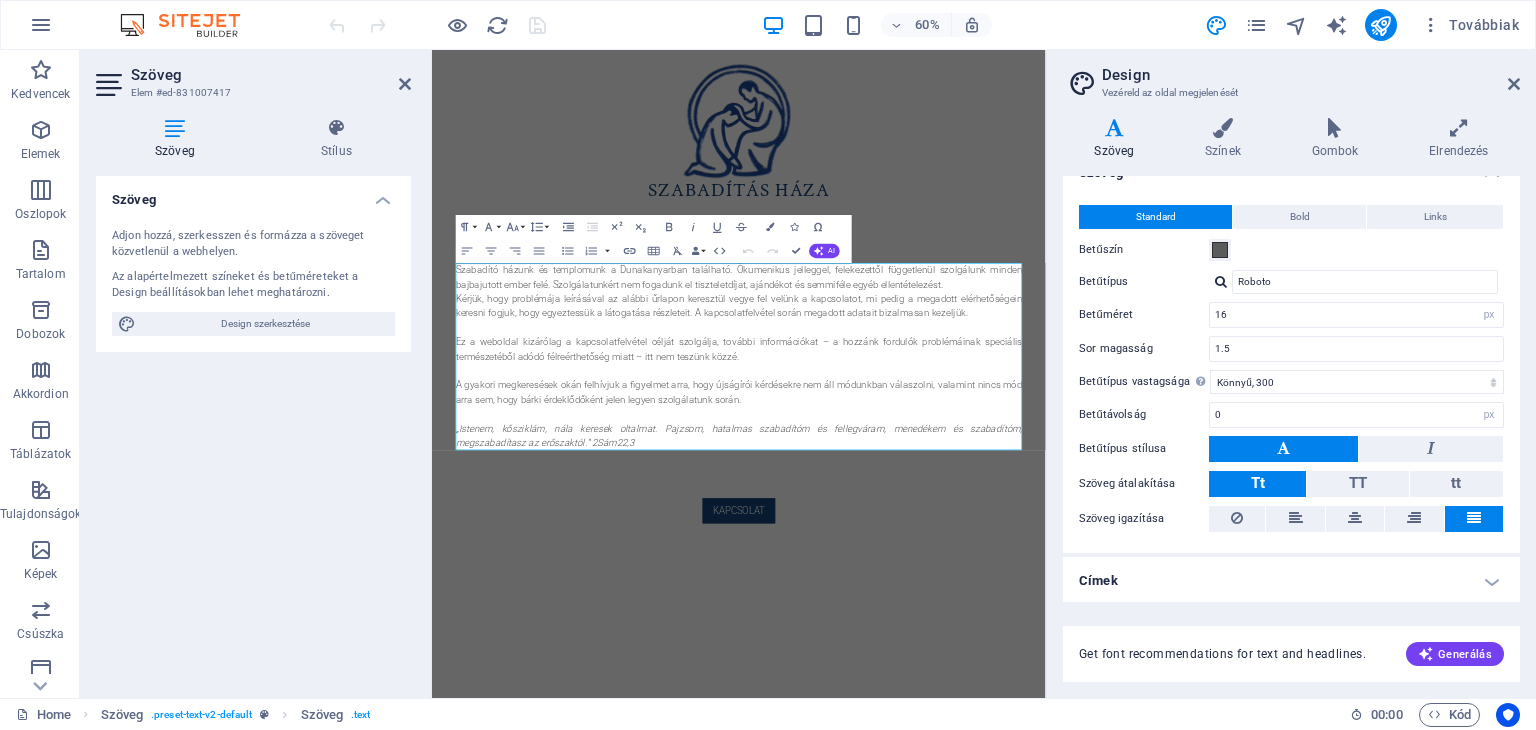 scroll, scrollTop: 0, scrollLeft: 0, axis: both 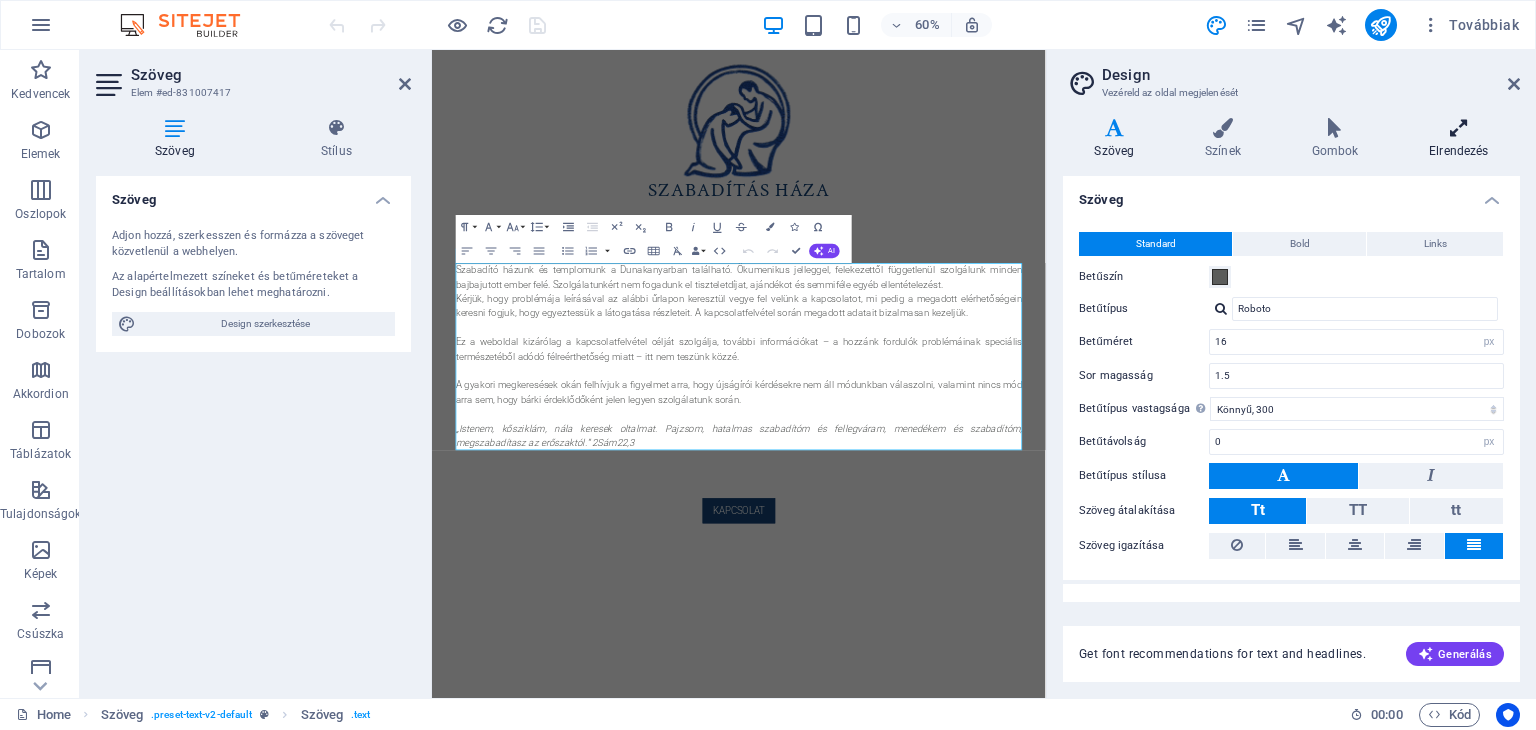 click at bounding box center (1459, 128) 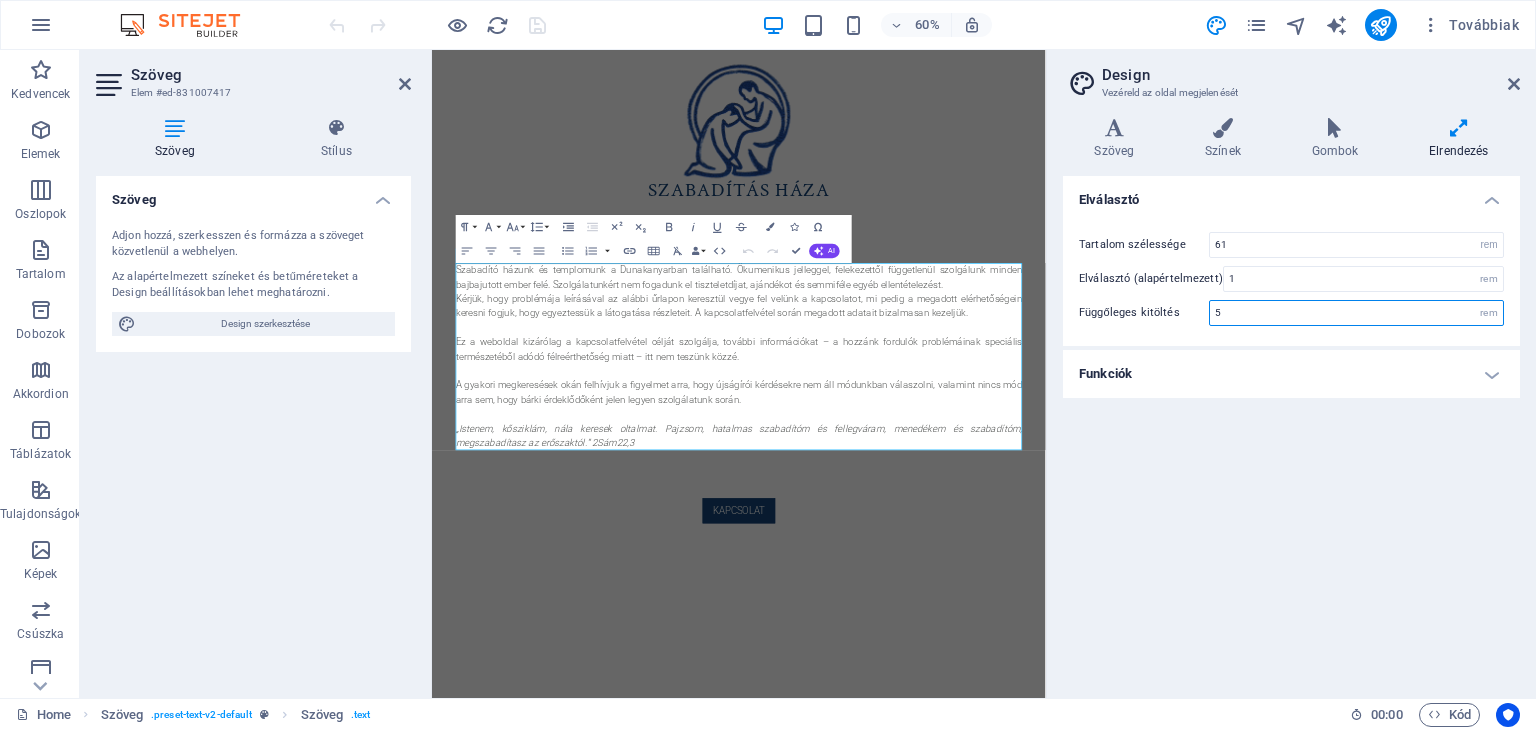 drag, startPoint x: 1302, startPoint y: 315, endPoint x: 1164, endPoint y: 305, distance: 138.36185 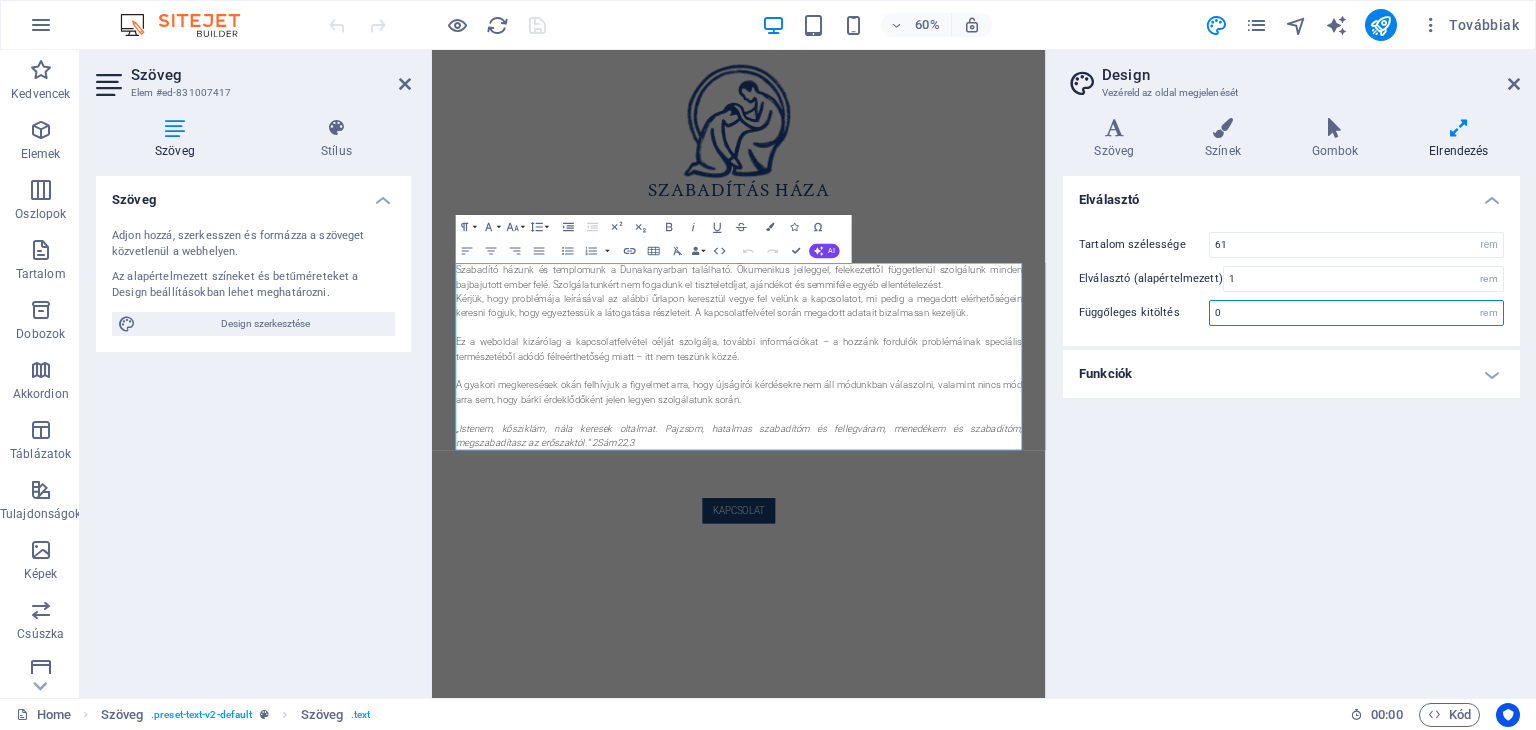 type on "0" 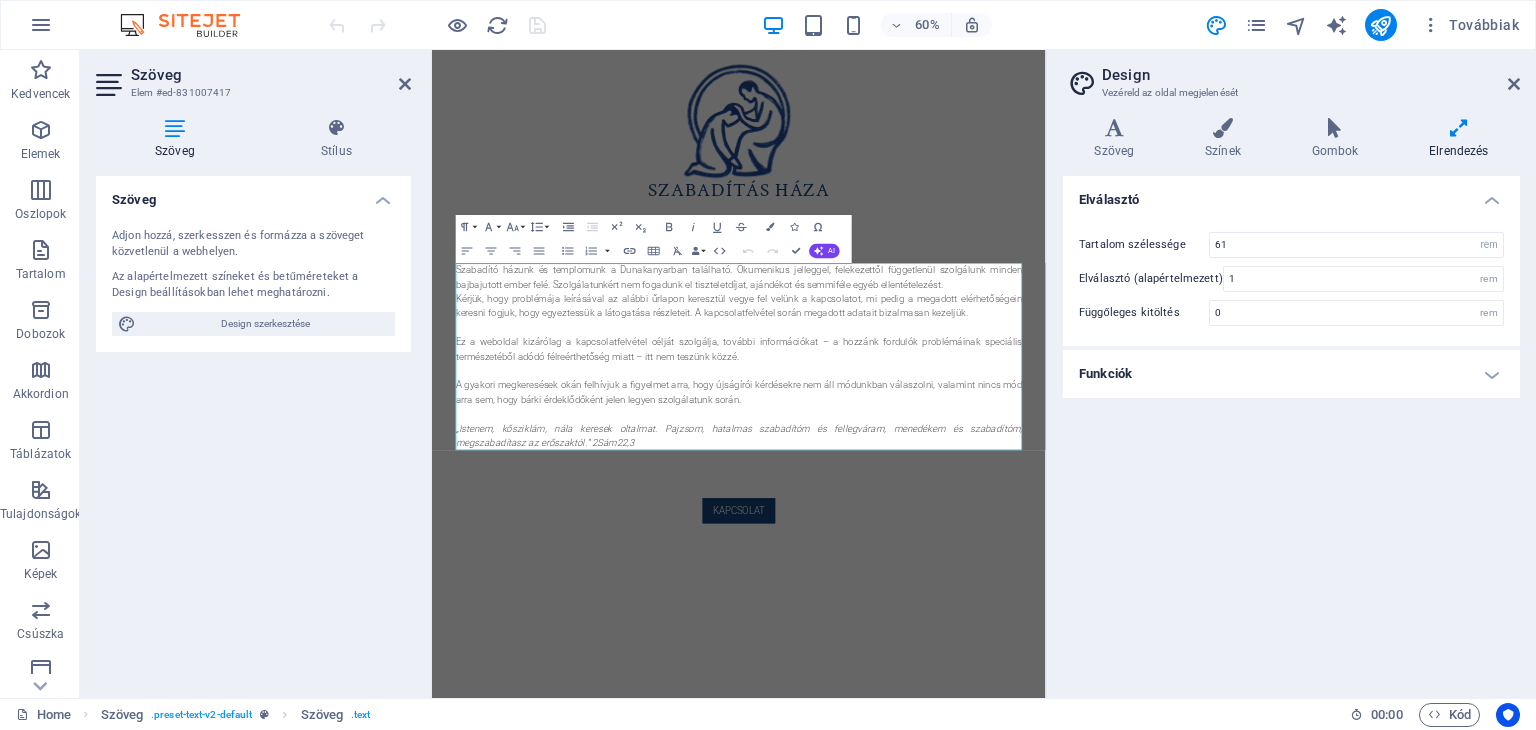click on "Funkciók" at bounding box center [1291, 374] 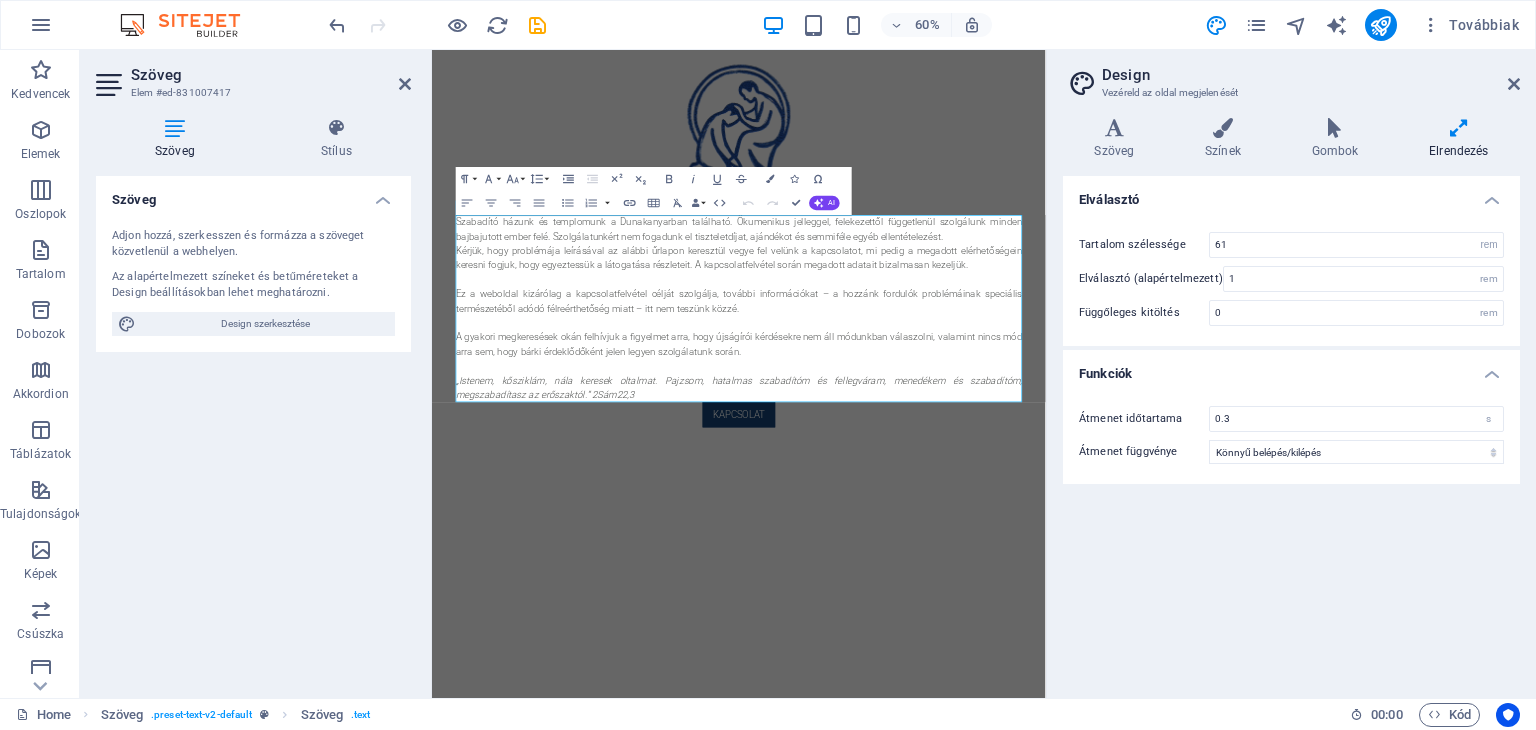 click on "Skip to main content
SZABADÍTÁS HÁZA Szabadító házunk és templomunk a Dunakanyarban található. Ökumenikus jelleggel, felekezettől függetlenül szolgálunk minden bajbajutott ember felé. Szolgálatunkért nem fogadunk el tiszteletdíjat, ajándékot és semmiféle egyéb ellentételezést. Kérjük, hogy problémája leírásával az alábbi űrlapon keresztül vegye fel velünk a kapcsolatot, mi pedig a megadott elérhetőségein keresni fogjuk, hogy egyeztessük a látogatása részleteit. A kapcsolatfelvétel során megadott adatait bizalmasan kezeljük. Ez a weboldal kizárólag a kapcsolatfelvétel célját szolgálja, további információkat – a hozzánk fordulók problémáinak speciális természetéből adódó félreérthetőség miatt – itt nem teszünk közzé. A gyakori megkeresések okán felhívjuk a figyelmet arra, hogy újságírói kérdésekre nem áll módunkban válaszolni, valamint nincs mód arra sem, hogy bárki érdeklődőként jelen legyen szolgálatunk során." at bounding box center [943, 364] 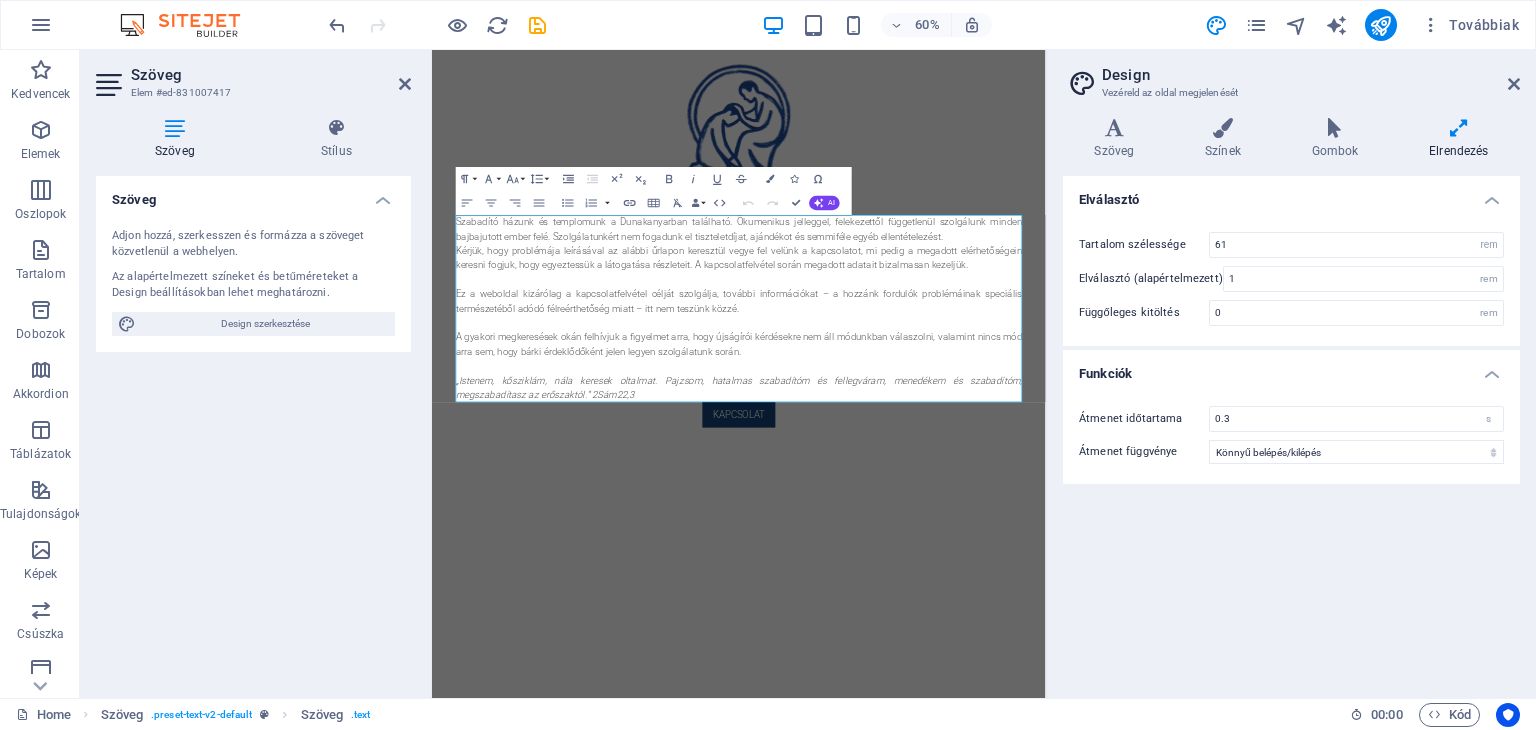 click on "Skip to main content
SZABADÍTÁS HÁZA Szabadító házunk és templomunk a Dunakanyarban található. Ökumenikus jelleggel, felekezettől függetlenül szolgálunk minden bajbajutott ember felé. Szolgálatunkért nem fogadunk el tiszteletdíjat, ajándékot és semmiféle egyéb ellentételezést. Kérjük, hogy problémája leírásával az alábbi űrlapon keresztül vegye fel velünk a kapcsolatot, mi pedig a megadott elérhetőségein keresni fogjuk, hogy egyeztessük a látogatása részleteit. A kapcsolatfelvétel során megadott adatait bizalmasan kezeljük. Ez a weboldal kizárólag a kapcsolatfelvétel célját szolgálja, további információkat – a hozzánk fordulók problémáinak speciális természetéből adódó félreérthetőség miatt – itt nem teszünk közzé. A gyakori megkeresések okán felhívjuk a figyelmet arra, hogy újságírói kérdésekre nem áll módunkban válaszolni, valamint nincs mód arra sem, hogy bárki érdeklődőként jelen legyen szolgálatunk során." at bounding box center (943, 364) 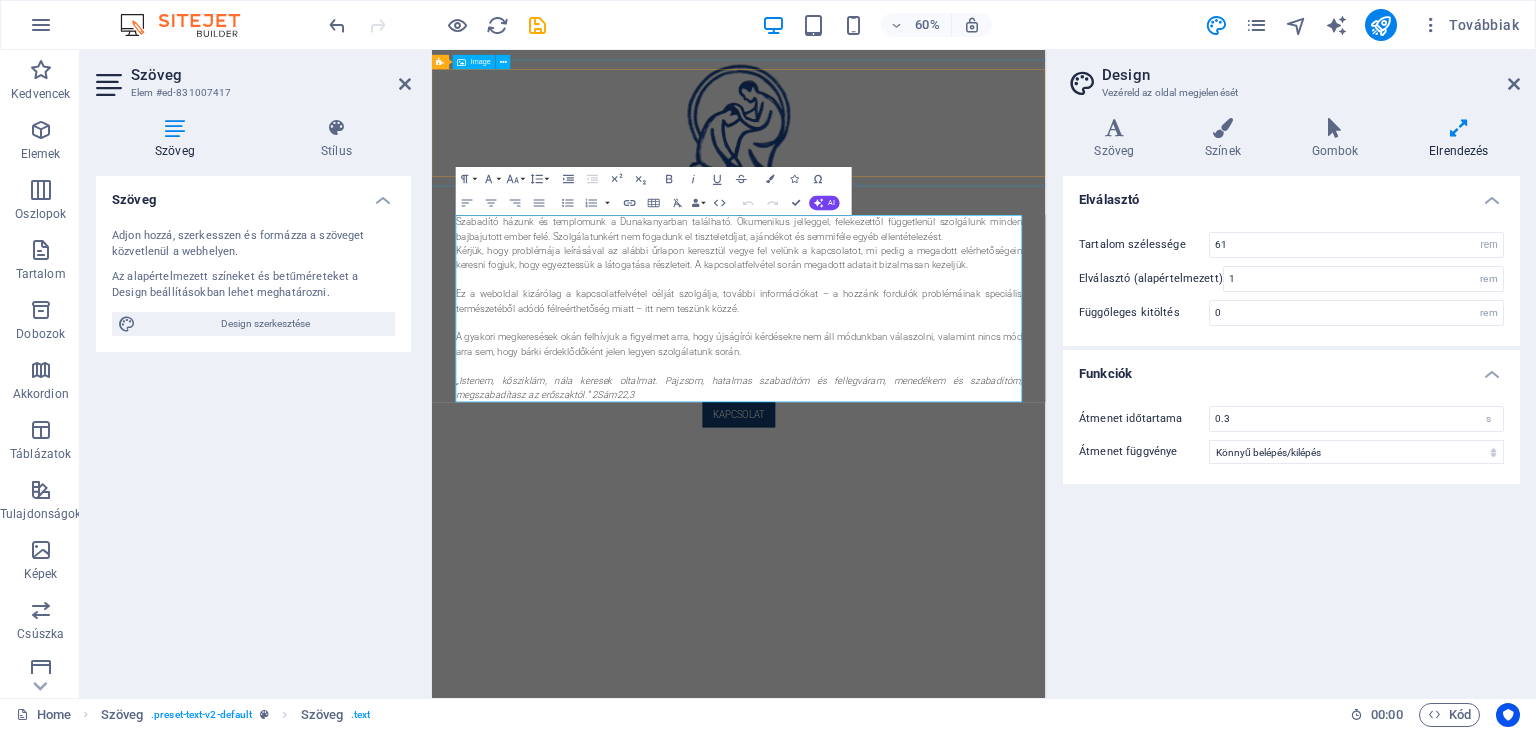 click at bounding box center (943, 171) 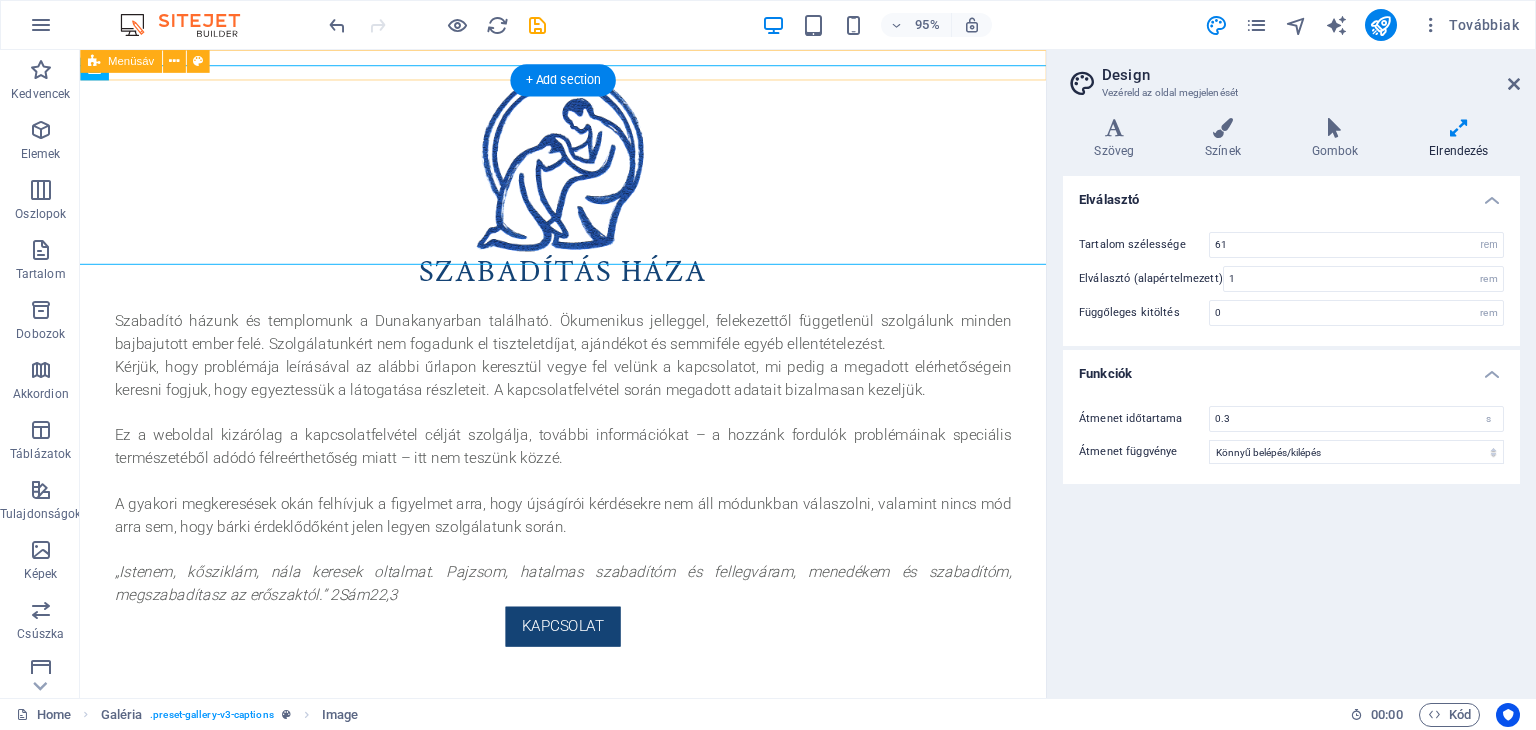 click at bounding box center (588, 66) 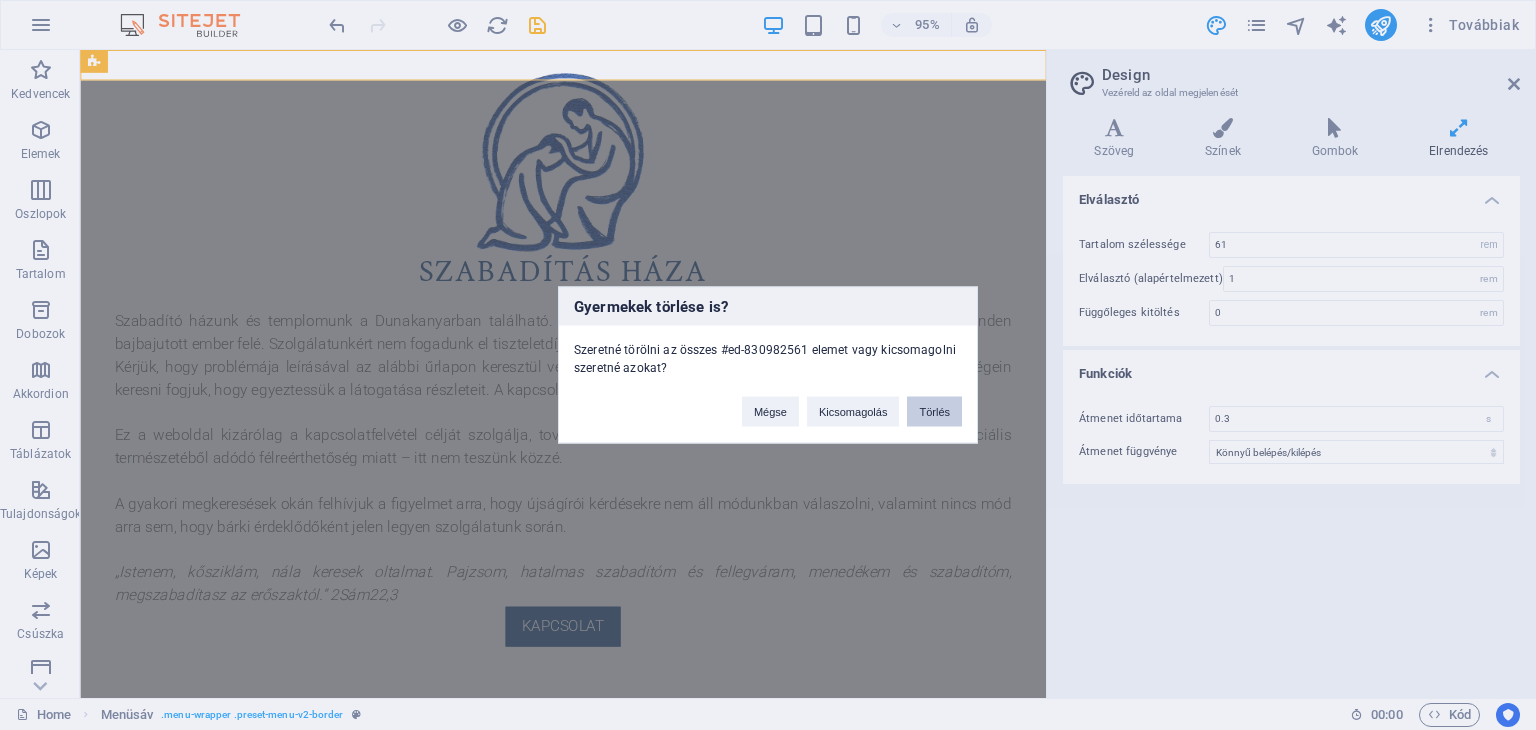 click on "Törlés" at bounding box center (934, 412) 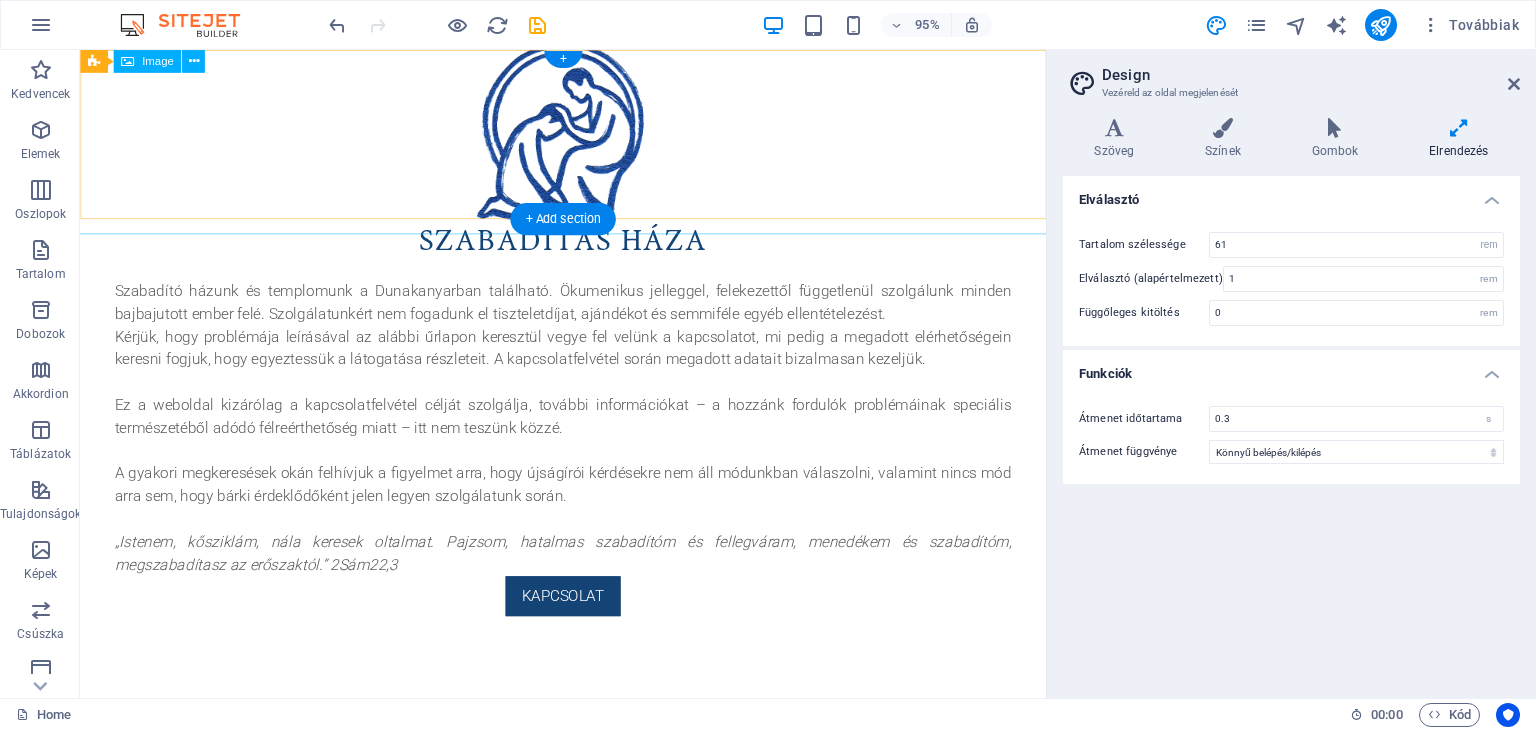 click at bounding box center [588, 139] 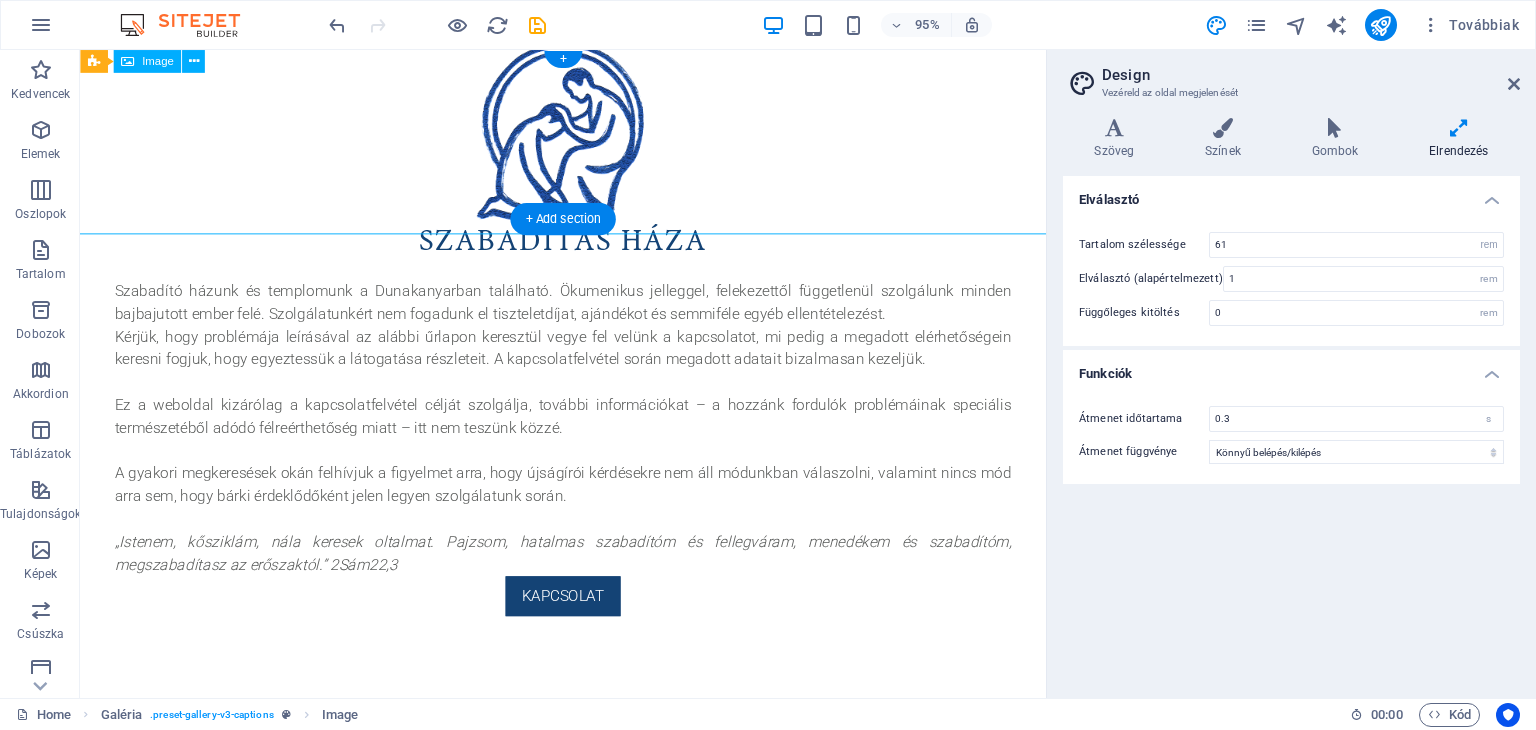 click at bounding box center [588, 139] 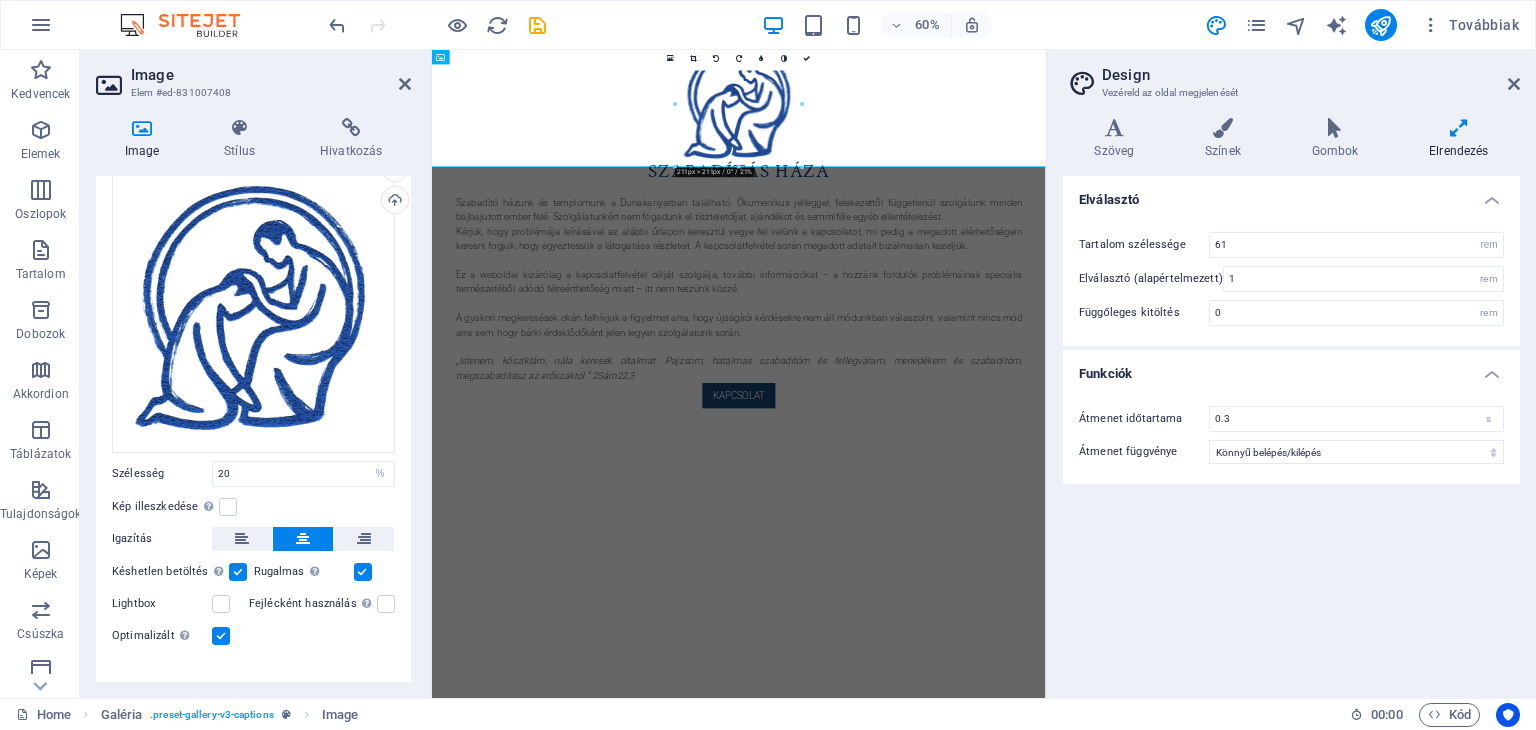 scroll, scrollTop: 83, scrollLeft: 0, axis: vertical 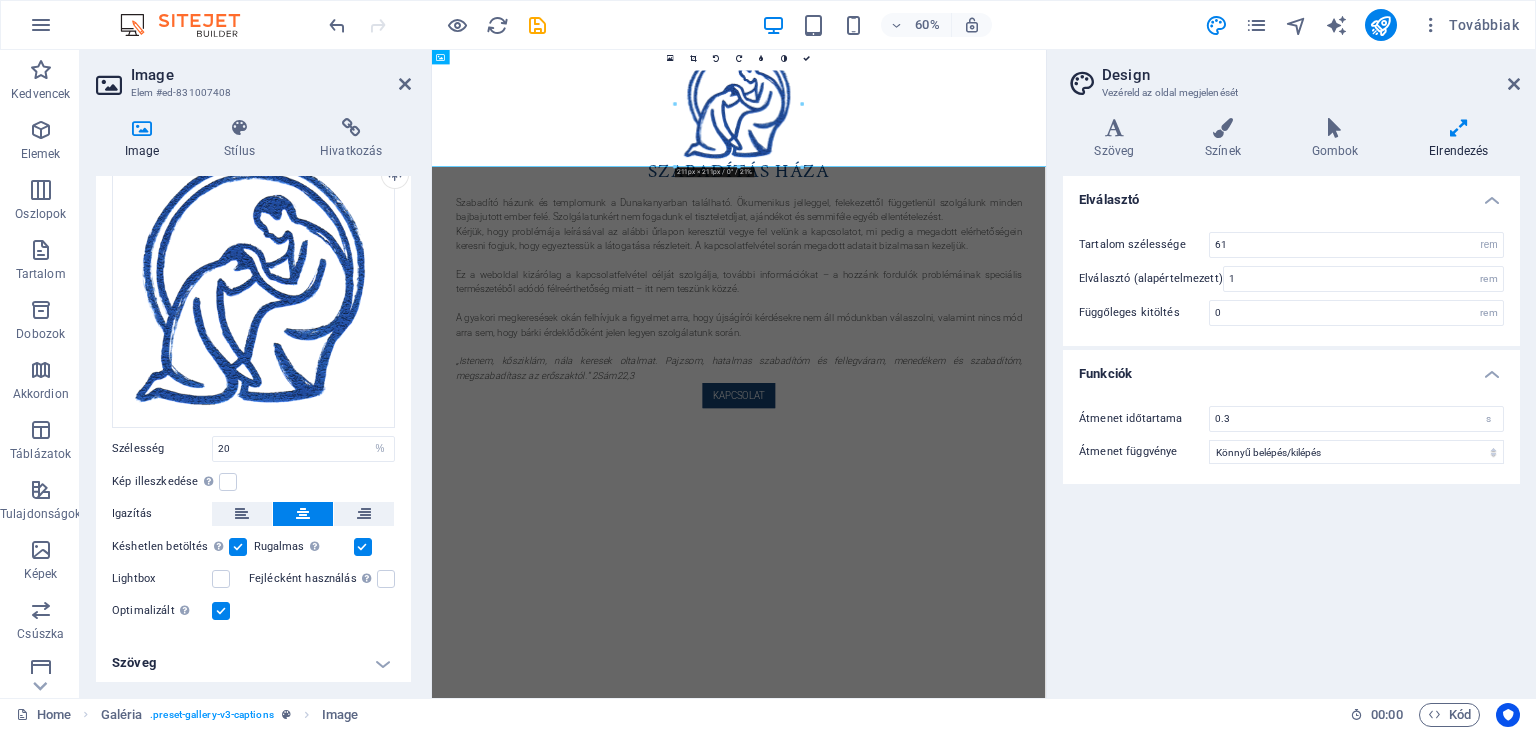 click on "Szöveg" at bounding box center [253, 663] 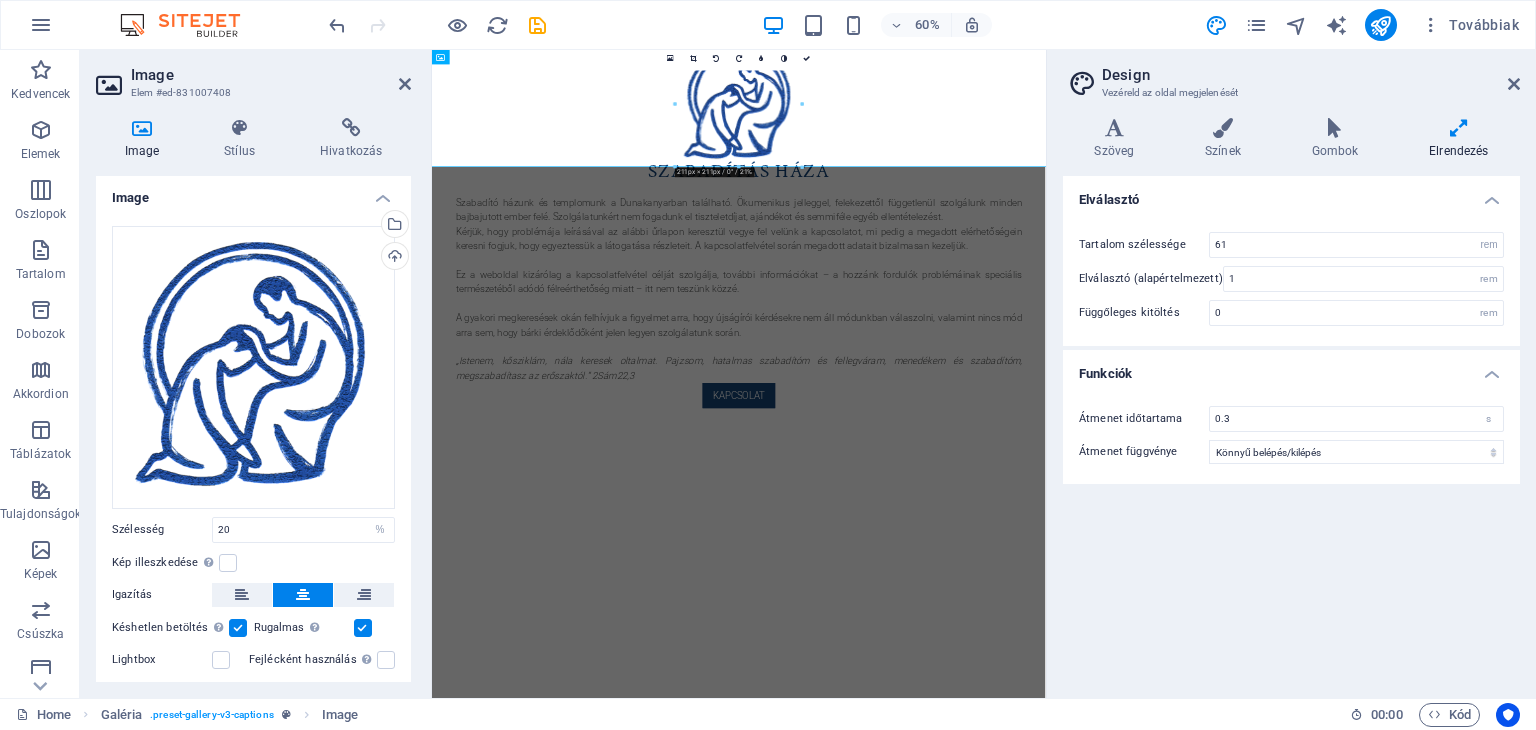 scroll, scrollTop: 0, scrollLeft: 0, axis: both 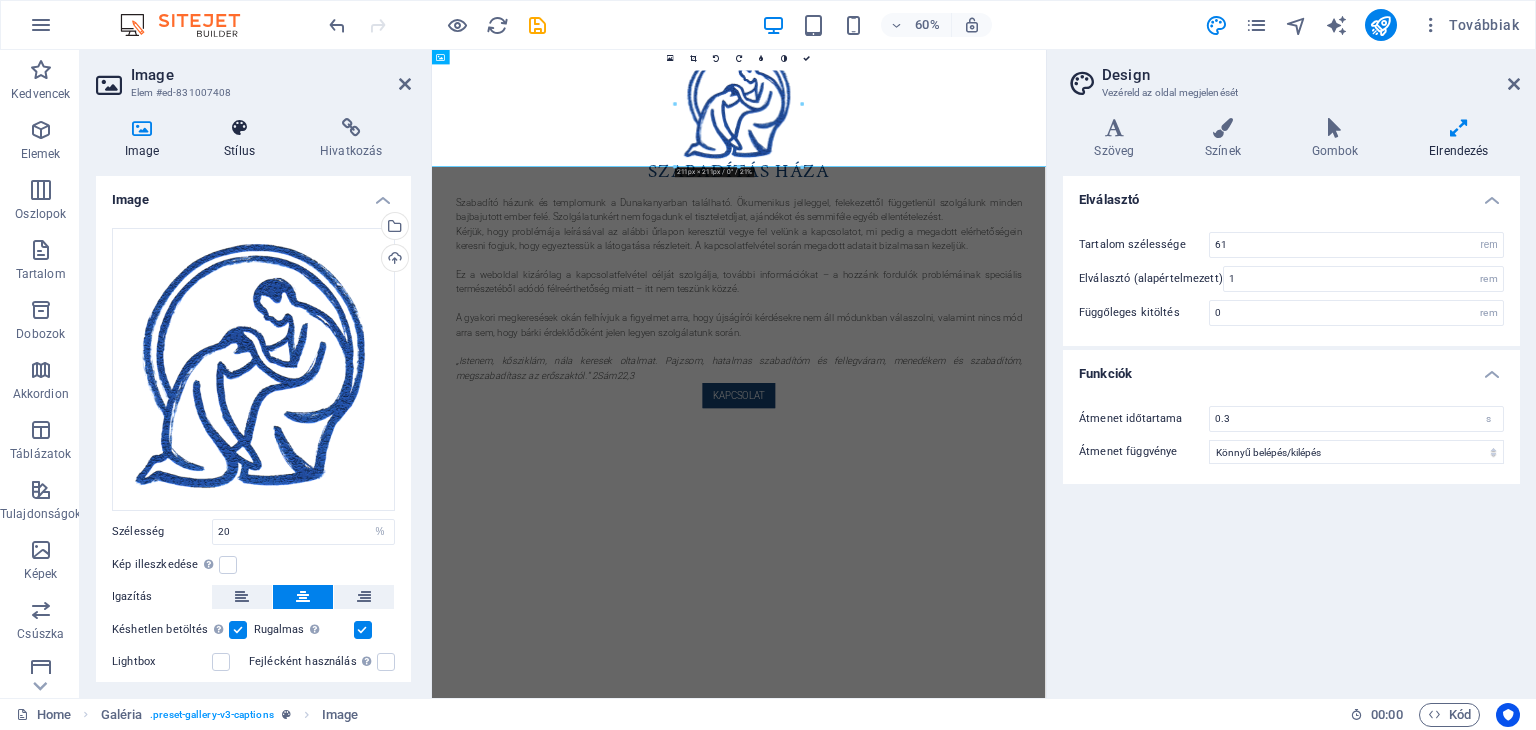 click on "Stílus" at bounding box center [244, 139] 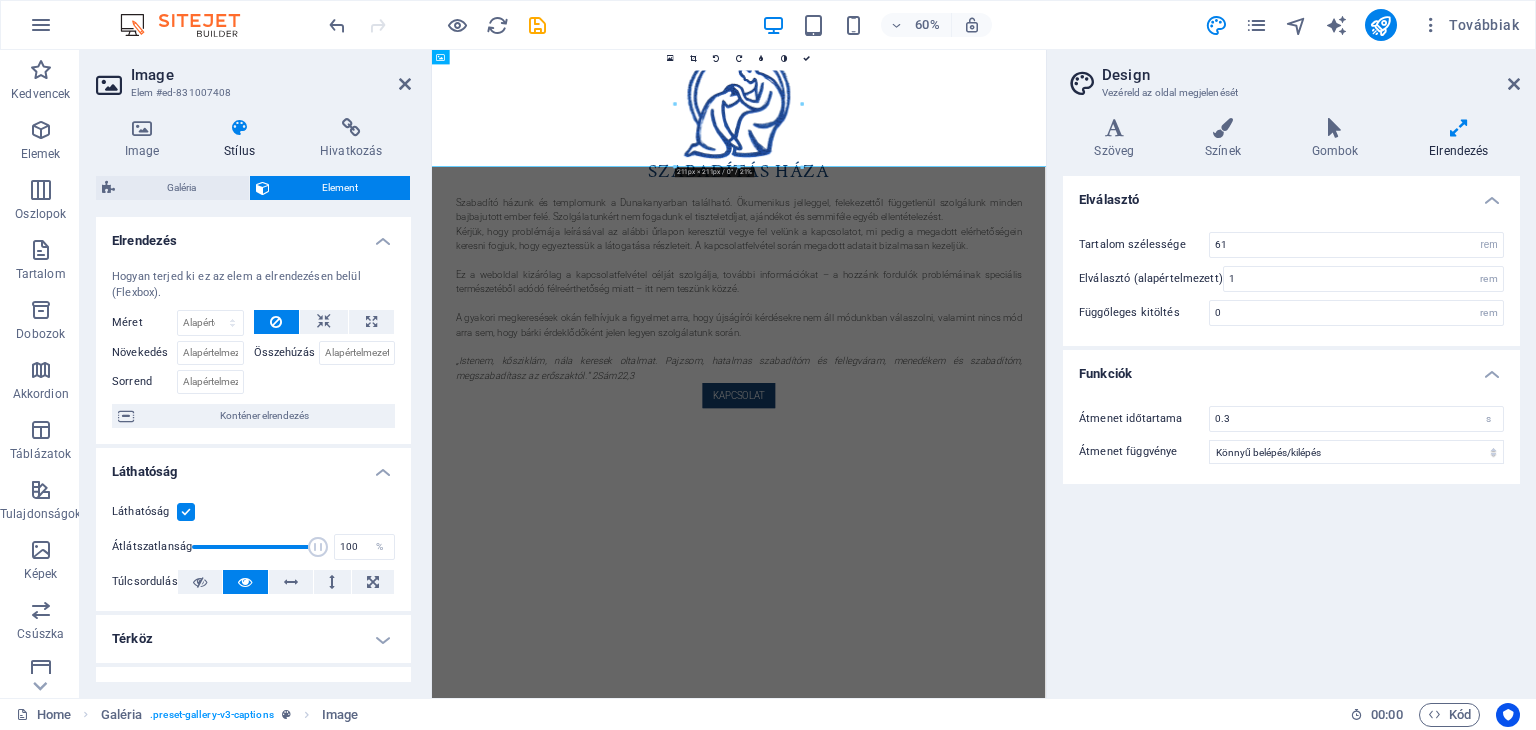click on "Térköz" at bounding box center (253, 639) 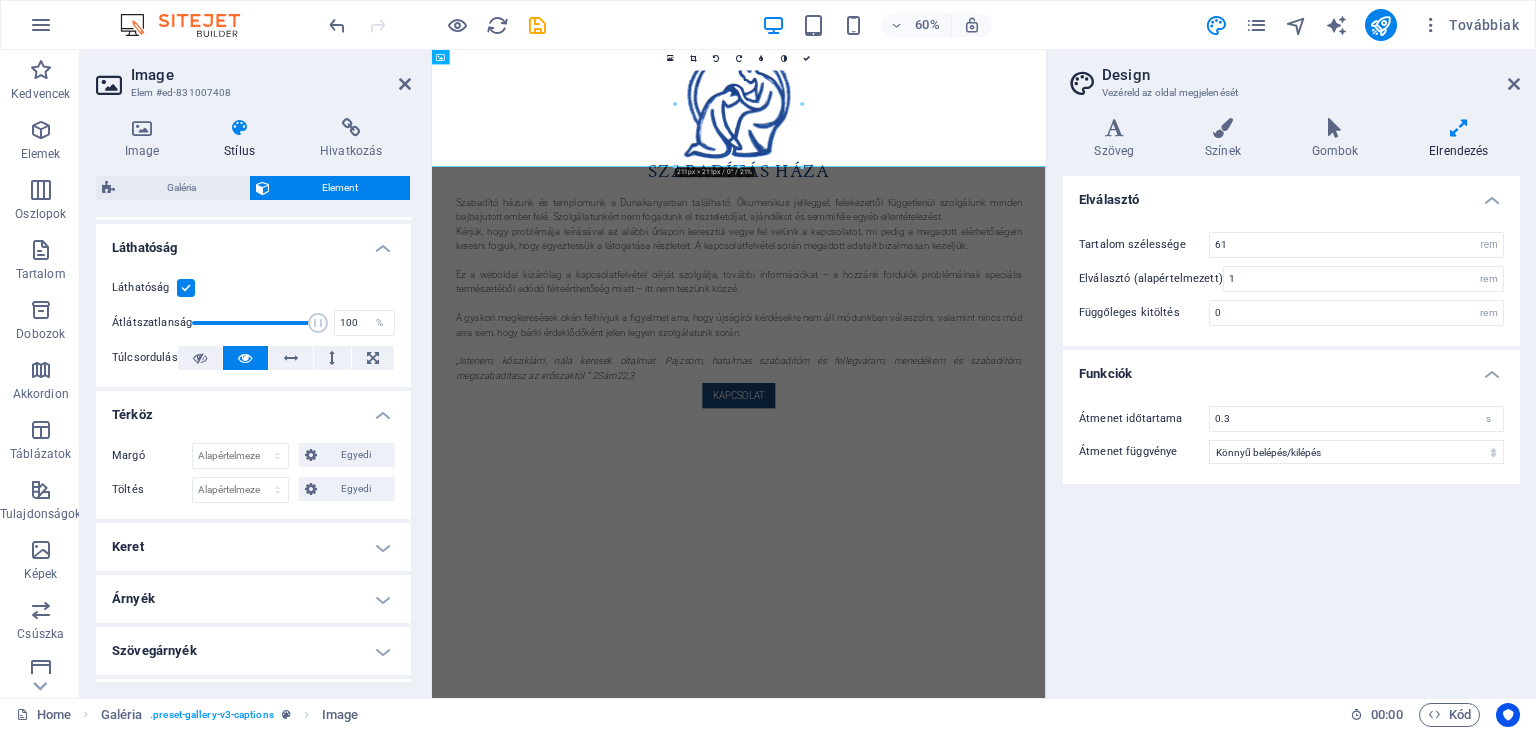 scroll, scrollTop: 226, scrollLeft: 0, axis: vertical 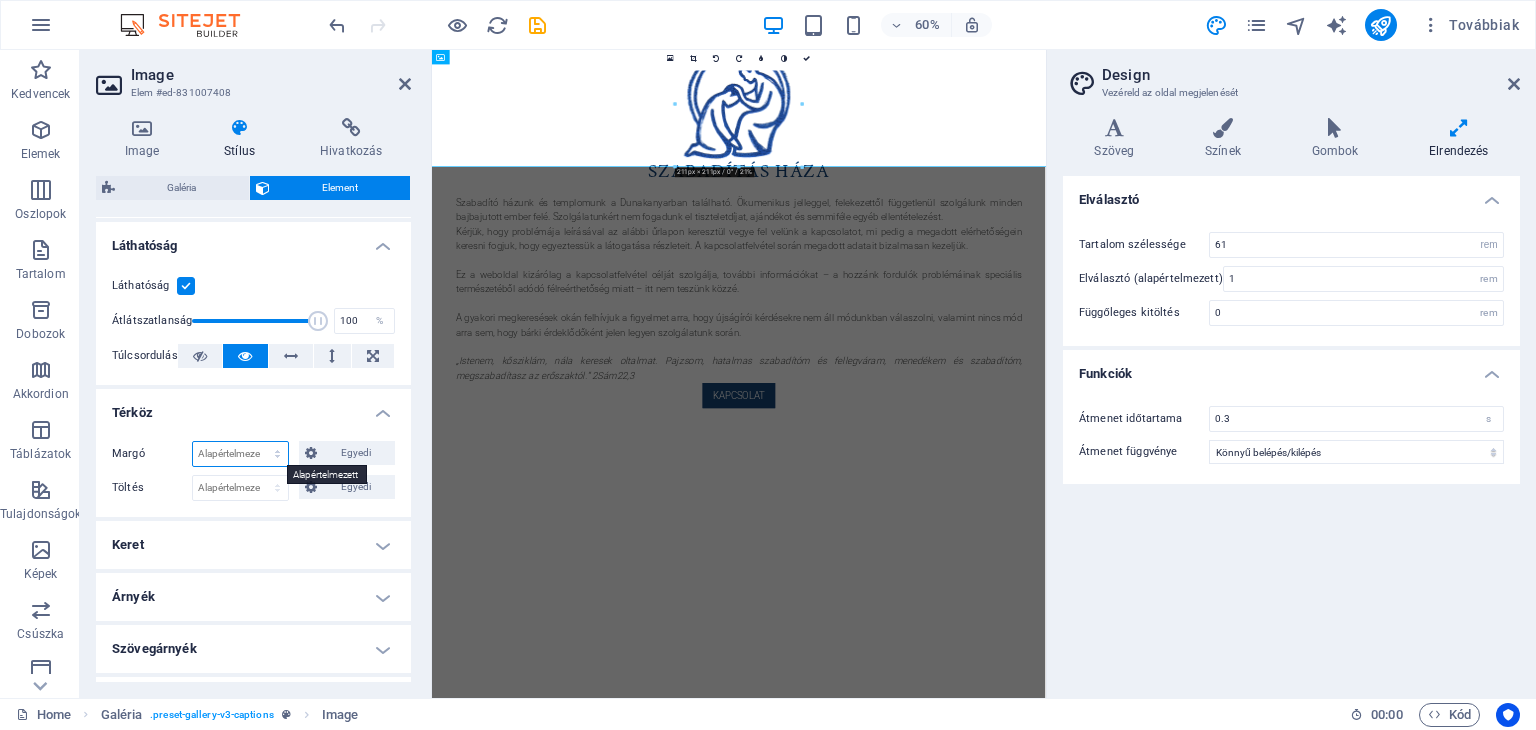 click on "Alapértelmezett automatikus px % rem vw vh Egyedi" at bounding box center [240, 454] 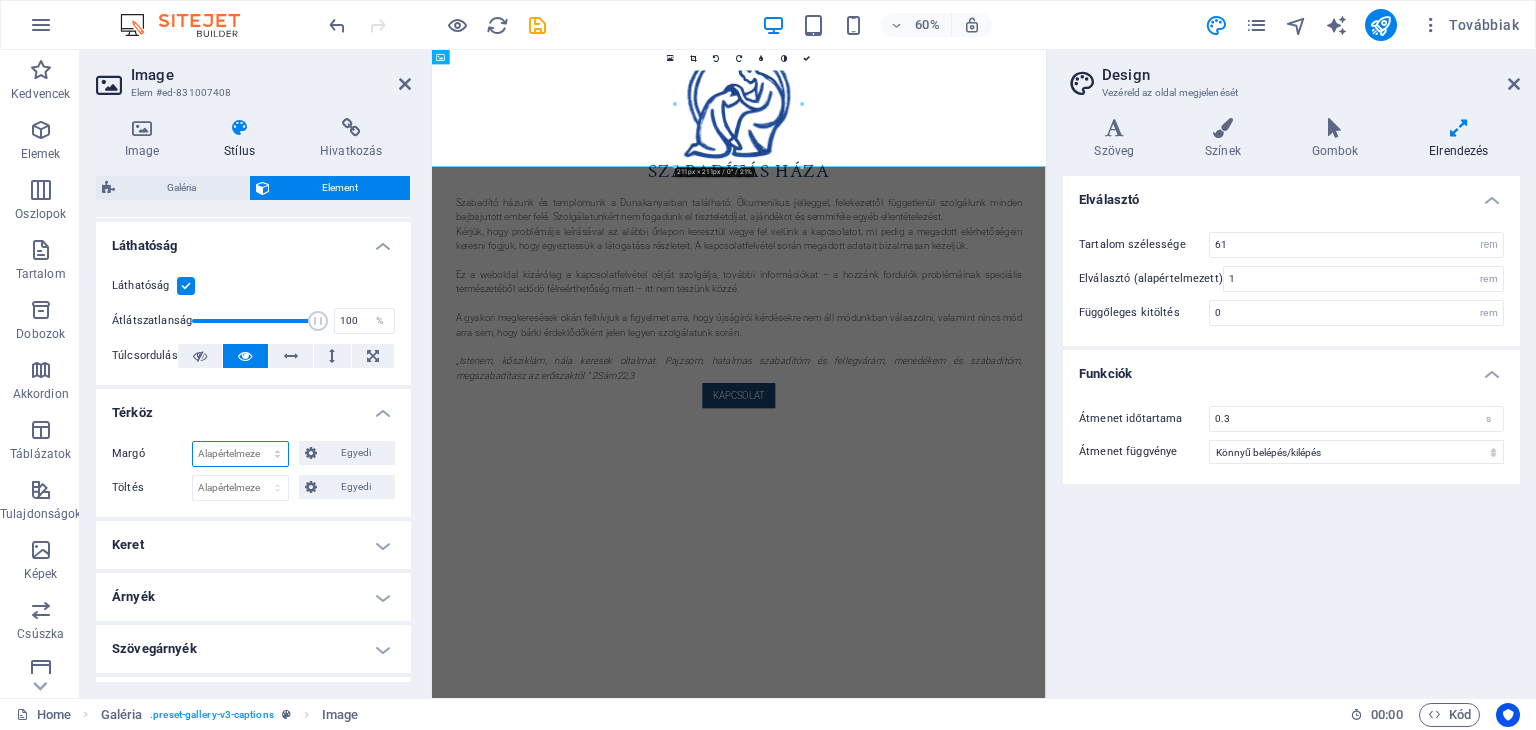 select on "px" 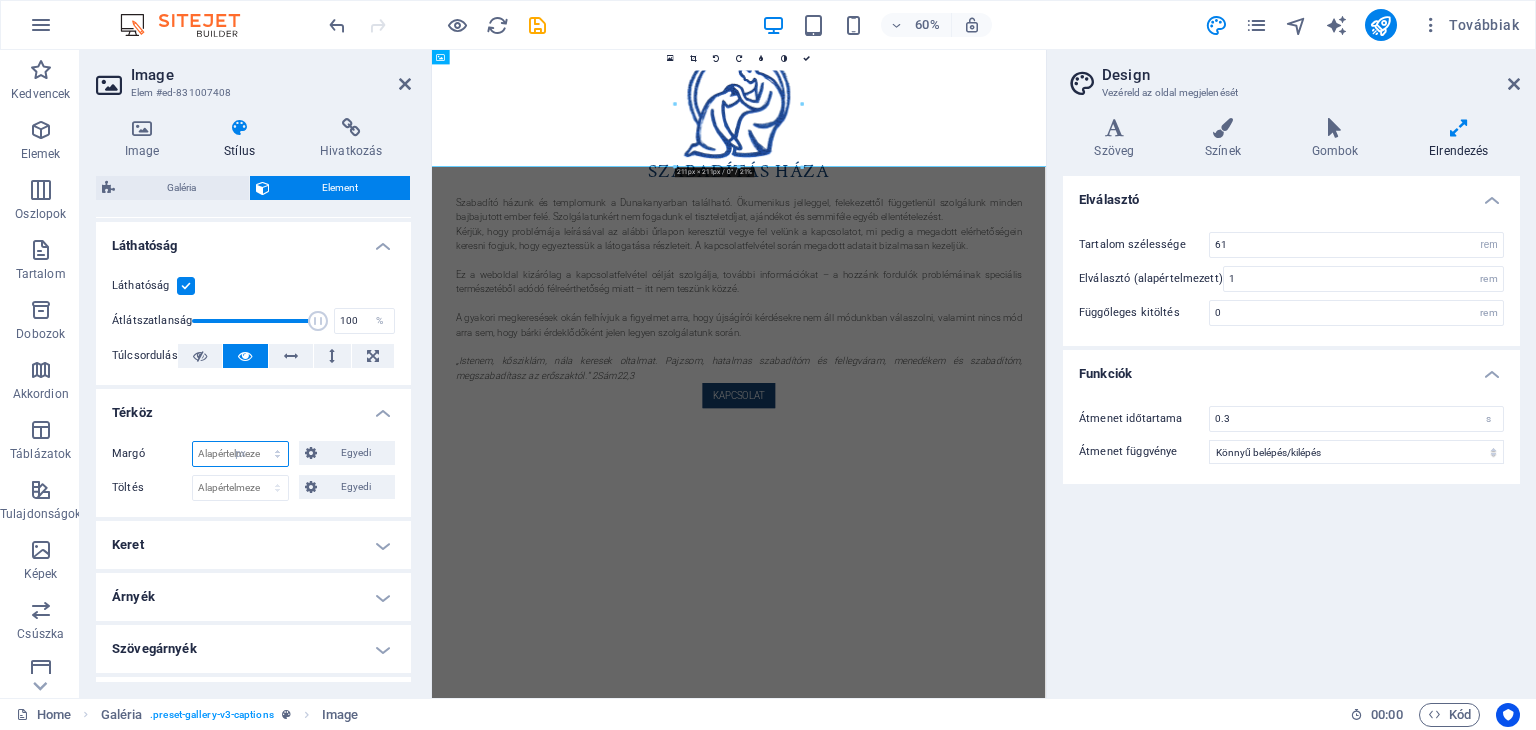 click on "Alapértelmezett automatikus px % rem vw vh Egyedi" at bounding box center (240, 454) 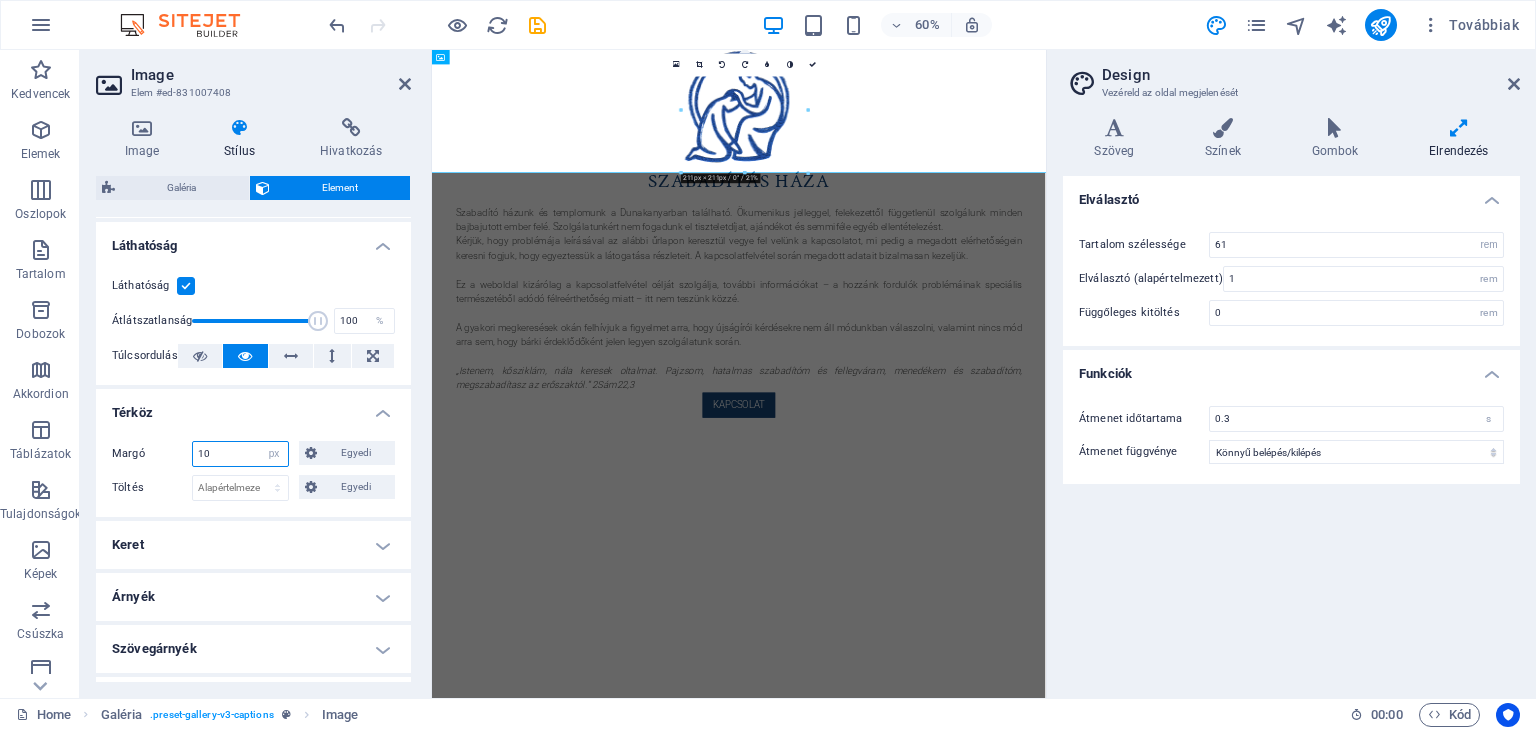 click on "10" at bounding box center [240, 454] 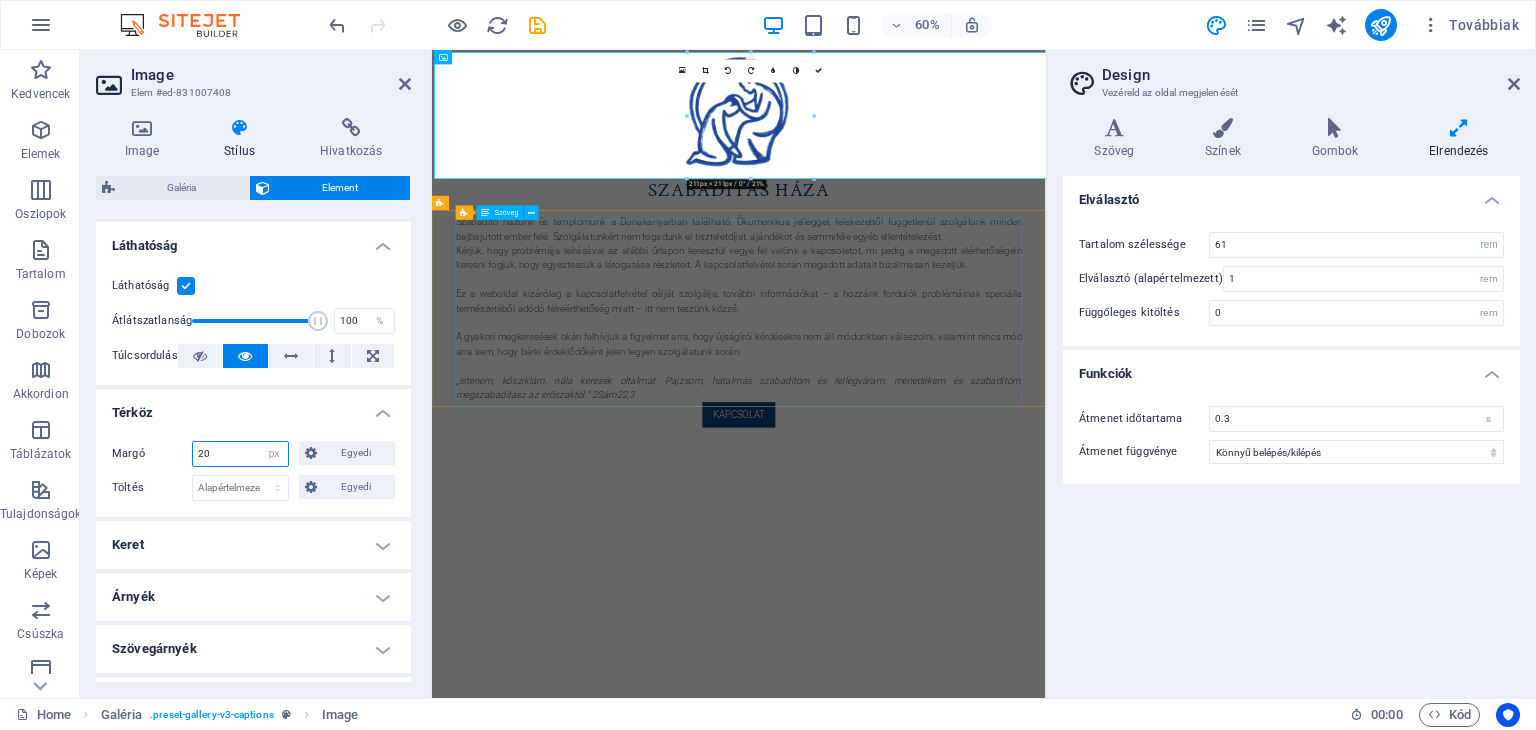 type on "20" 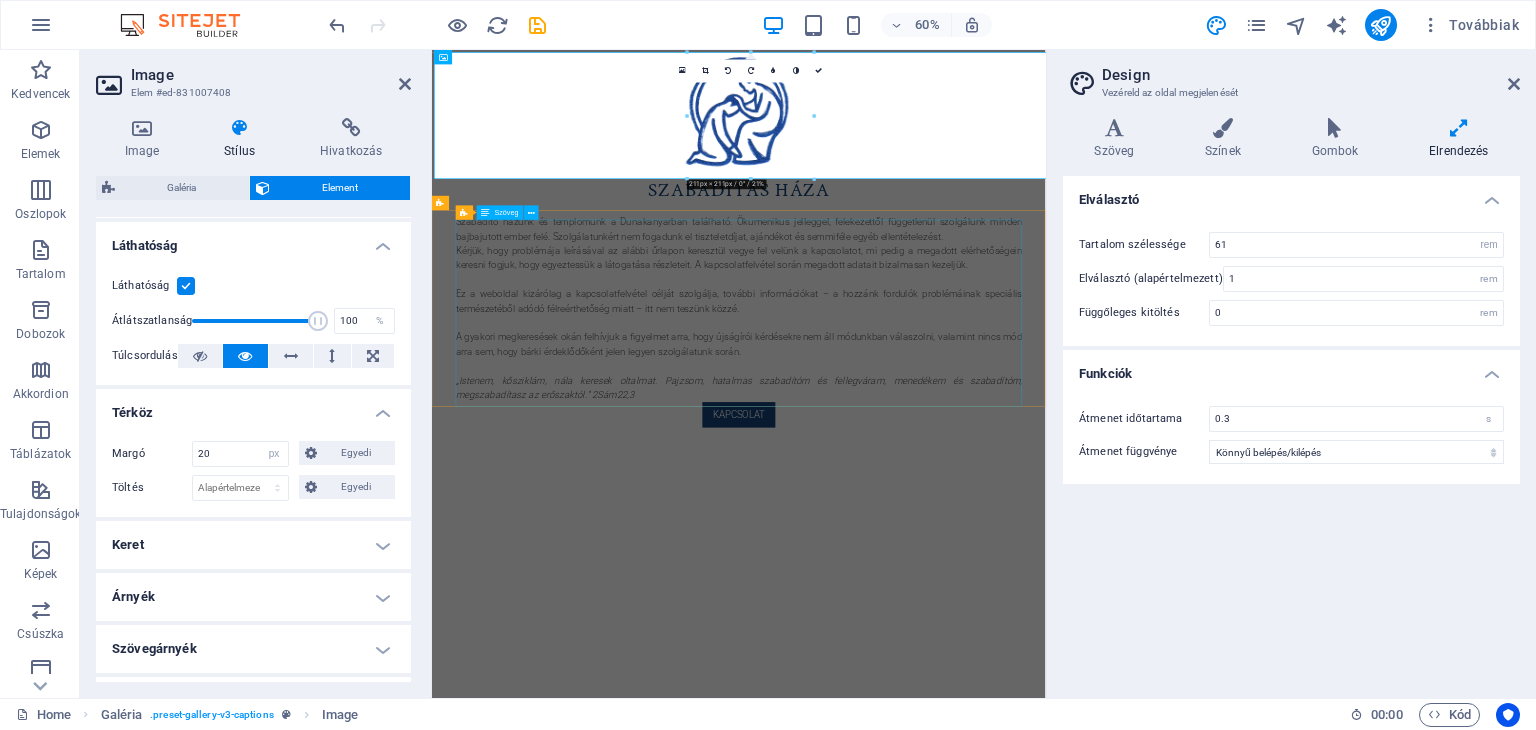 click on "Szabadító házunk és templomunk a Dunakanyarban található. Ökumenikus jelleggel, felekezettől függetlenül szolgálunk minden bajbajutott ember felé. Szolgálatunkért nem fogadunk el tiszteletdíjat, ajándékot és semmiféle egyéb ellentételezést. Kérjük, hogy problémája leírásával az alábbi űrlapon keresztül vegye fel velünk a kapcsolatot, mi pedig a megadott elérhetőségein keresni fogjuk, hogy egyeztessük a látogatása részleteit. A kapcsolatfelvétel során megadott adatait bizalmasan kezeljük. Ez a weboldal kizárólag a kapcsolatfelvétel célját szolgálja, további információkat – a hozzánk fordulók problémáinak speciális természetéből adódó félreérthetőség miatt – itt nem teszünk közzé. A gyakori megkeresések okán felhívjuk a figyelmet arra, hogy újságírói kérdésekre nem áll módunkban válaszolni, valamint nincs mód arra sem, hogy bárki érdeklődőként jelen legyen szolgálatunk során." at bounding box center [944, 481] 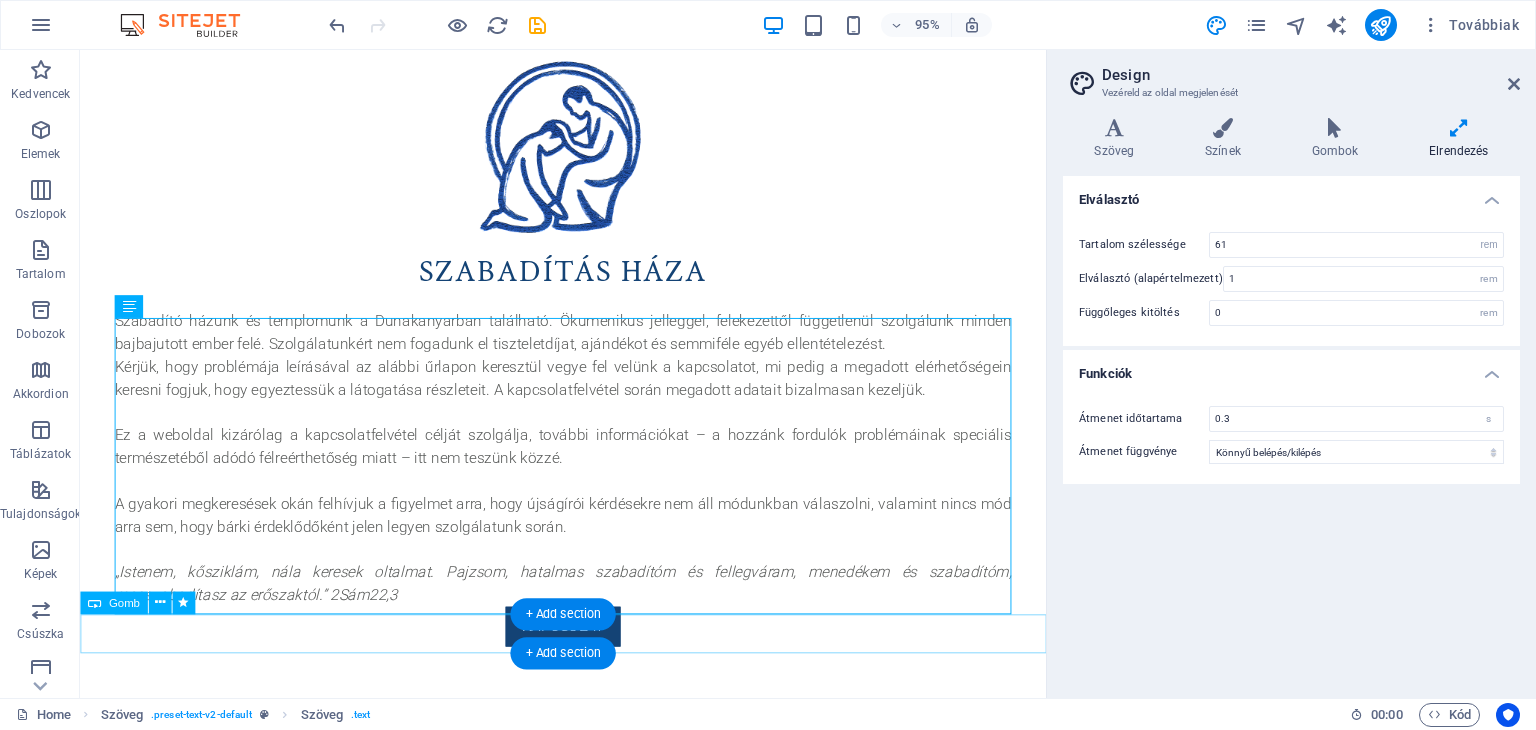 click on "Kapcsolat" at bounding box center [588, 657] 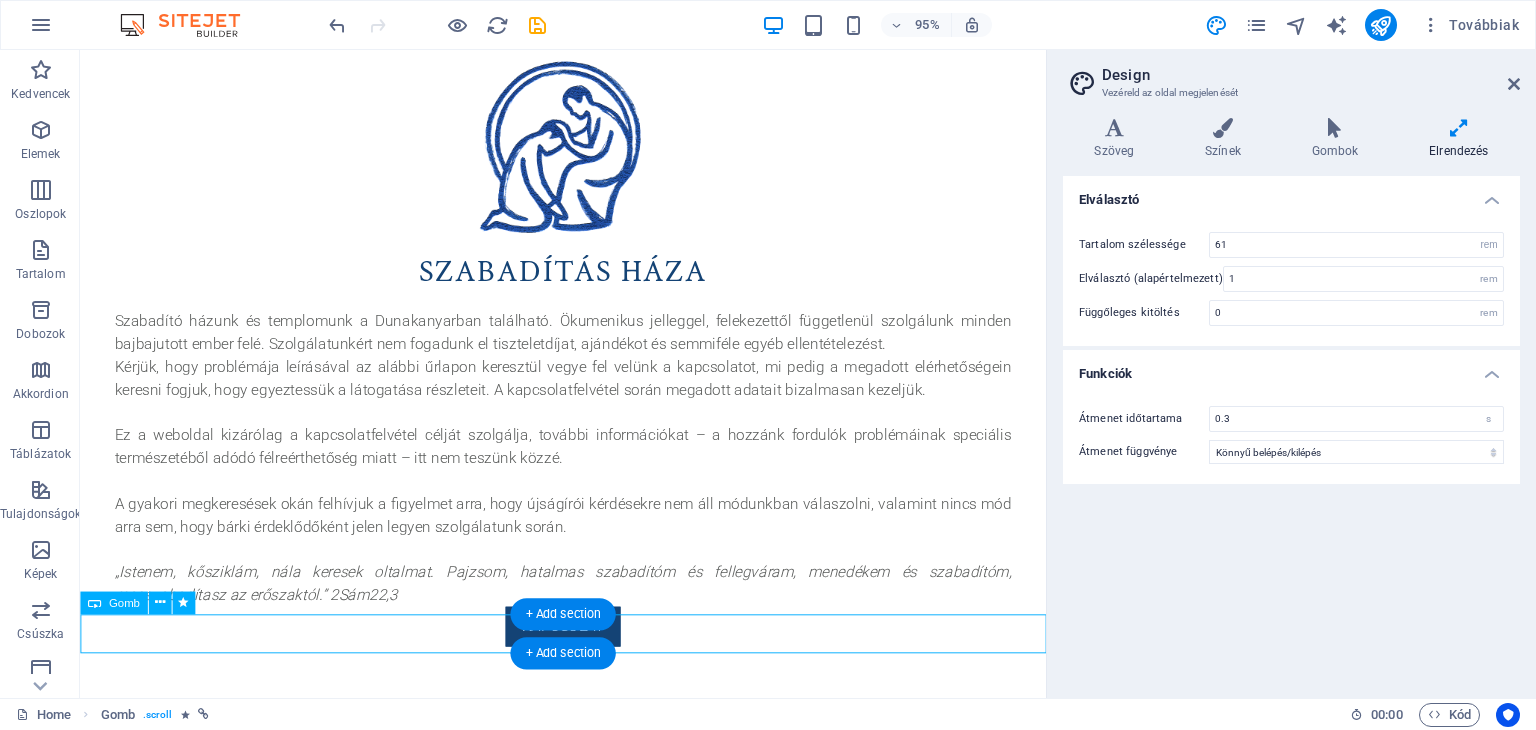 click on "Kapcsolat" at bounding box center (588, 657) 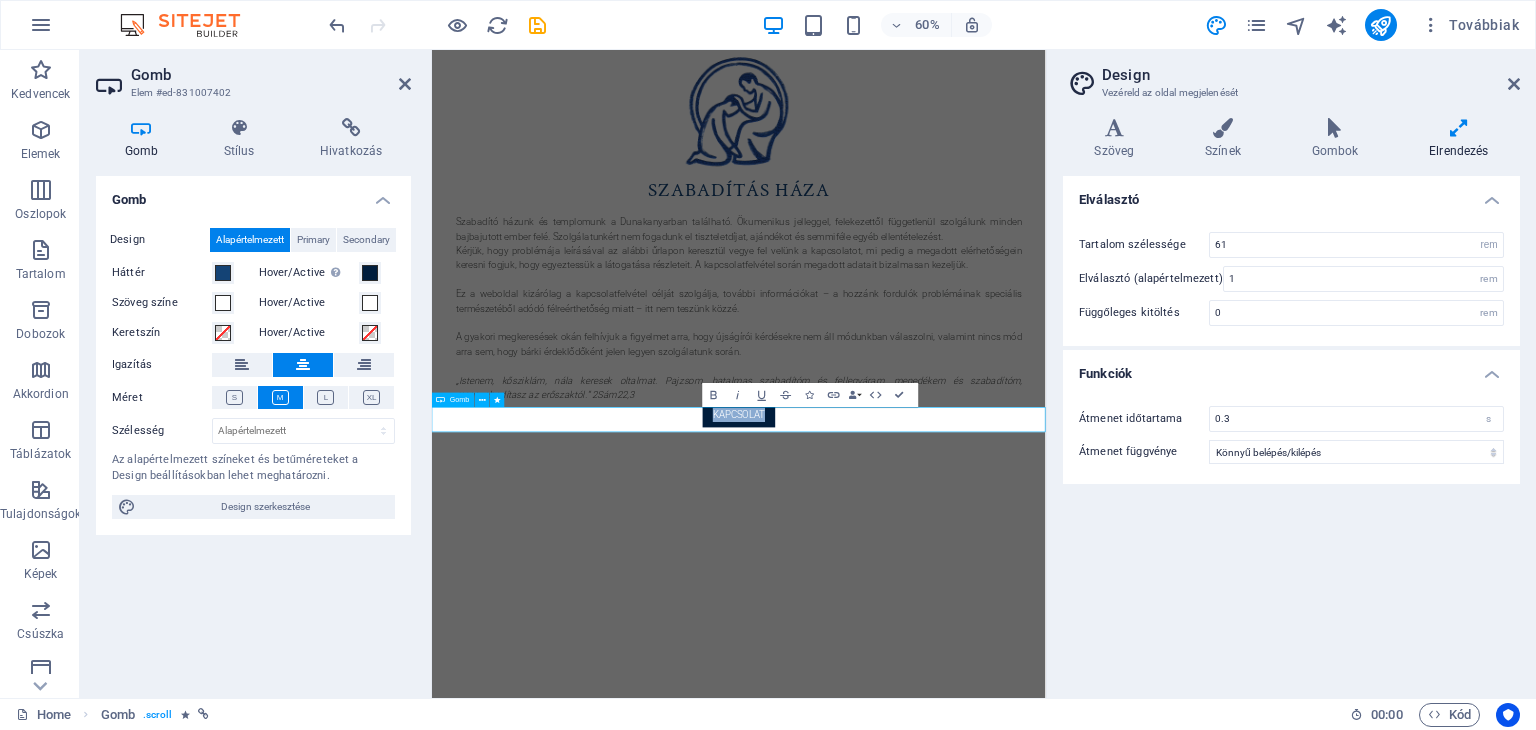 click on "Kapcsolat" at bounding box center (943, 658) 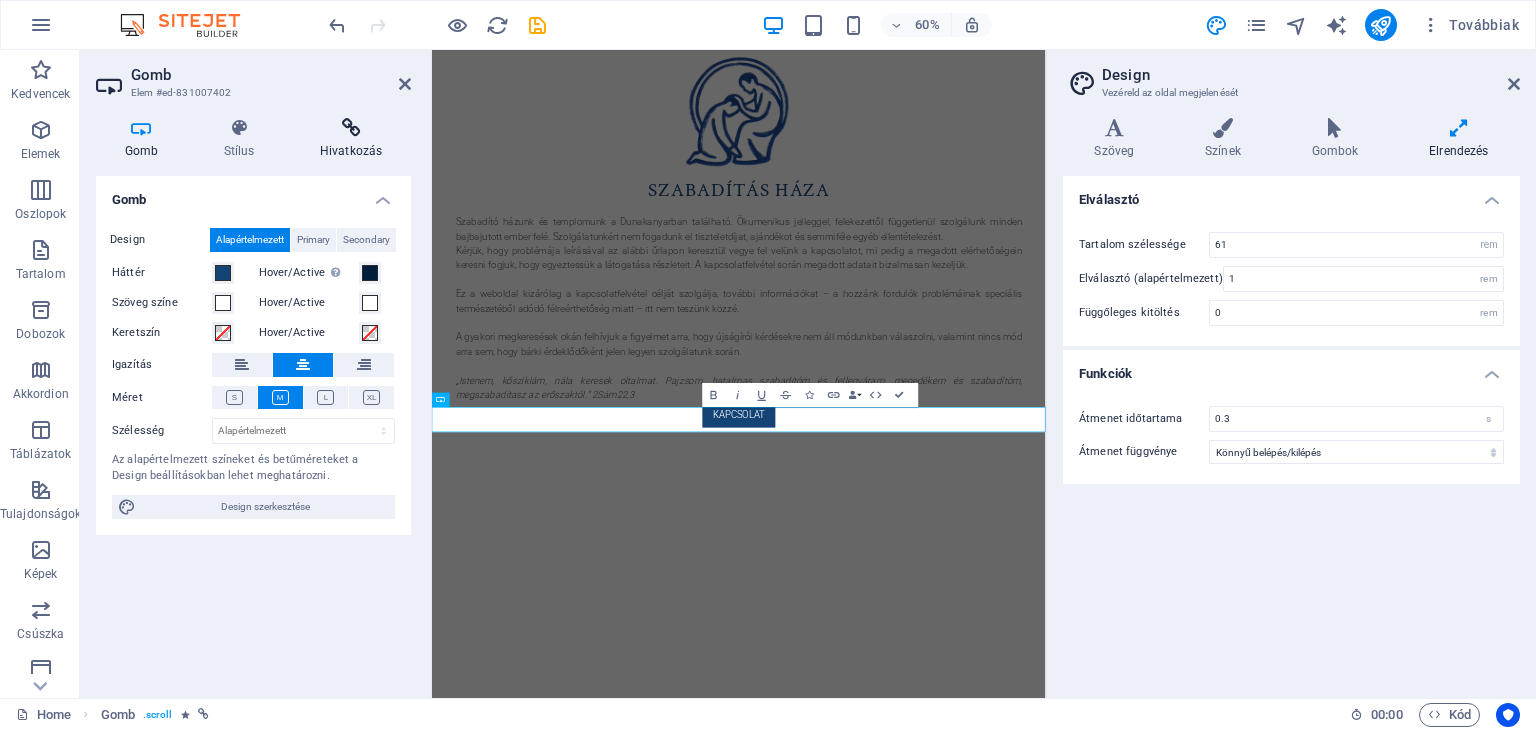click at bounding box center [351, 128] 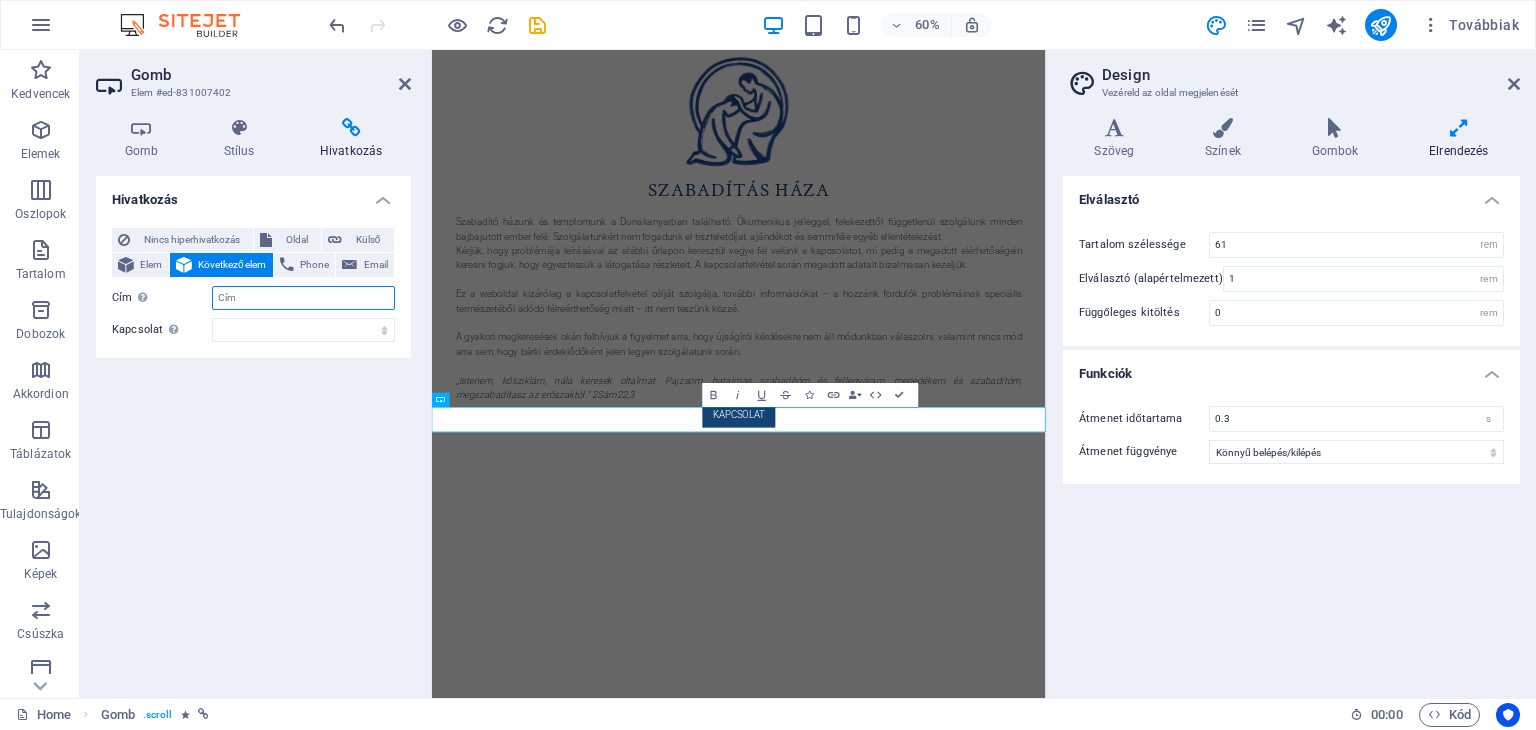 click on "Cím További hivatkozás leírás, ne legyen azonos a hivatkozás szövegével. A címet általában akkor jelenítik meg, mint egy feliratkozást, amikor az egeret az elem felett mozgatják. Hagyd üresen, ha bizonytalan vagy." at bounding box center [303, 298] 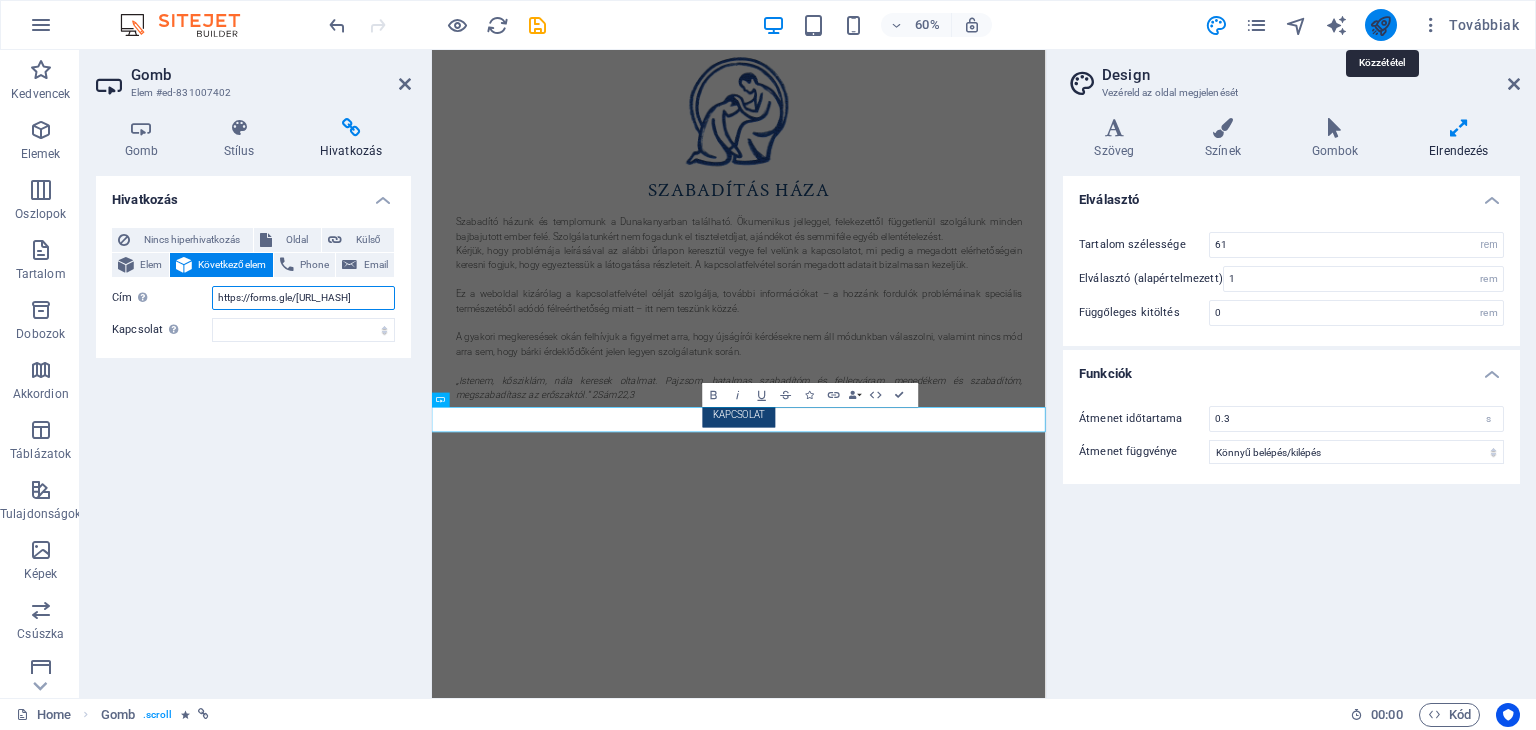 type on "https://forms.gle/73j1ybAuBpfvXJ777" 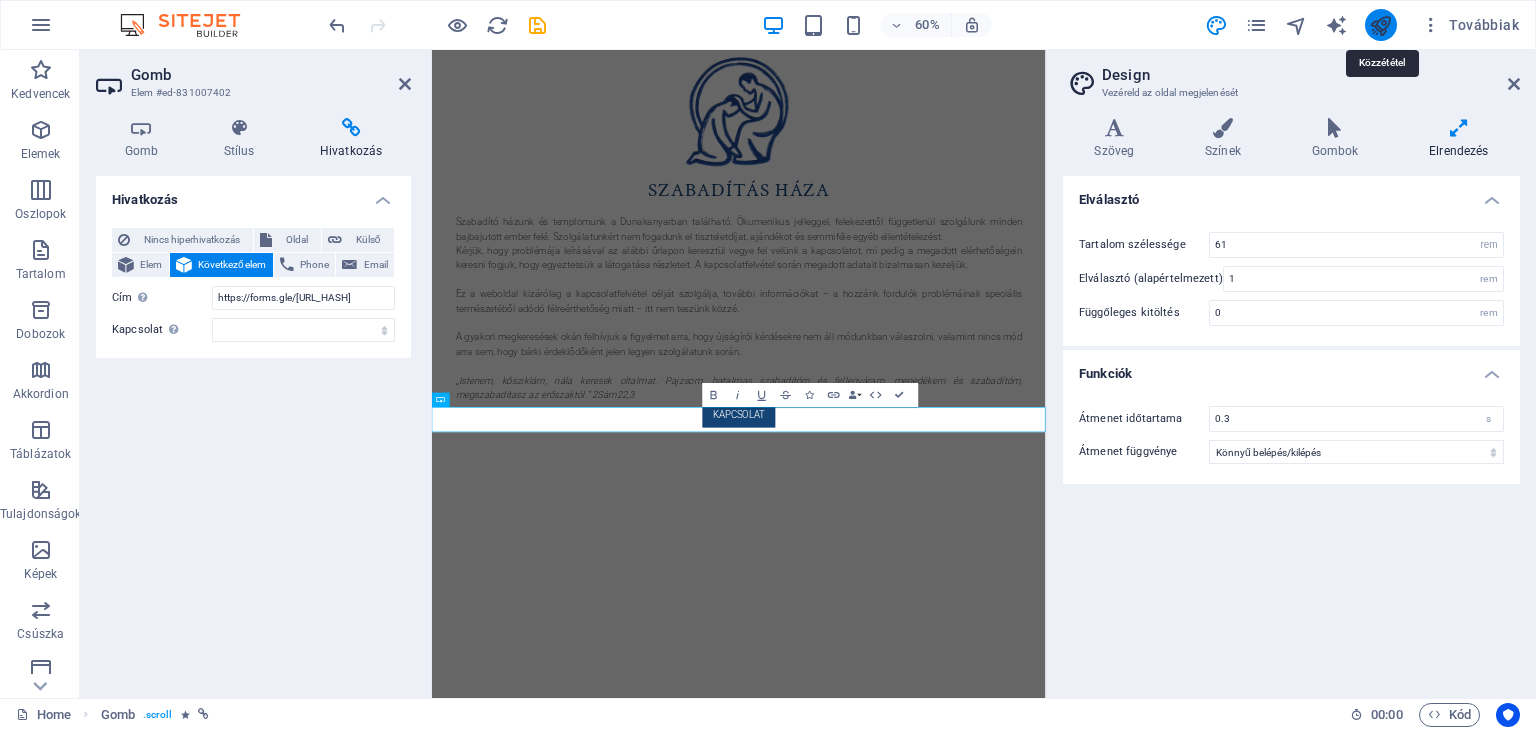 click at bounding box center (1380, 25) 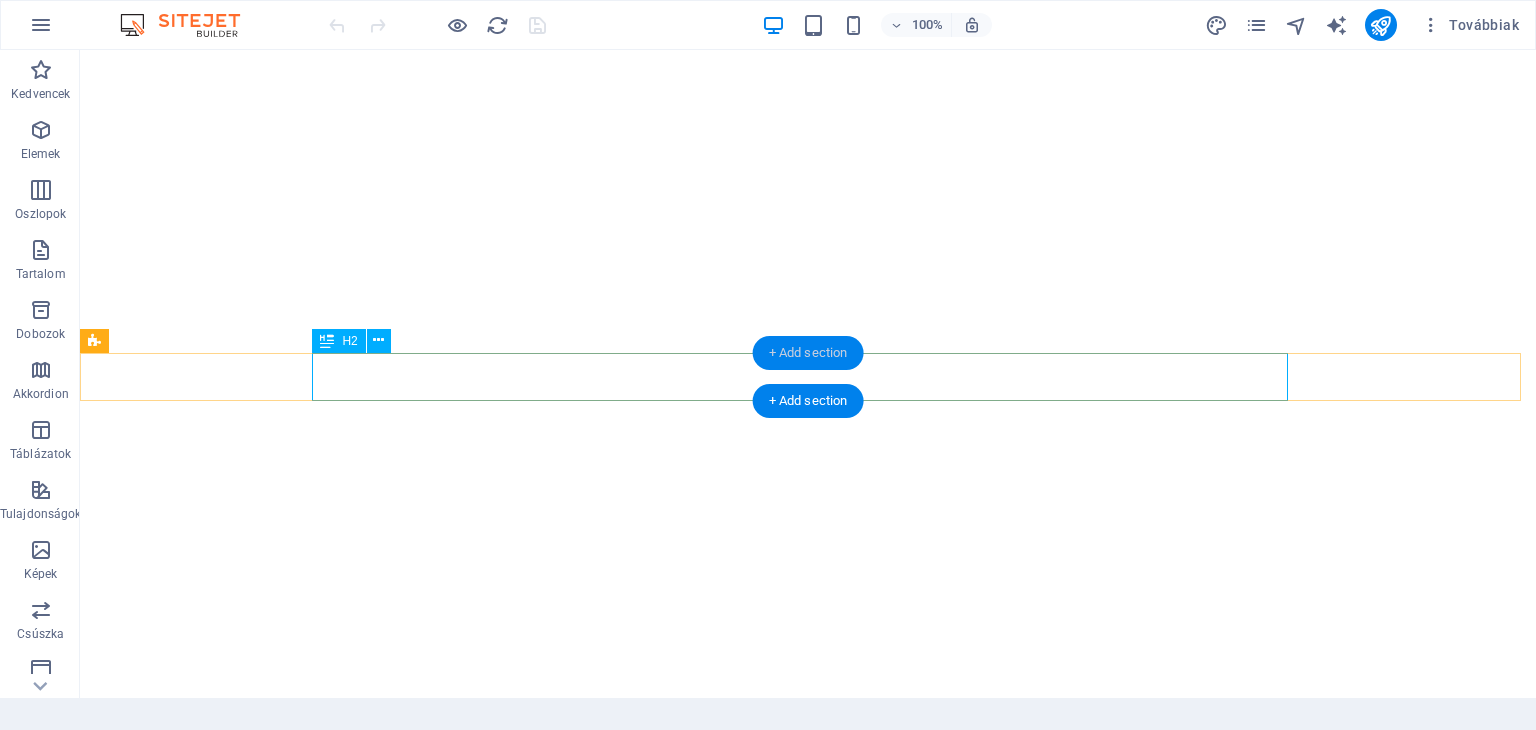 scroll, scrollTop: 0, scrollLeft: 0, axis: both 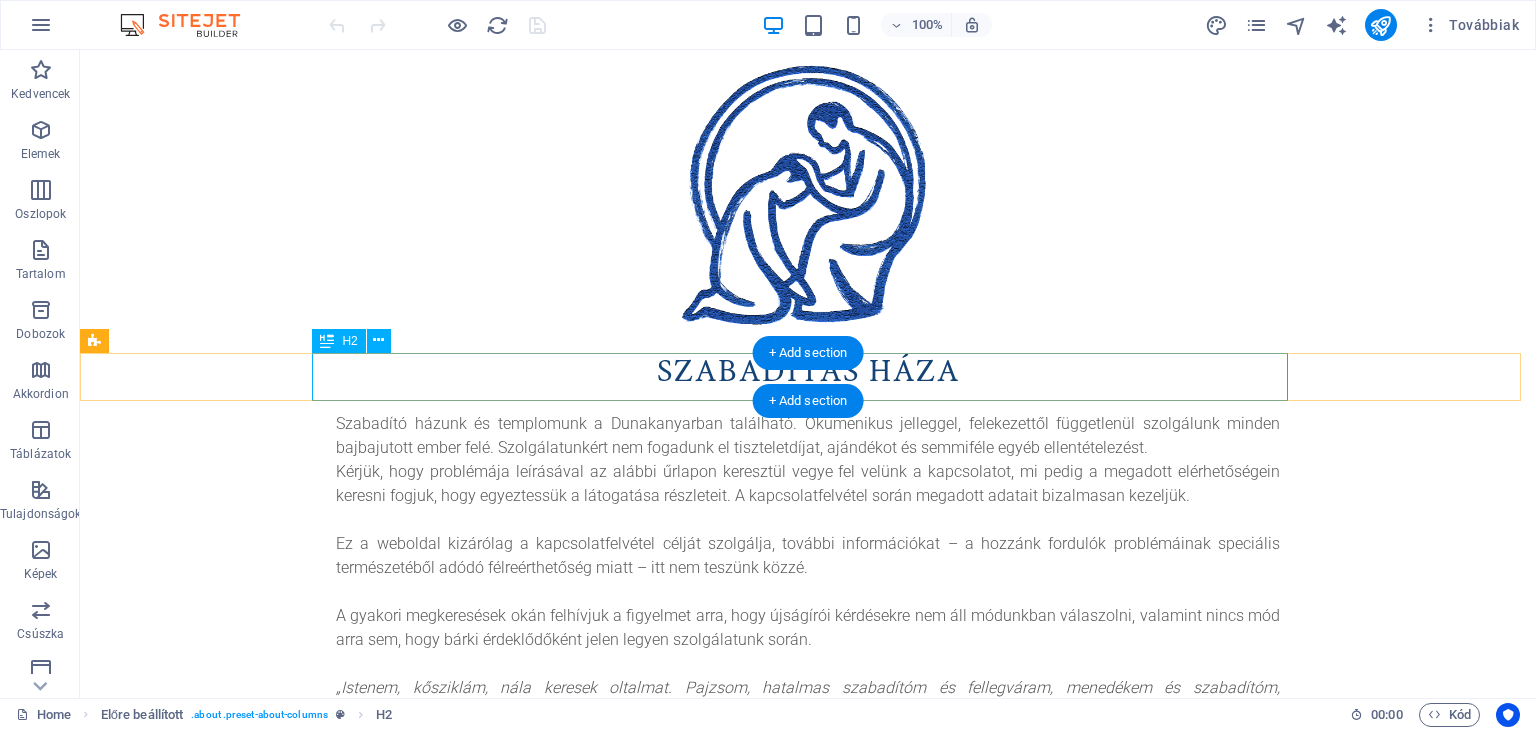 click on "SZABADÍTÁS HÁZA" at bounding box center (808, 372) 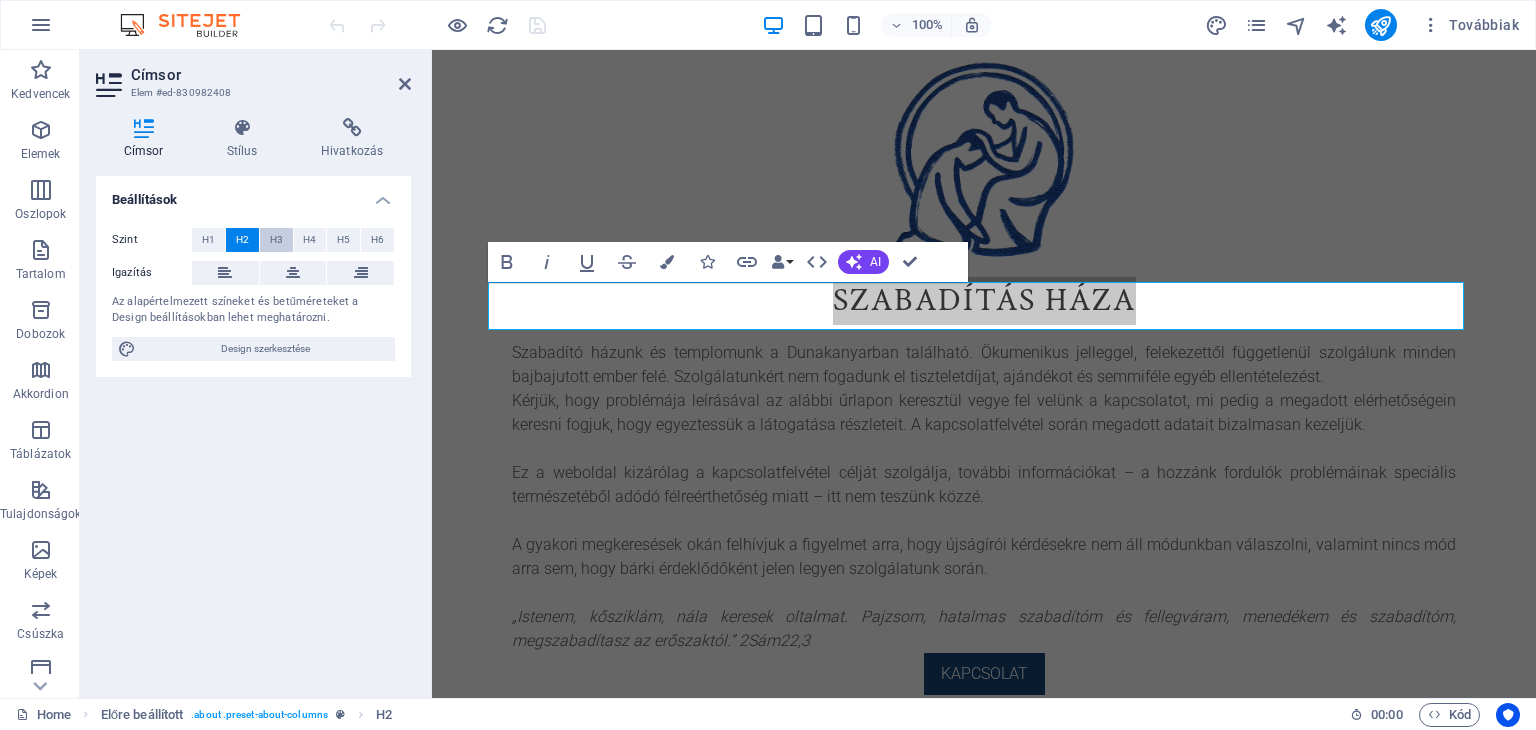 click on "H3" at bounding box center [276, 240] 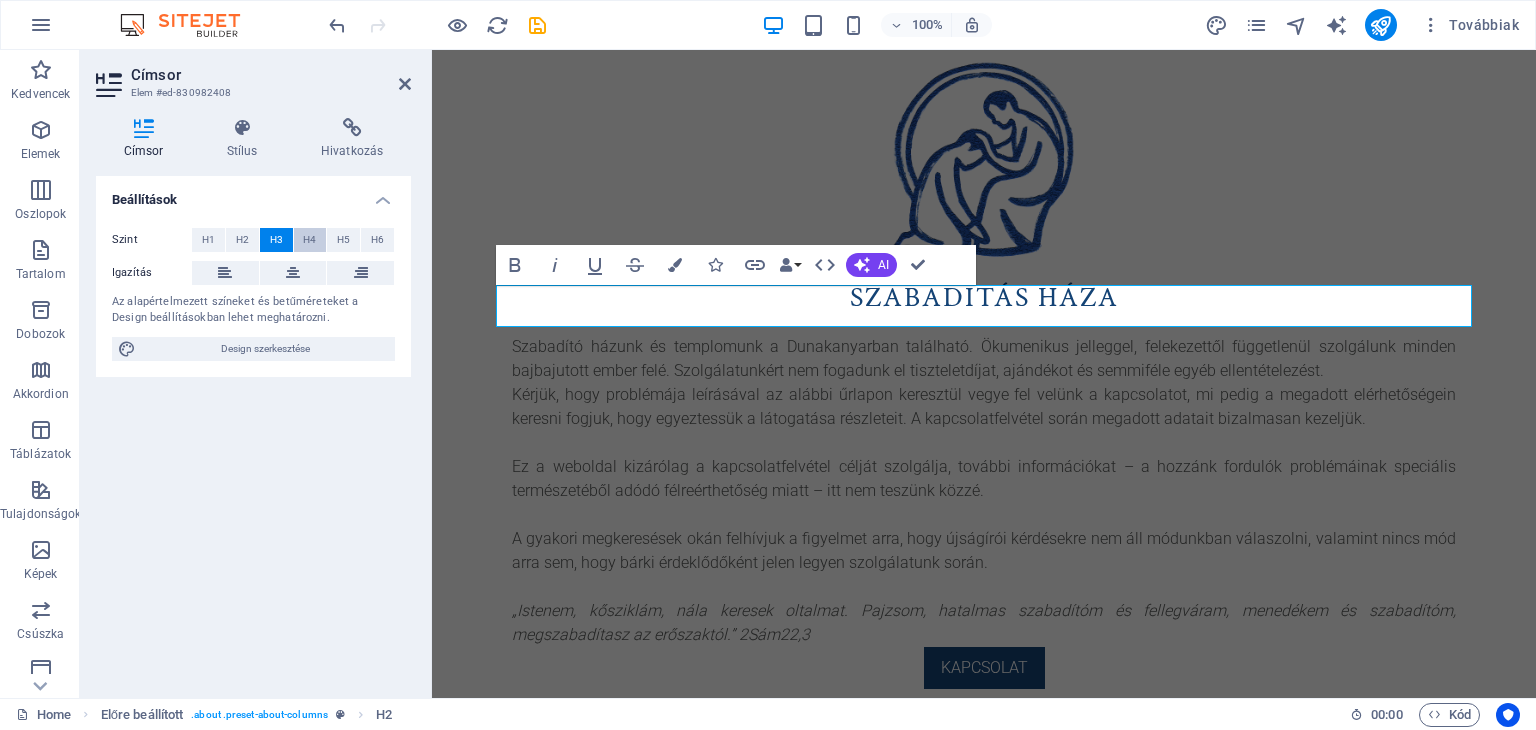 click on "H4" at bounding box center [309, 240] 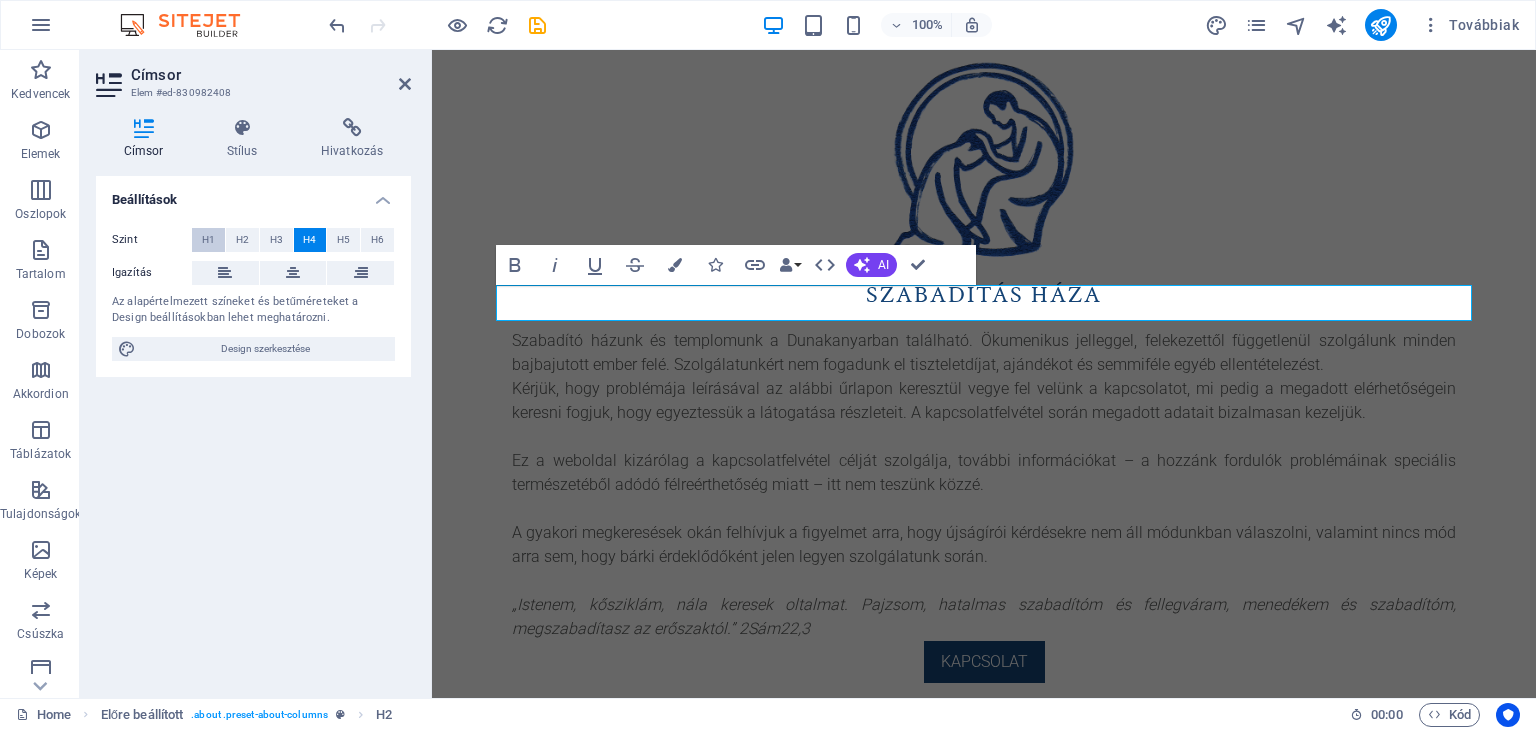 click on "H1" at bounding box center (208, 240) 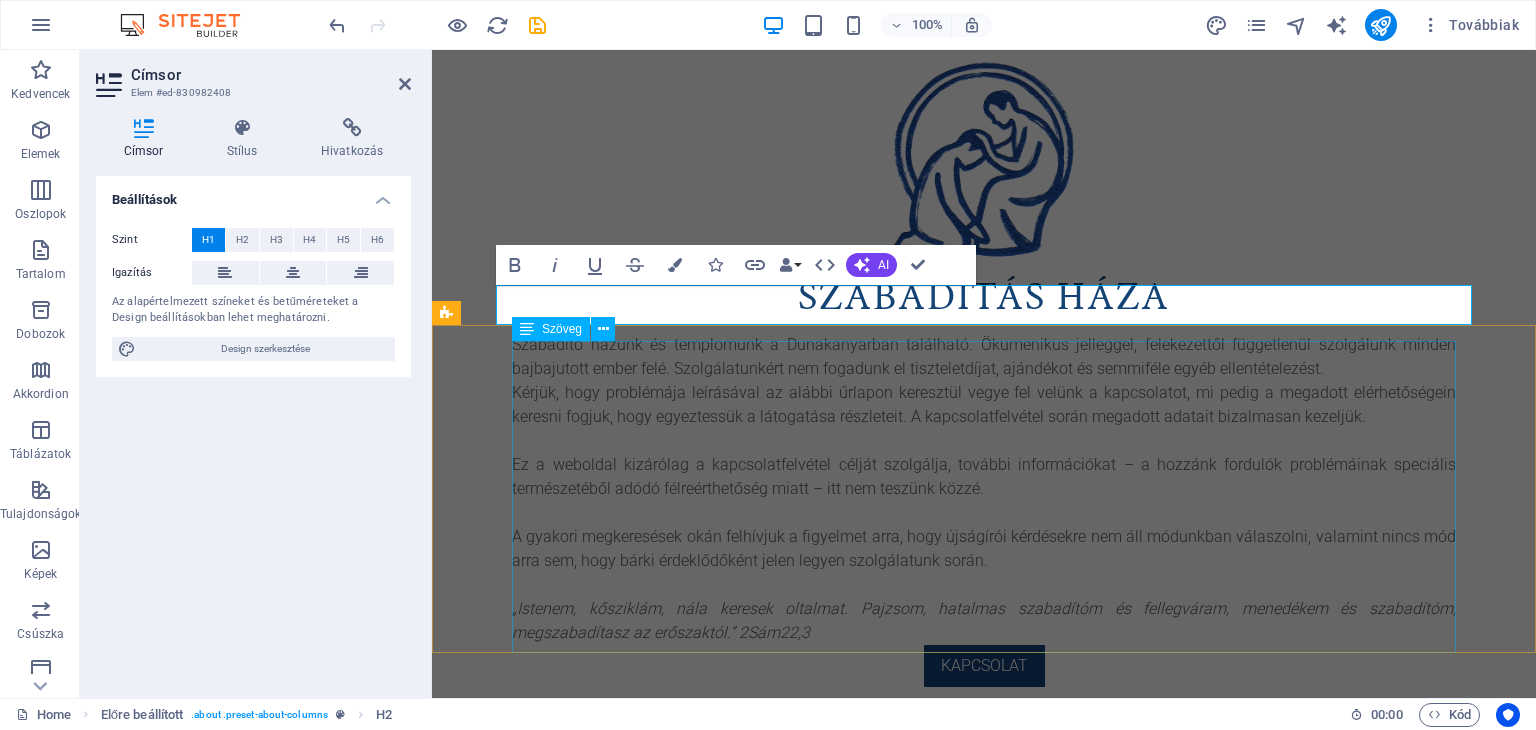 click on "Szabadító házunk és templomunk a Dunakanyarban található. Ökumenikus jelleggel, felekezettől függetlenül szolgálunk minden bajbajutott ember felé. Szolgálatunkért nem fogadunk el tiszteletdíjat, ajándékot és semmiféle egyéb ellentételezést. Kérjük, hogy problémája leírásával az alábbi űrlapon keresztül vegye fel velünk a kapcsolatot, mi pedig a megadott elérhetőségein keresni fogjuk, hogy egyeztessük a látogatása részleteit. A kapcsolatfelvétel során megadott adatait bizalmasan kezeljük. Ez a weboldal kizárólag a kapcsolatfelvétel célját szolgálja, további információkat – a hozzánk fordulók problémáinak speciális természetéből adódó félreérthetőség miatt – itt nem teszünk közzé. A gyakori megkeresések okán felhívjuk a figyelmet arra, hogy újságírói kérdésekre nem áll módunkban válaszolni, valamint nincs mód arra sem, hogy bárki érdeklődőként jelen legyen szolgálatunk során." at bounding box center [984, 489] 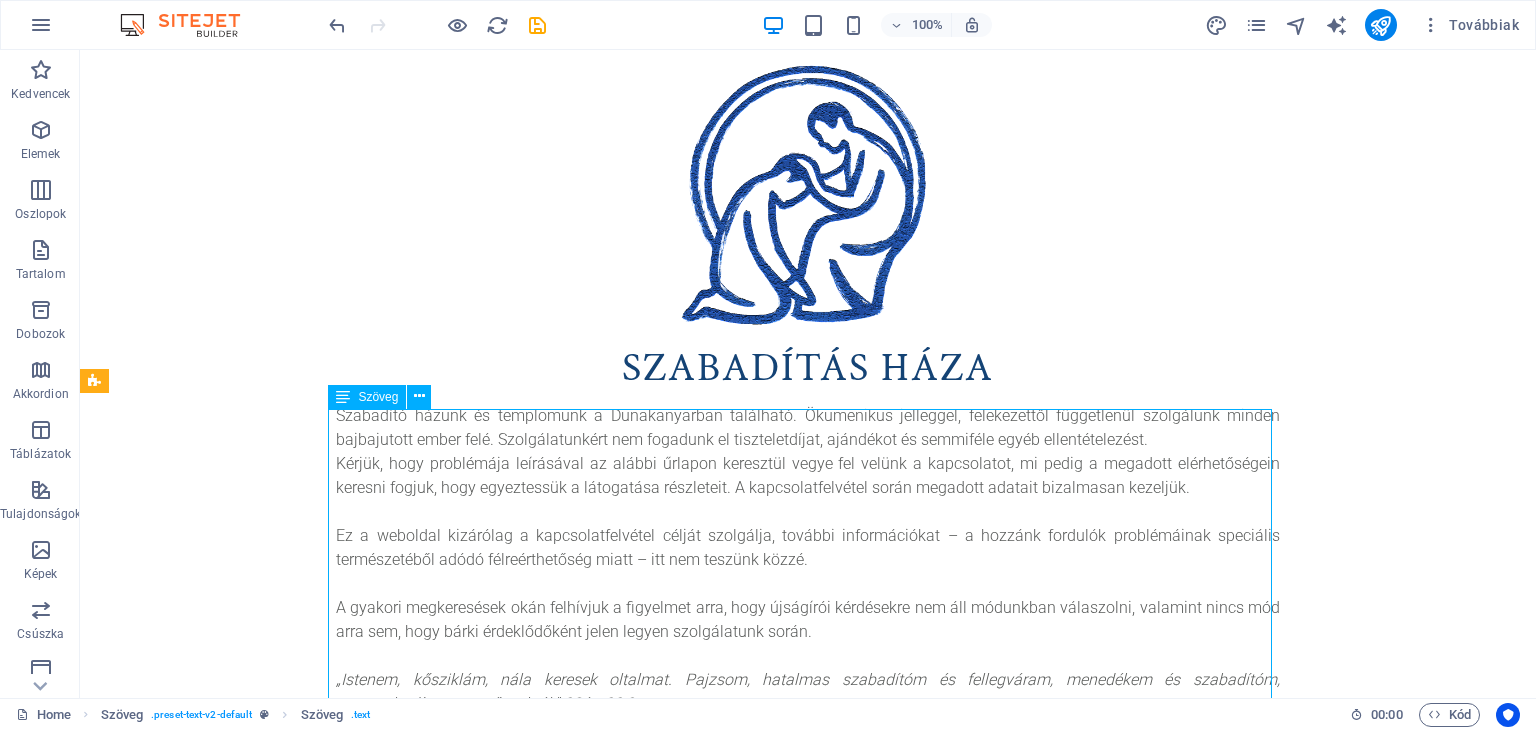 scroll, scrollTop: 64, scrollLeft: 0, axis: vertical 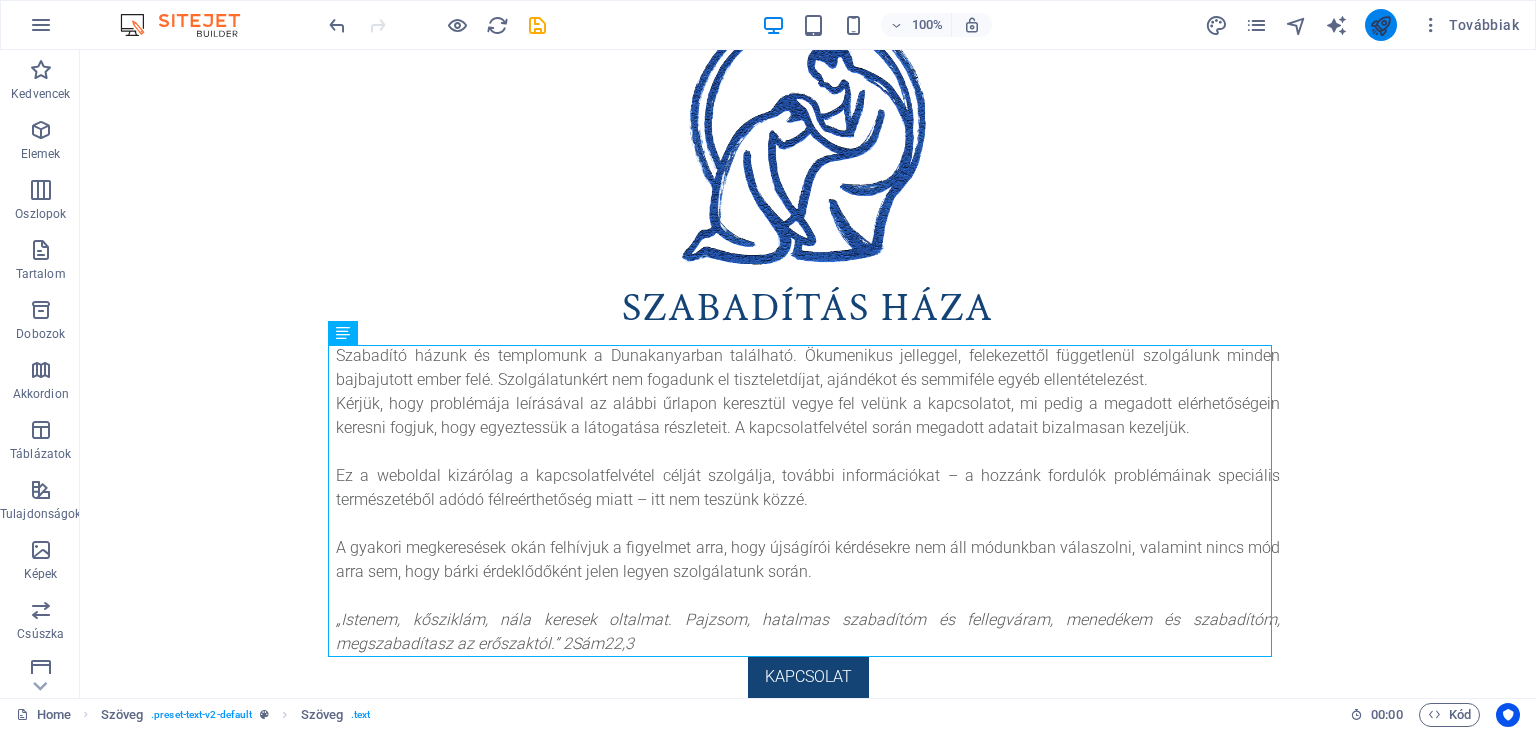 click at bounding box center [1381, 25] 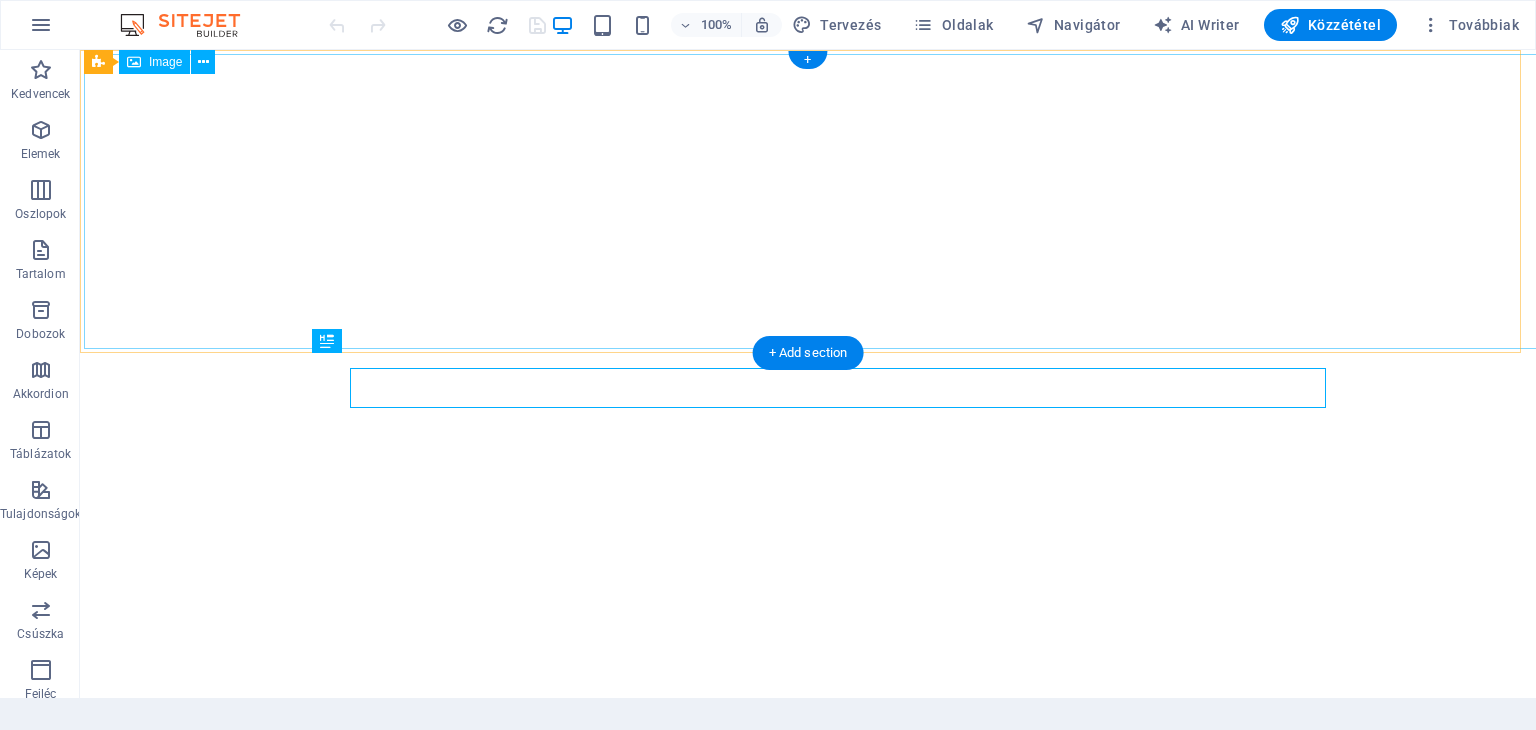 scroll, scrollTop: 0, scrollLeft: 0, axis: both 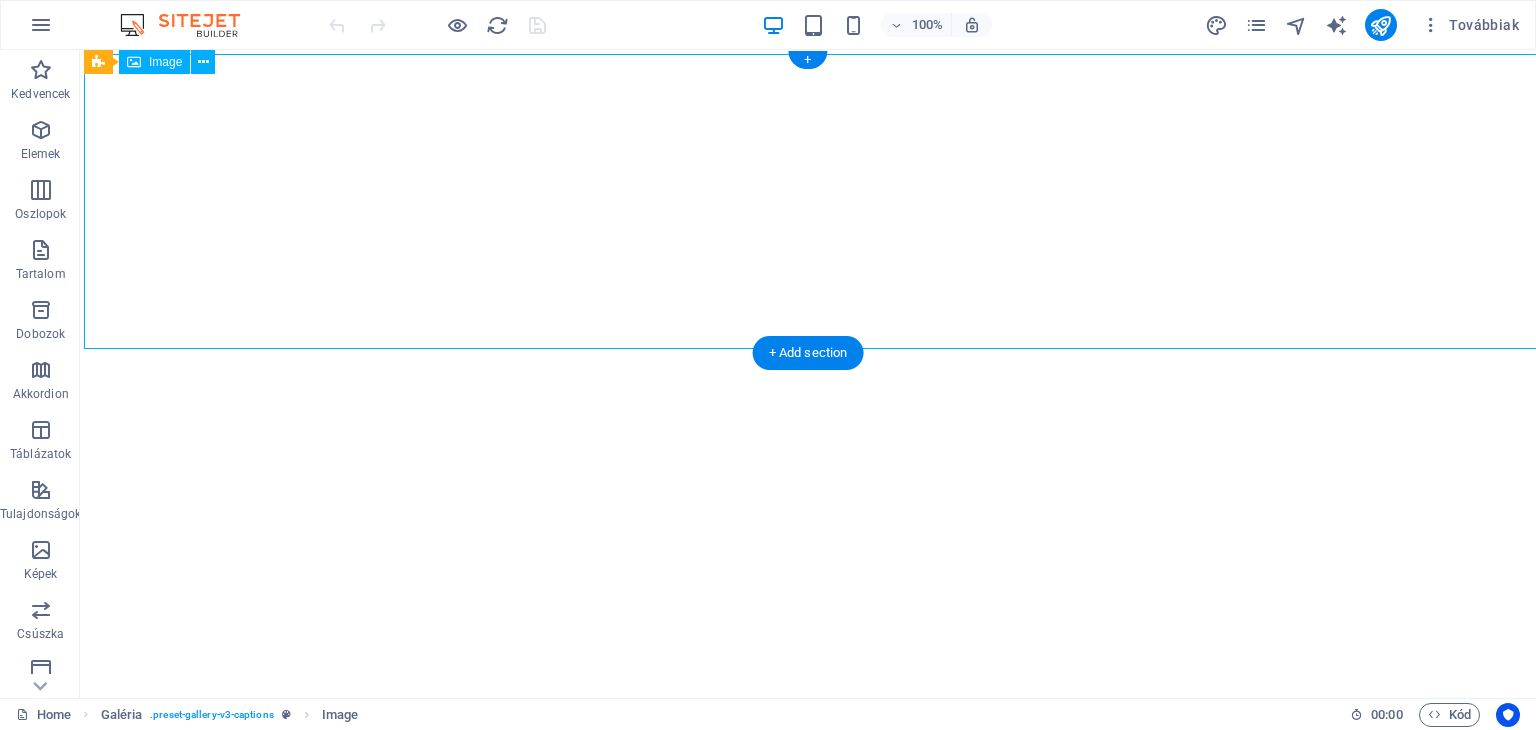 select on "%" 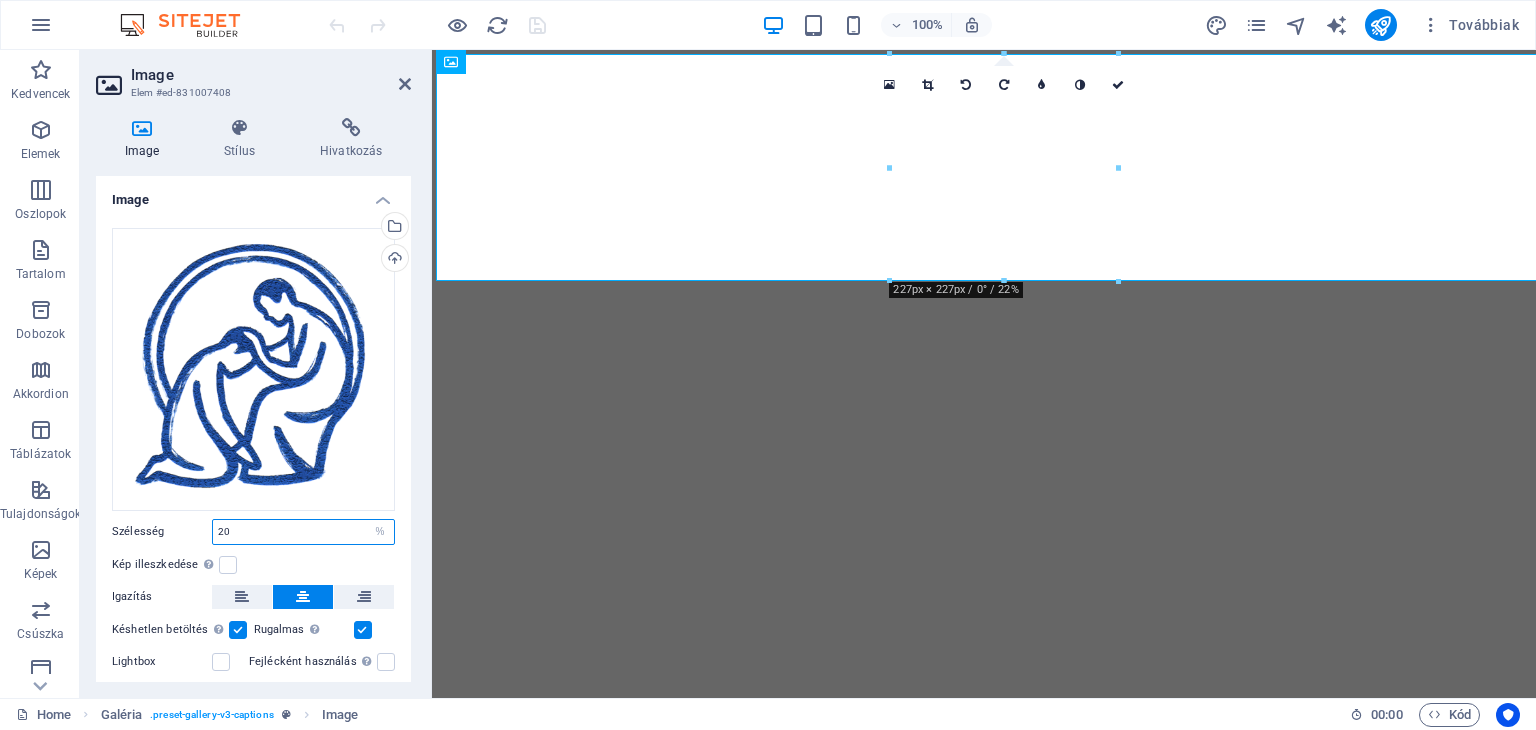 click on "20" at bounding box center (303, 532) 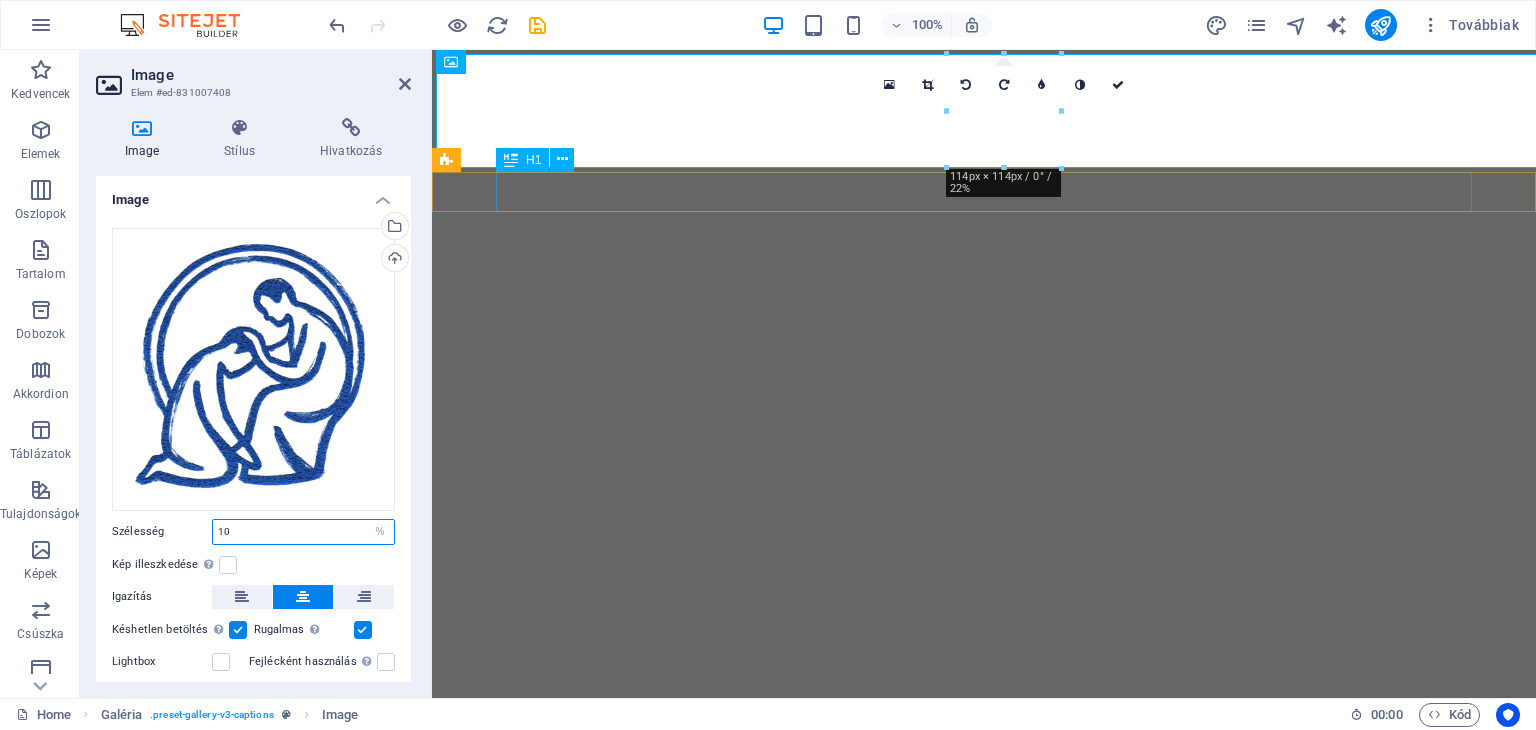 type on "10" 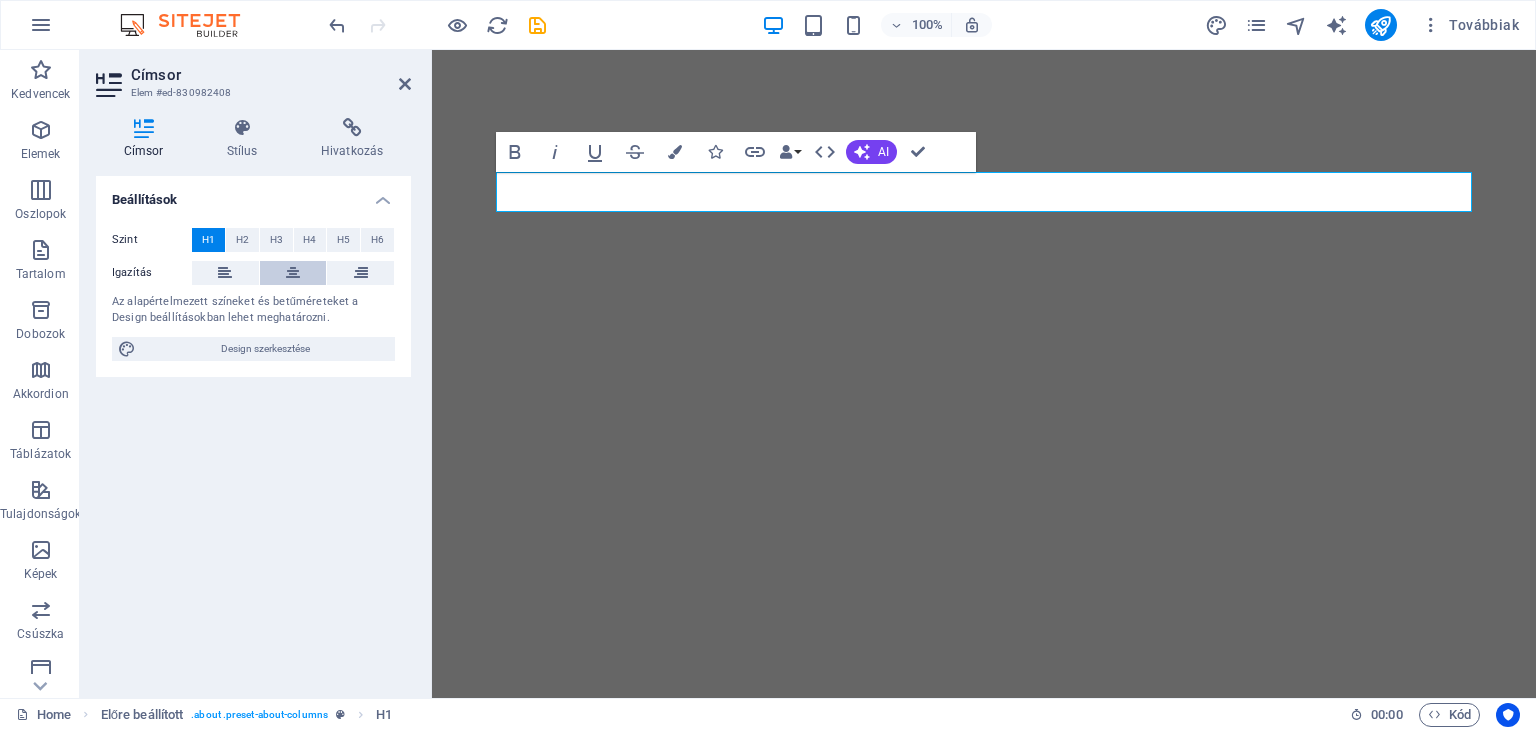 click at bounding box center (293, 273) 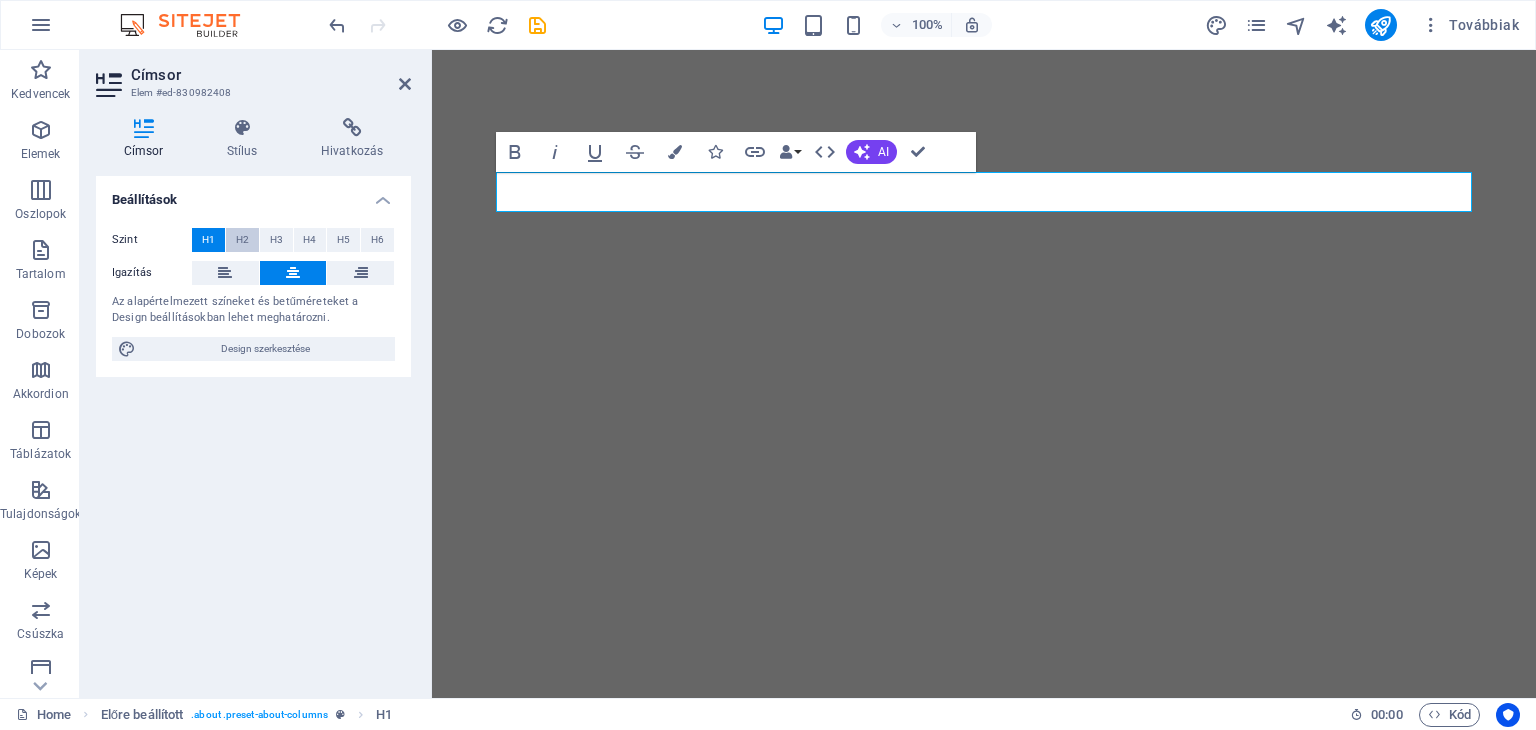 click on "H2" at bounding box center (242, 240) 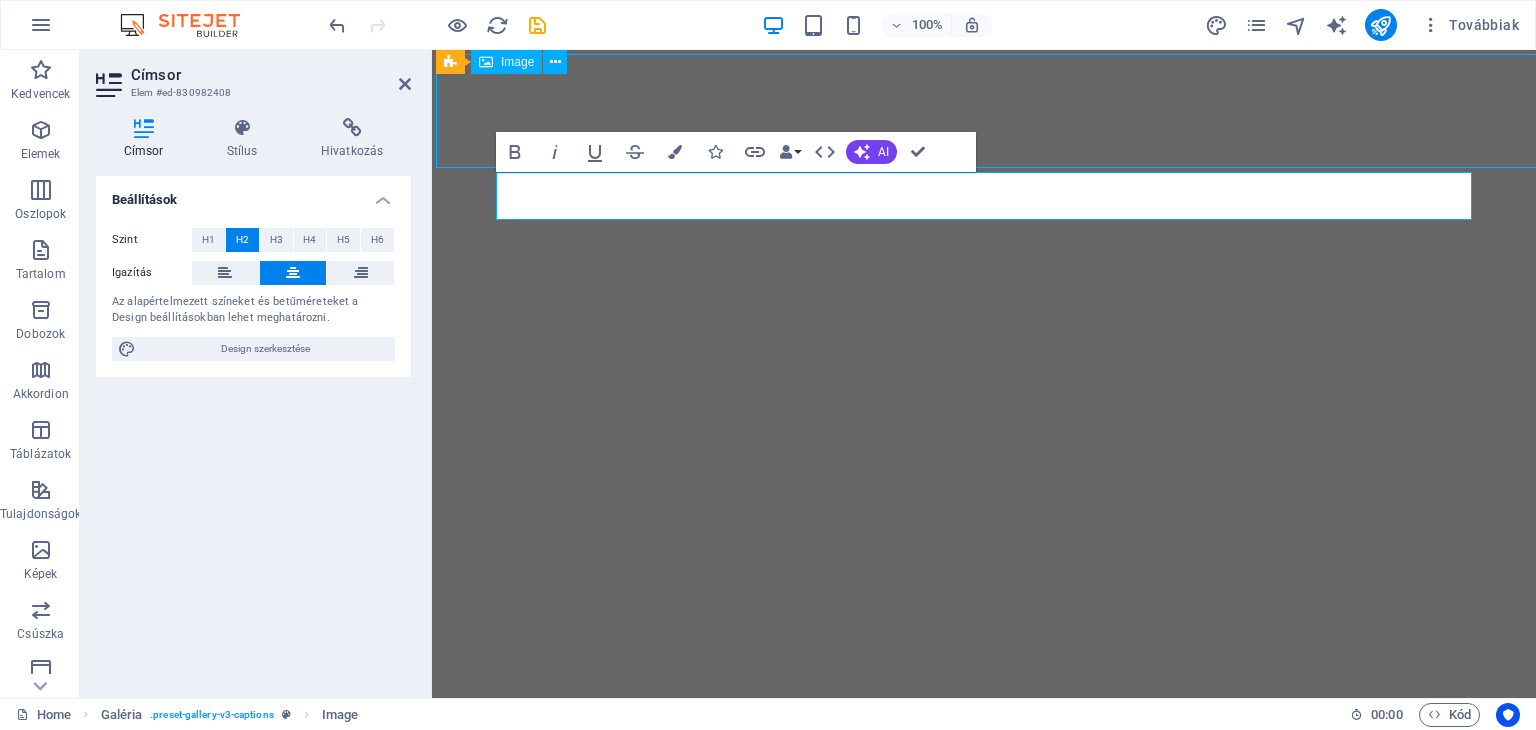 select on "%" 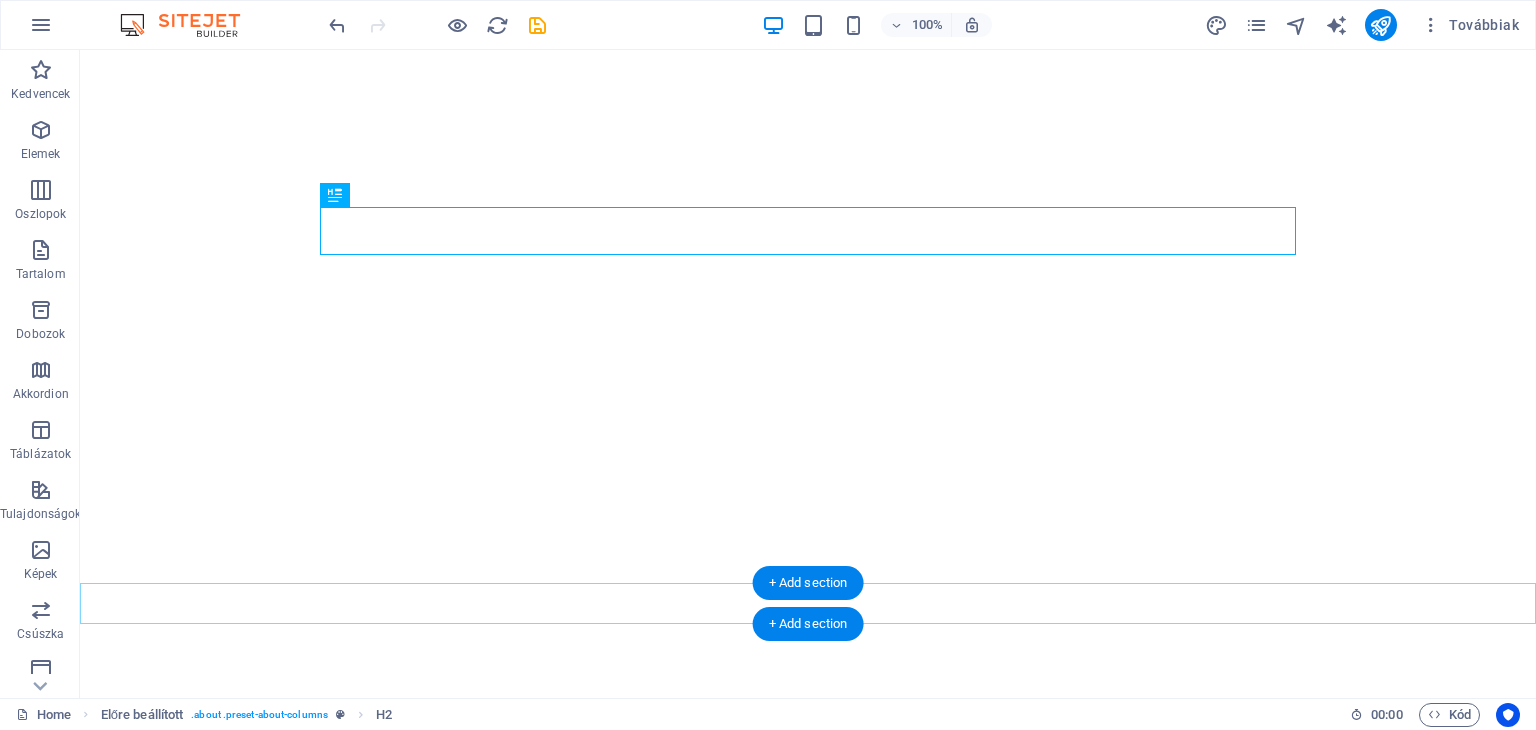 click on "+ Add section" at bounding box center (808, 624) 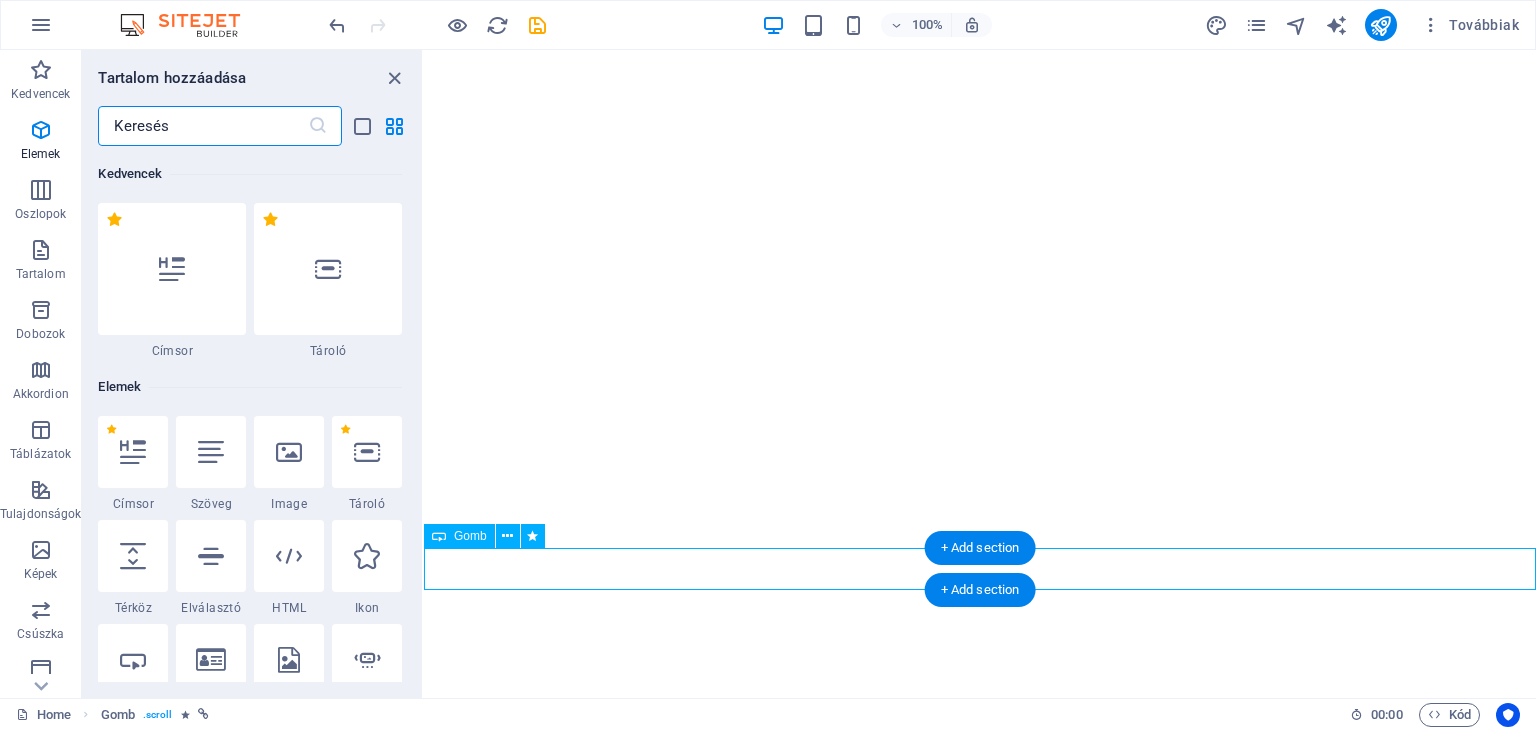 scroll, scrollTop: 3499, scrollLeft: 0, axis: vertical 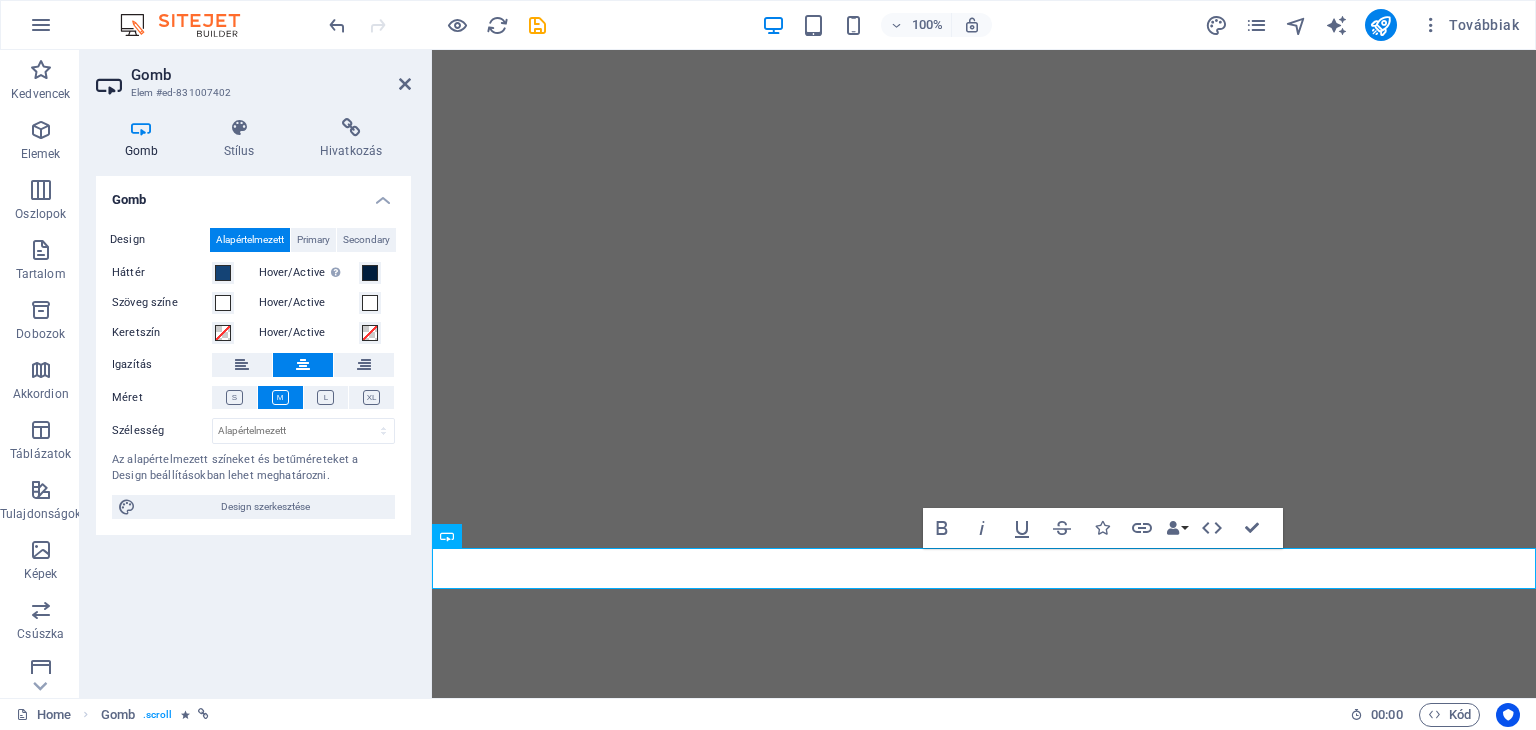 click on "Gomb Stílus Hivatkozás Gomb Design Alapértelmezett Primary Secondary Háttér Hover/Active Az előnézeti módba váltáshoz, és az aktív/lehúzott állapot kipróbálásához váltson Szöveg színe Hover/Active Keretszín Hover/Active Igazítás Méret Szélesség Alapértelmezett px rem % em vh vw Az alapértelmezett színeket és betűméreteket a Design beállításokban lehet meghatározni. Design szerkesztése Előre beállított Element Elrendezés Hogyan terjed ki ez az elem a elrendezésen belül (Flexbox). Méret Alapértelmezett automatikus px % 1/1 1/2 1/3 1/4 1/5 1/6 1/7 1/8 1/9 1/10 Növekedés Összehúzás Sorrend Konténer elrendezés Láthatóság Láthatóság Átlátszatlanság 100 % Túlcsordulás Térköz Margó Alapértelmezett automatikus px % rem vw vh Egyedi Egyedi automatikus px % rem vw vh automatikus px % rem vw vh automatikus px % rem vw vh automatikus px % rem vw vh Töltés Alapértelmezett px rem % vh vw Egyedi Egyedi px rem % vh vw px rem % vh vw px rem % vh vw px rem %" at bounding box center [253, 400] 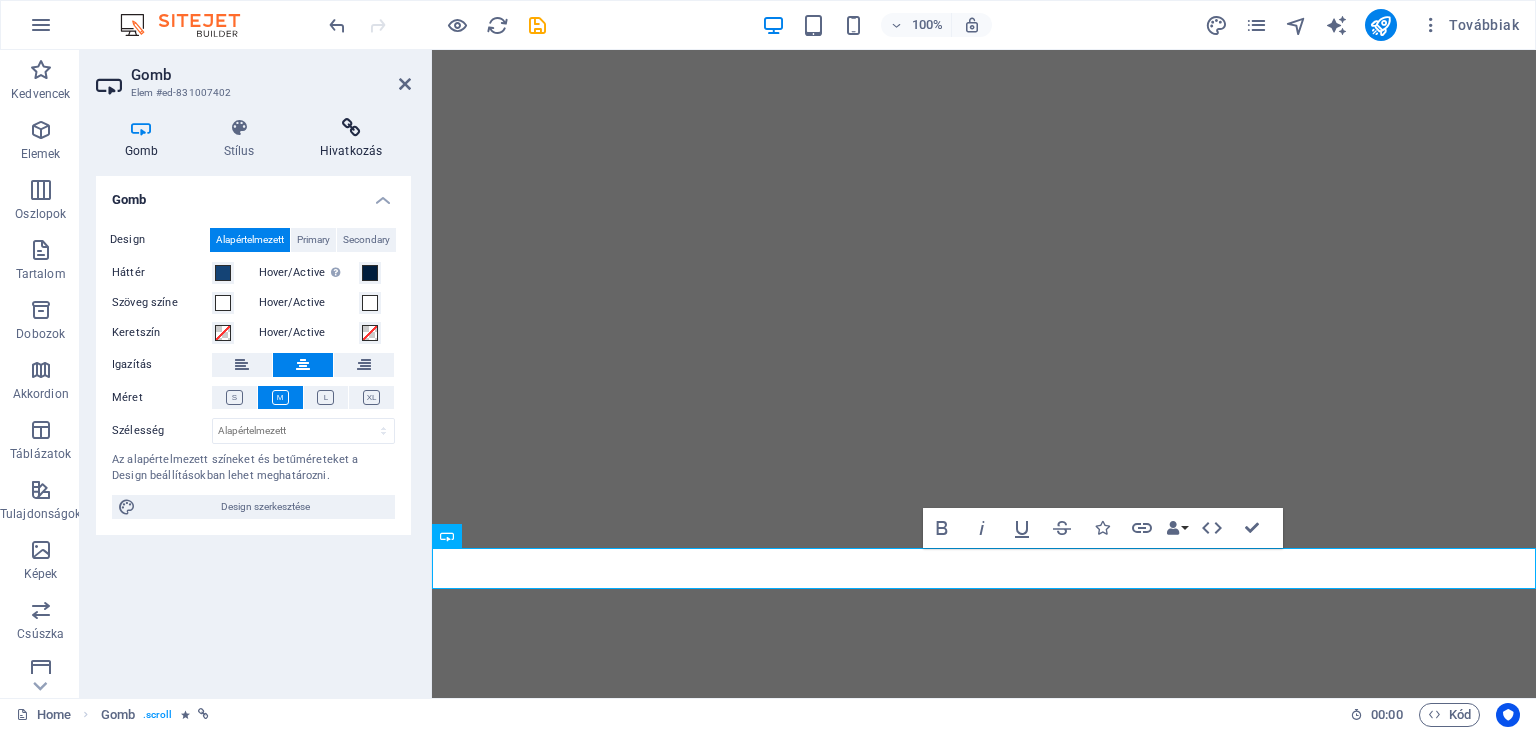 click on "Hivatkozás" at bounding box center [351, 139] 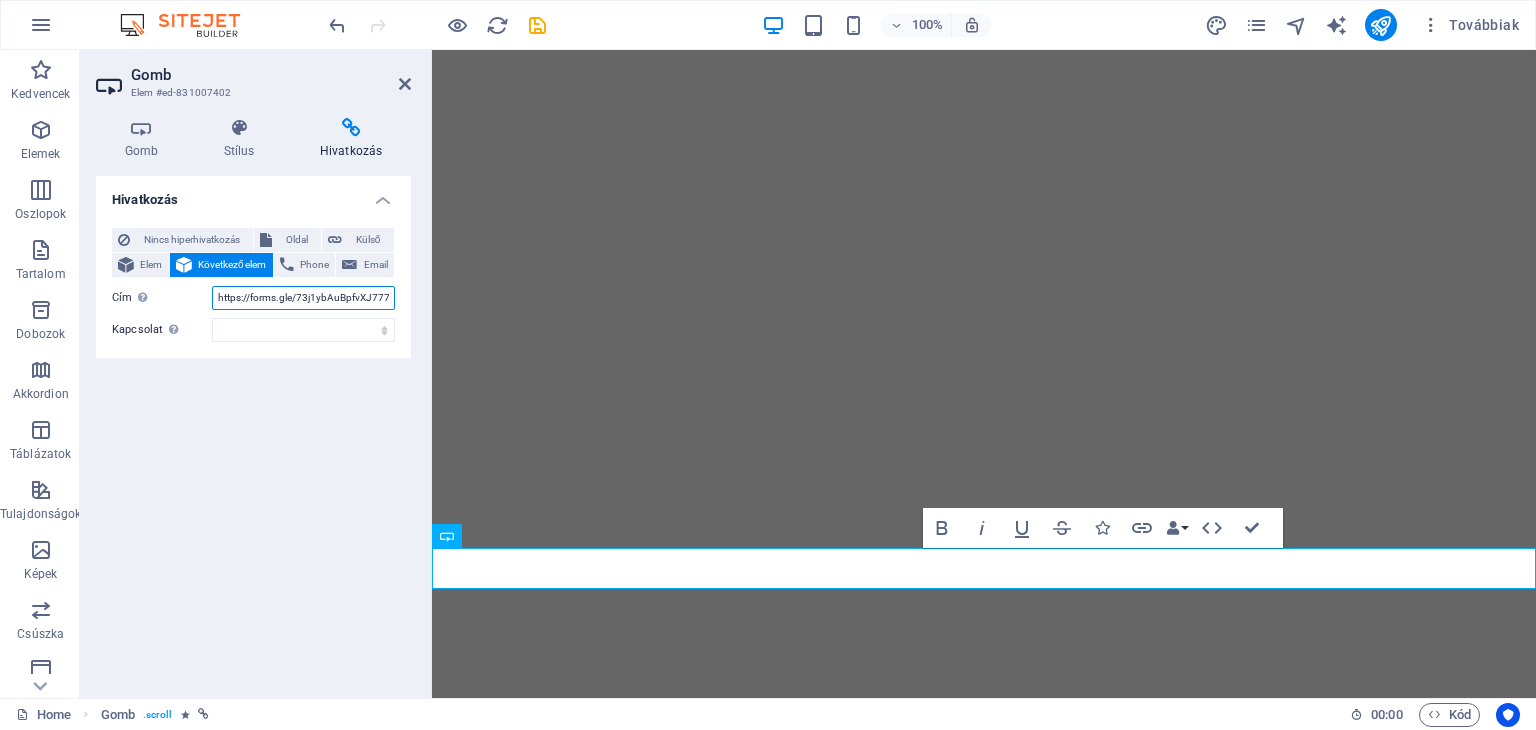 click on "https://forms.gle/73j1ybAuBpfvXJ777" at bounding box center (303, 298) 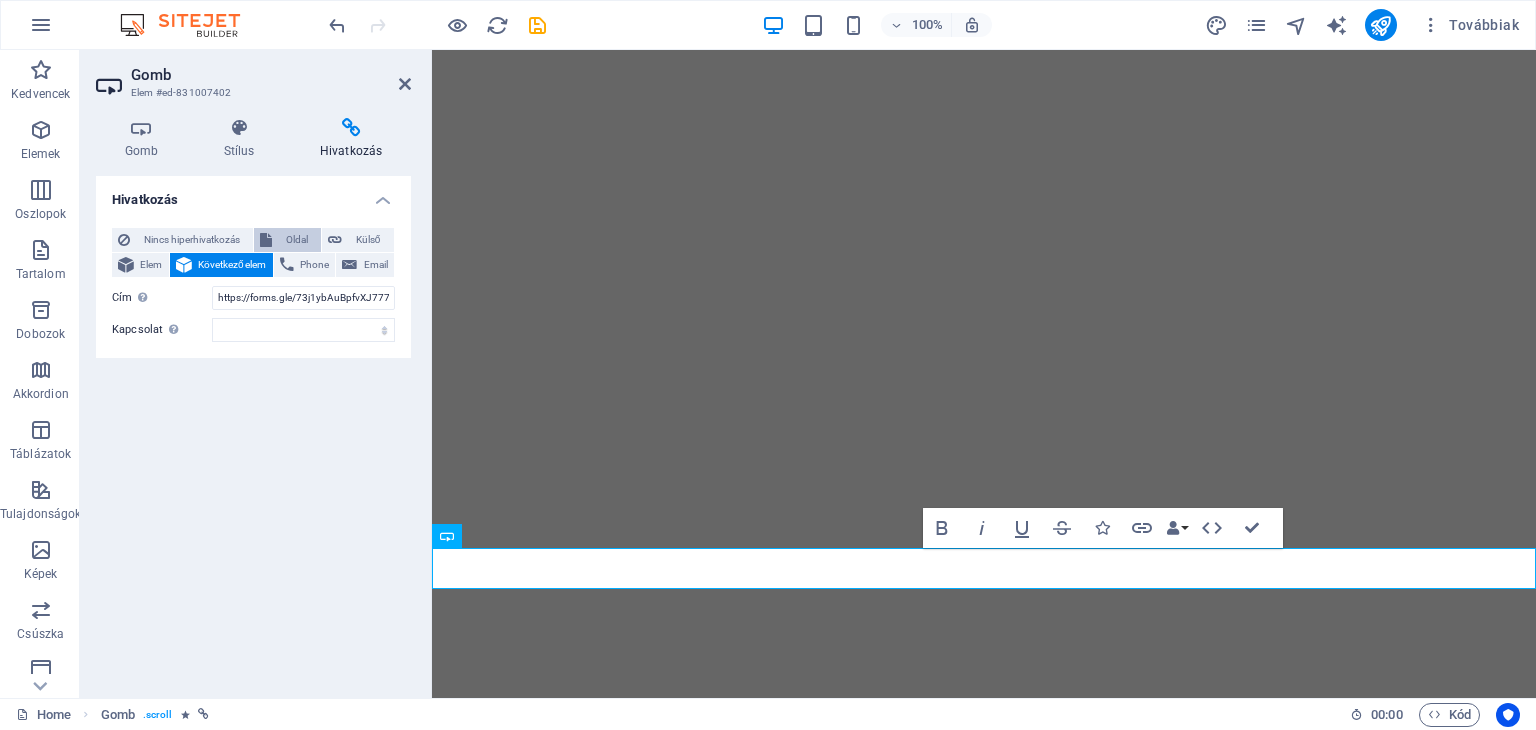 click on "Oldal" at bounding box center [296, 240] 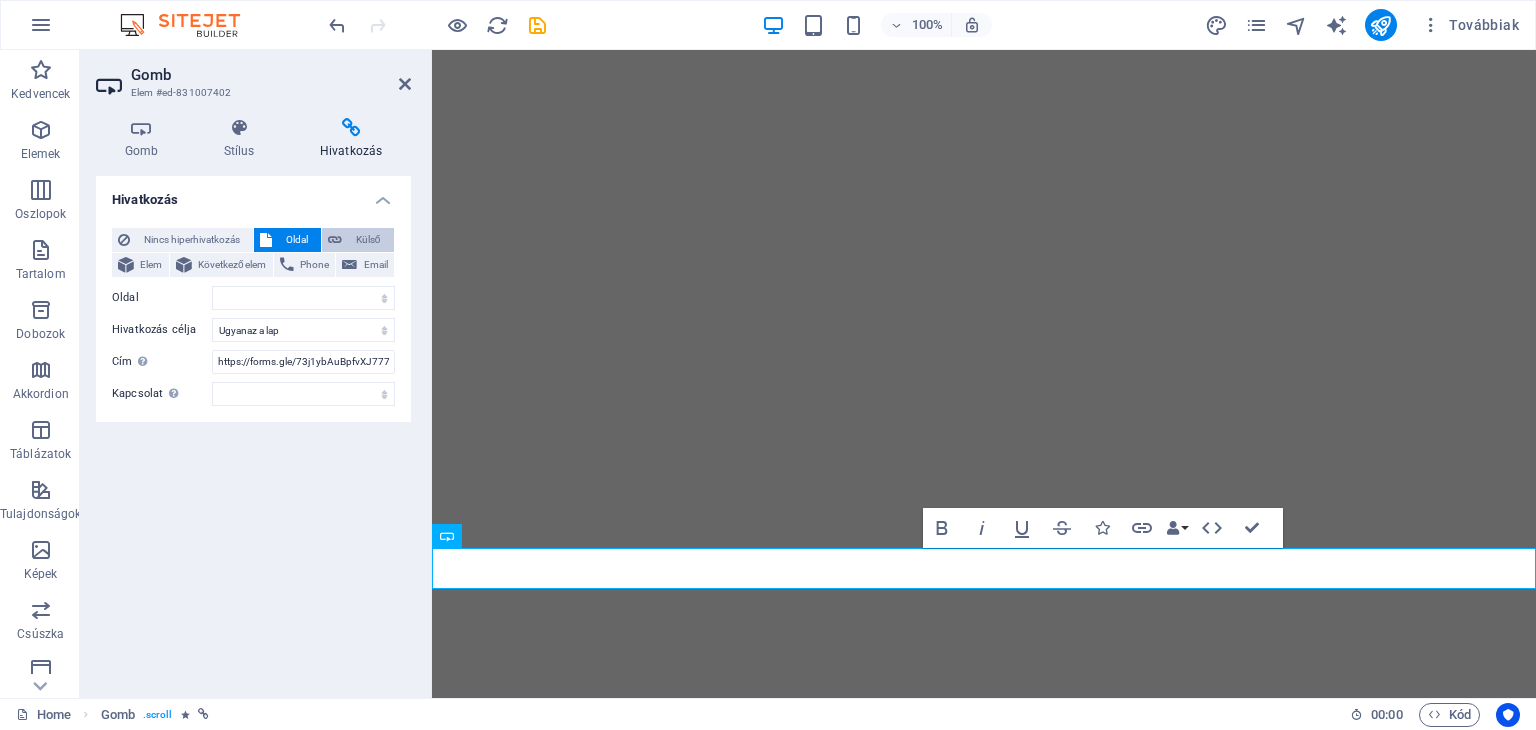 click on "Külső" at bounding box center [368, 240] 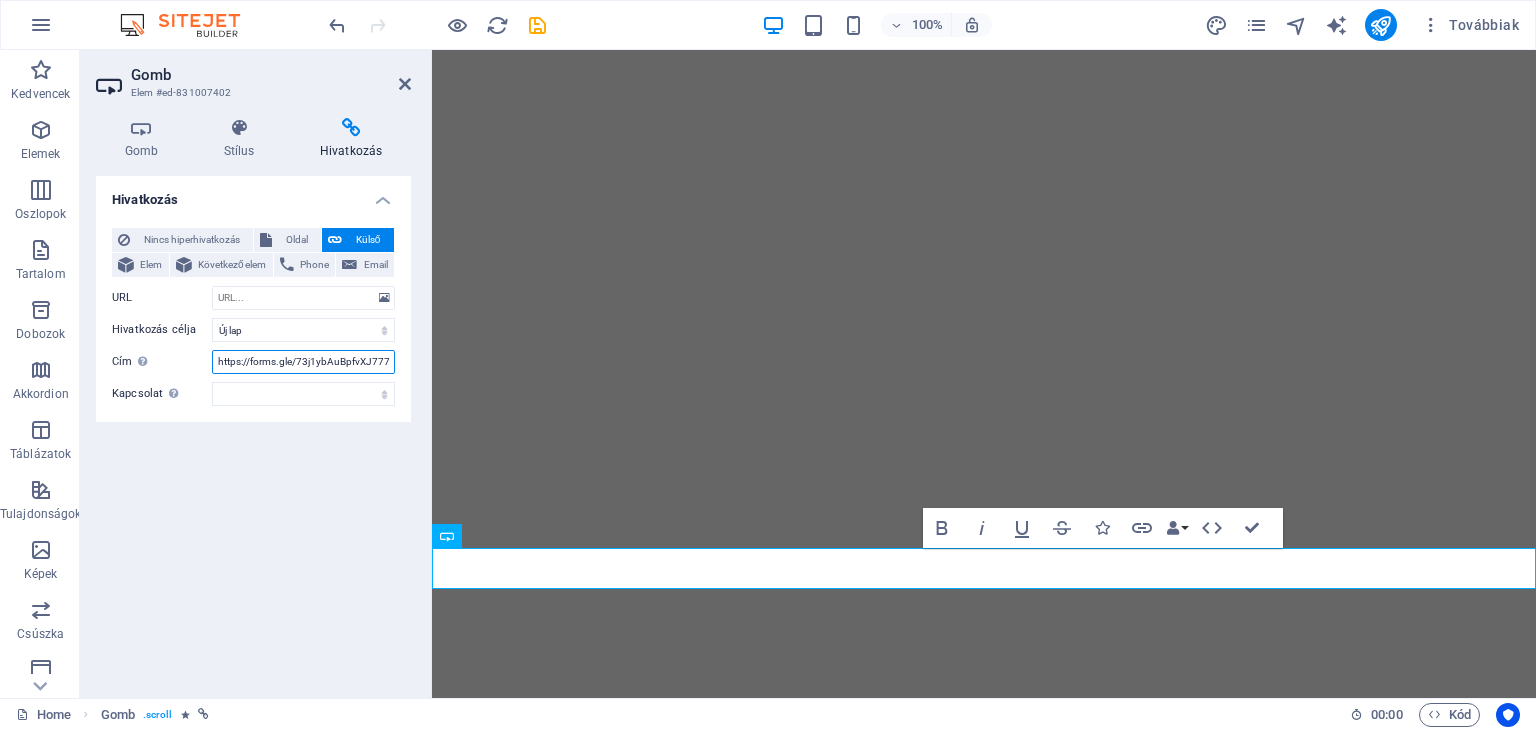 click on "https://forms.gle/73j1ybAuBpfvXJ777" at bounding box center (303, 362) 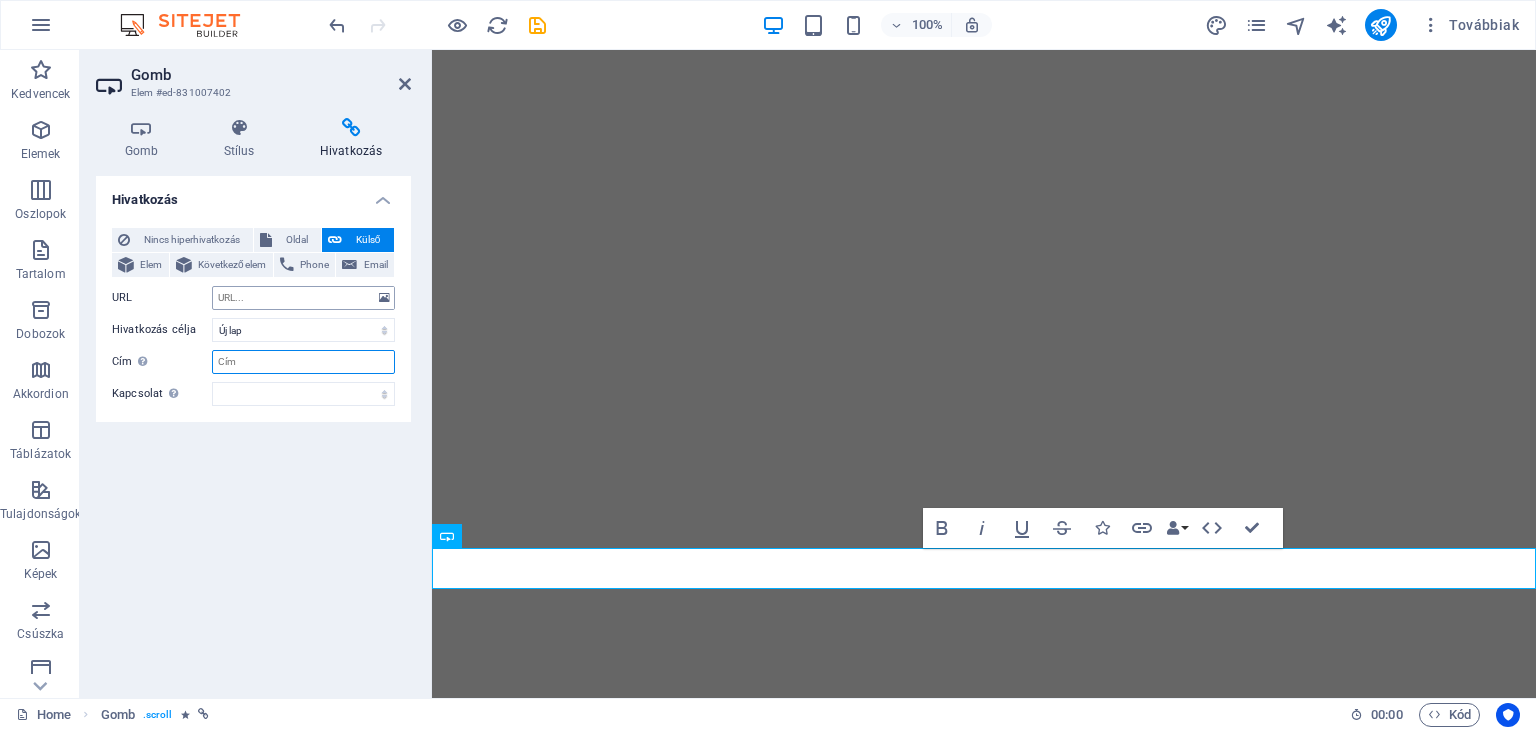 type 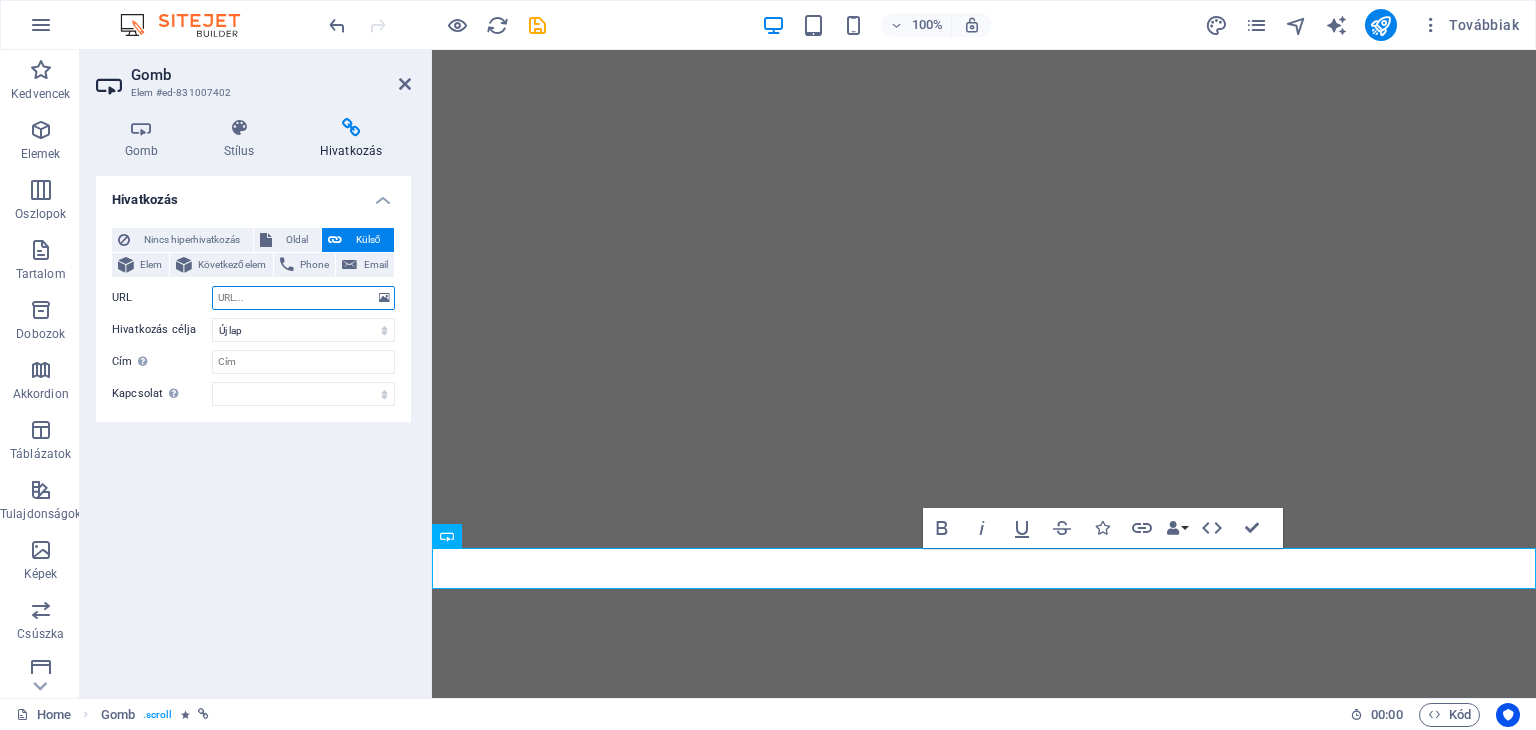 click on "URL" at bounding box center [303, 298] 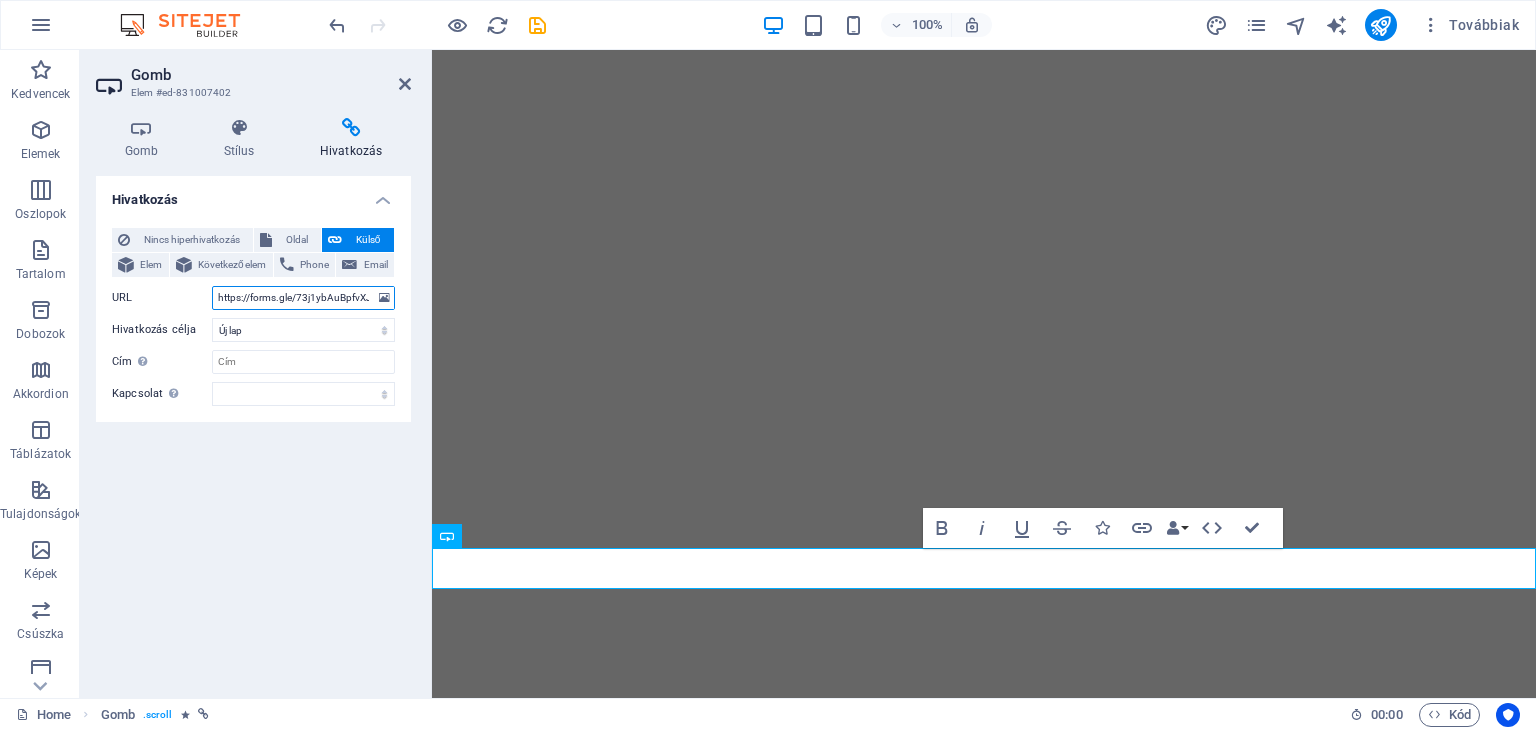 scroll, scrollTop: 0, scrollLeft: 17, axis: horizontal 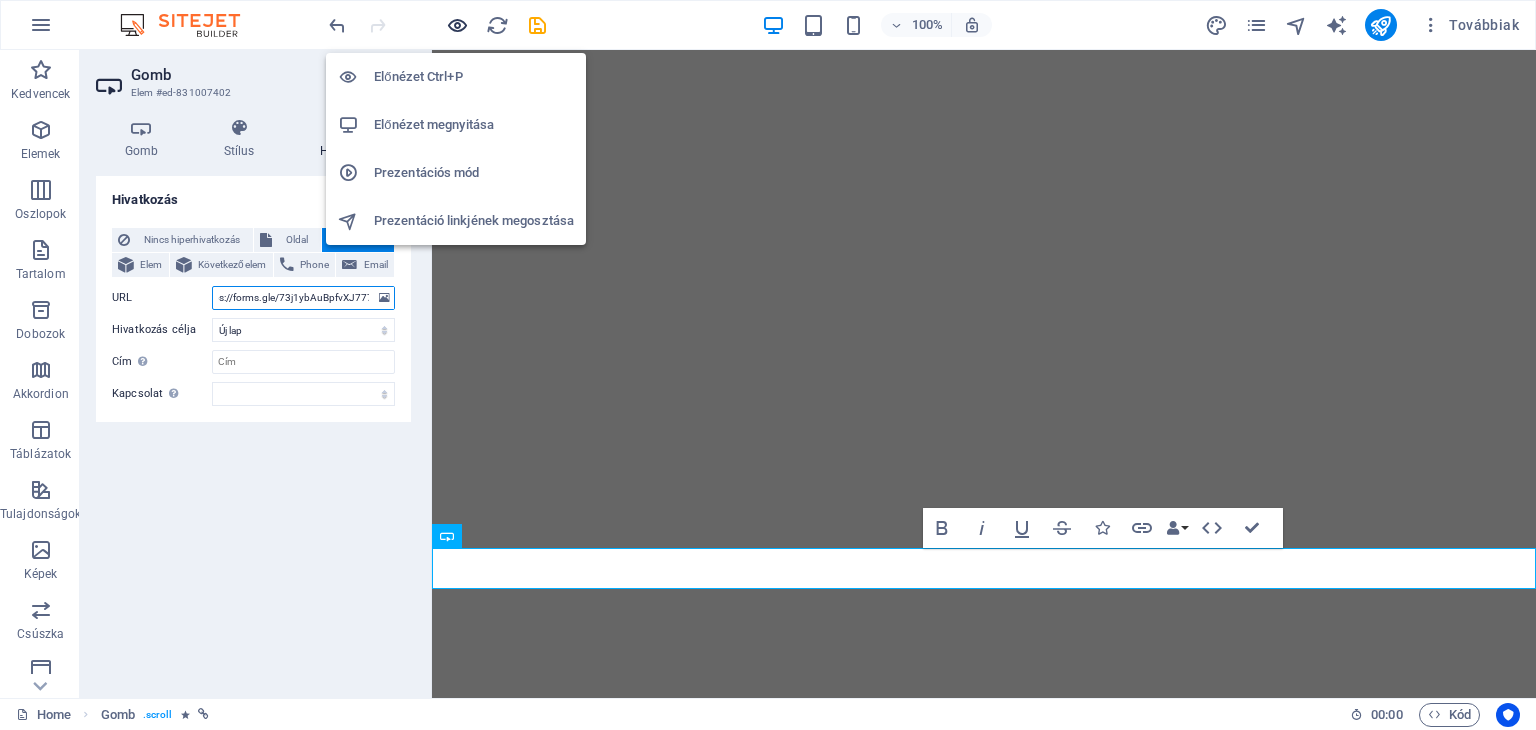 type on "https://forms.gle/73j1ybAuBpfvXJ777" 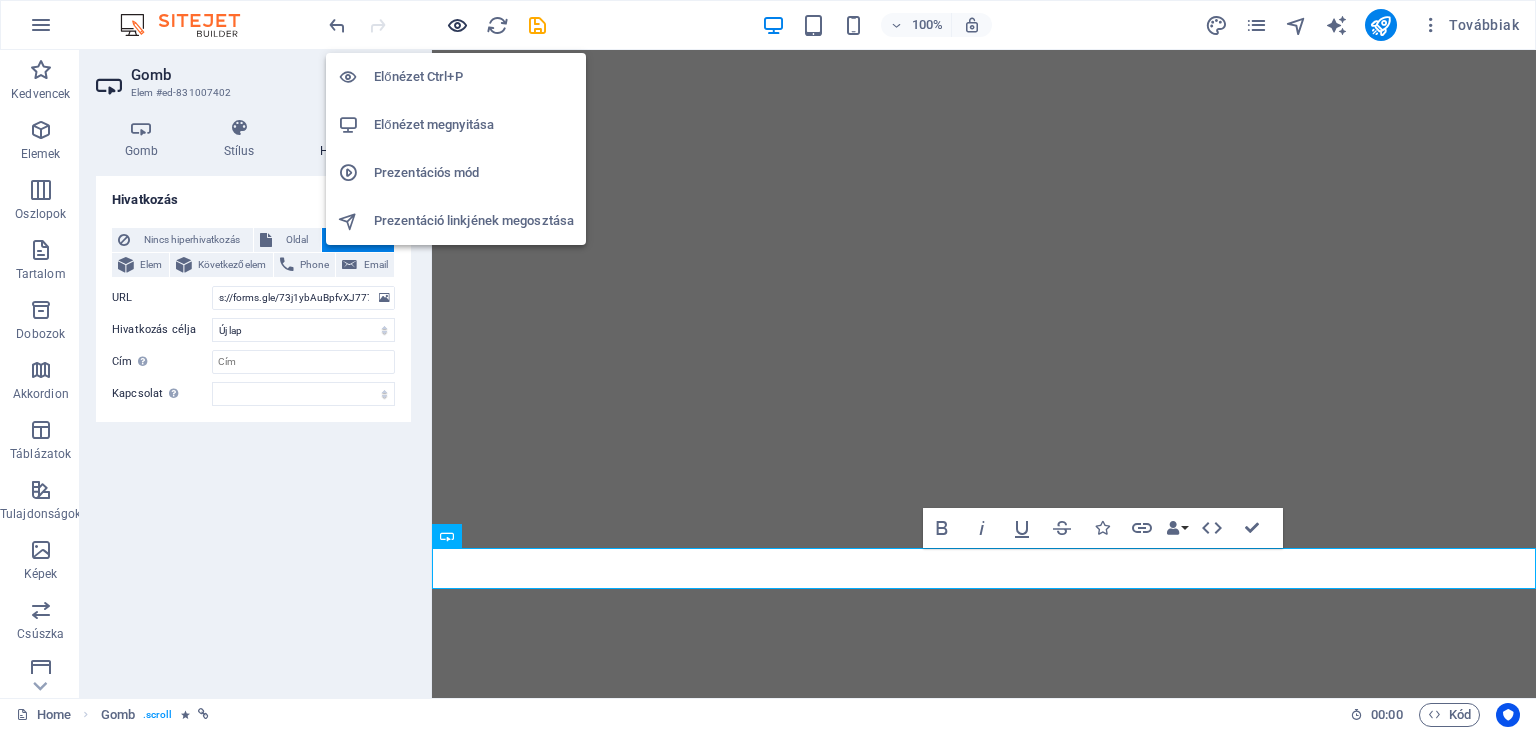 scroll, scrollTop: 0, scrollLeft: 0, axis: both 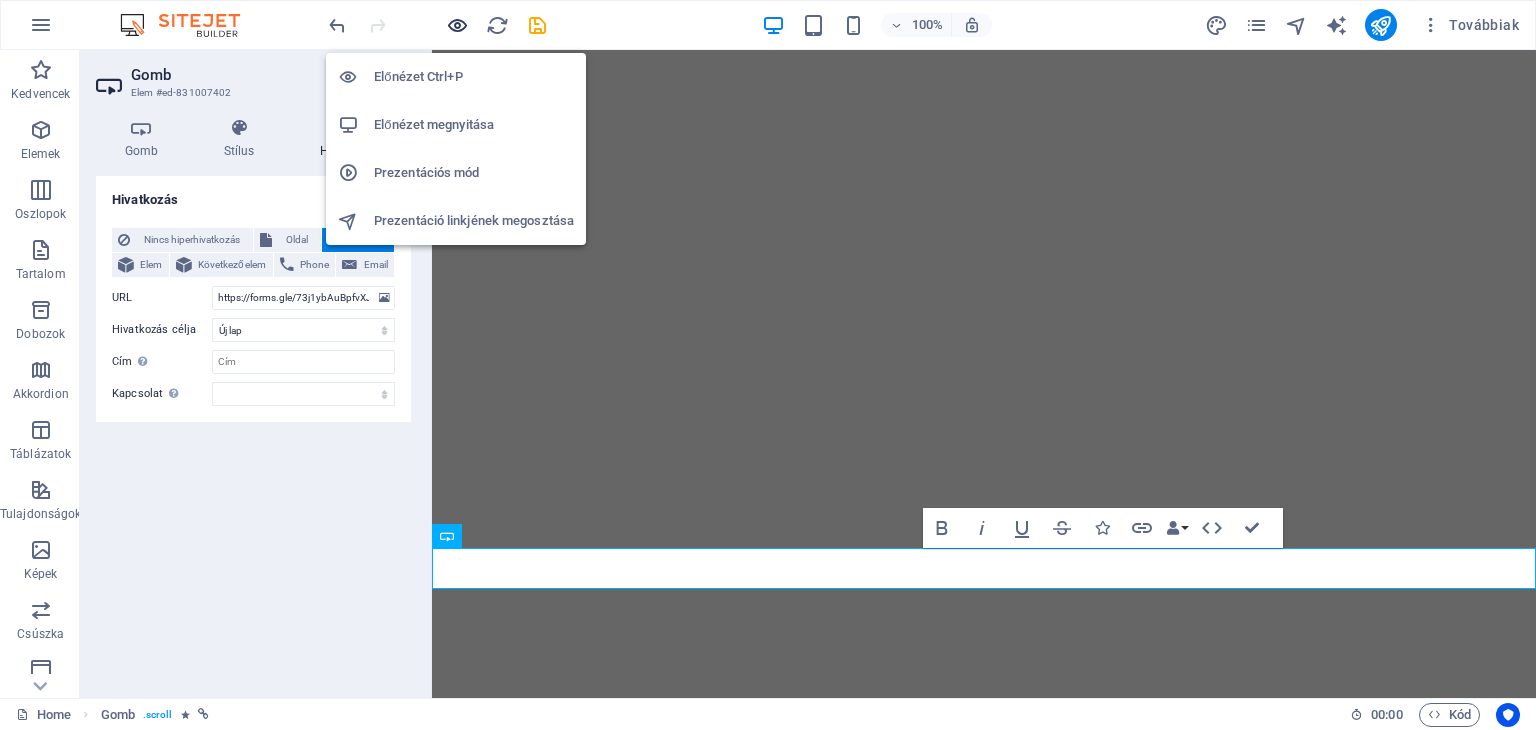 click at bounding box center [457, 25] 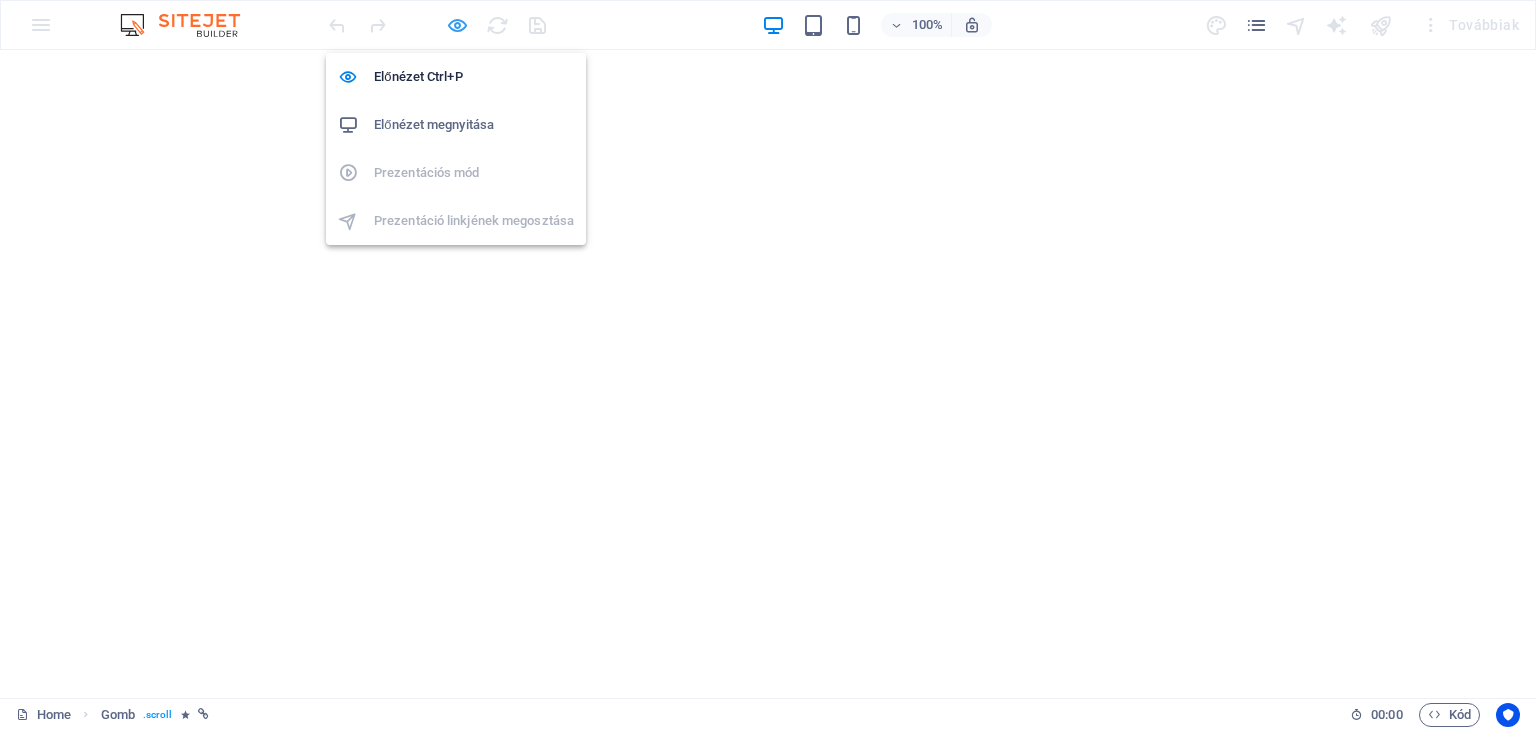 click at bounding box center (457, 25) 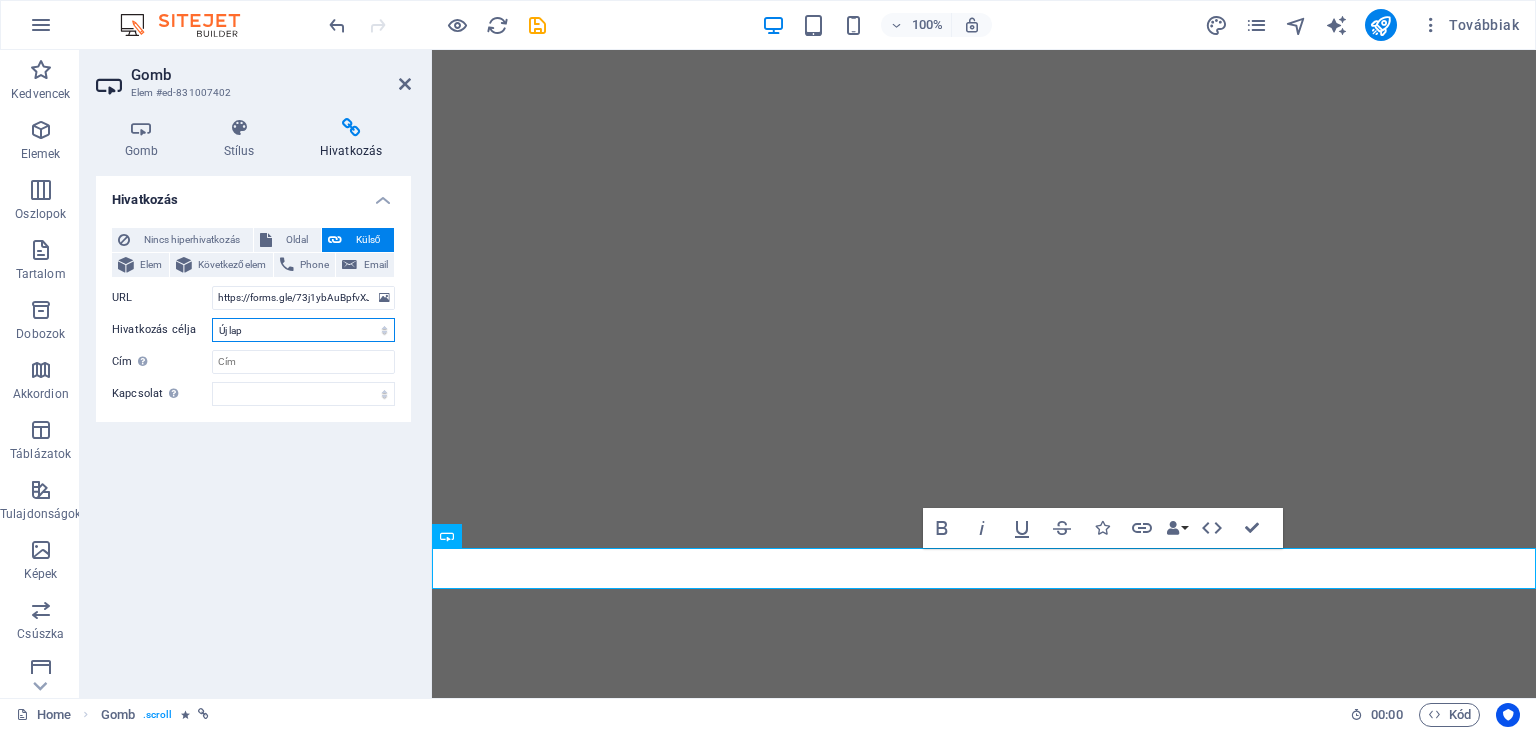 click on "Új lap Ugyanaz a lap Átfedés" at bounding box center (303, 330) 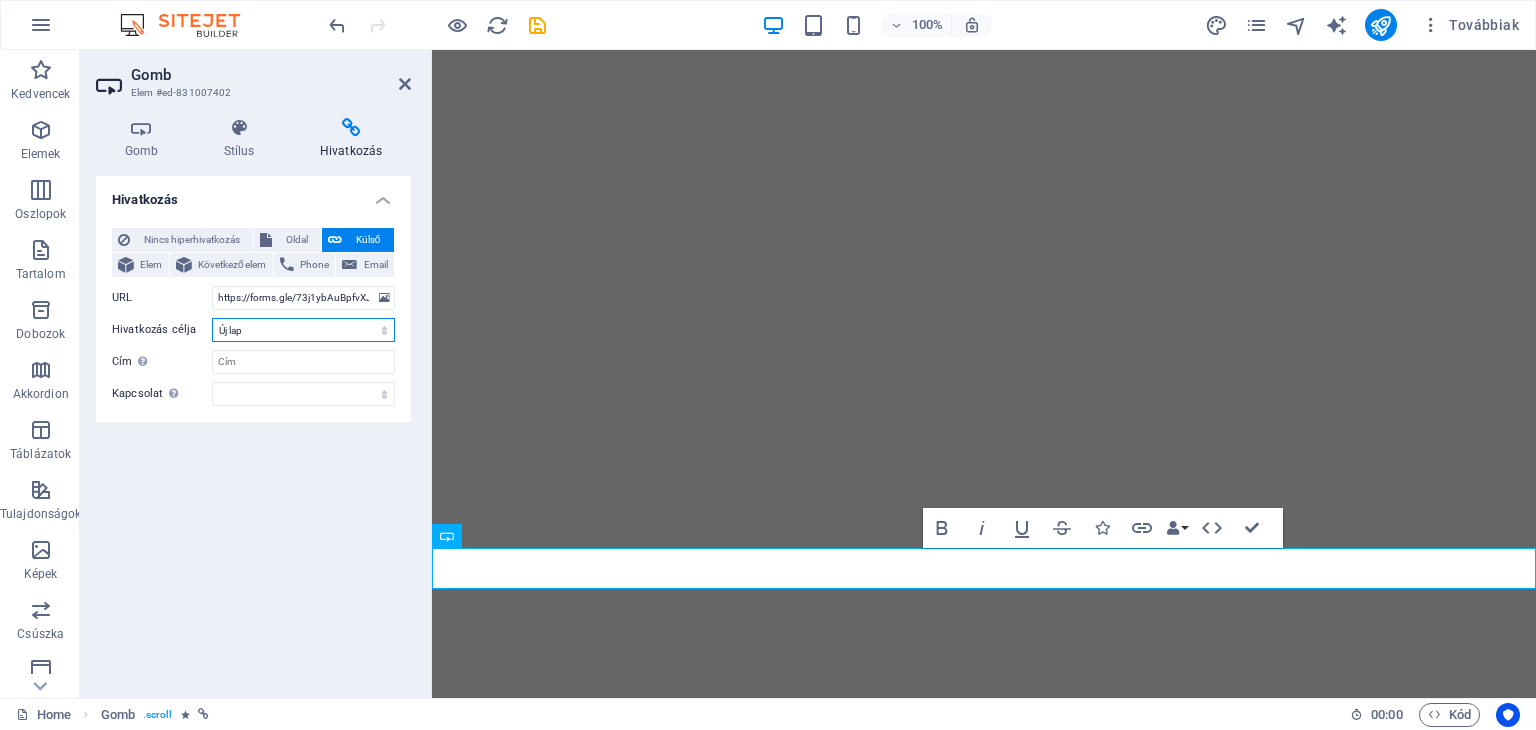 click on "Új lap Ugyanaz a lap Átfedés" at bounding box center [303, 330] 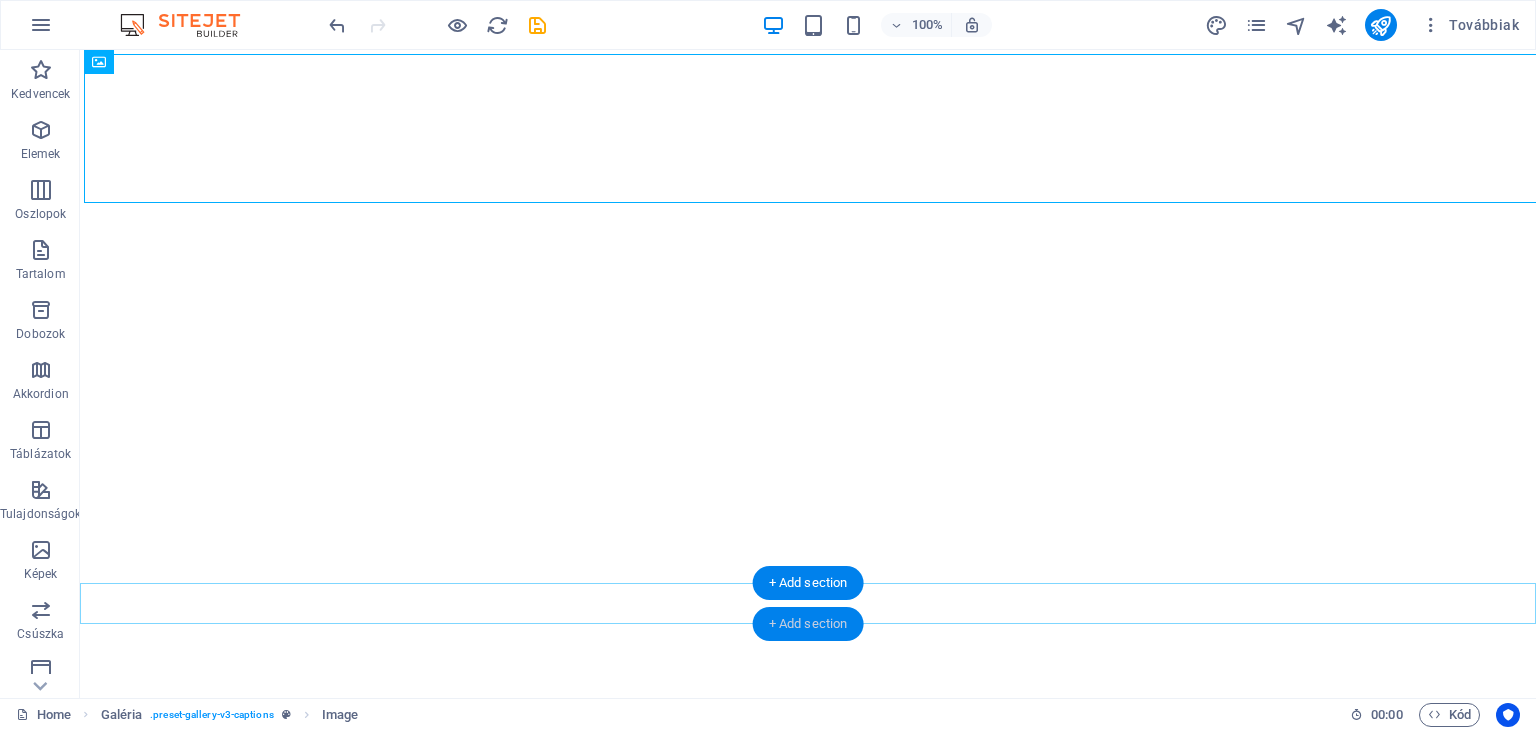 click on "+ Add section" at bounding box center (808, 624) 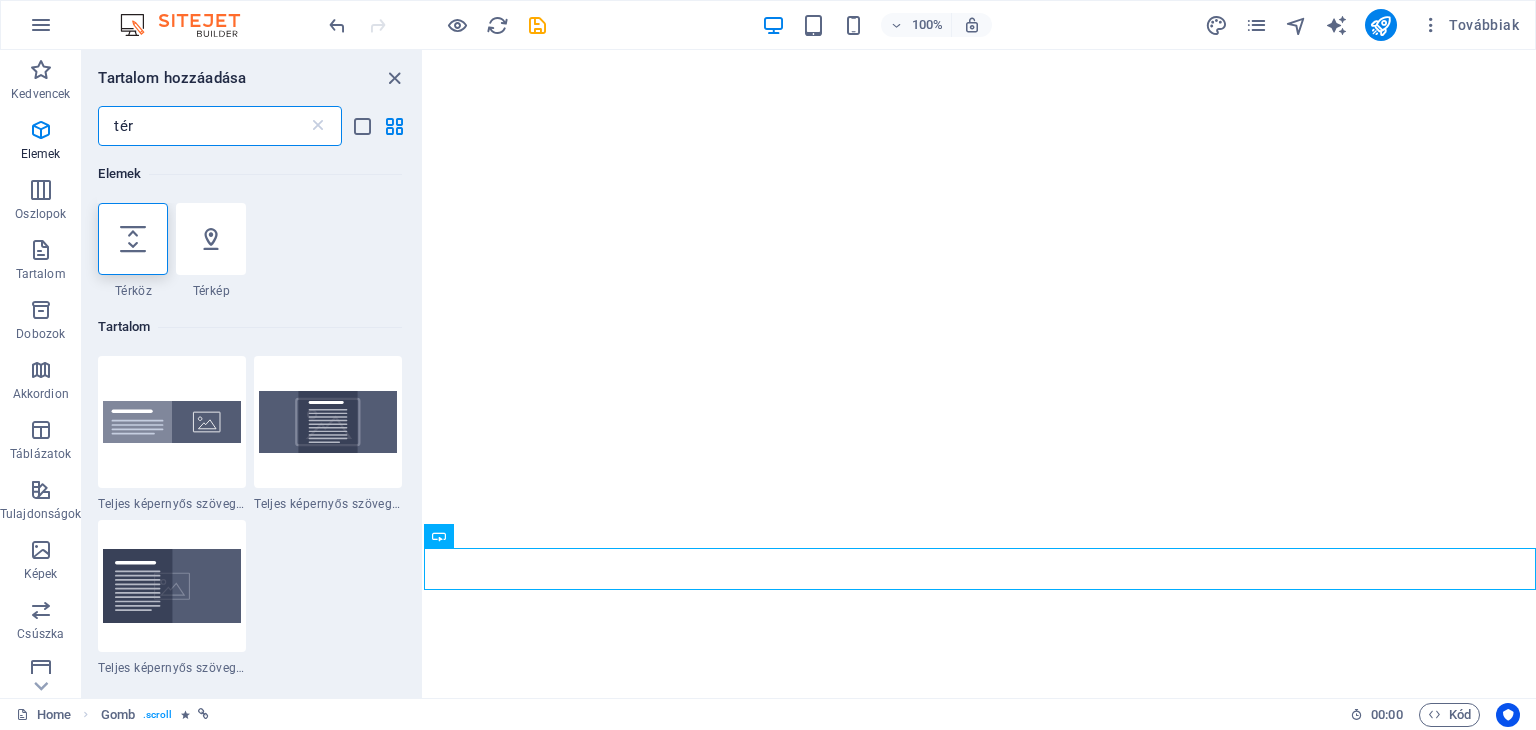 scroll, scrollTop: 0, scrollLeft: 0, axis: both 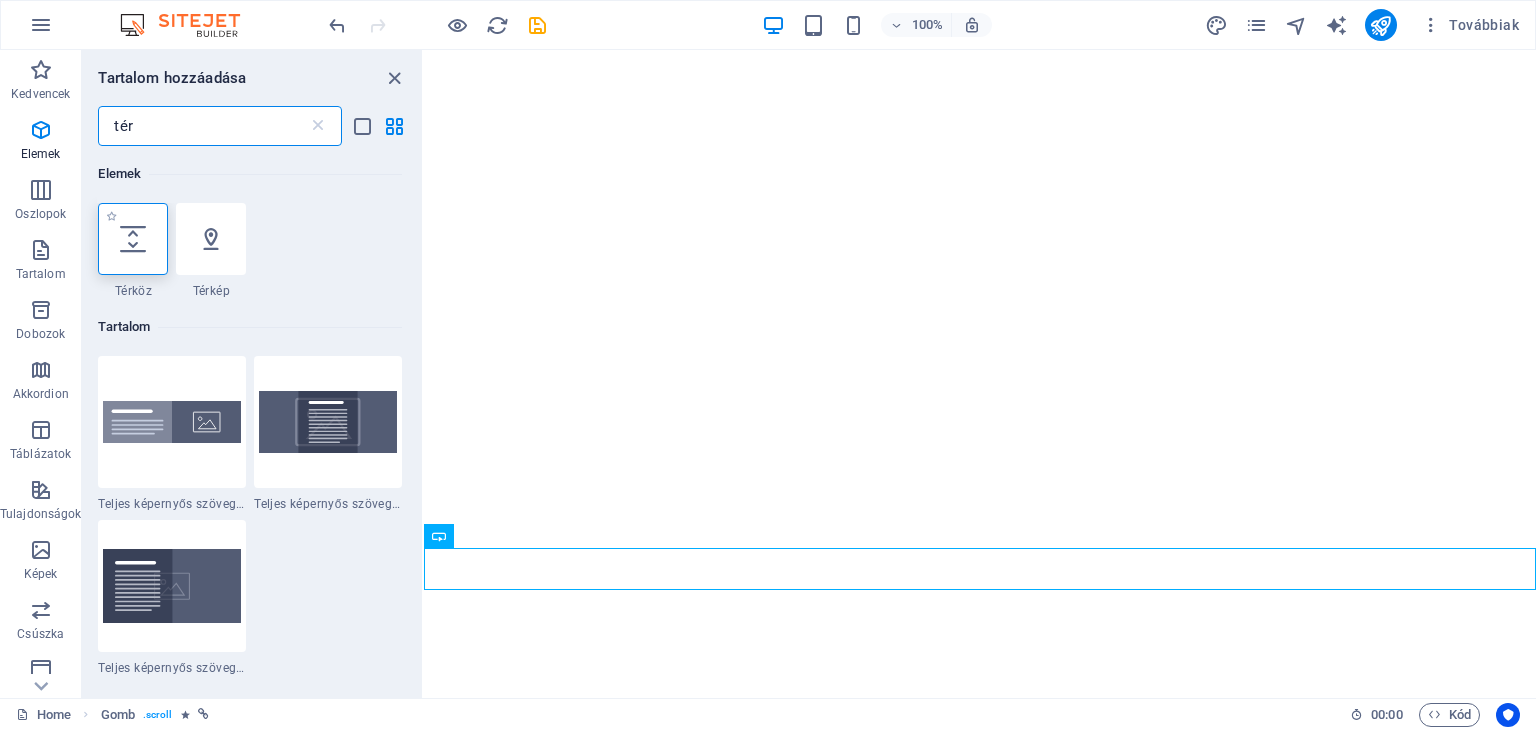 type on "tér" 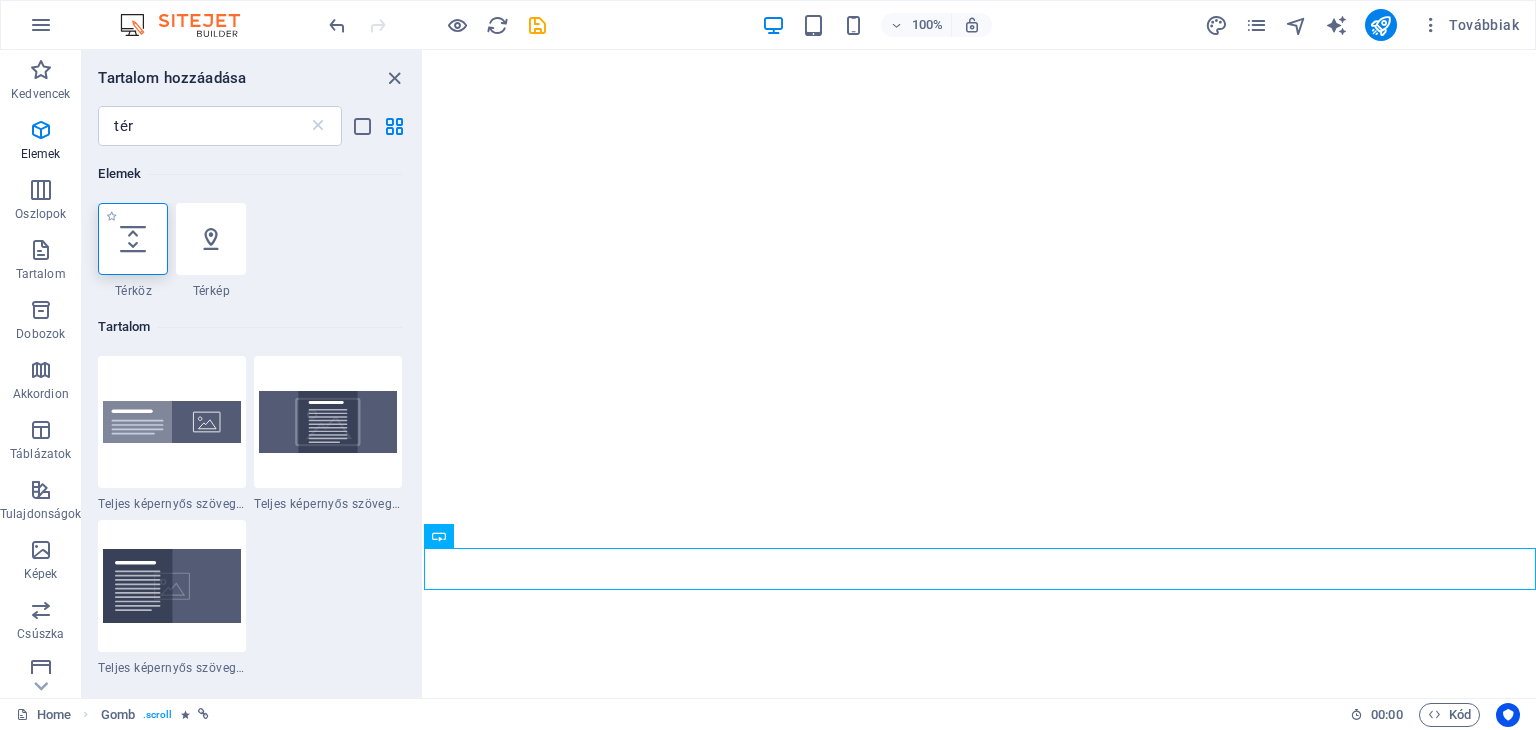 click at bounding box center [133, 239] 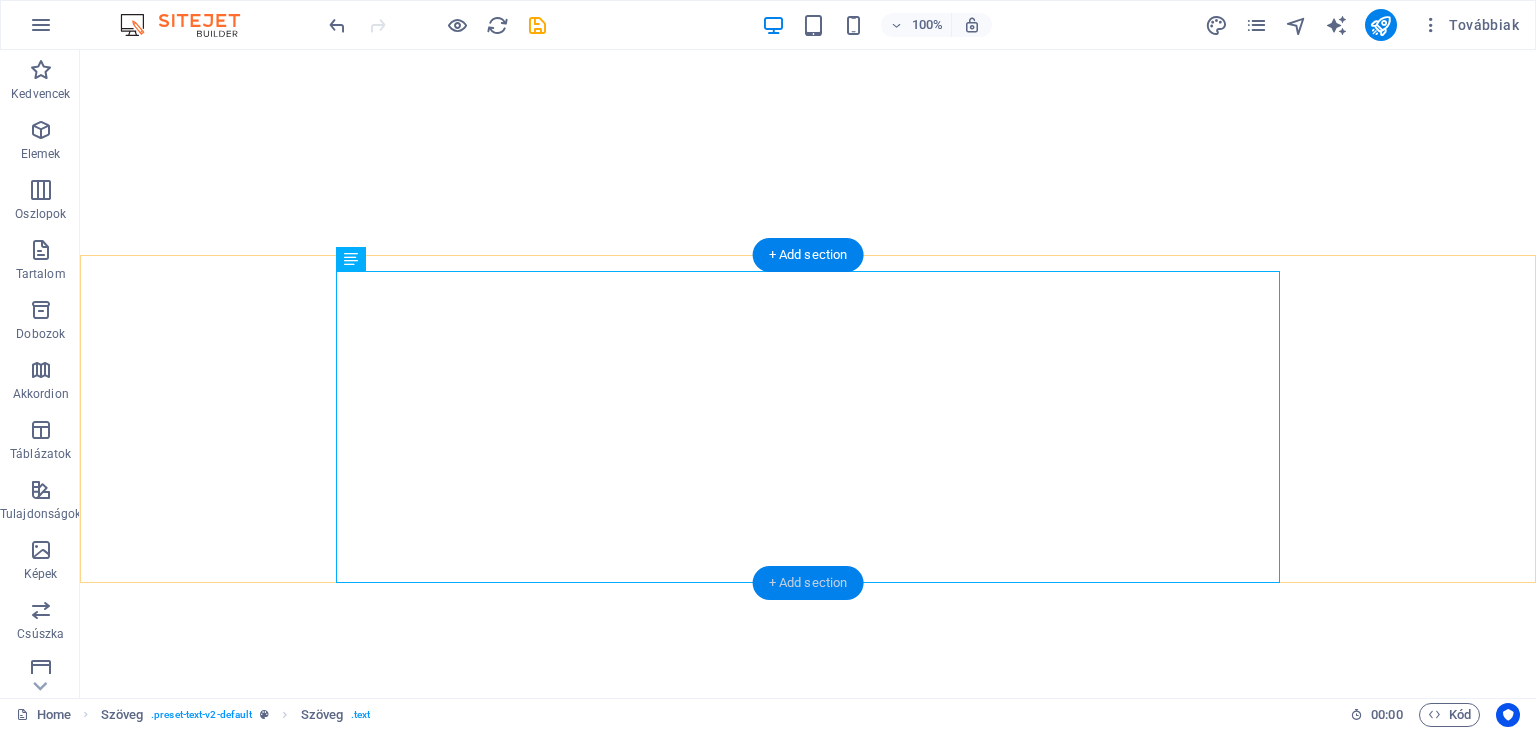 click on "+ Add section" at bounding box center [808, 583] 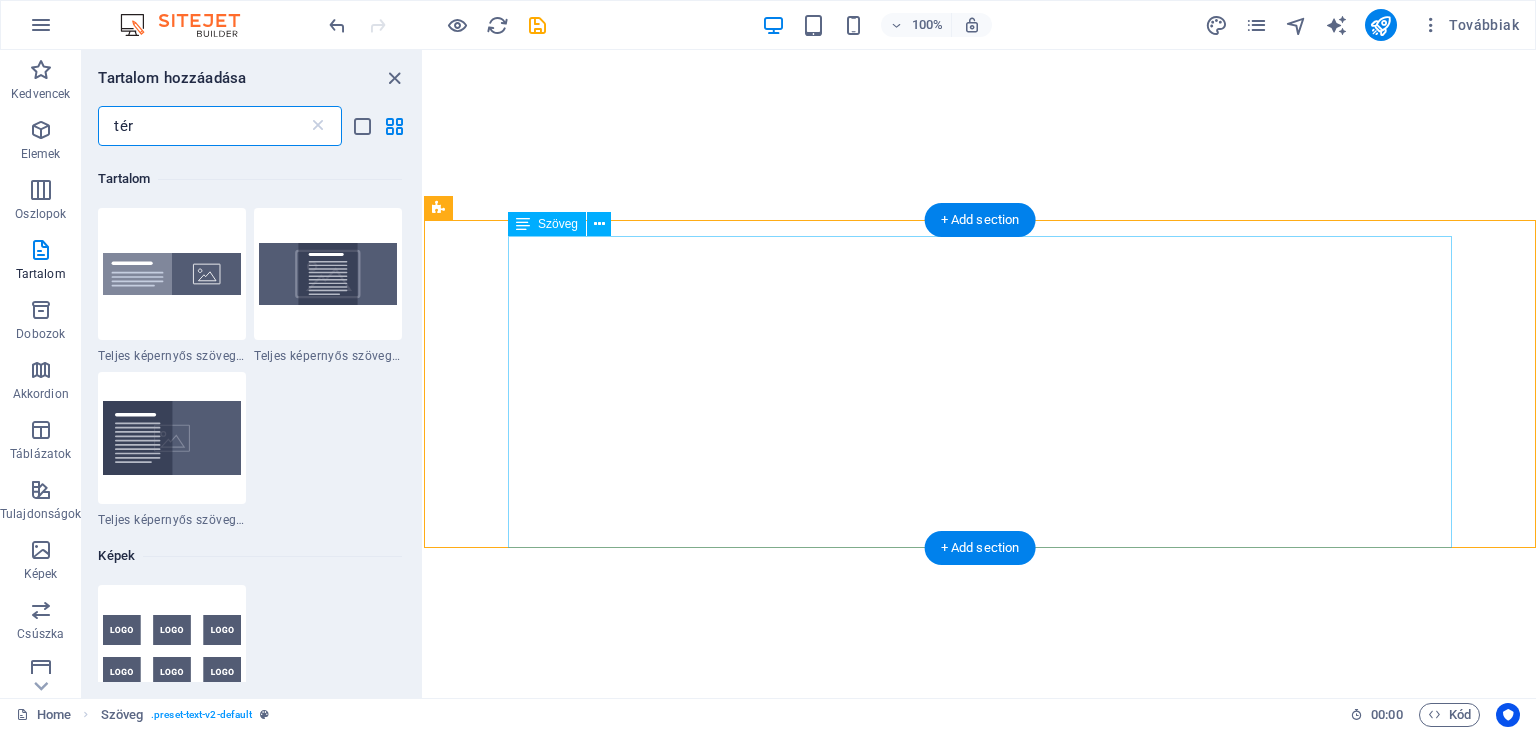 scroll, scrollTop: 152, scrollLeft: 0, axis: vertical 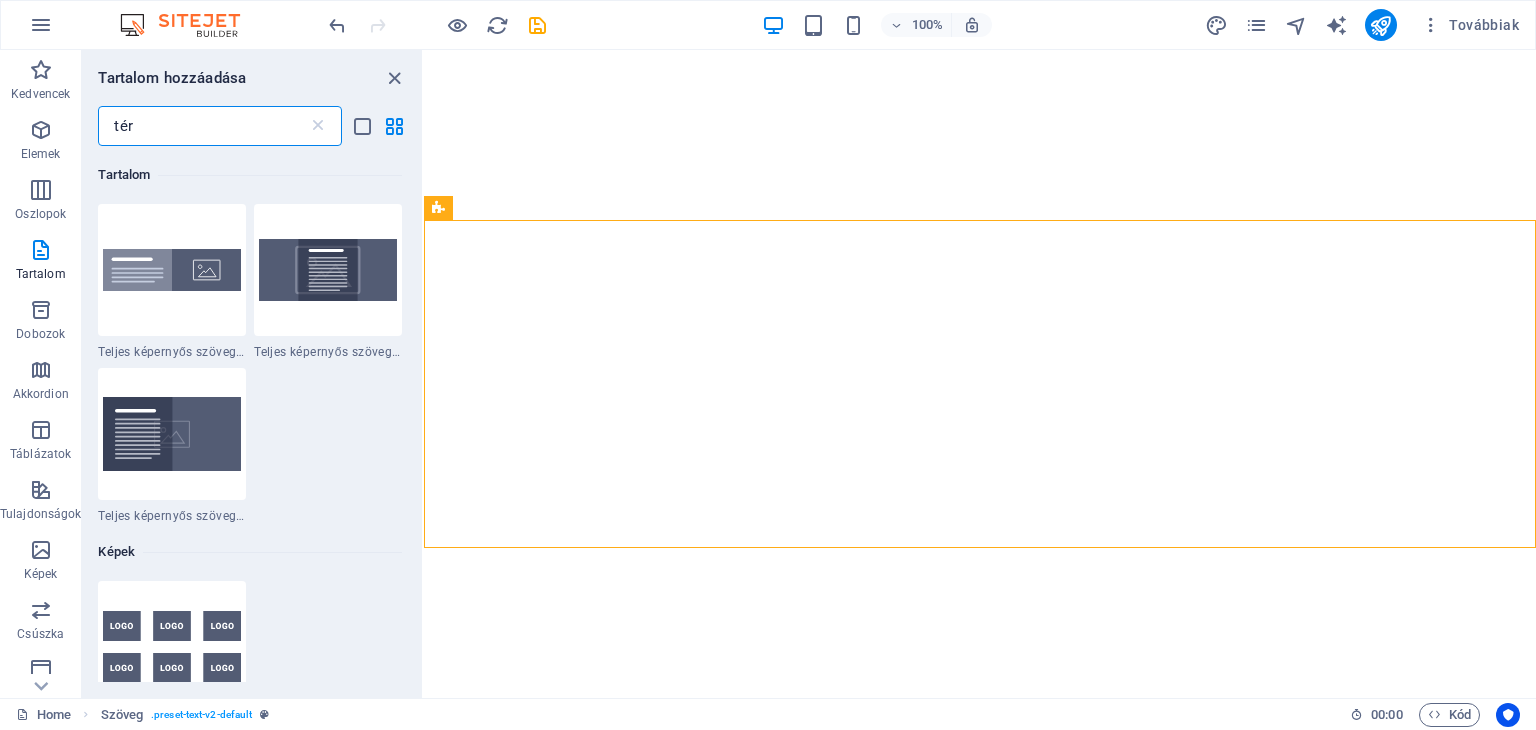 click on "tér" at bounding box center [202, 126] 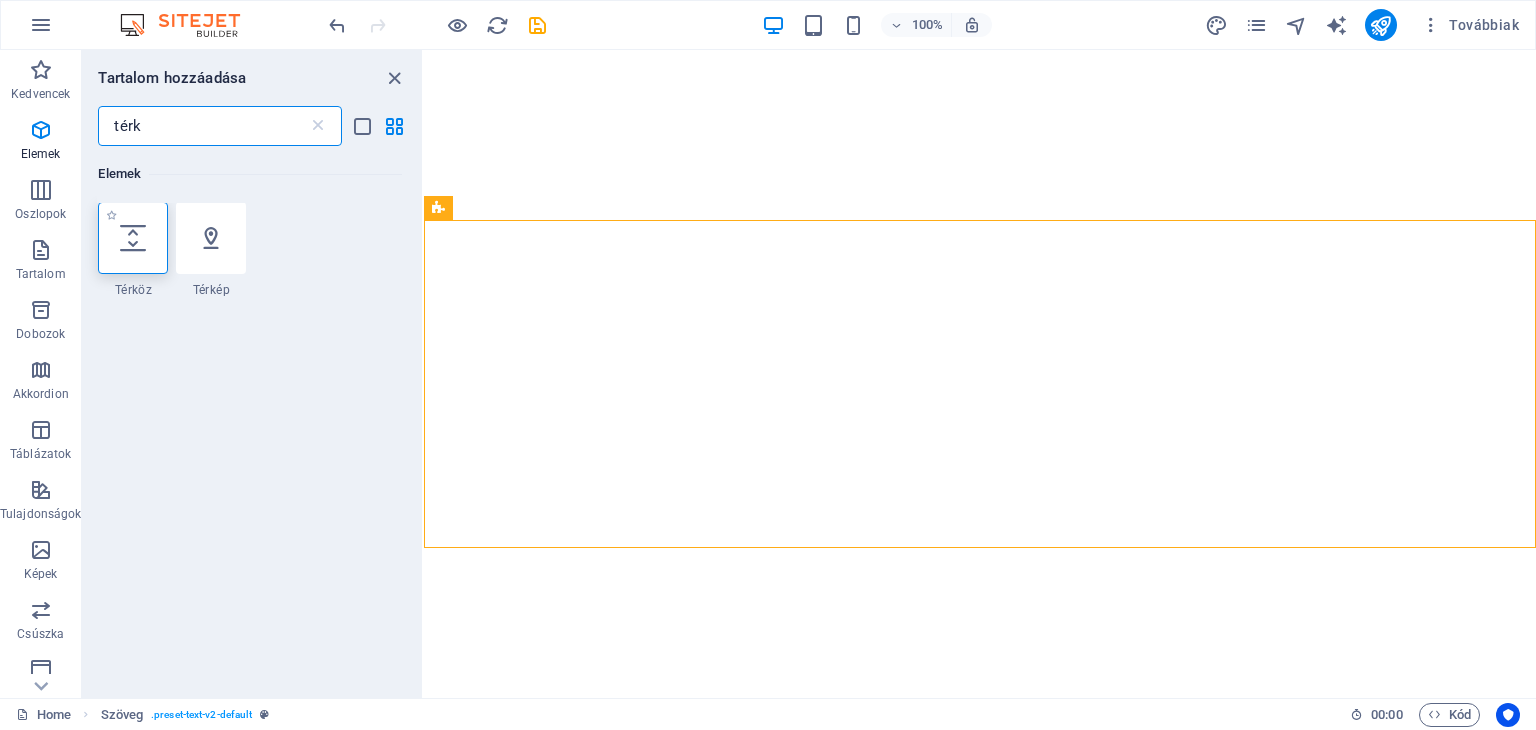 scroll, scrollTop: 0, scrollLeft: 0, axis: both 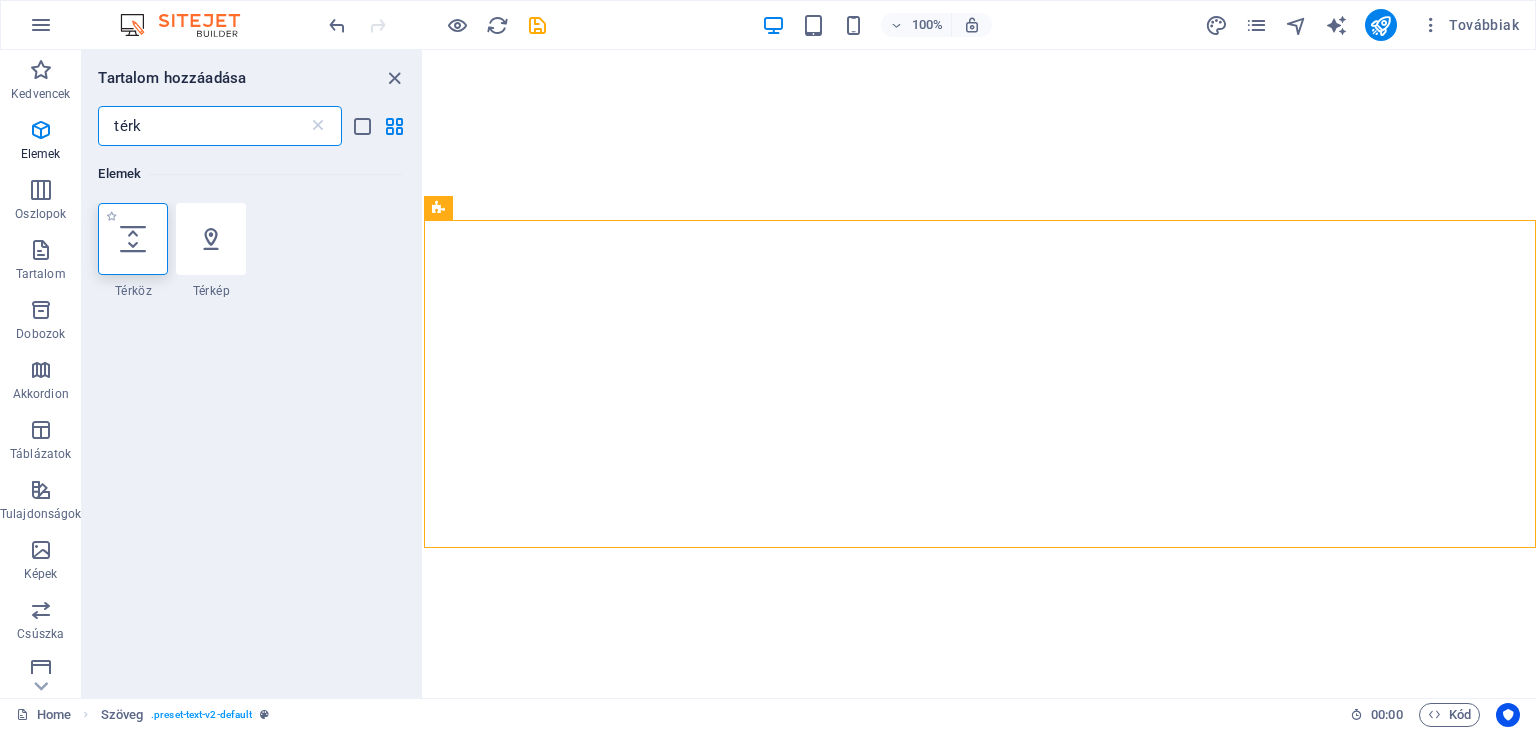 type on "térk" 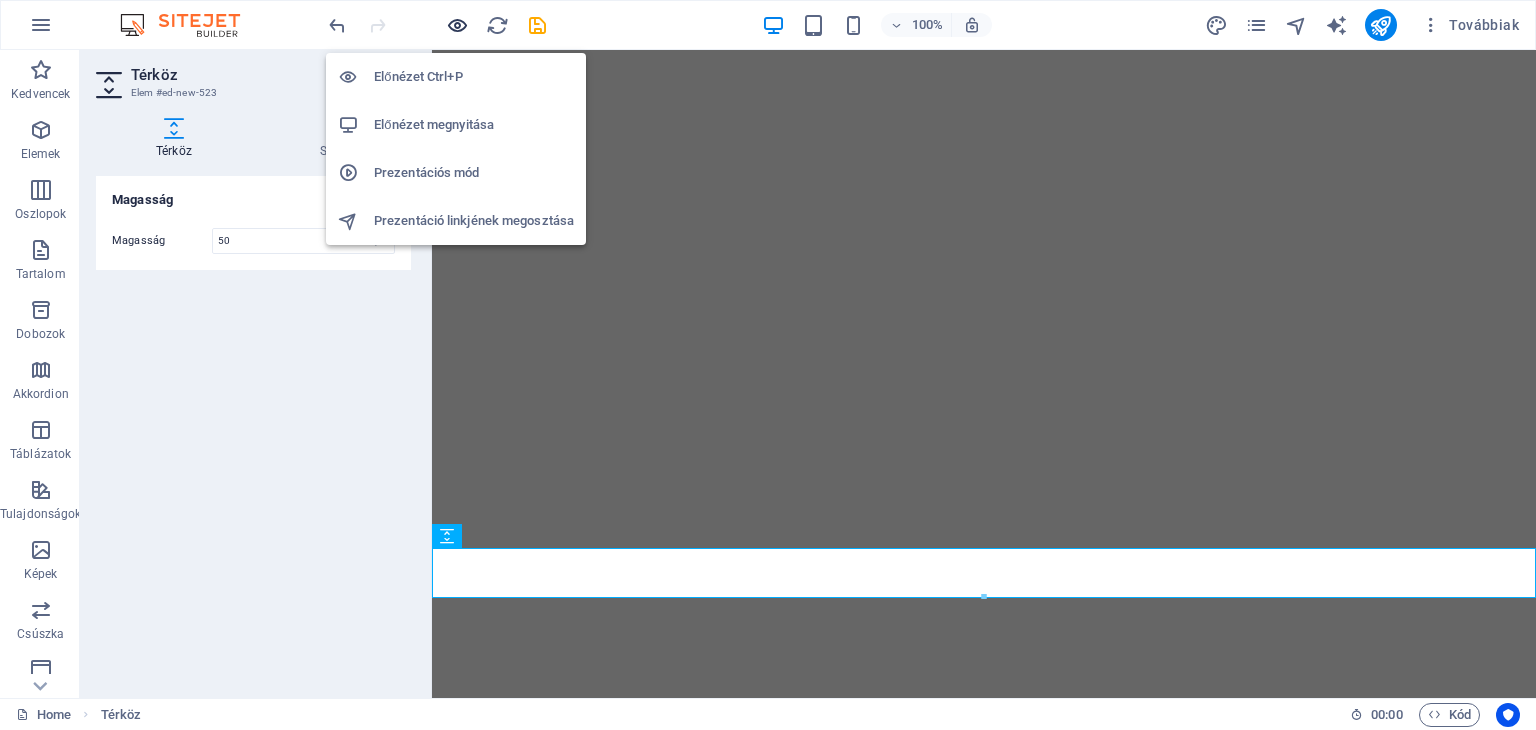 click at bounding box center (457, 25) 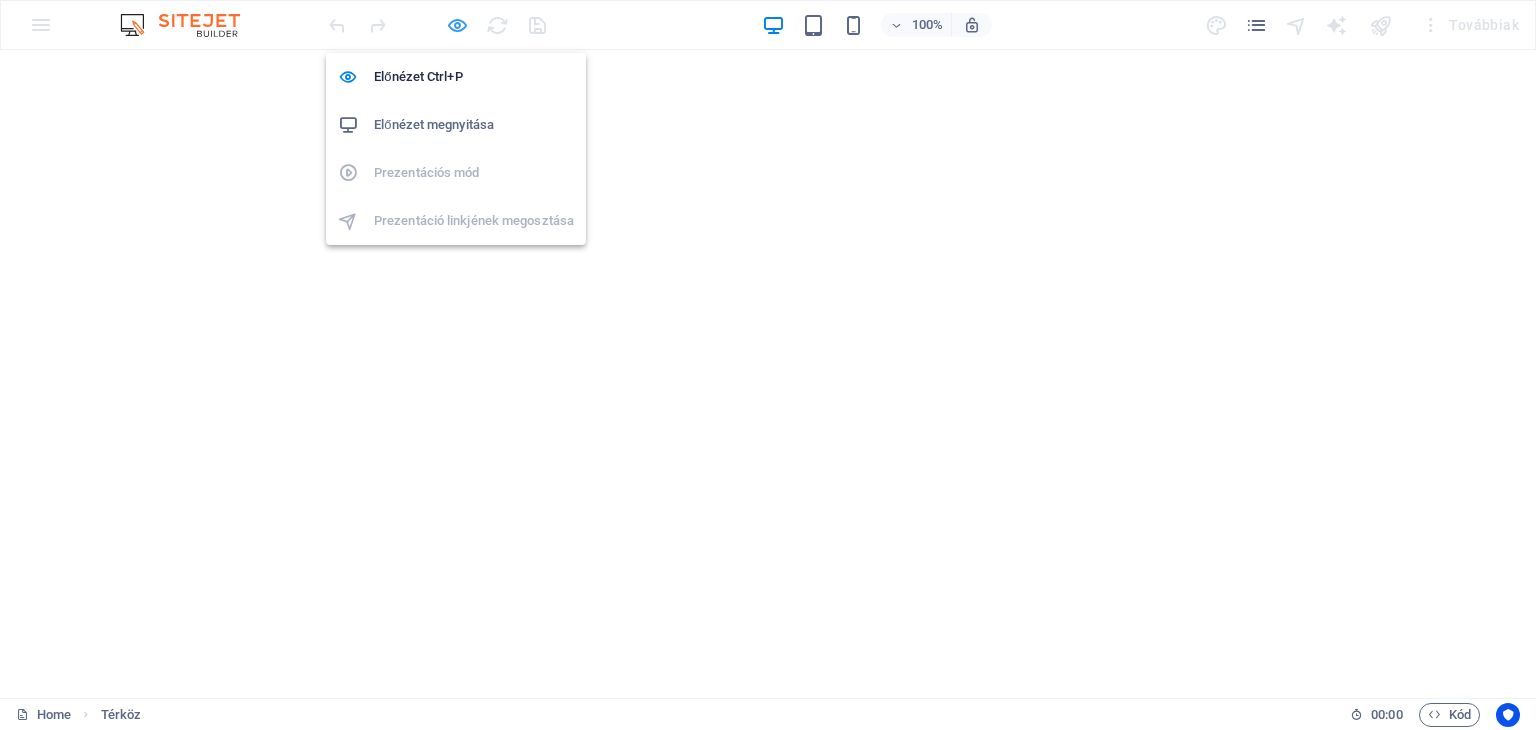 click at bounding box center [457, 25] 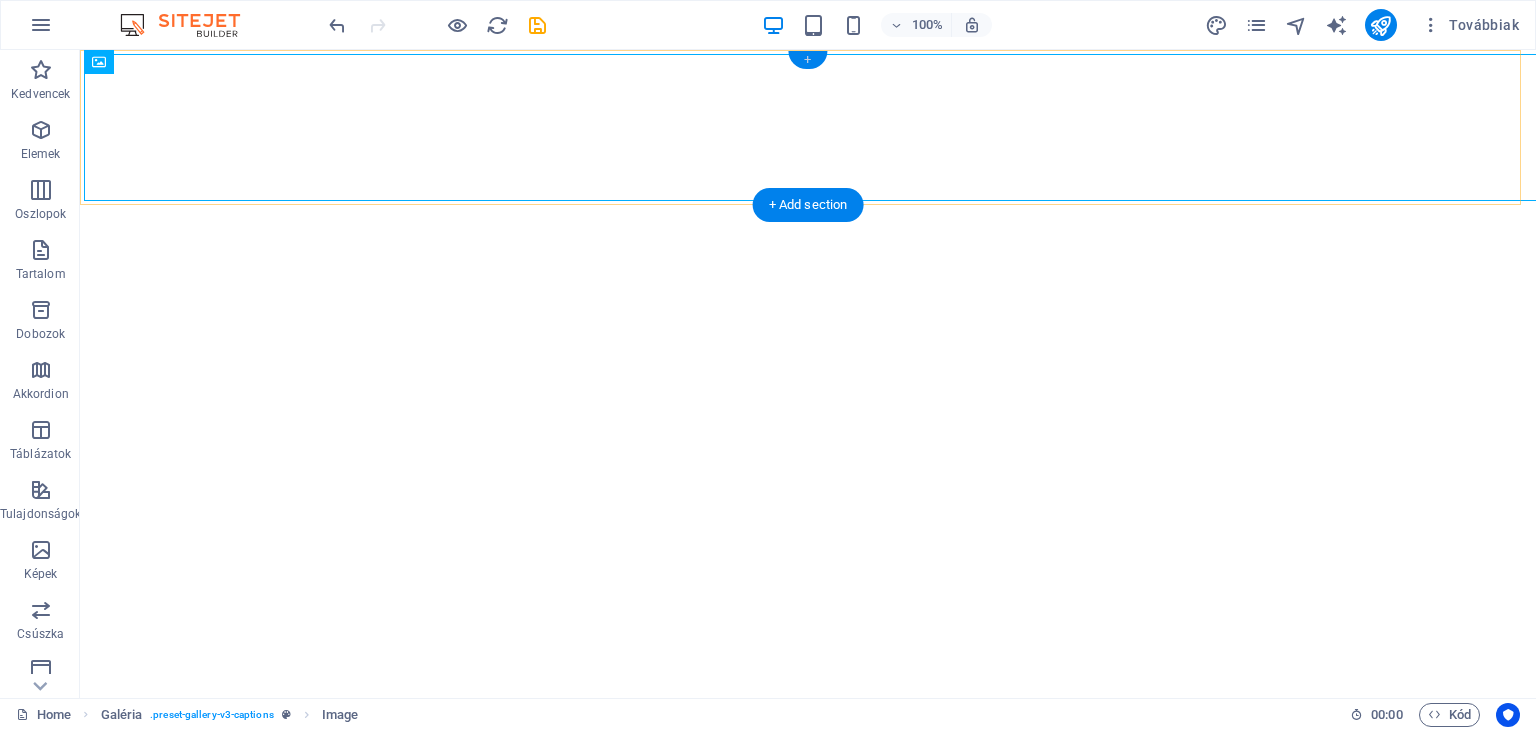 click on "+" at bounding box center (807, 60) 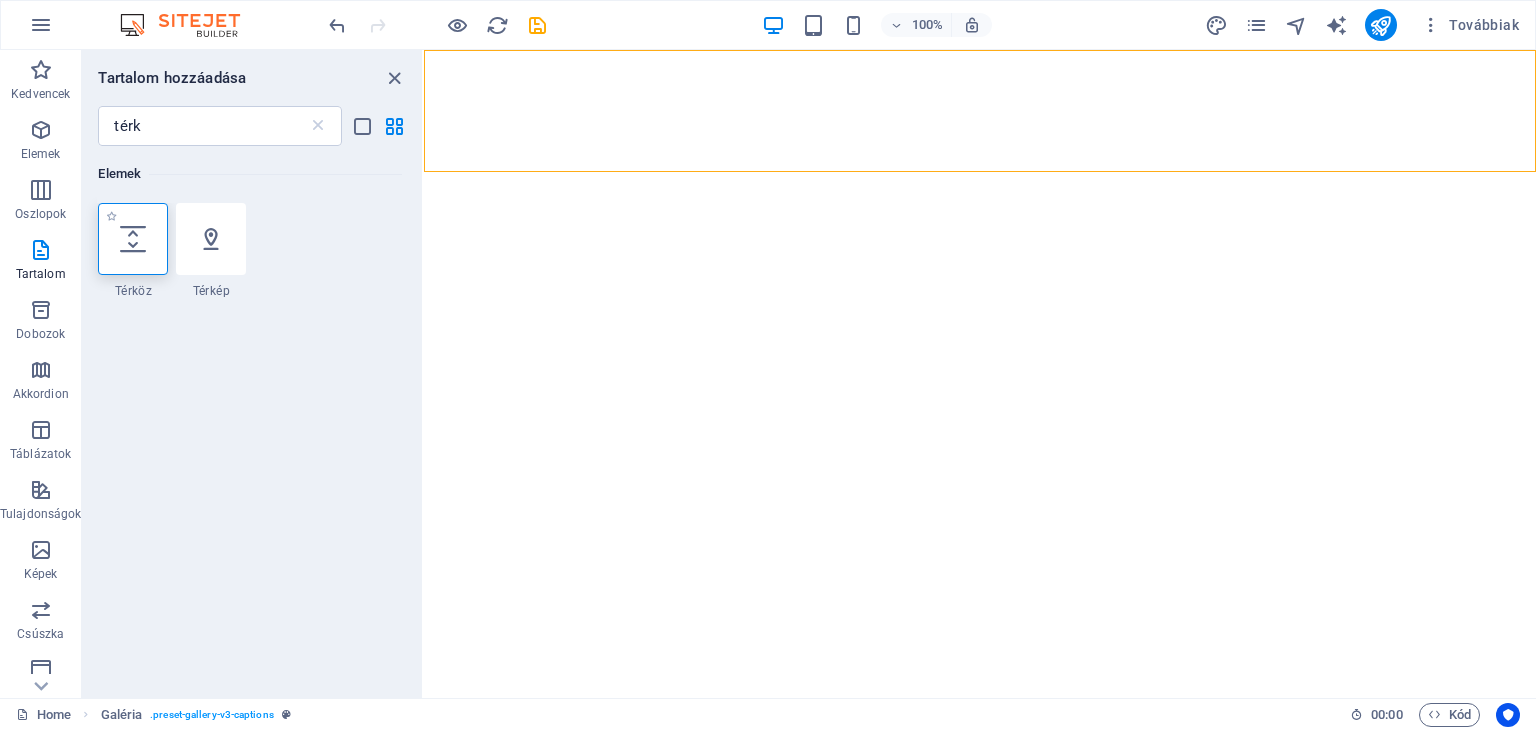 click at bounding box center (133, 239) 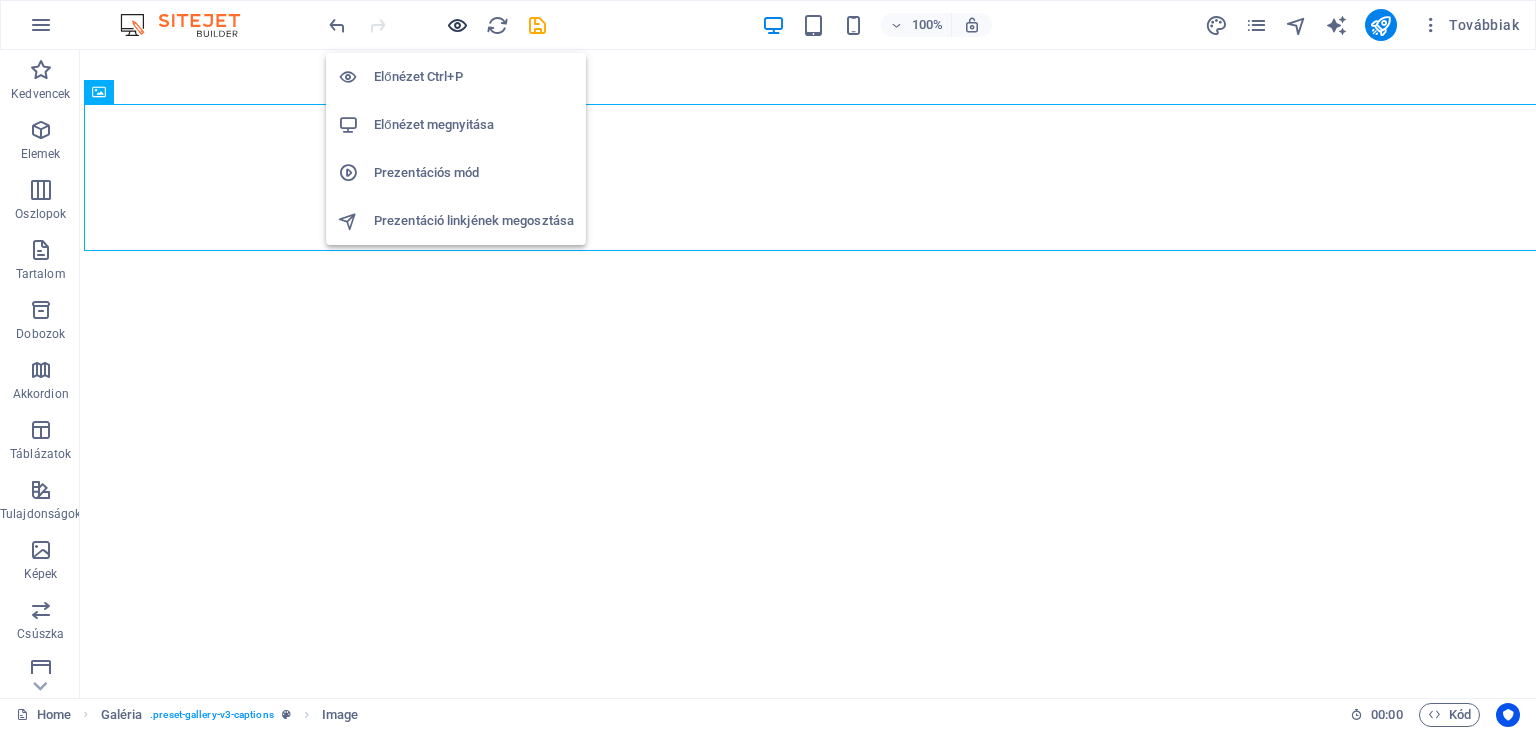 click at bounding box center [457, 25] 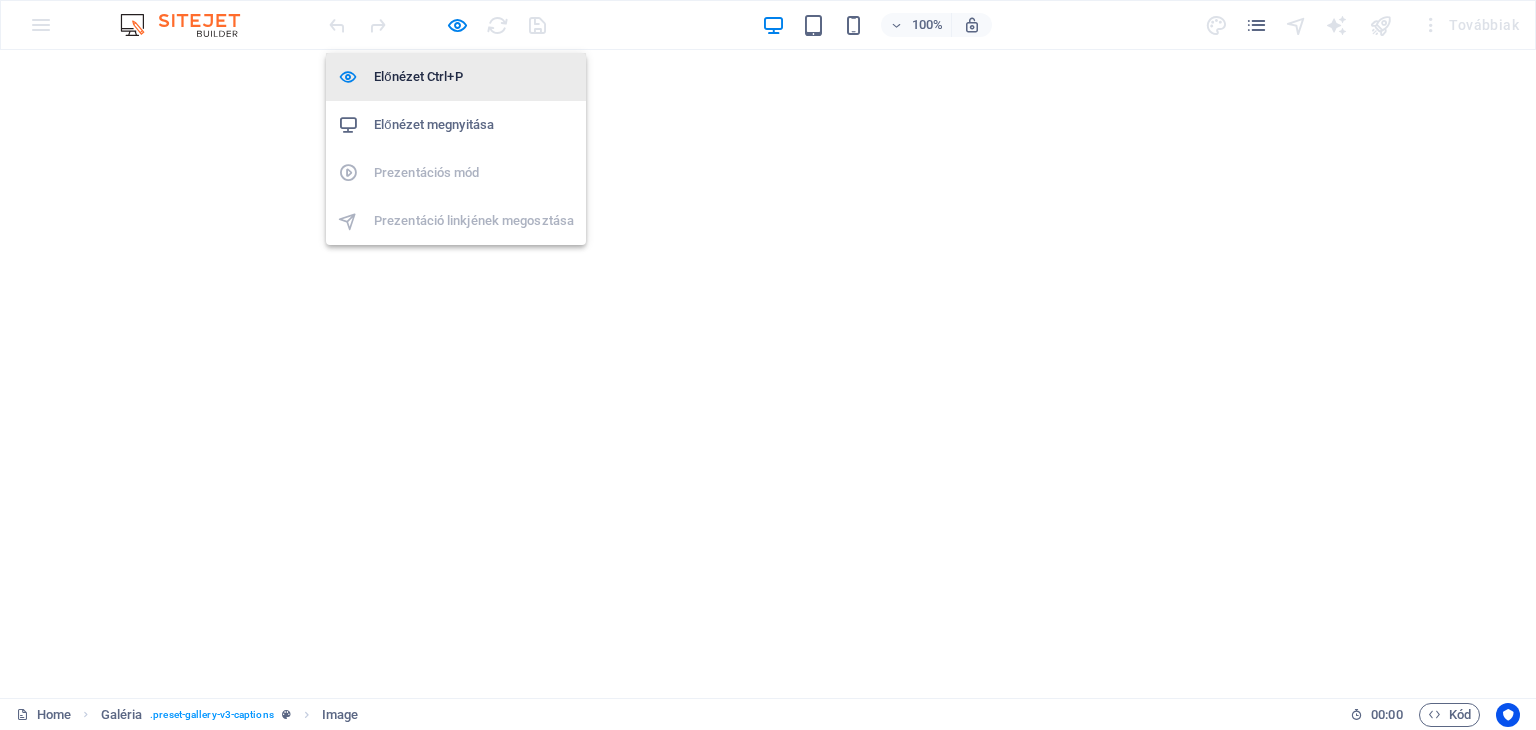 click on "Előnézet Ctrl+P" at bounding box center [474, 77] 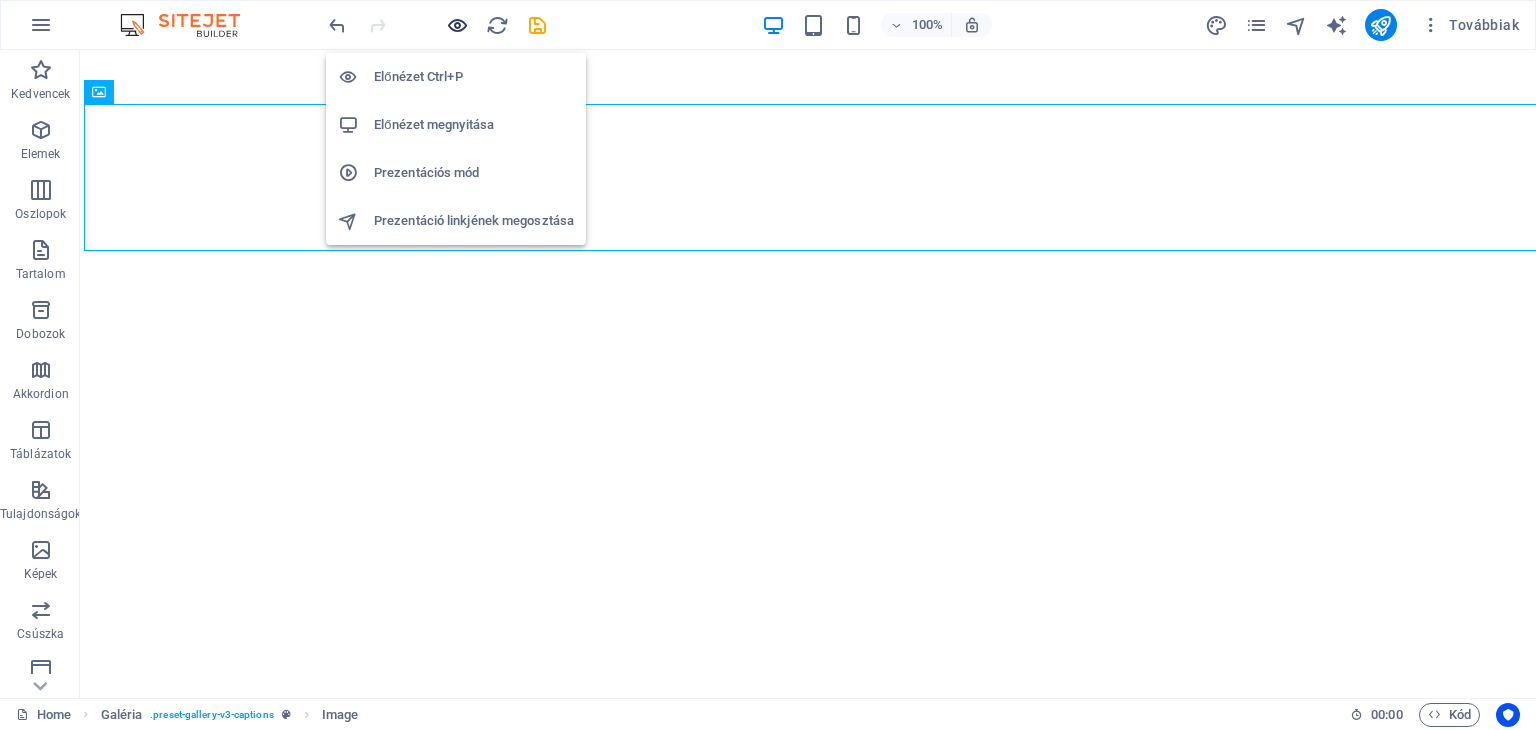 click at bounding box center (457, 25) 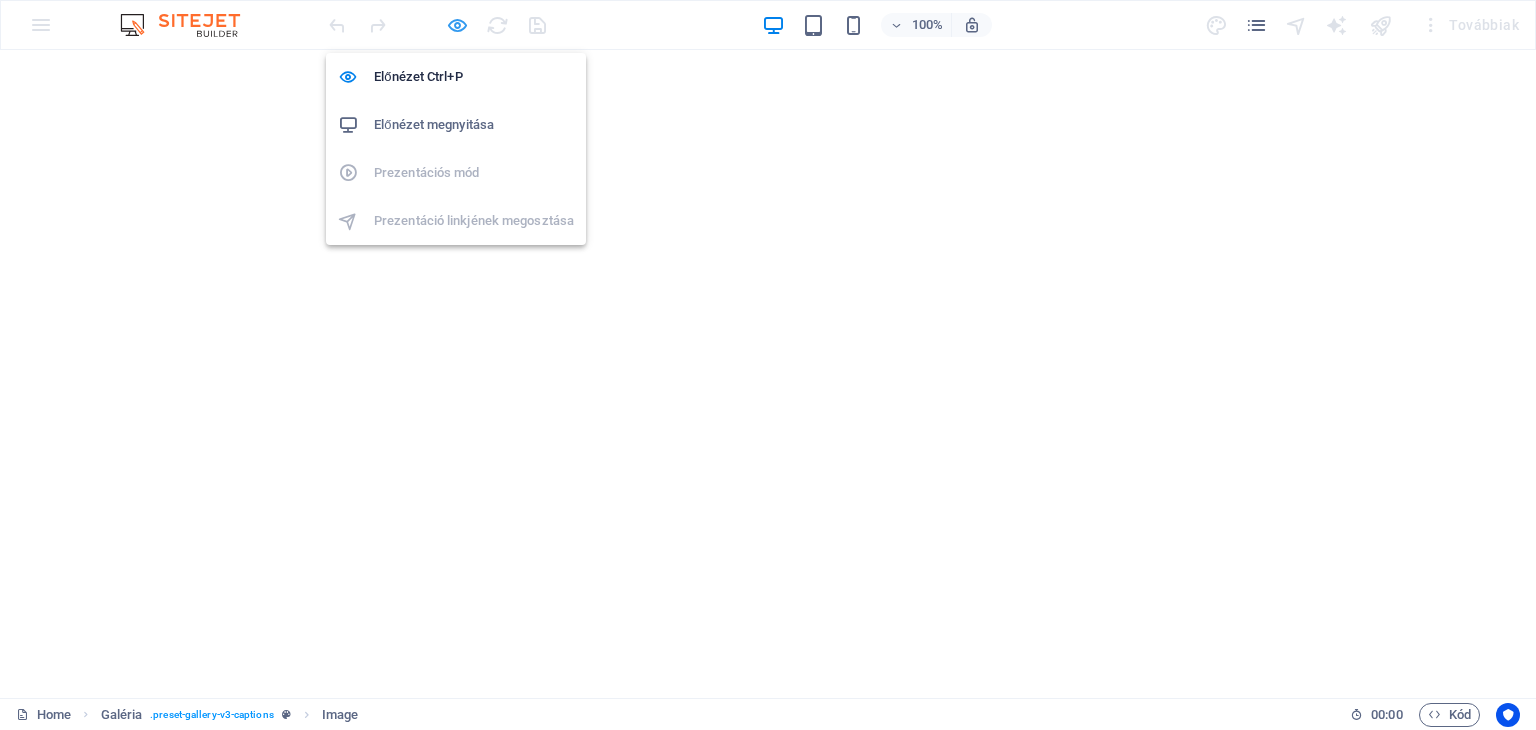 click at bounding box center [457, 25] 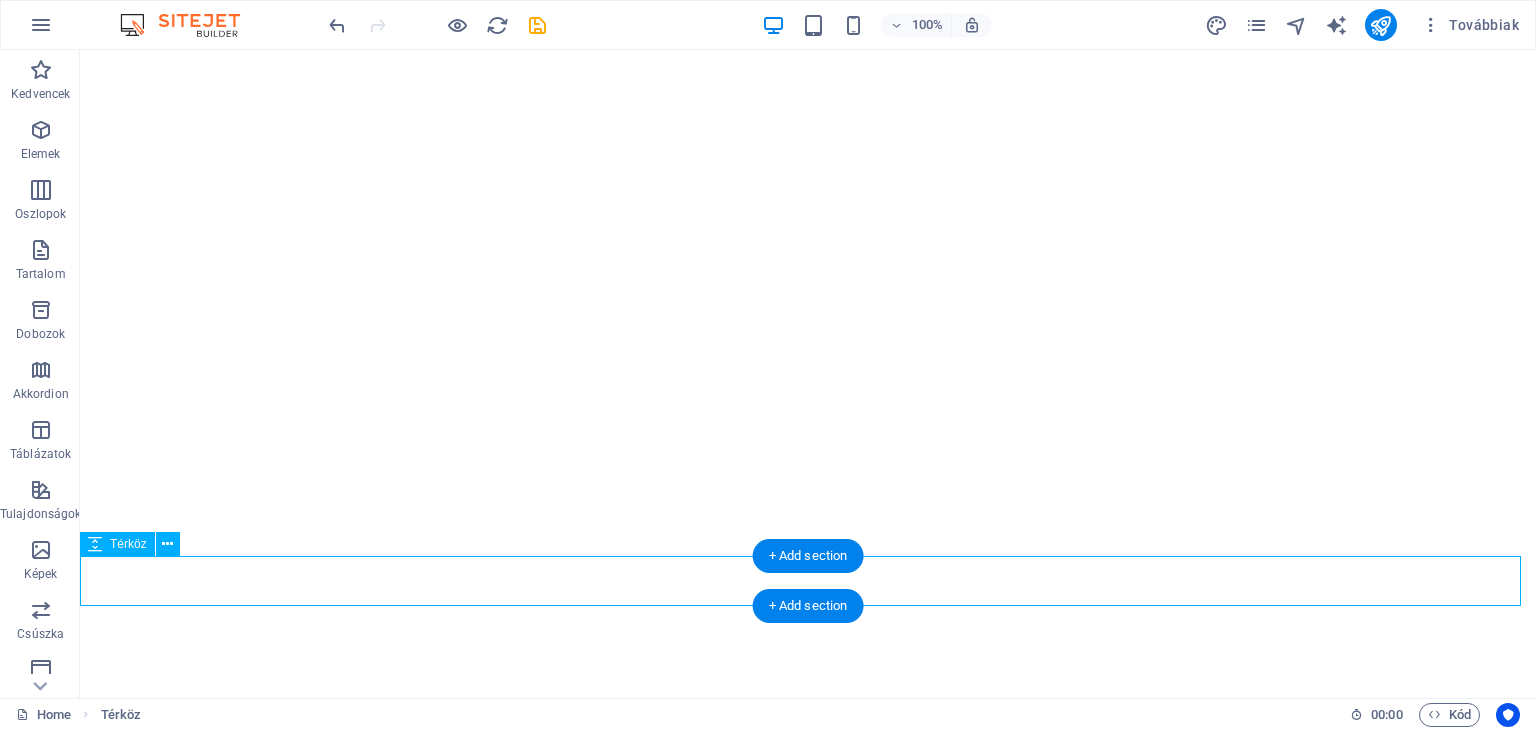 select on "px" 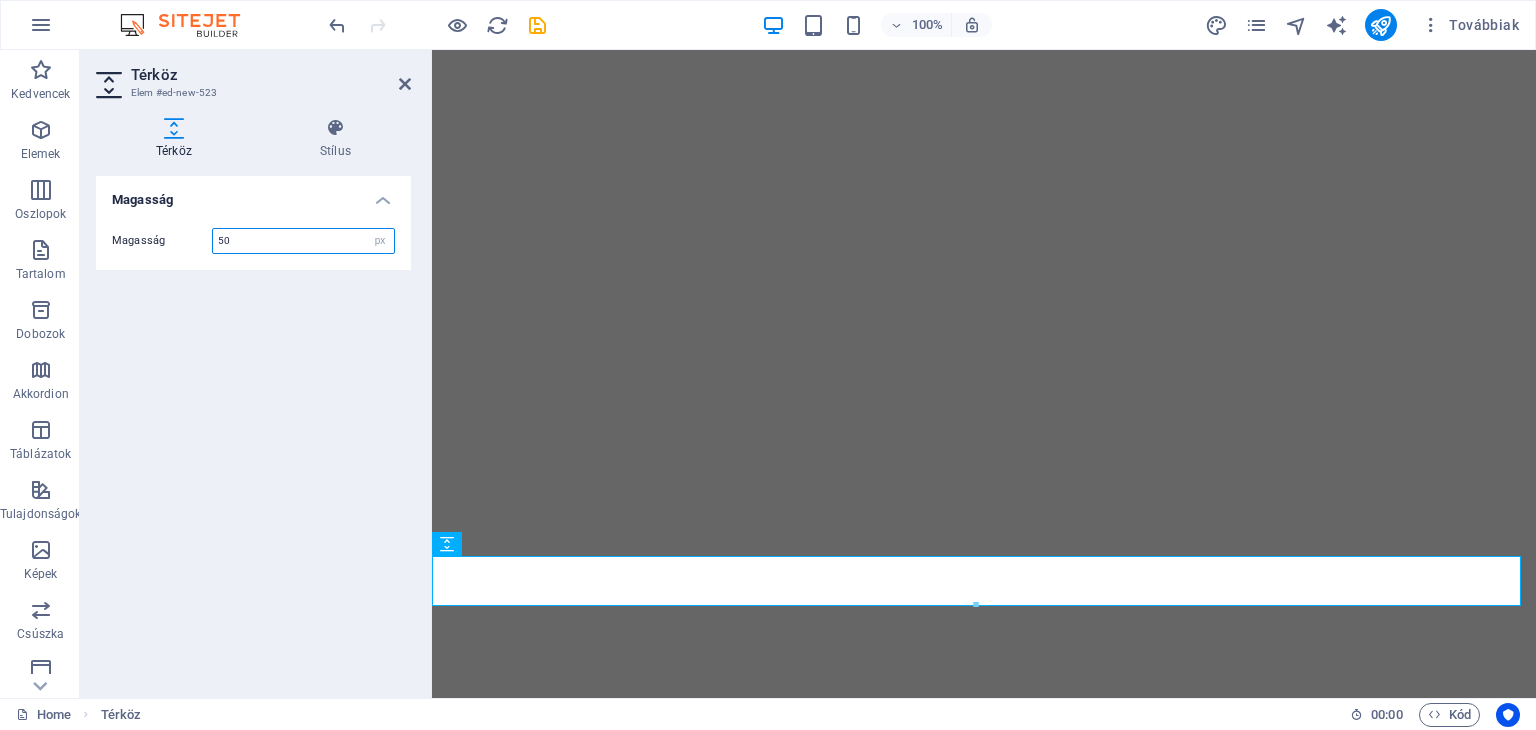 drag, startPoint x: 240, startPoint y: 243, endPoint x: 152, endPoint y: 228, distance: 89.26926 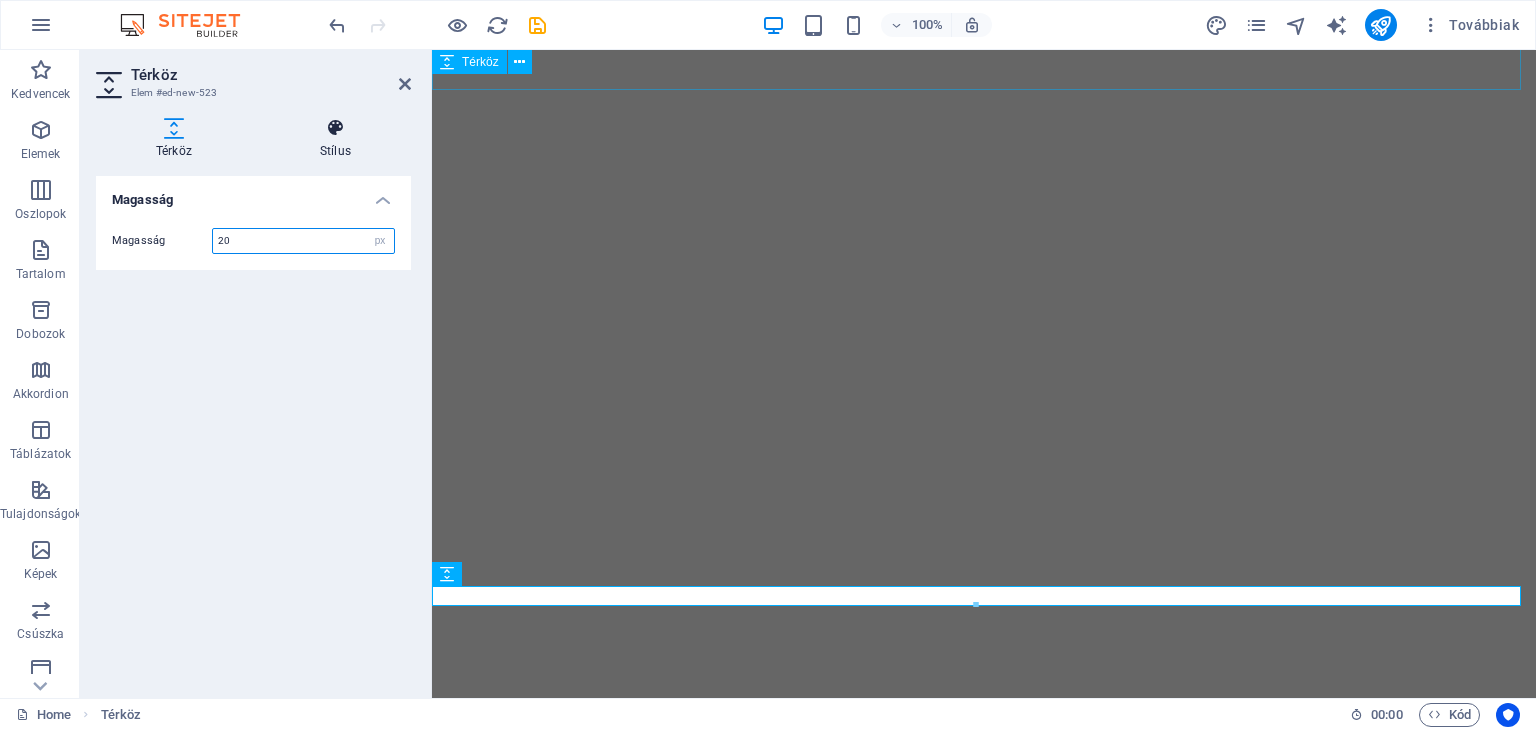 type on "20" 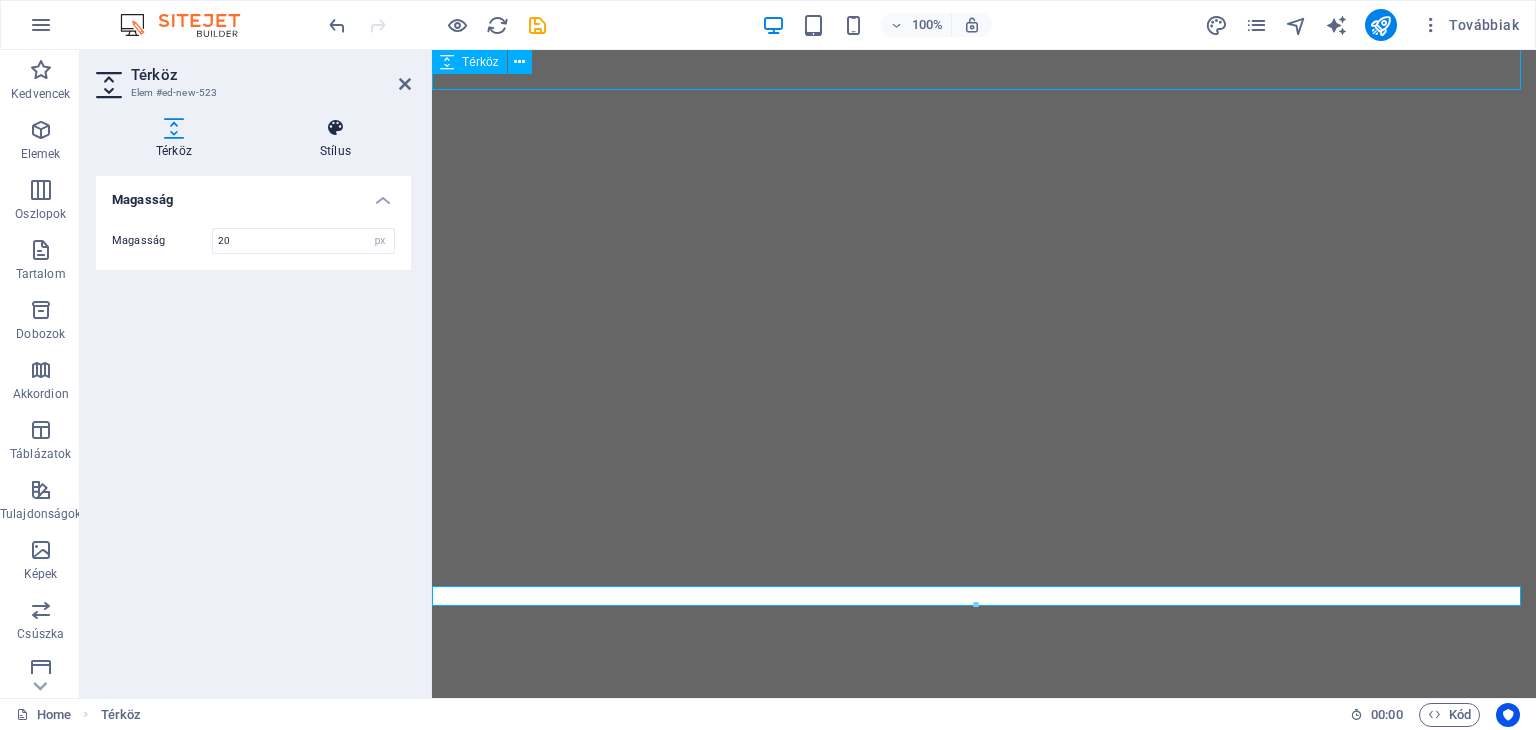 select on "px" 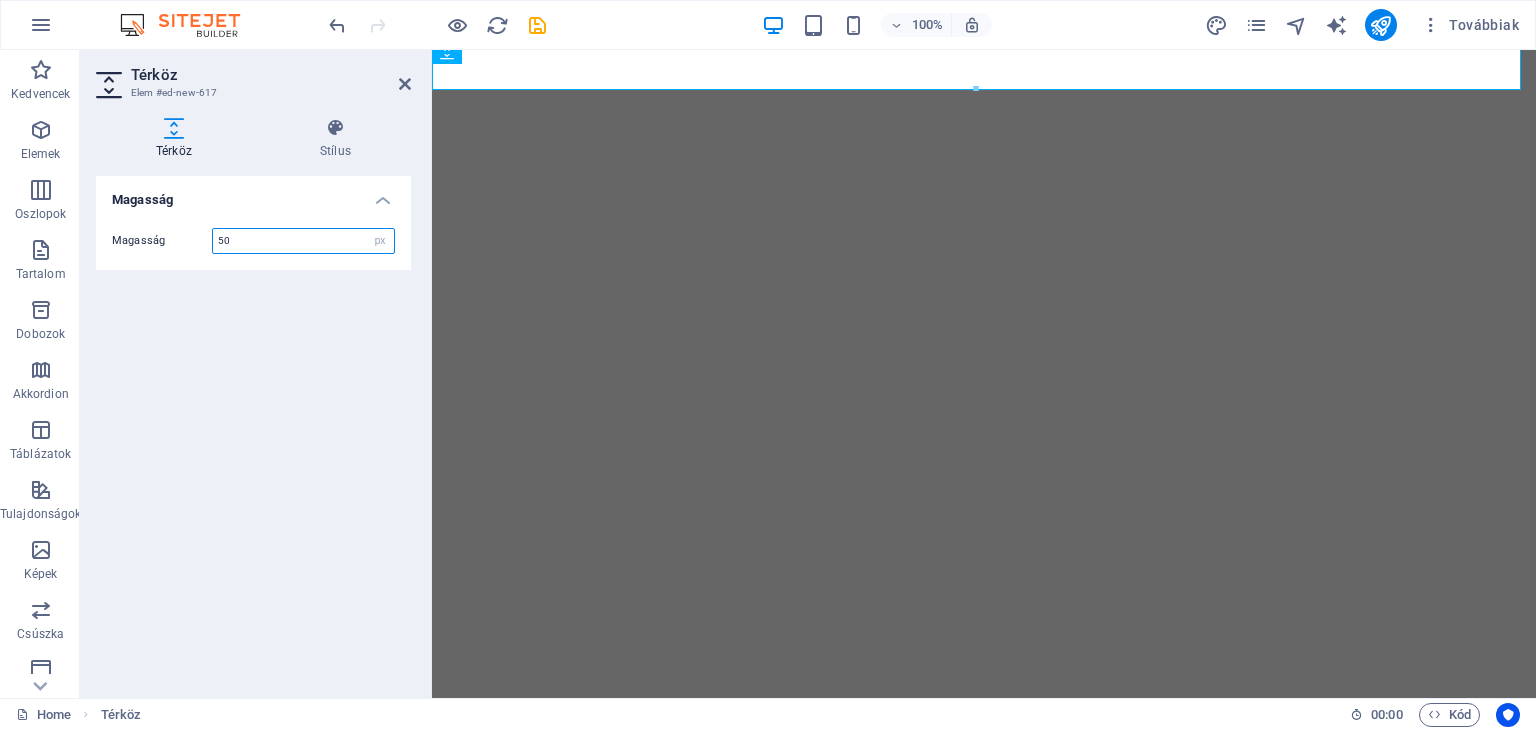 drag, startPoint x: 248, startPoint y: 240, endPoint x: 156, endPoint y: 245, distance: 92.13577 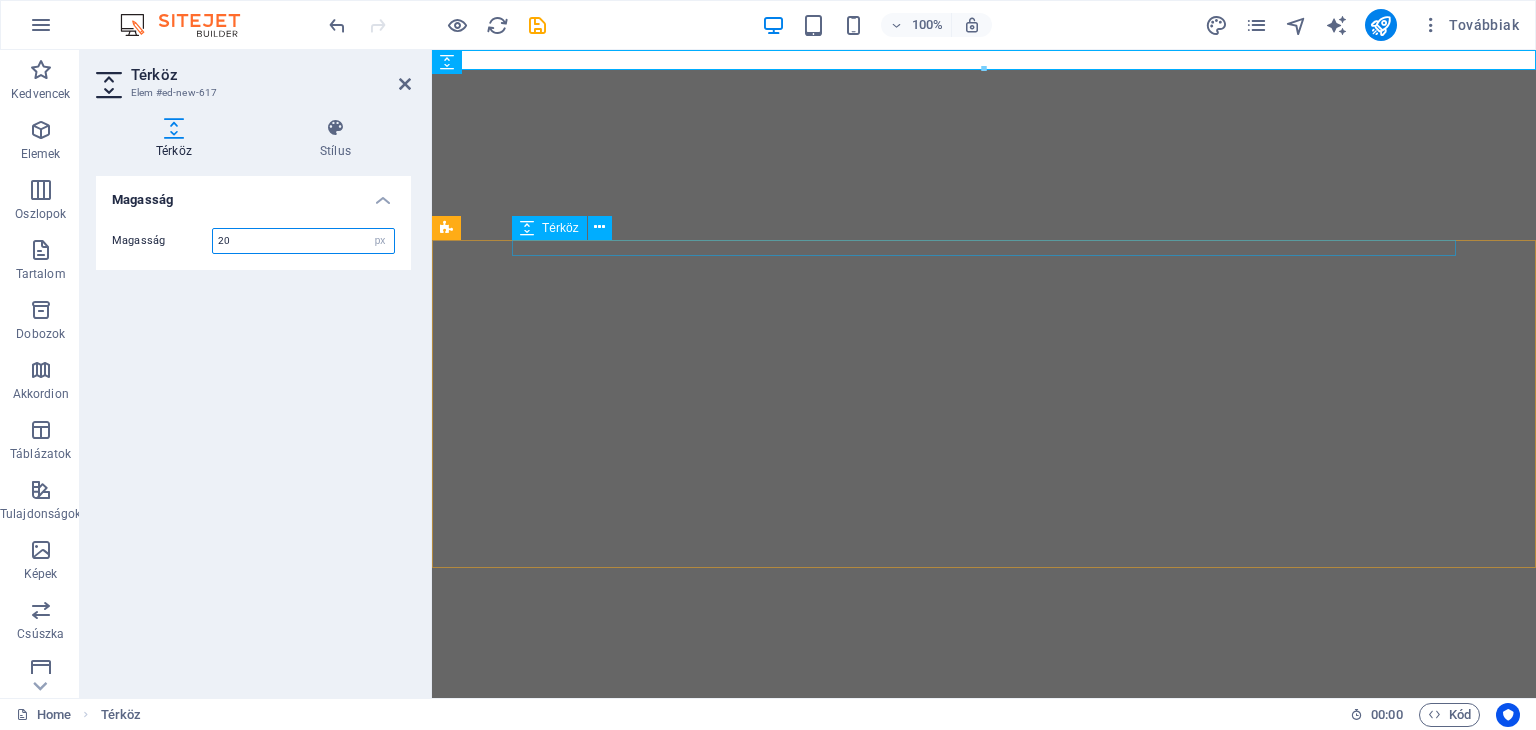 type on "20" 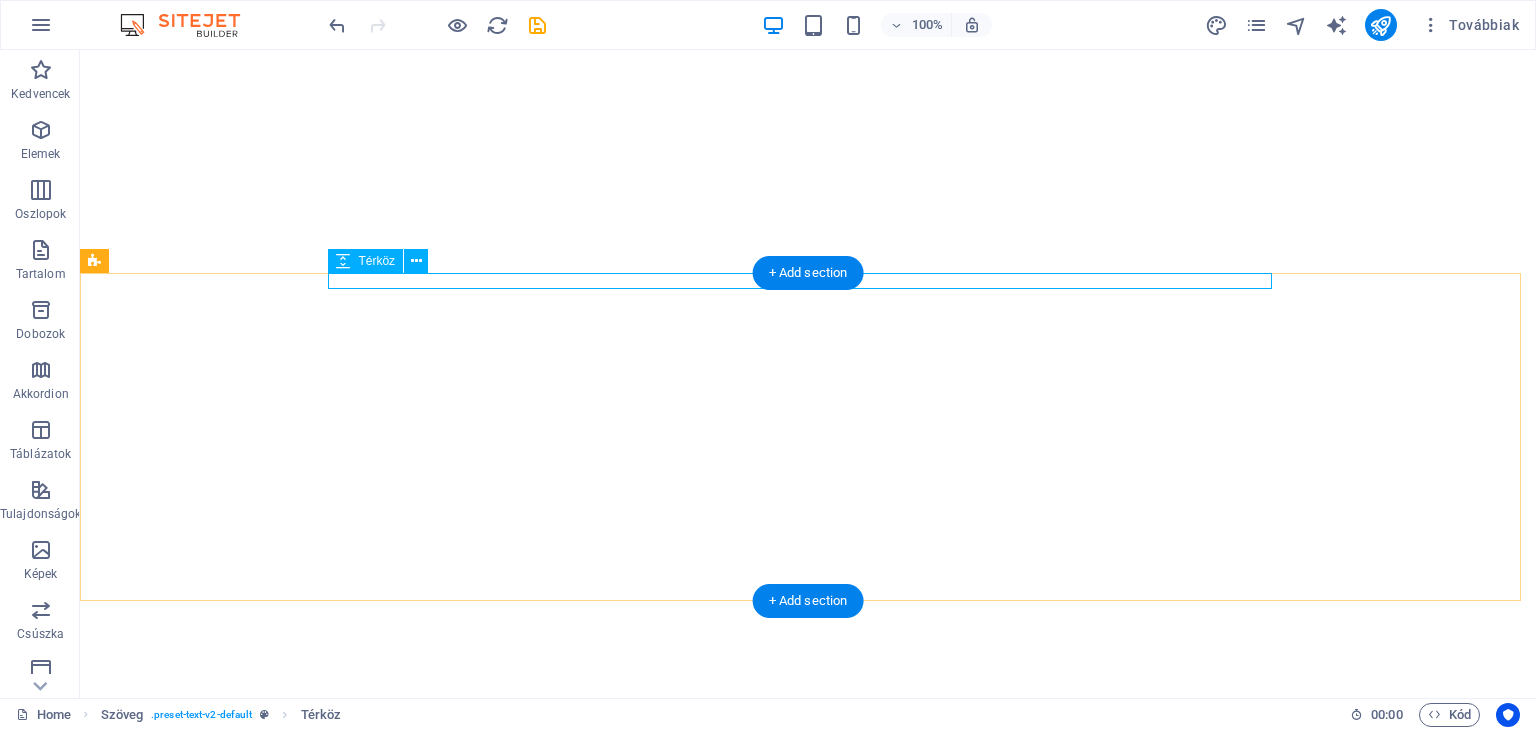select on "rem" 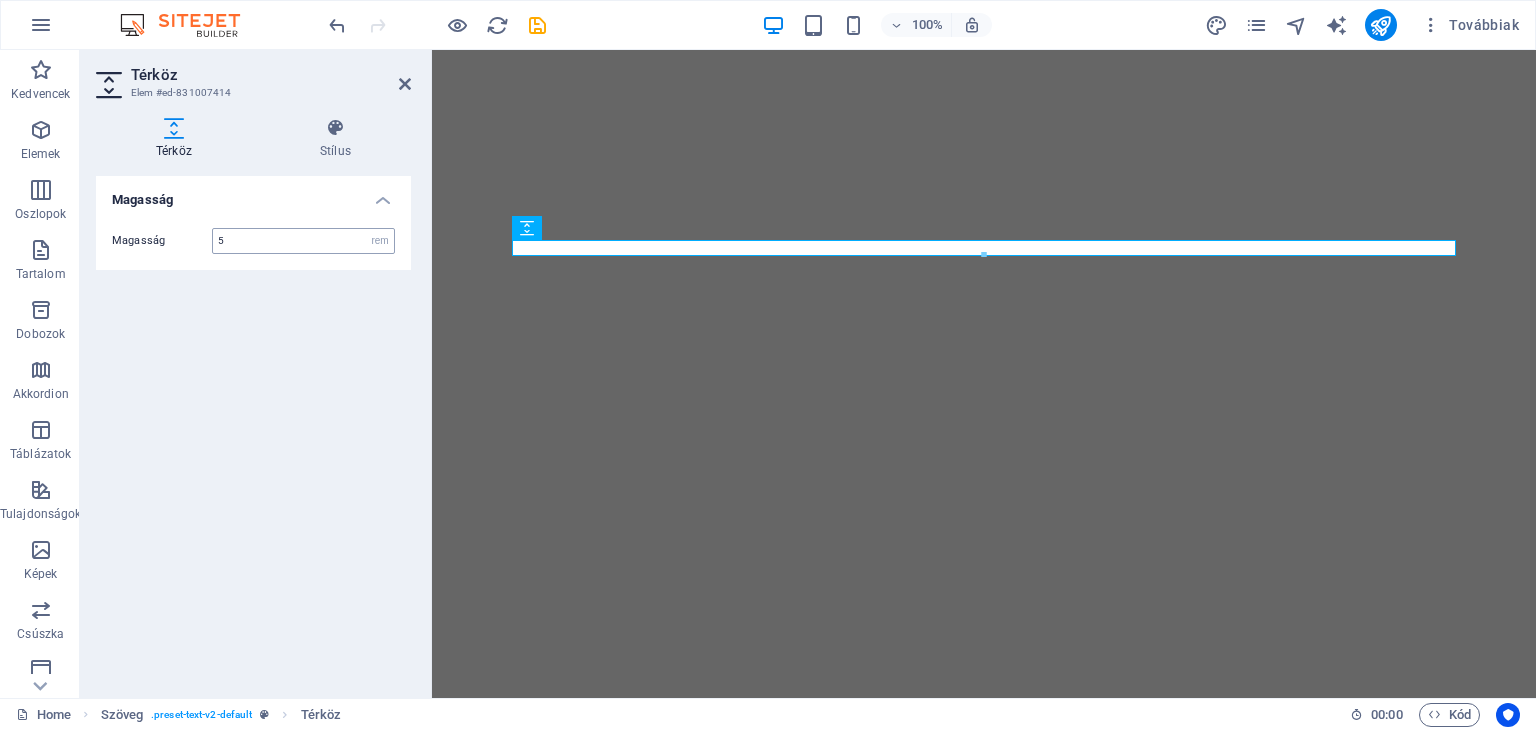 type on "5" 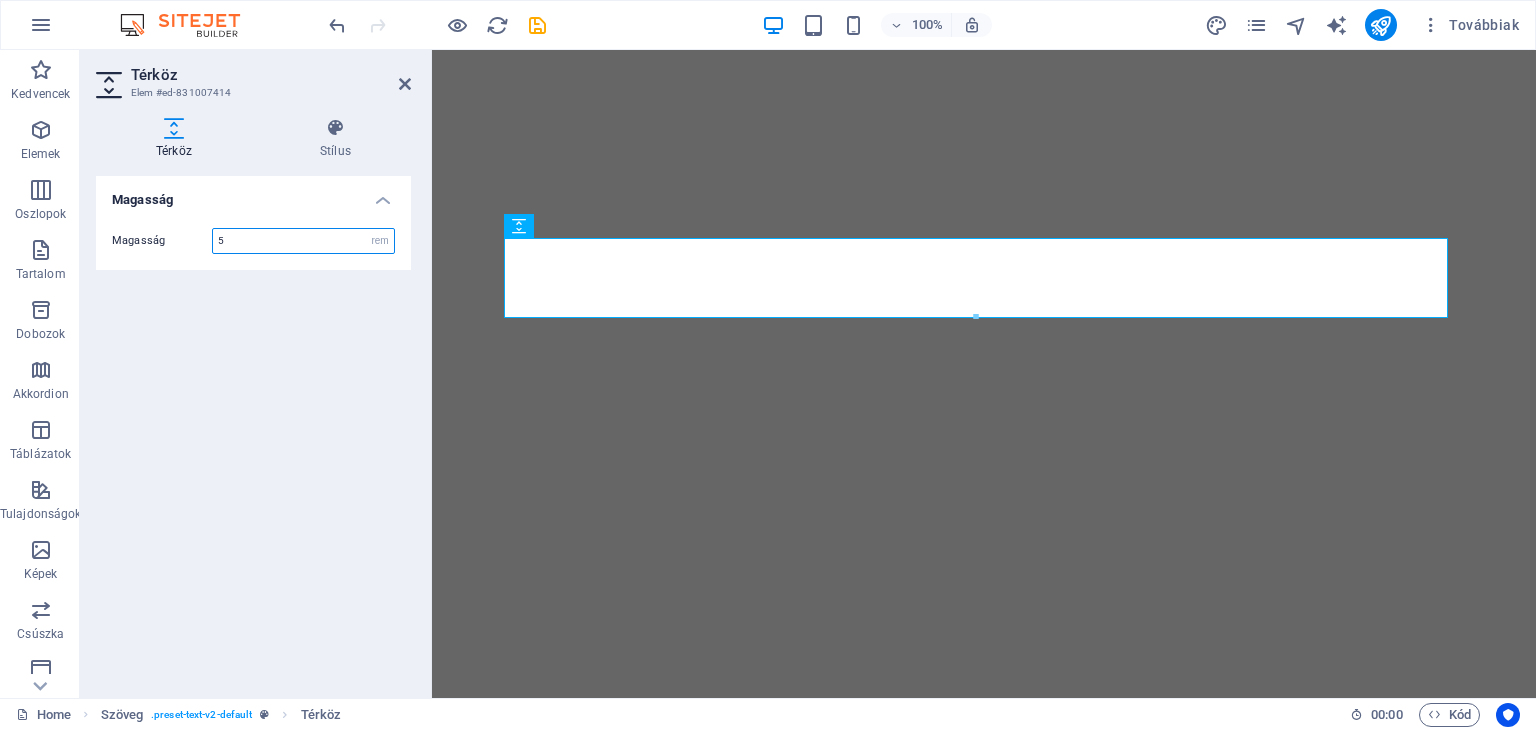 click on "5" at bounding box center [303, 241] 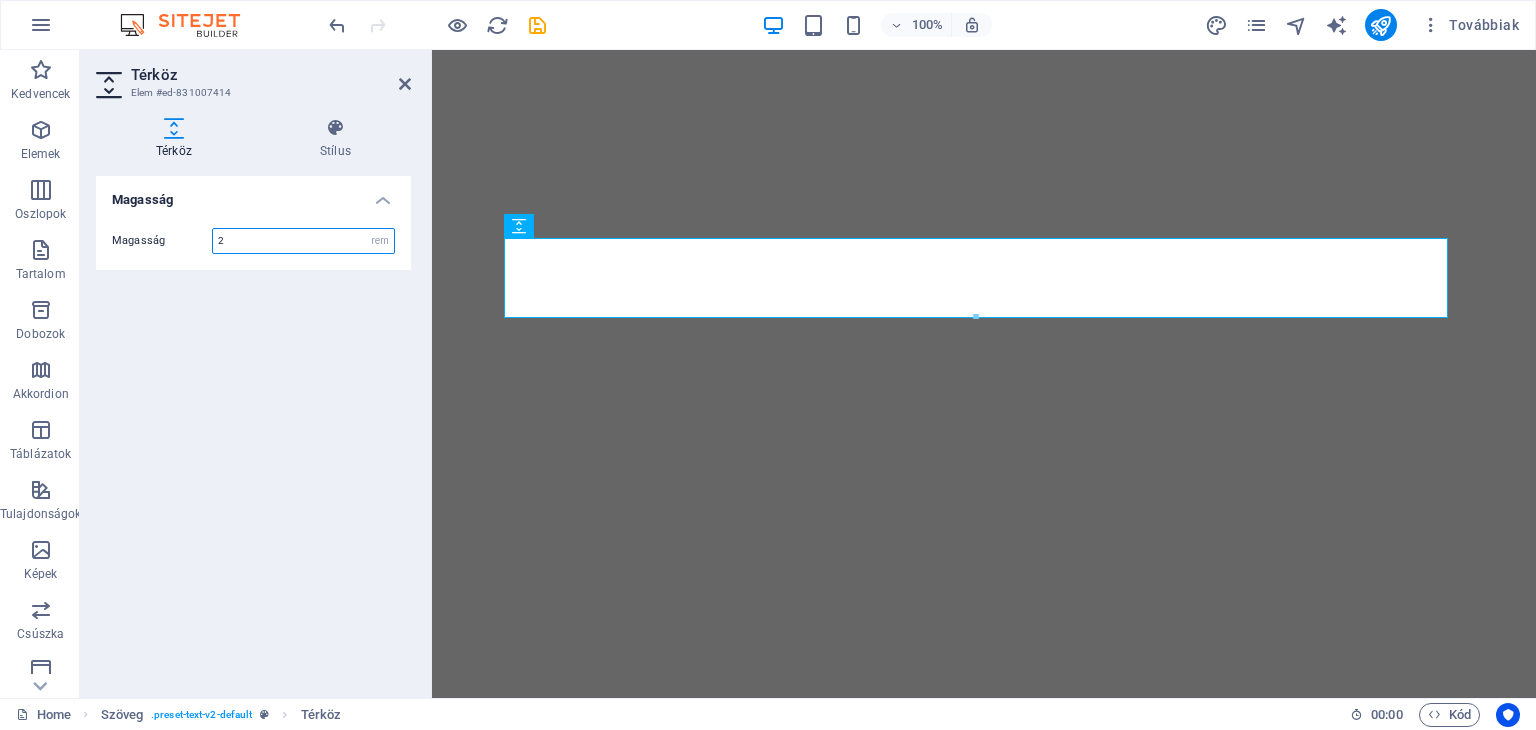type on "2" 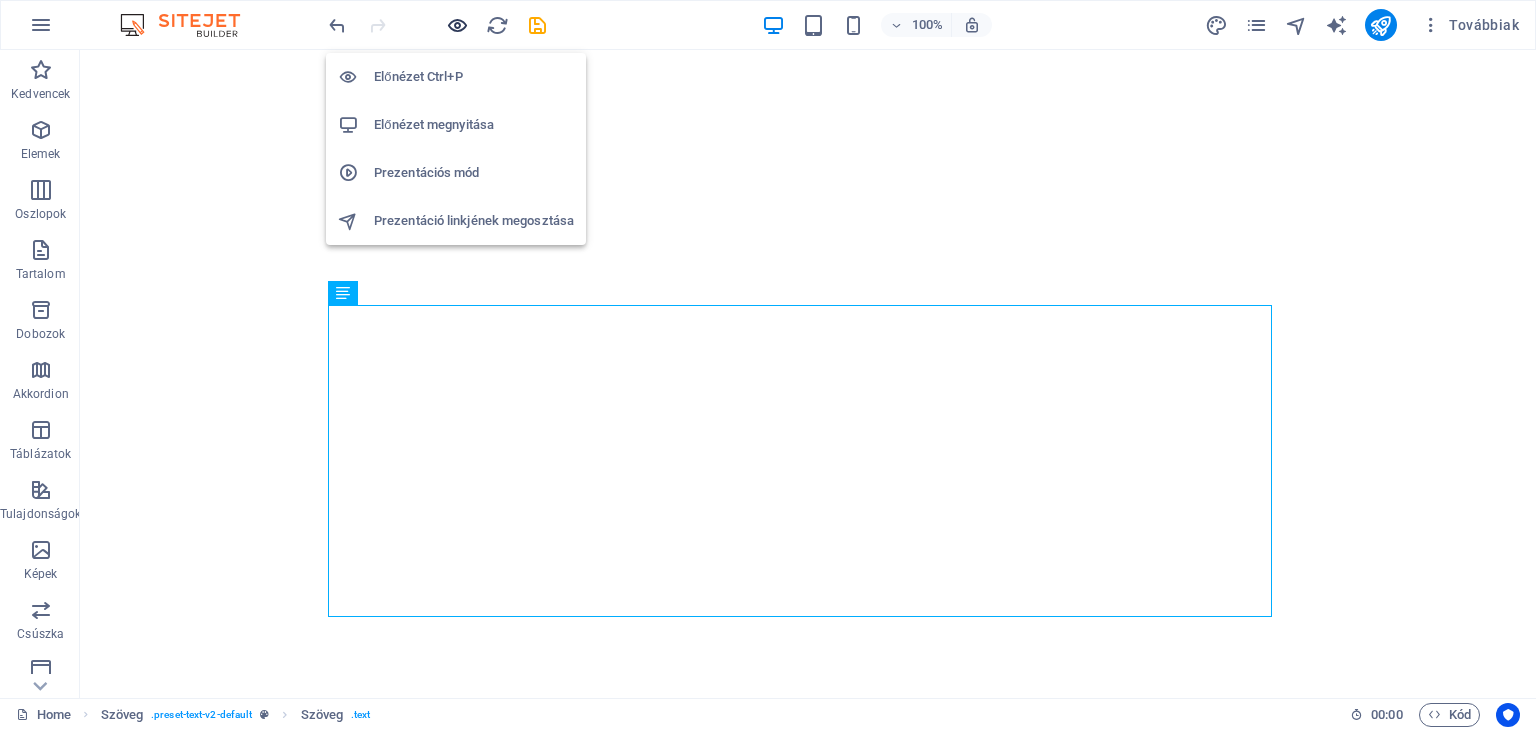 click at bounding box center (457, 25) 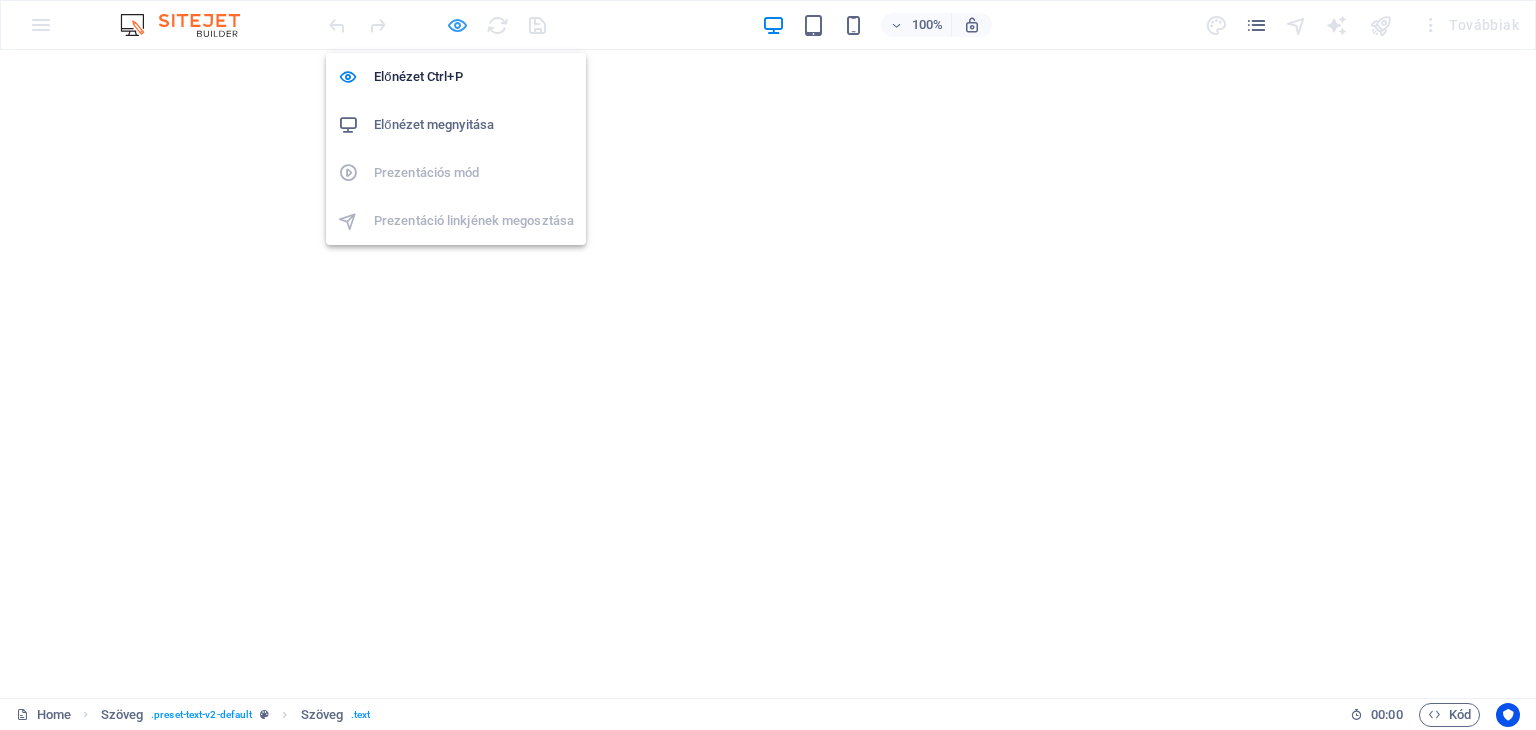 click at bounding box center (457, 25) 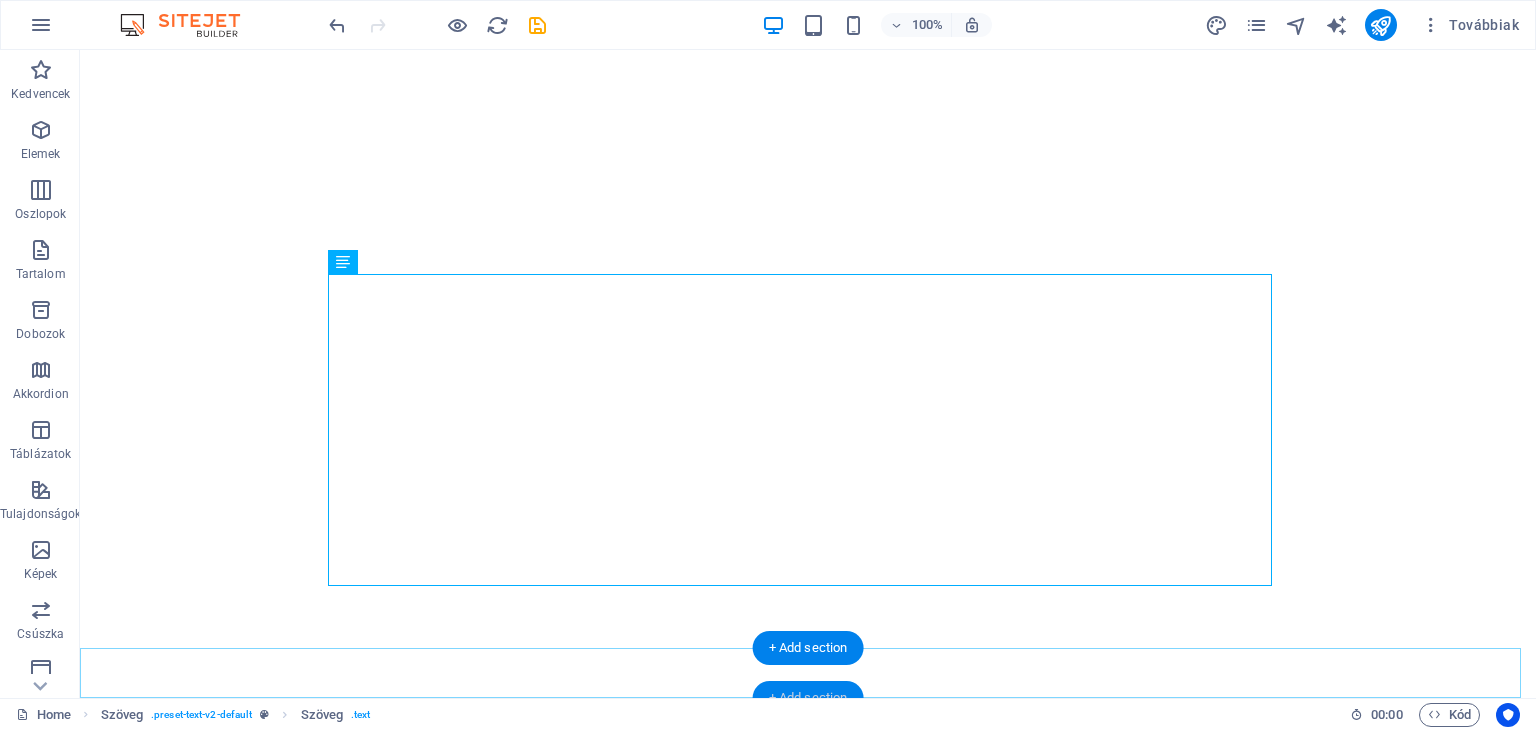 click on "+ Add section" at bounding box center [808, 698] 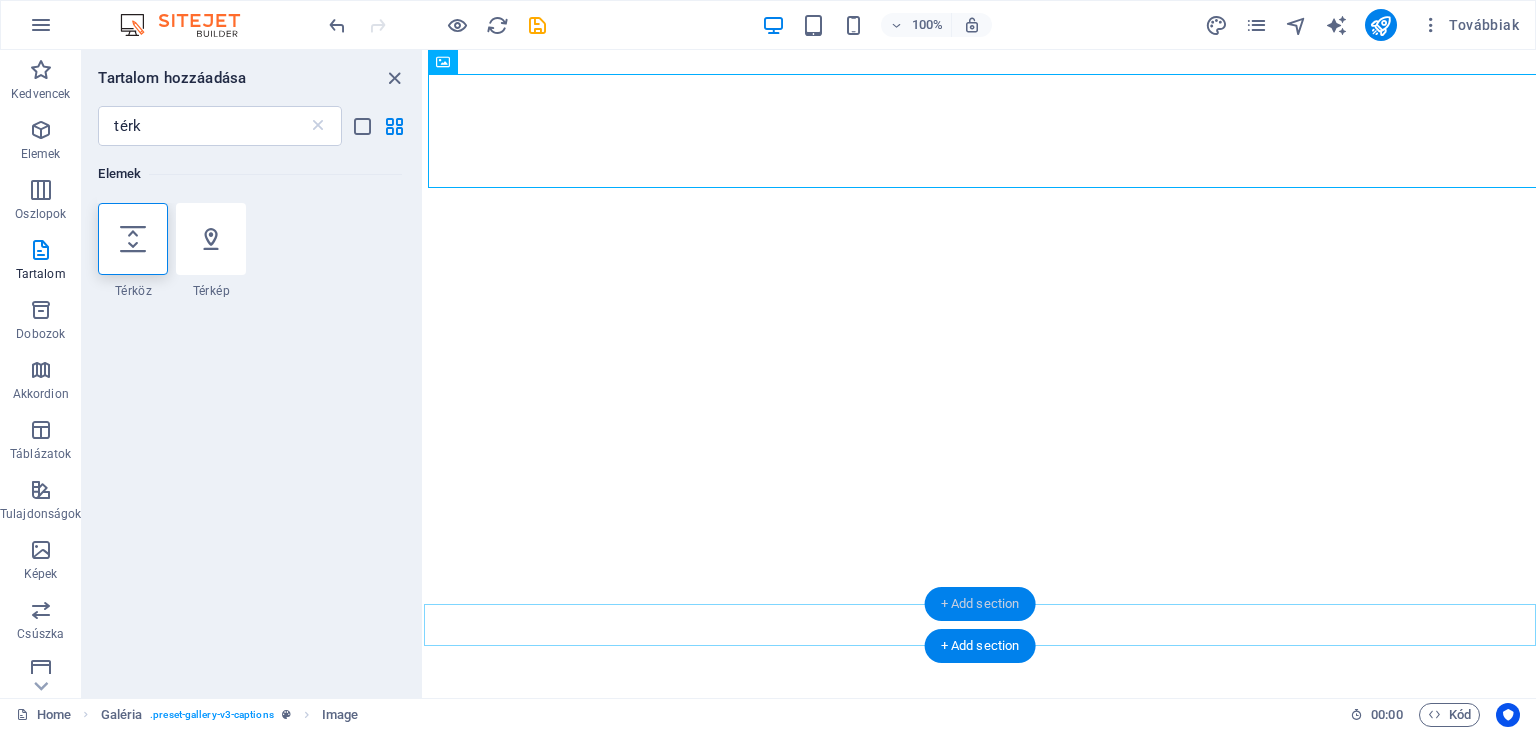 click on "+ Add section" at bounding box center [980, 604] 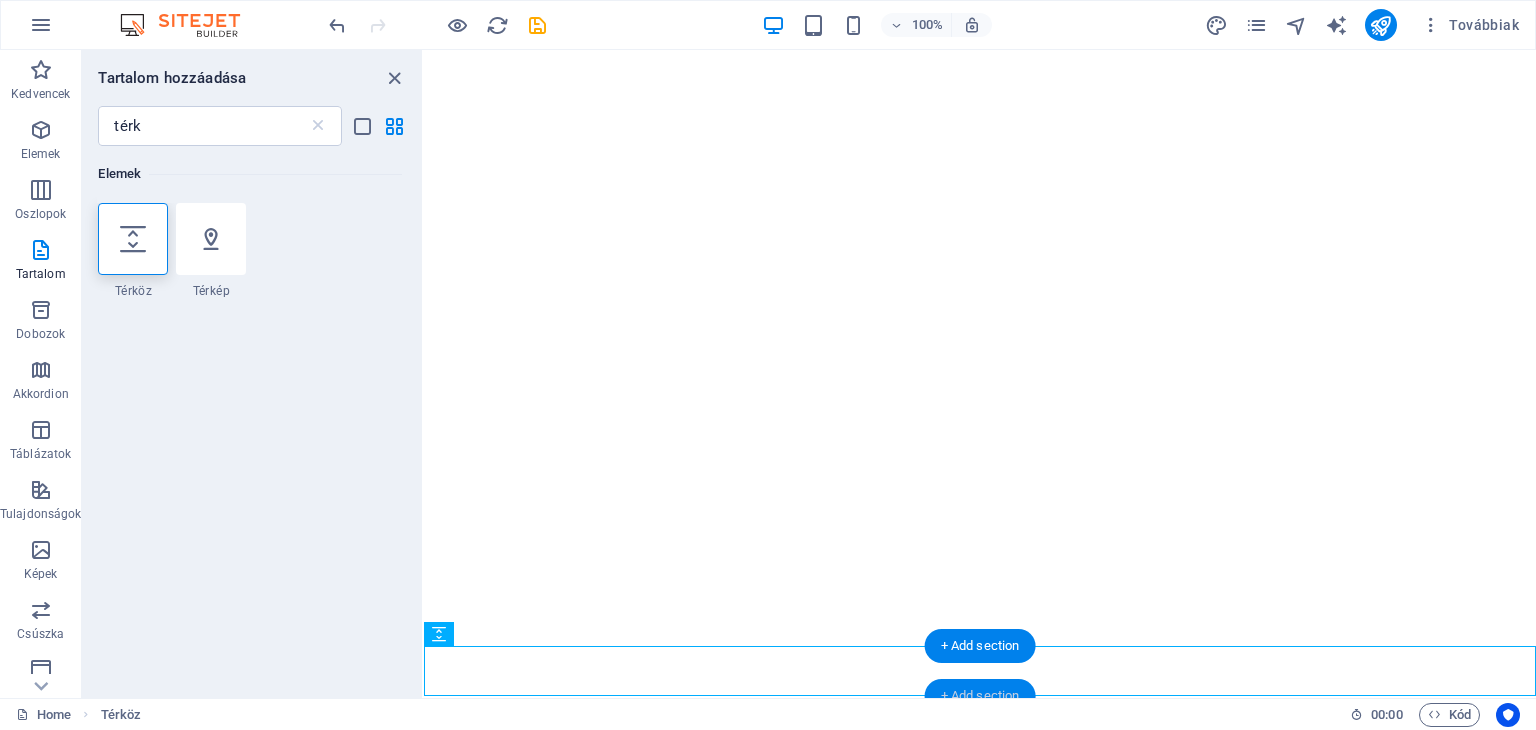 click on "+ Add section" at bounding box center (980, 696) 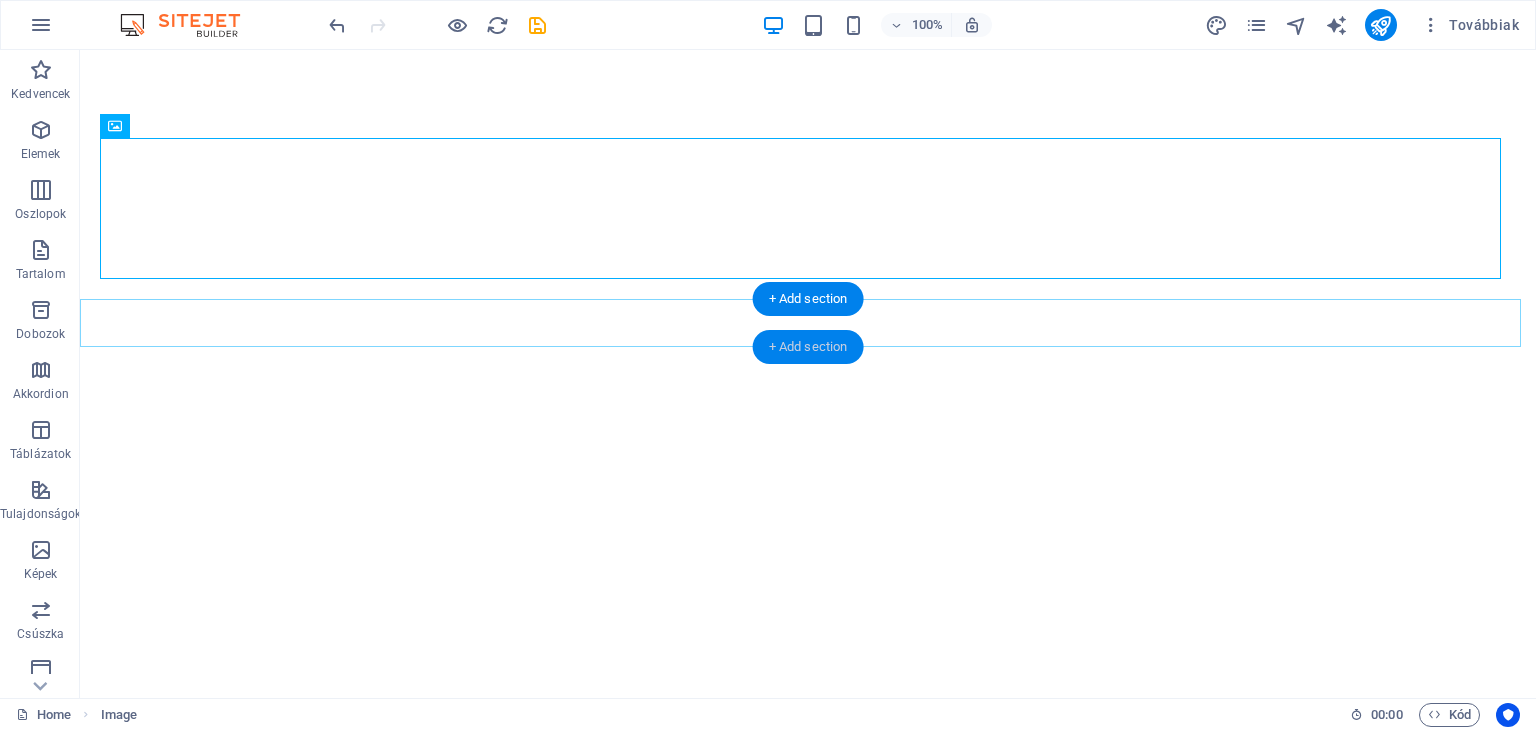 click on "+ Add section" at bounding box center [808, 347] 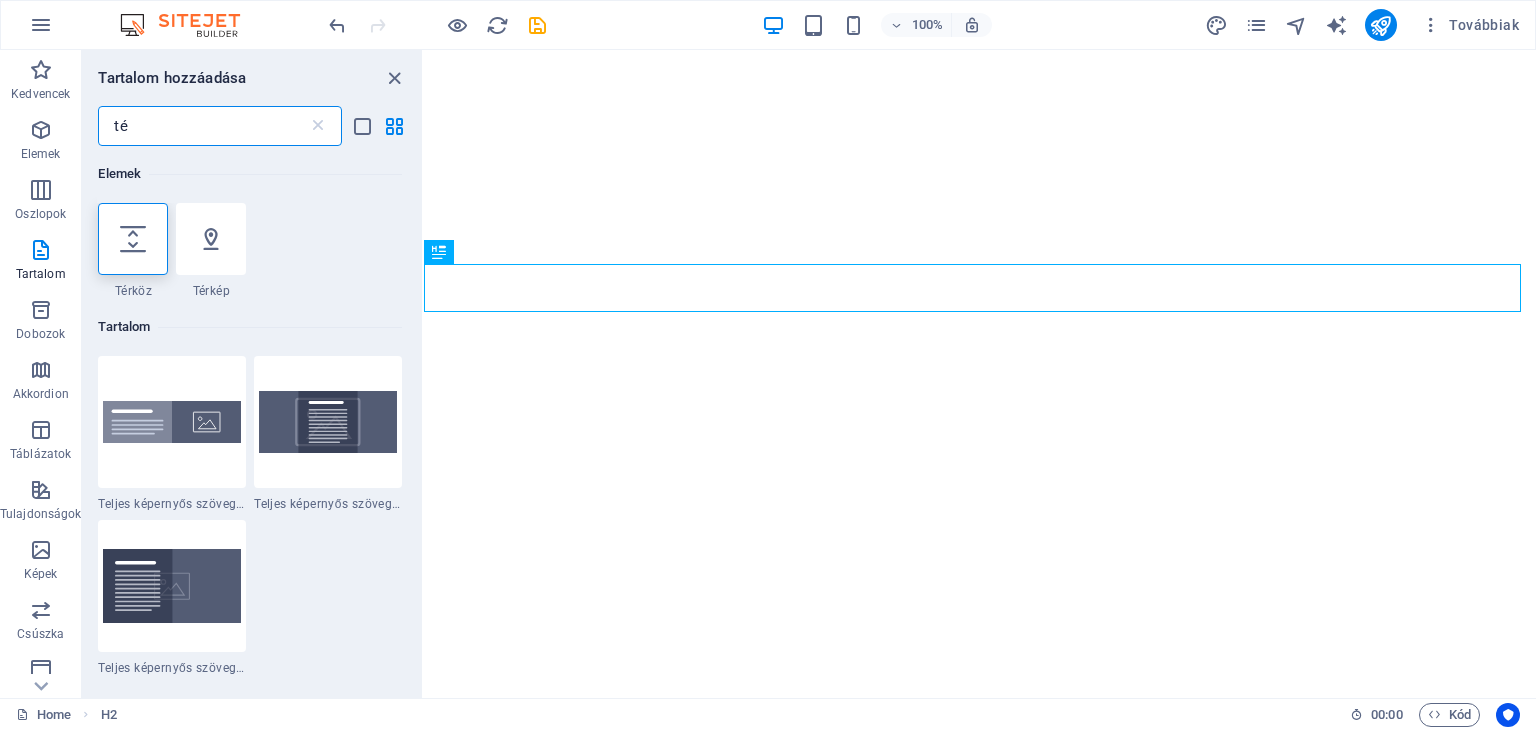 type on "t" 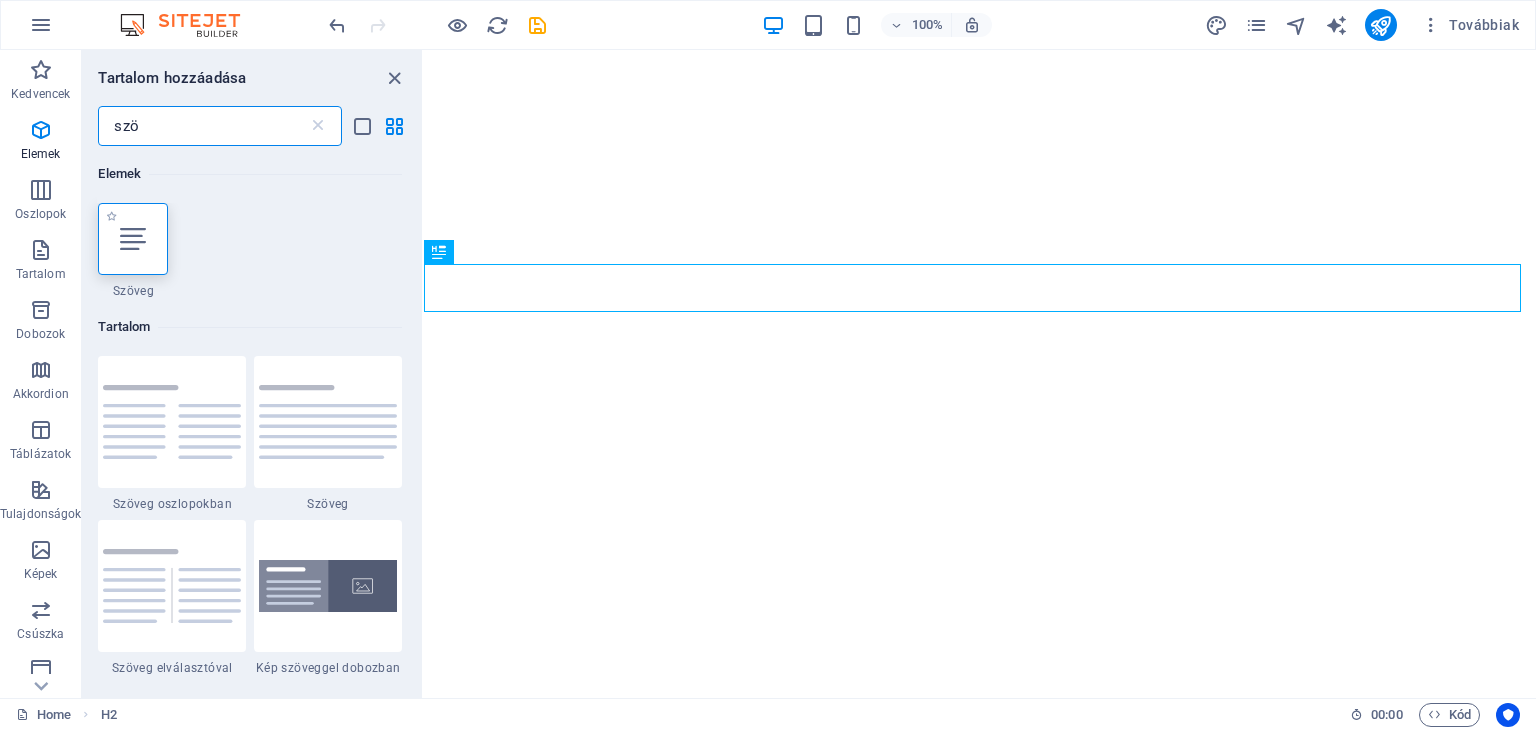 type on "szö" 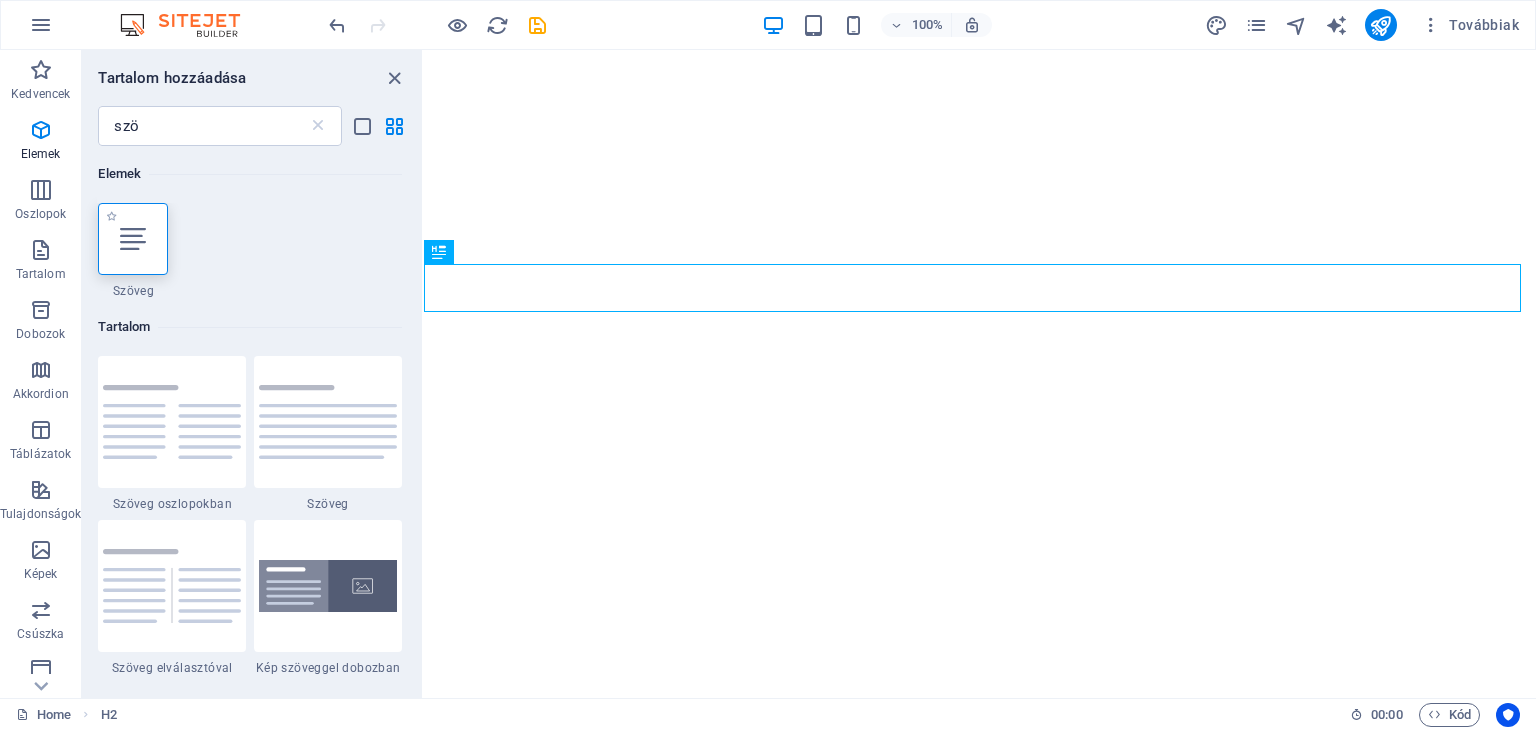 click at bounding box center (133, 239) 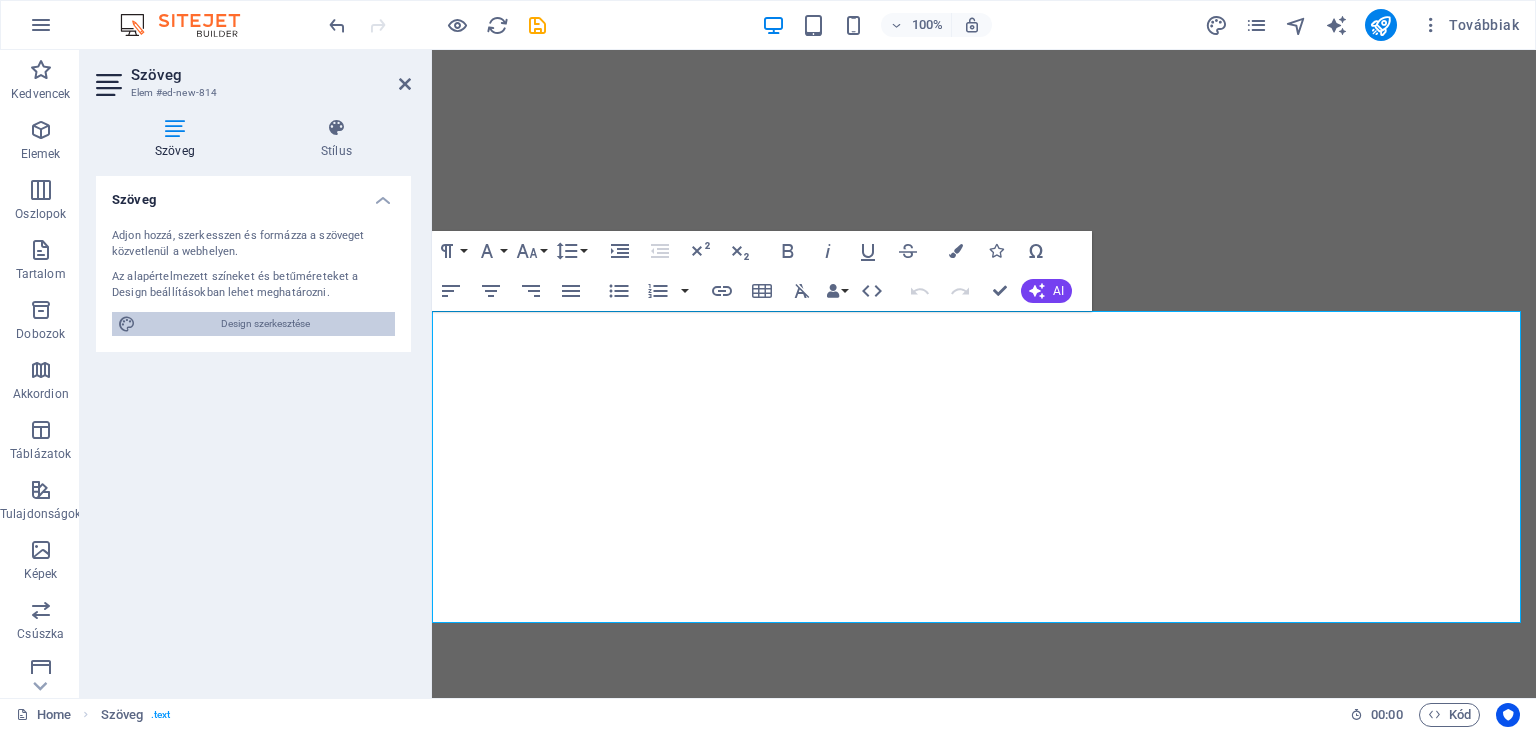 click on "Design szerkesztése" at bounding box center [265, 324] 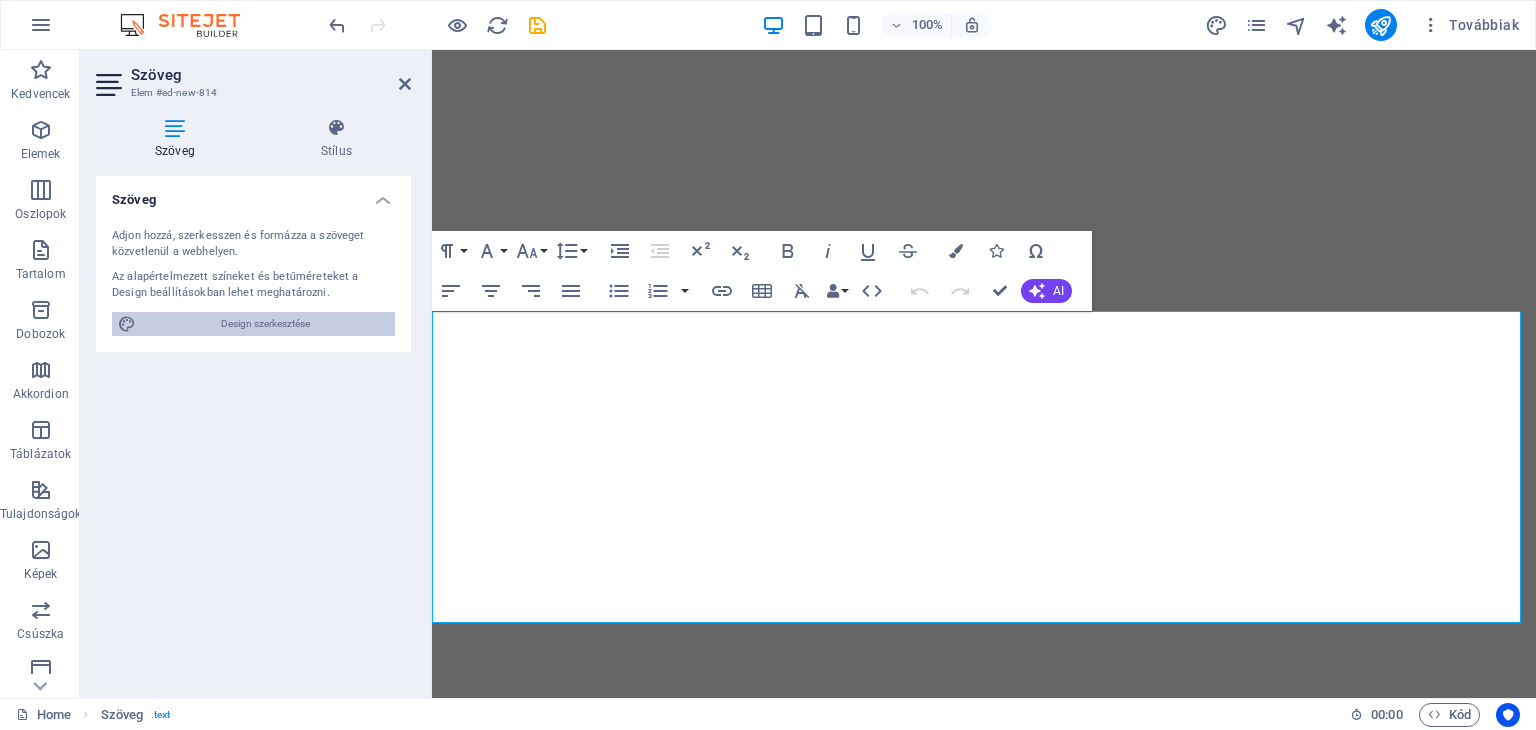 select on "px" 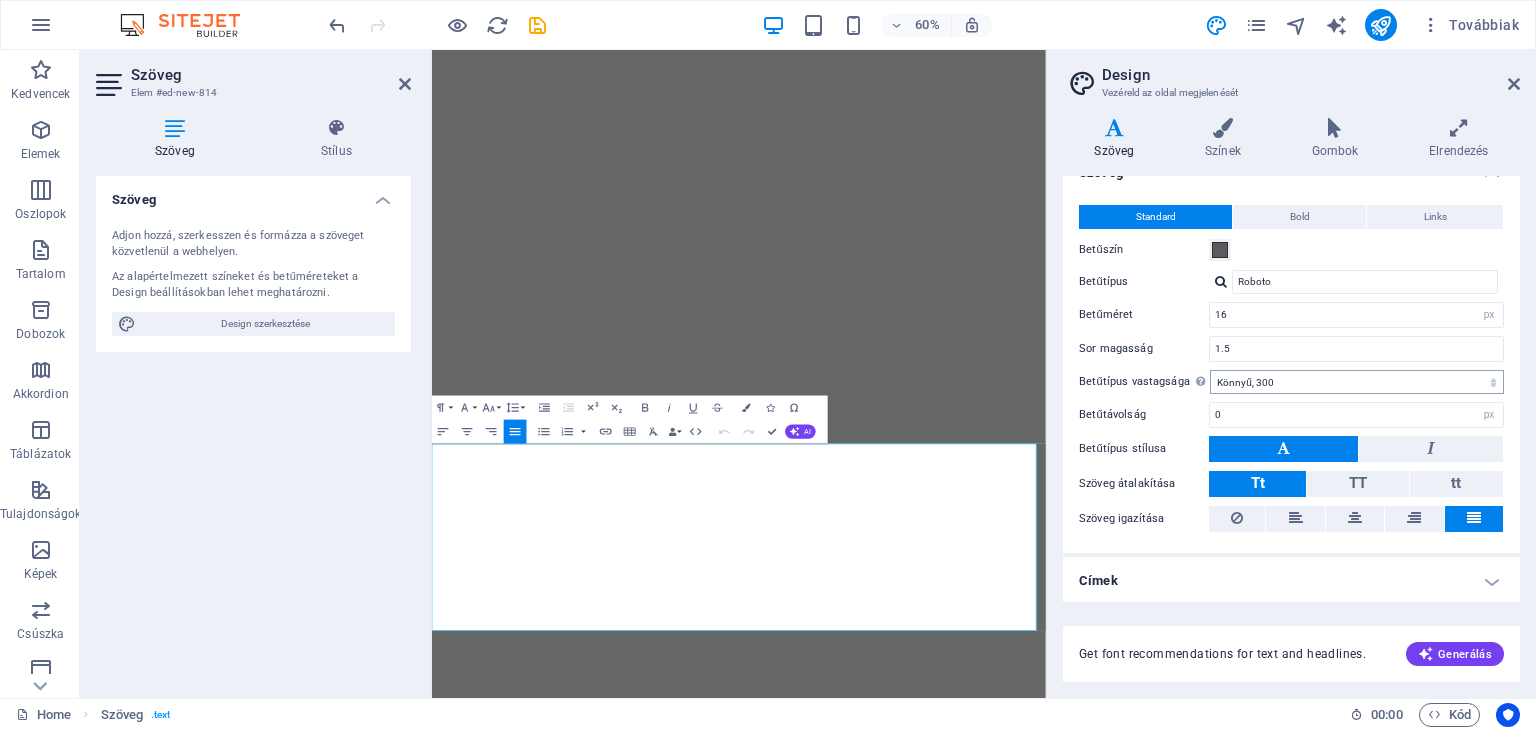 scroll, scrollTop: 0, scrollLeft: 0, axis: both 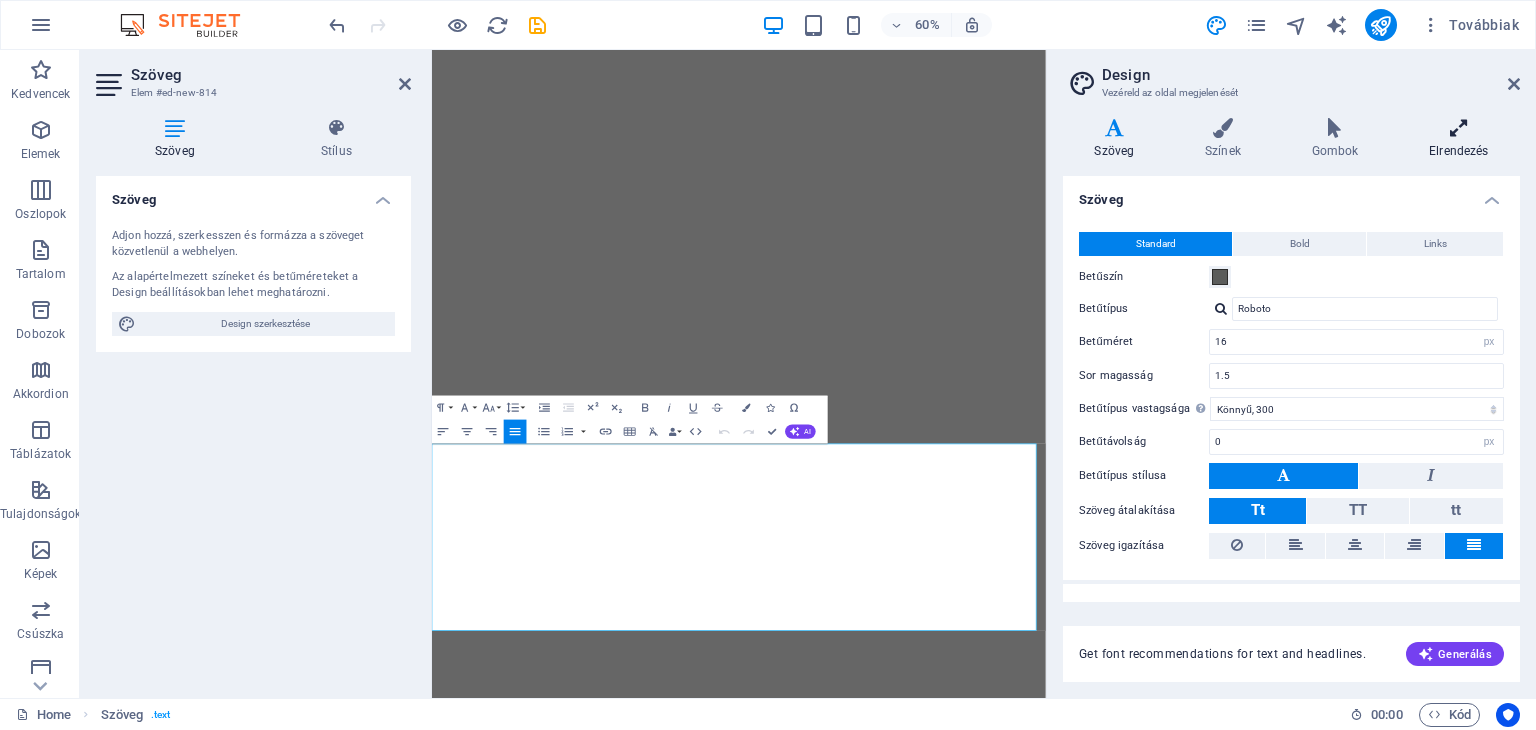 click on "Elrendezés" at bounding box center [1459, 139] 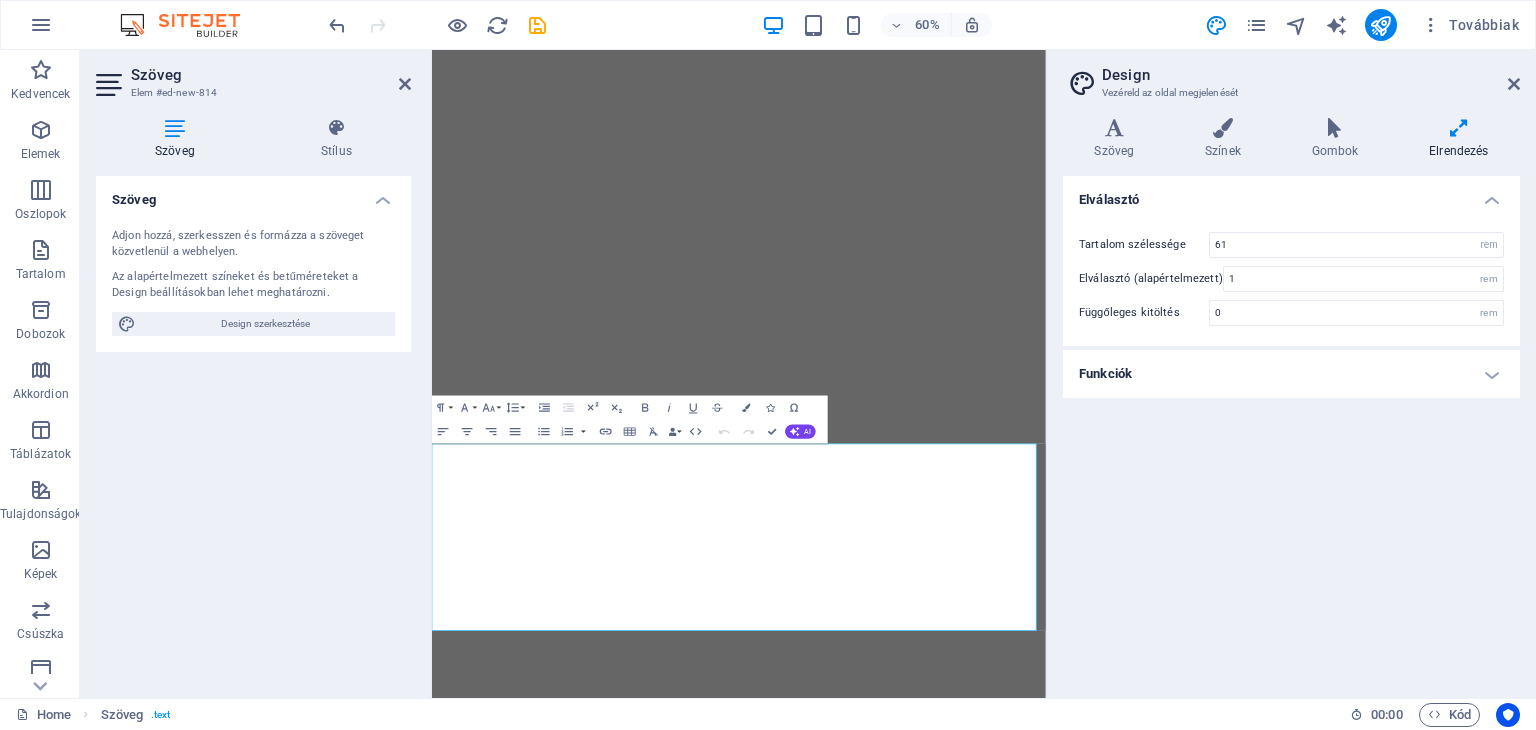 click on "Funkciók" at bounding box center [1291, 374] 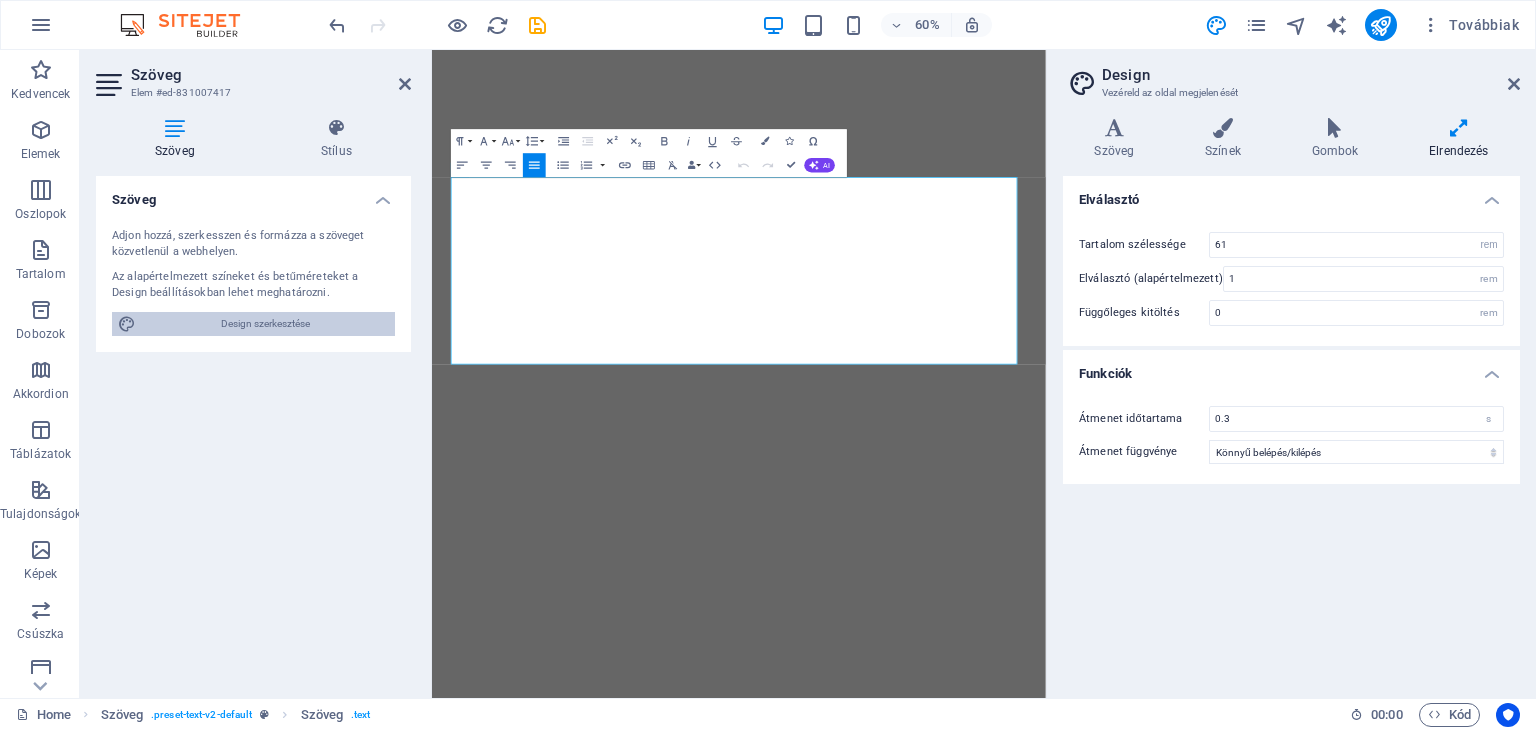 click on "Design szerkesztése" at bounding box center [265, 324] 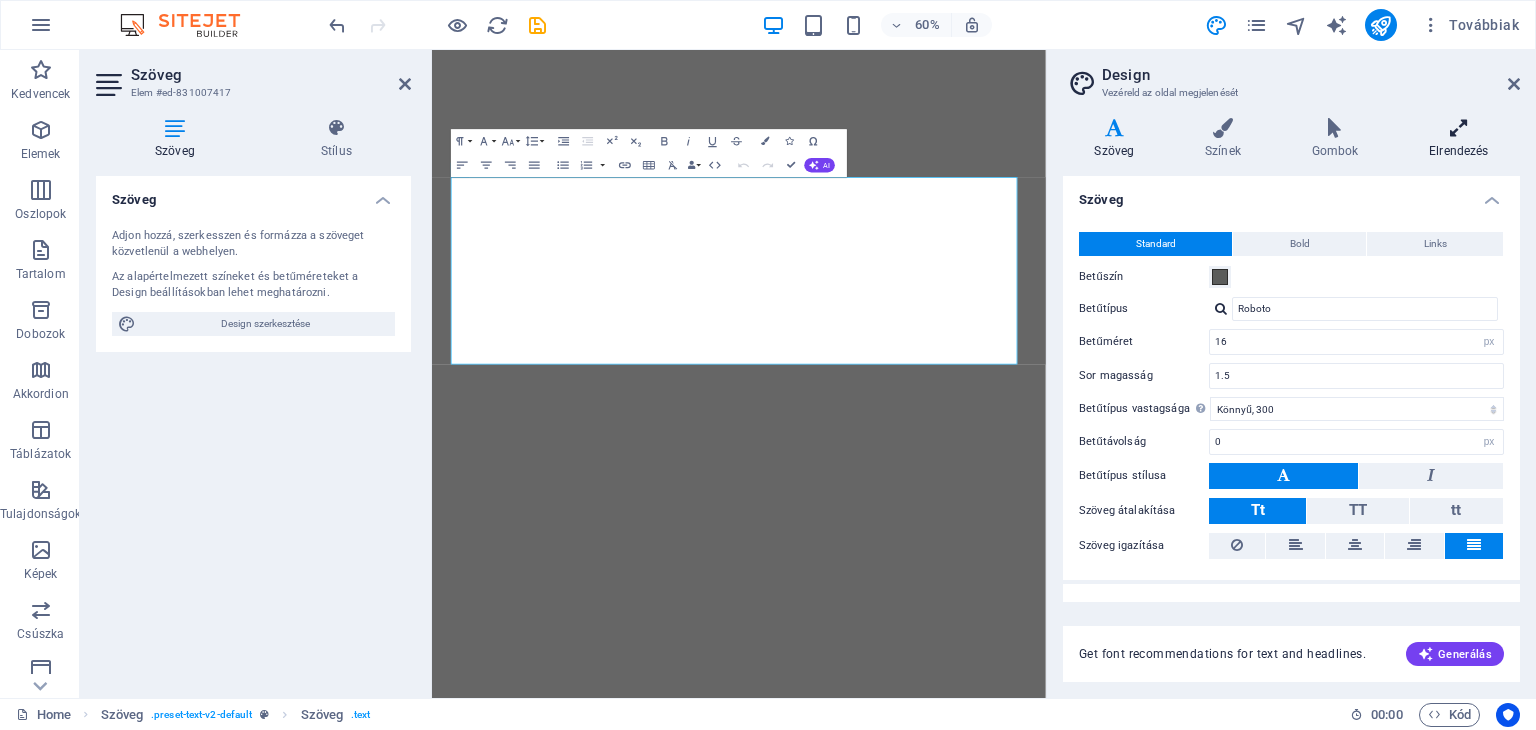 click on "Elrendezés" at bounding box center [1459, 139] 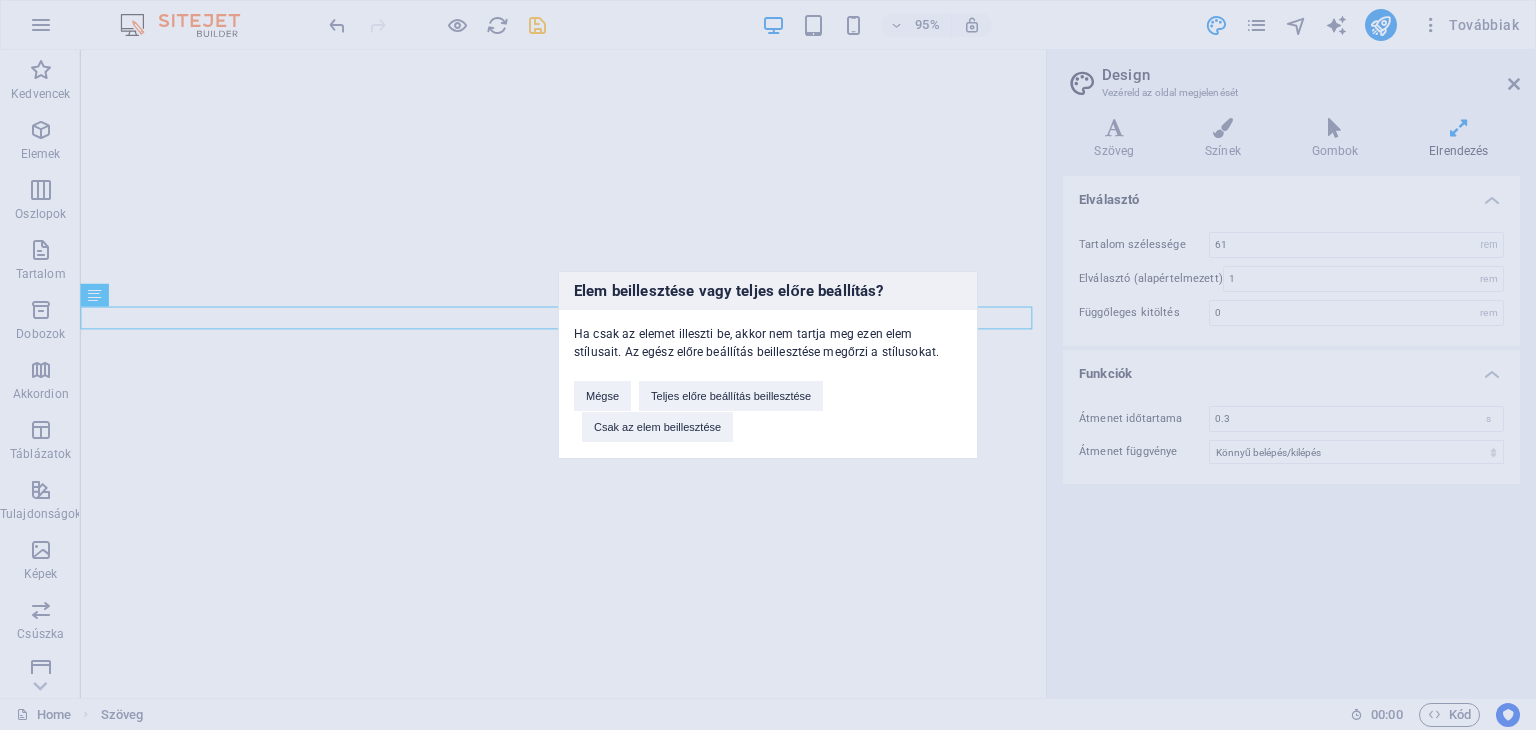 type 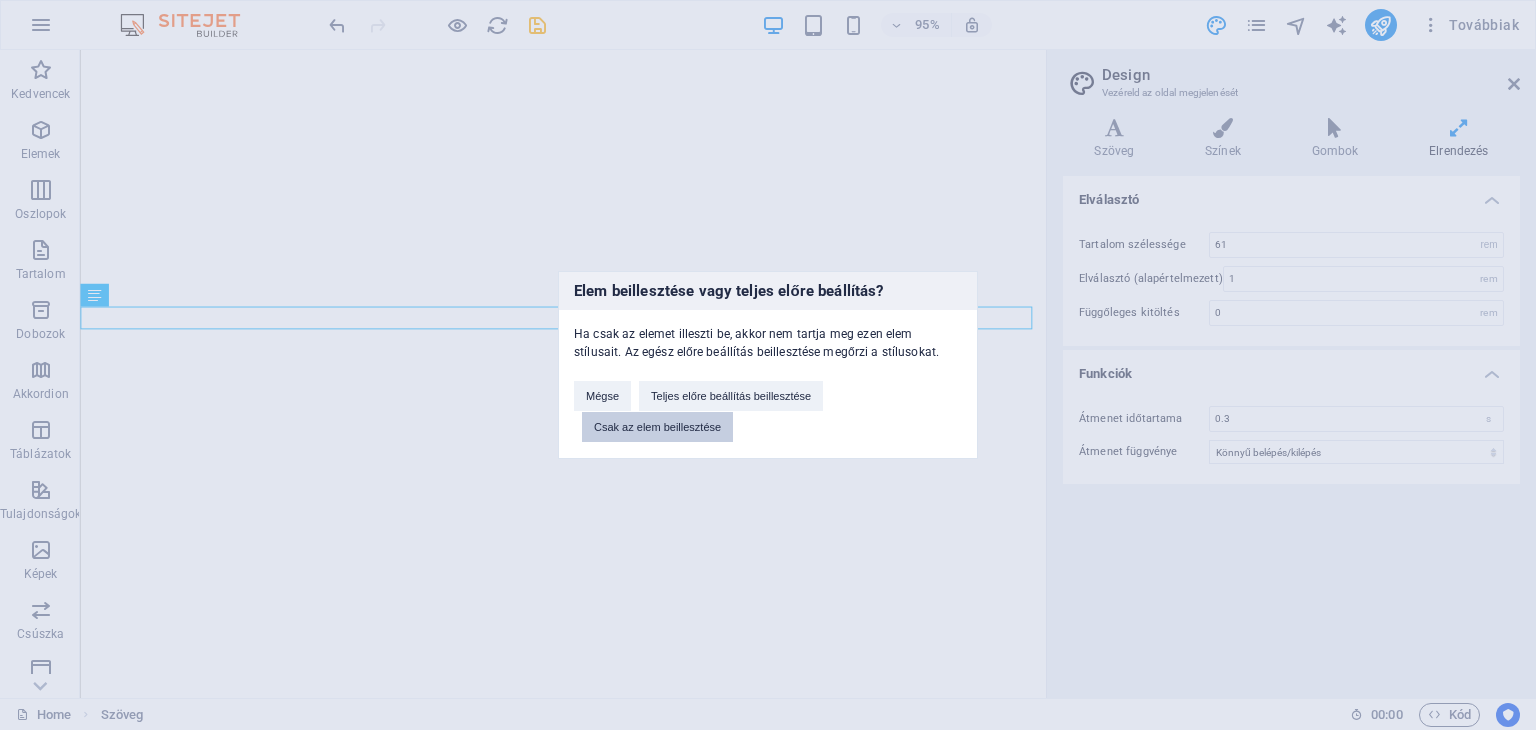 click on "Csak az elem beillesztése" at bounding box center [657, 427] 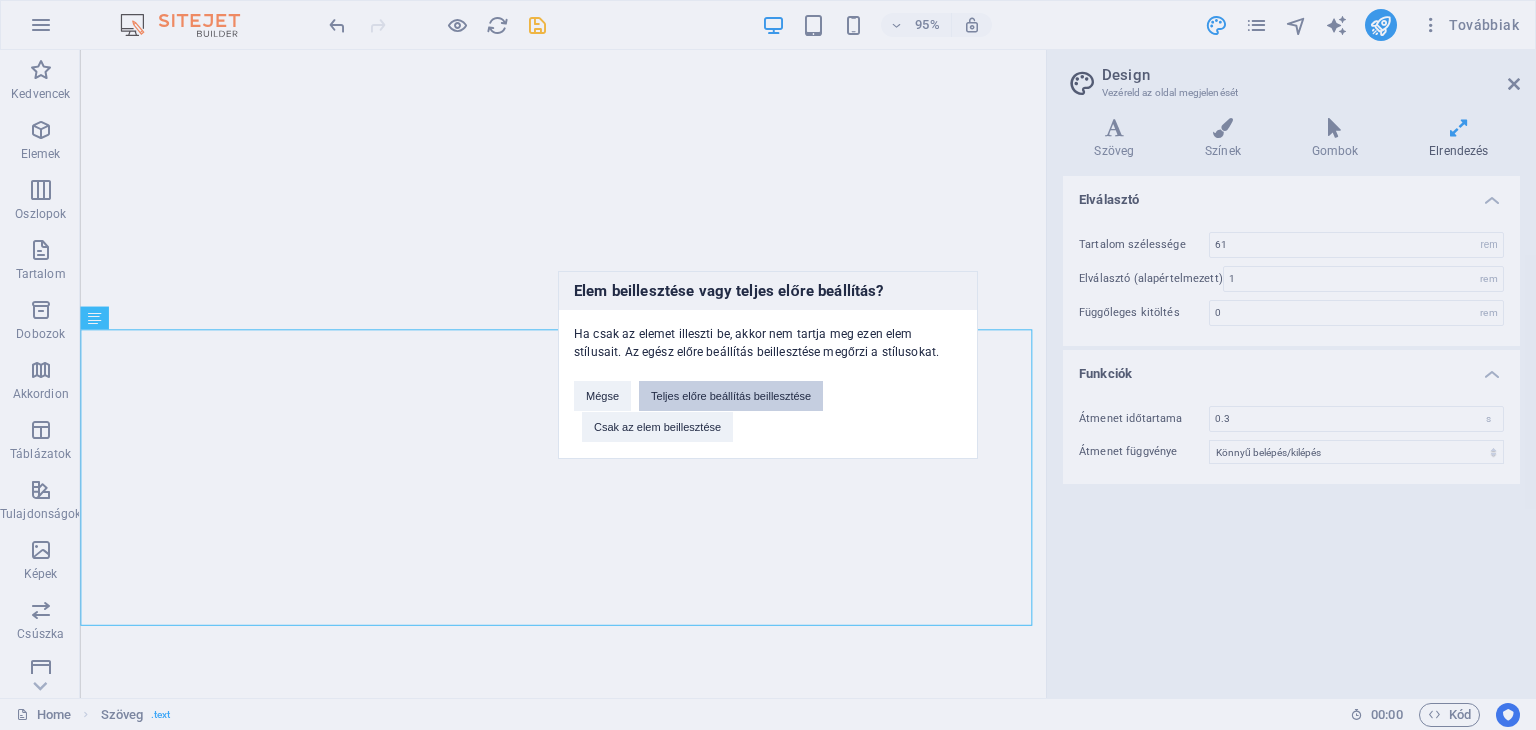click on "Teljes előre beállítás beillesztése" at bounding box center (731, 396) 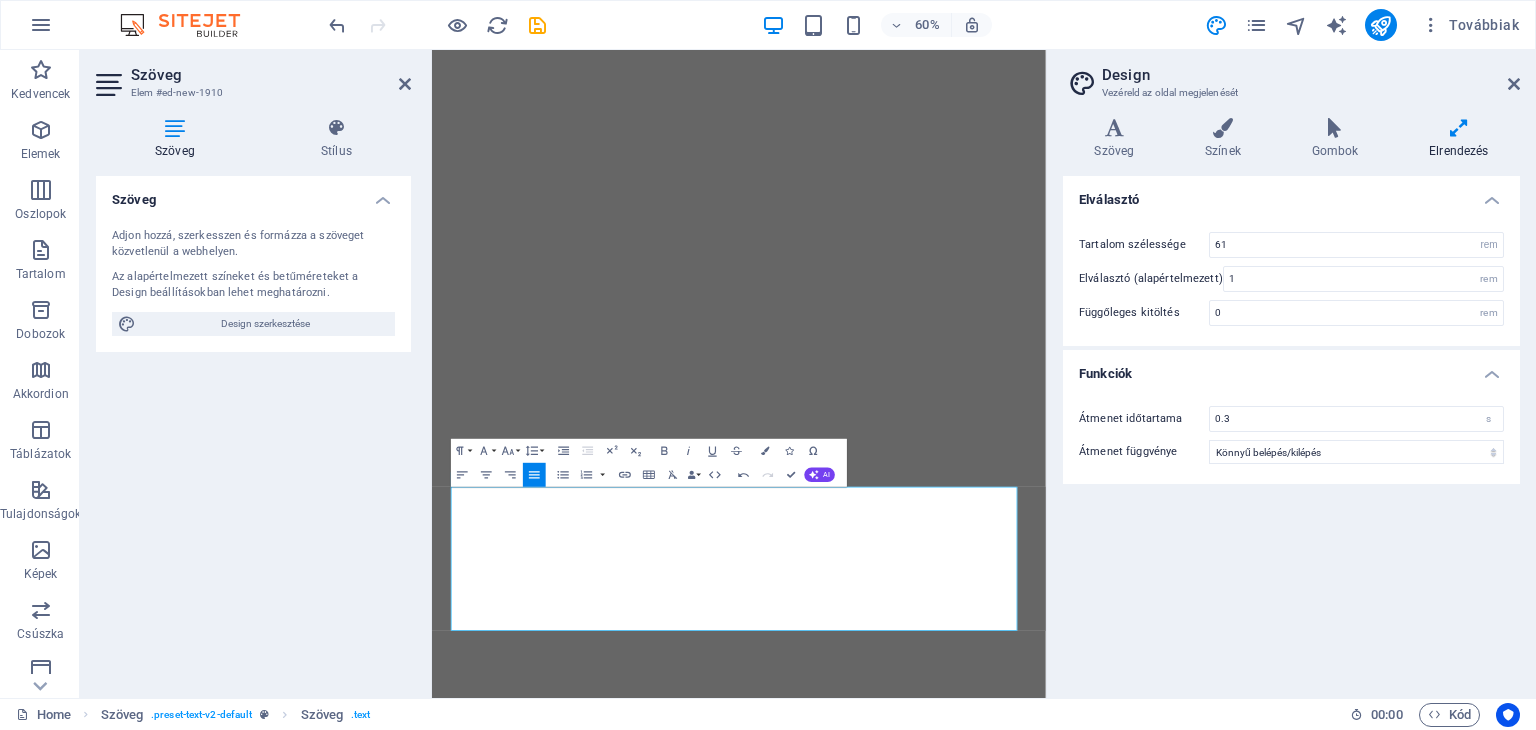 click 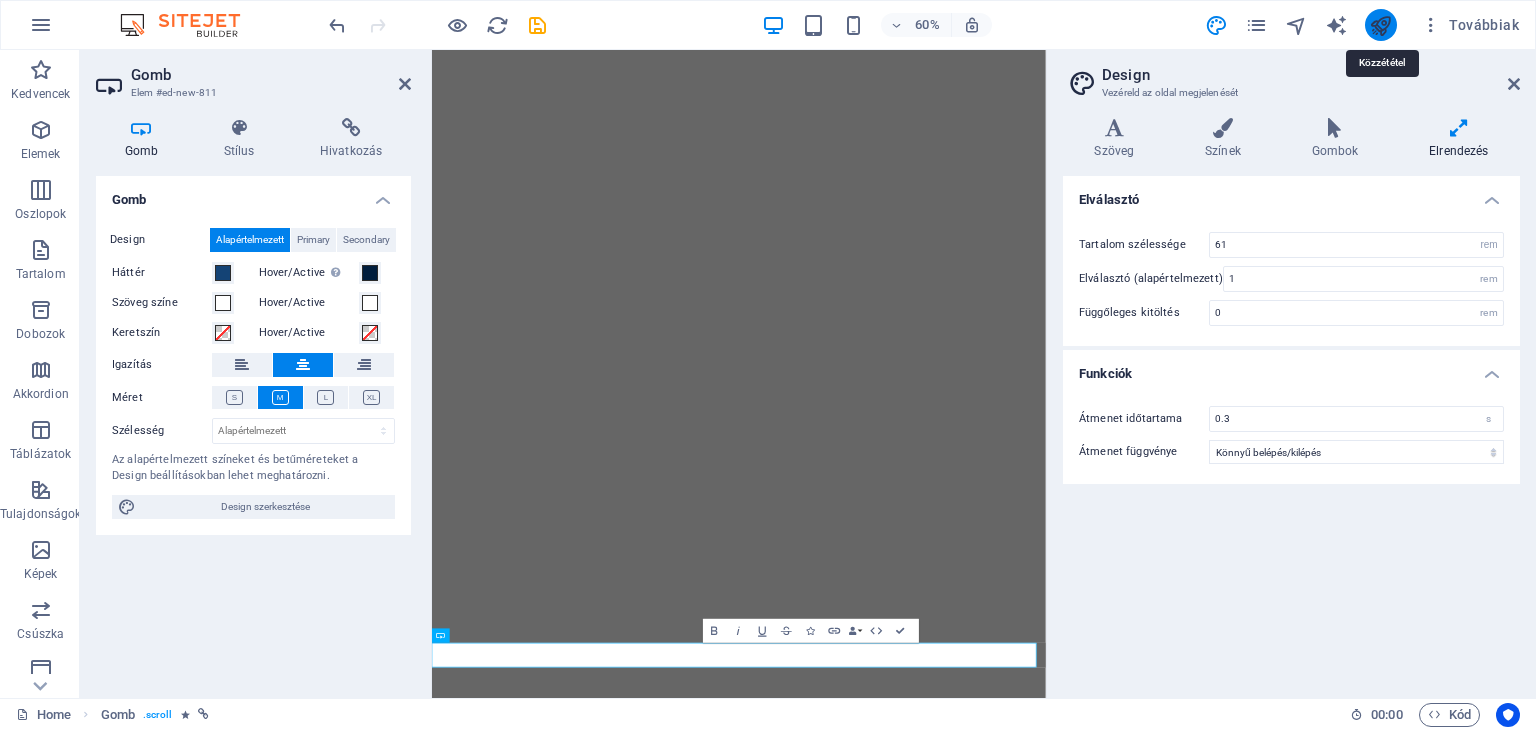 click at bounding box center (1380, 25) 